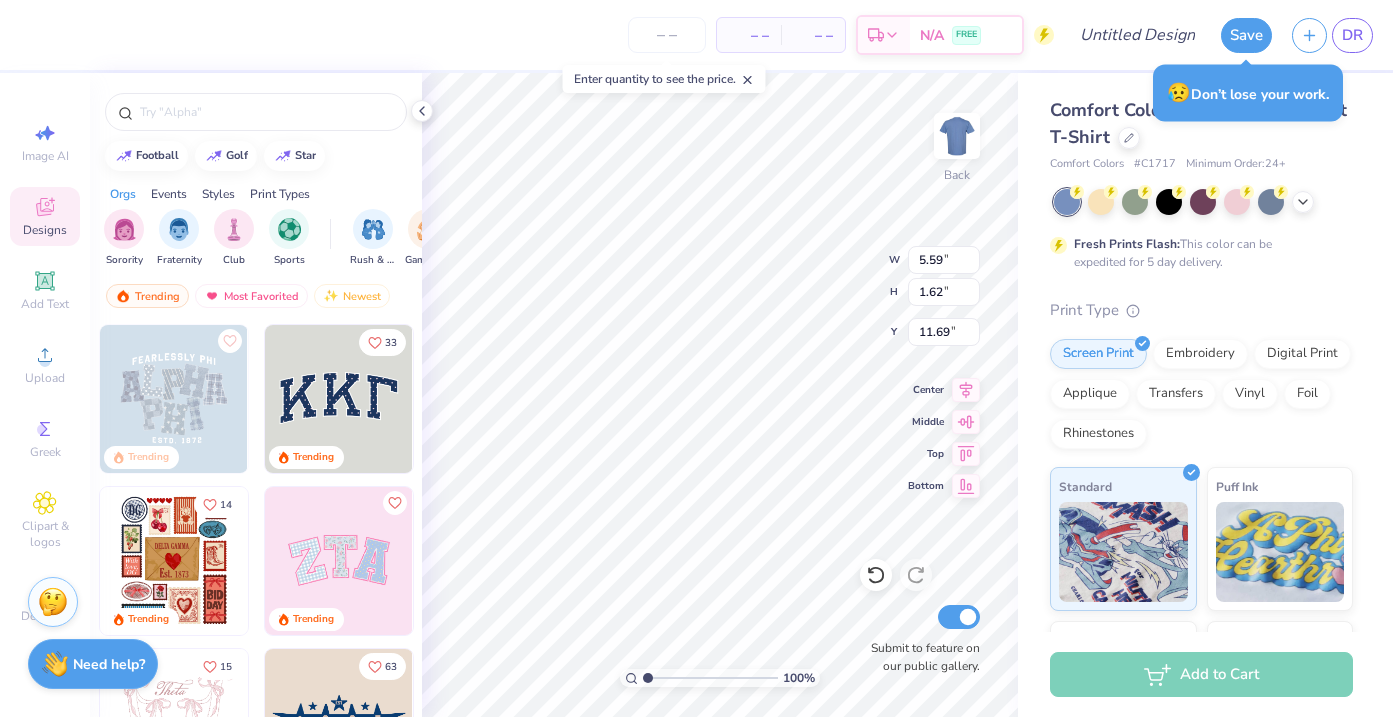 scroll, scrollTop: 0, scrollLeft: 0, axis: both 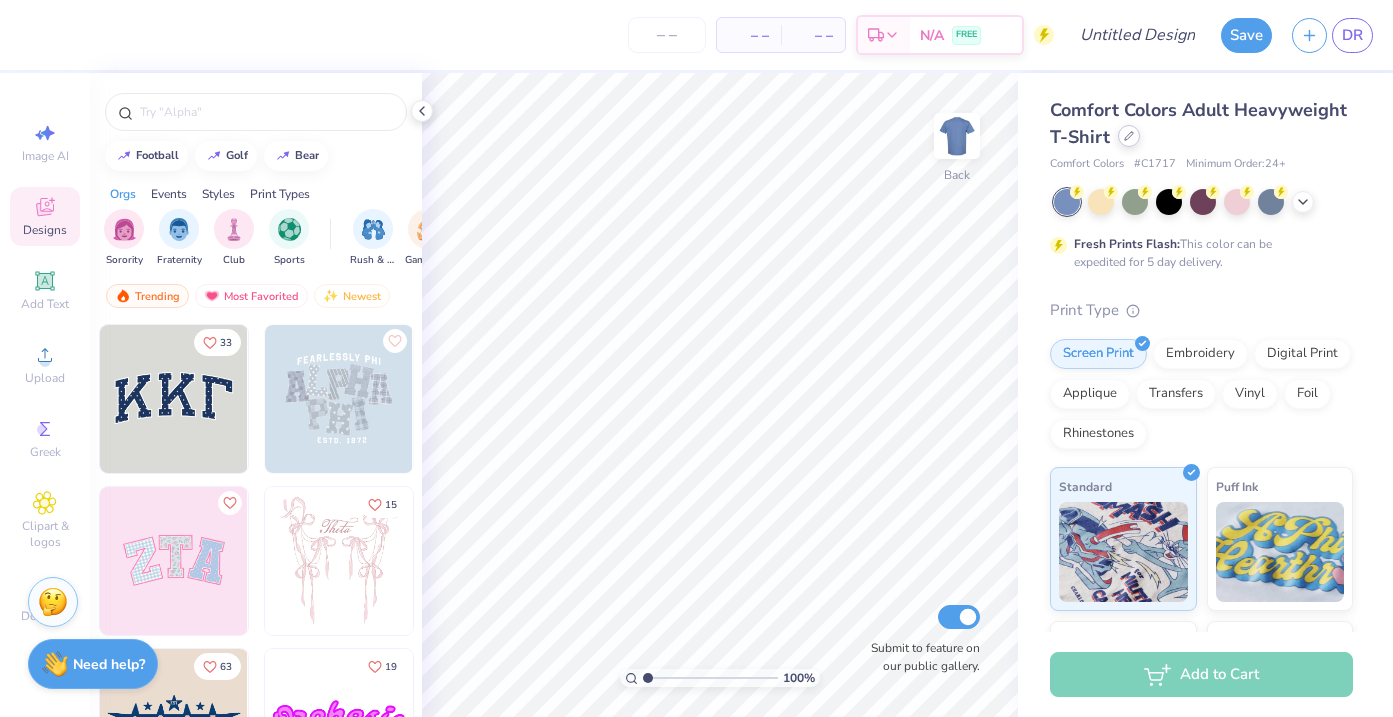 click 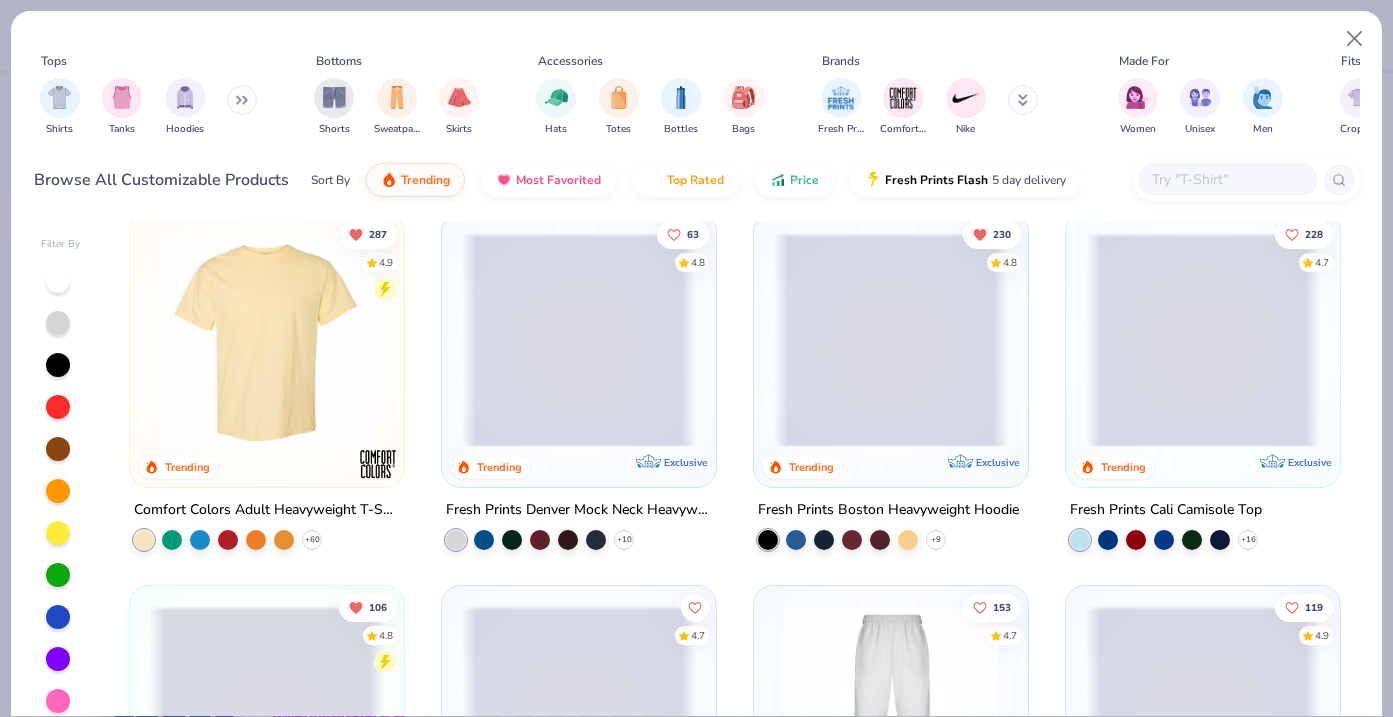 scroll, scrollTop: 0, scrollLeft: 0, axis: both 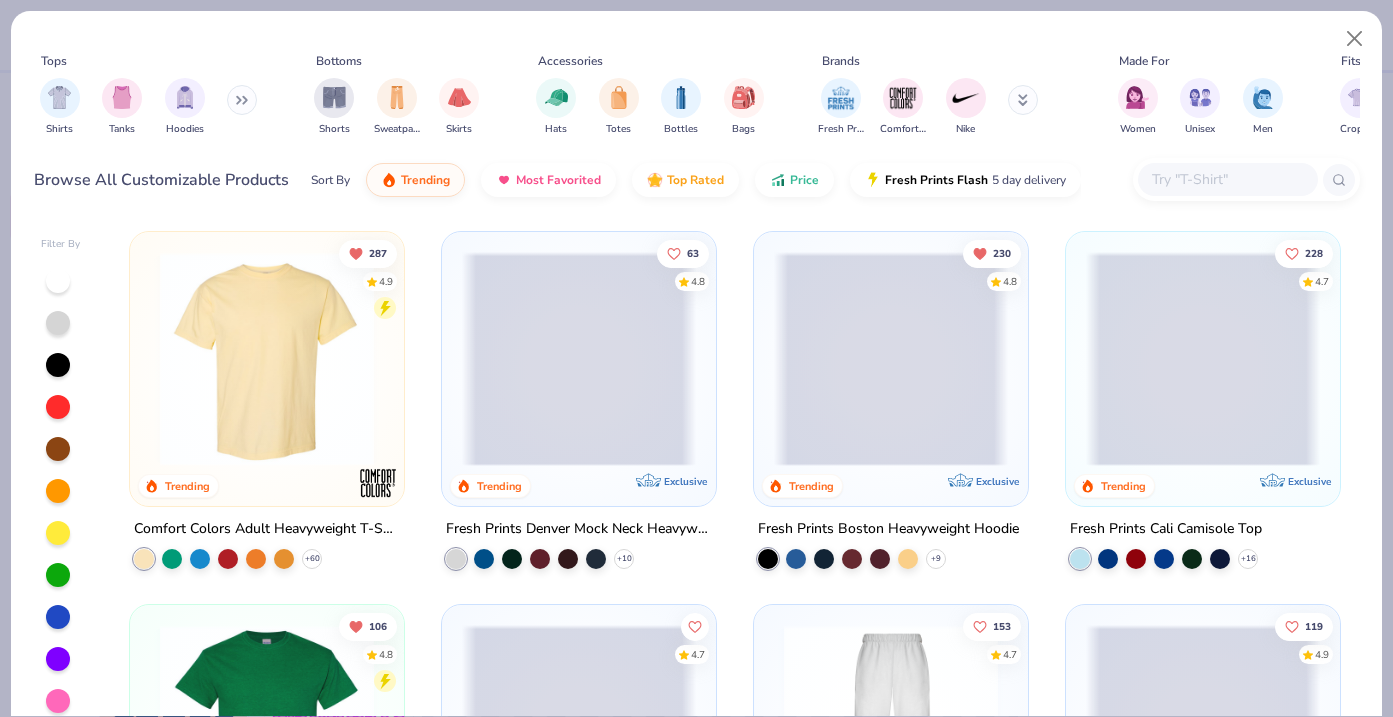 click at bounding box center [1227, 179] 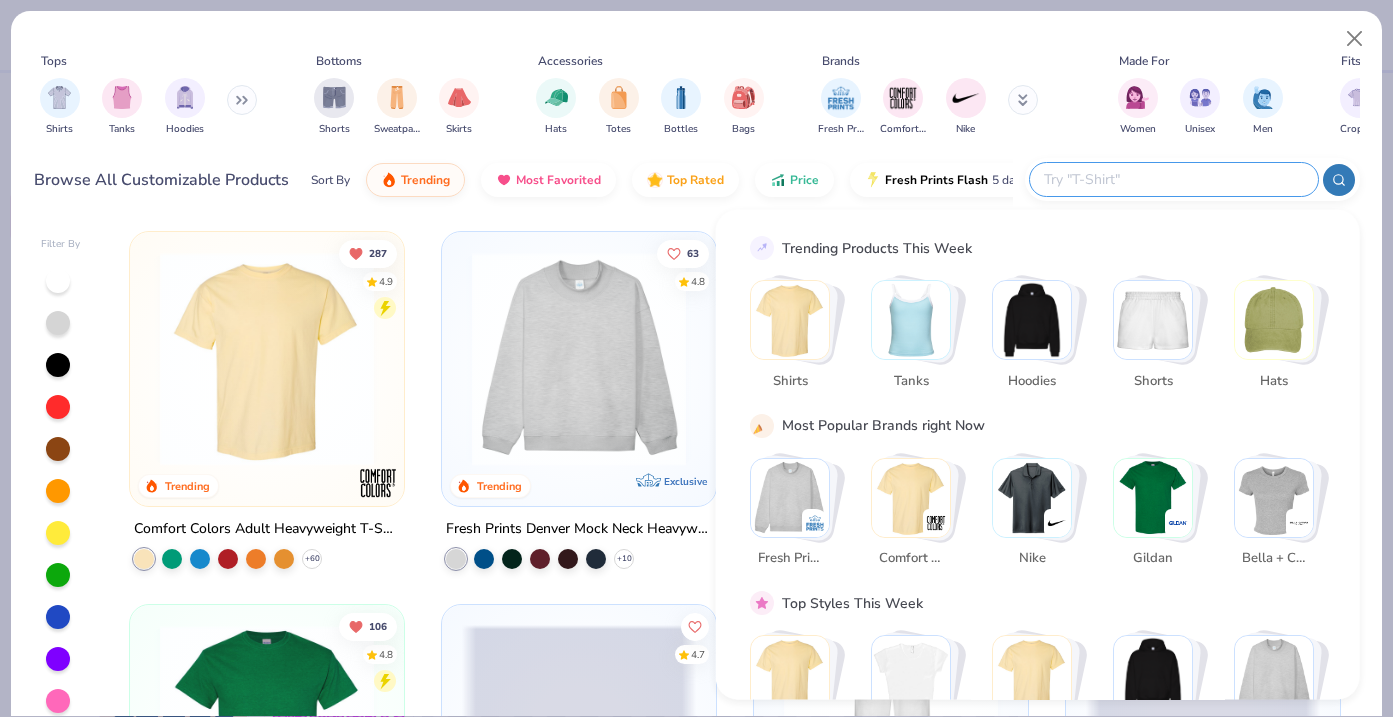 click at bounding box center [1173, 179] 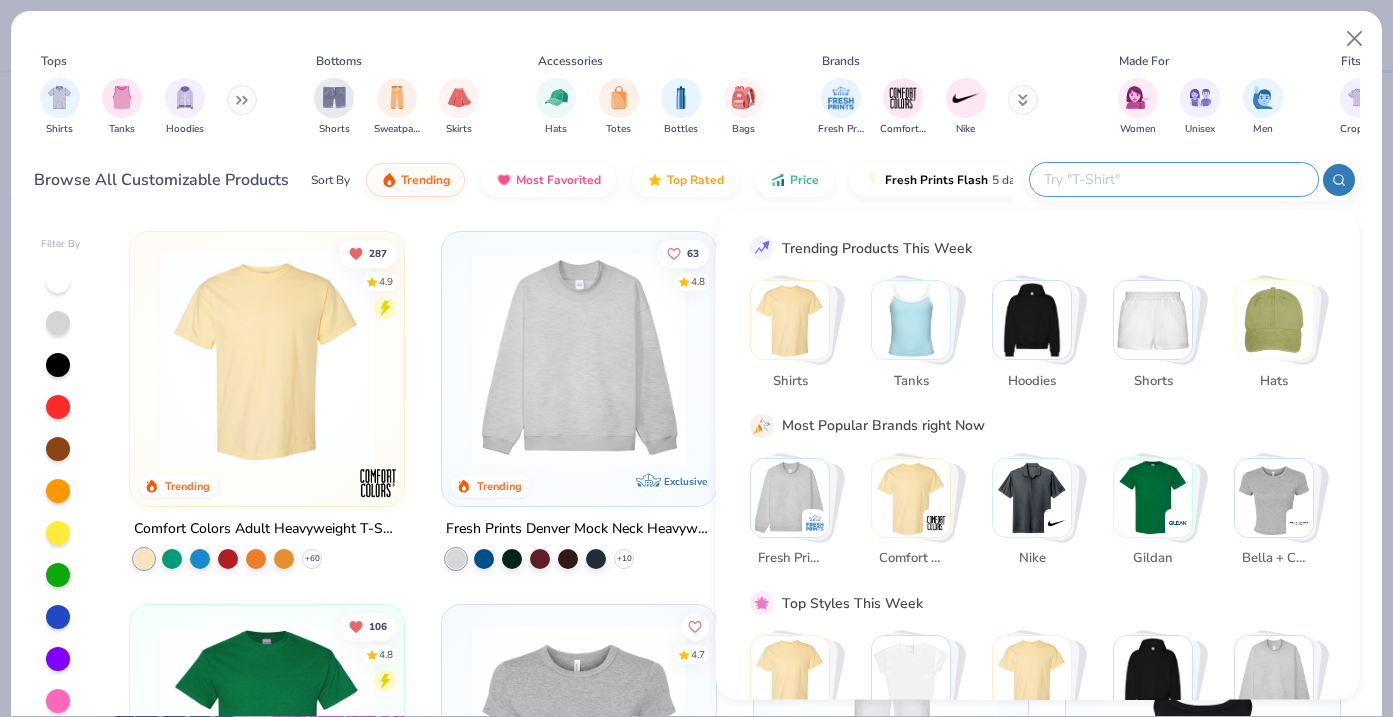click on "Sort By" at bounding box center (330, 180) 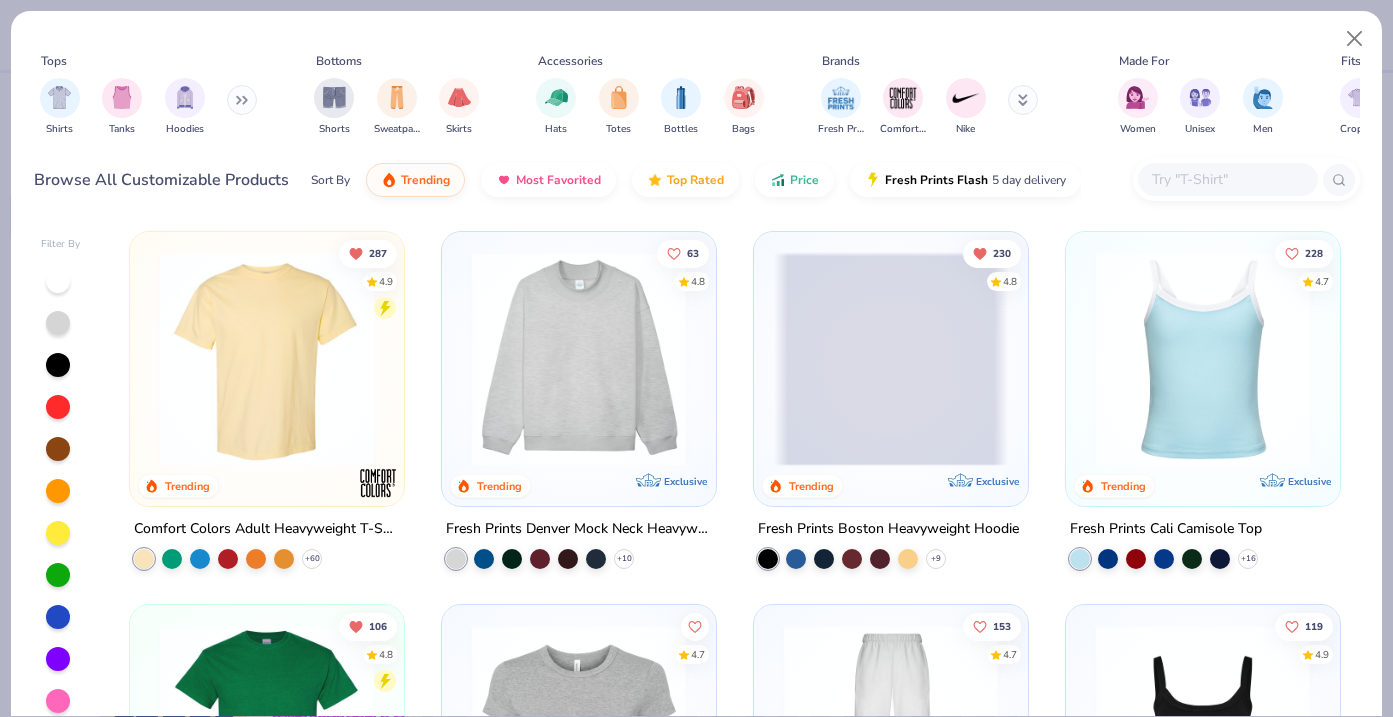 click on "Sort By" at bounding box center (330, 180) 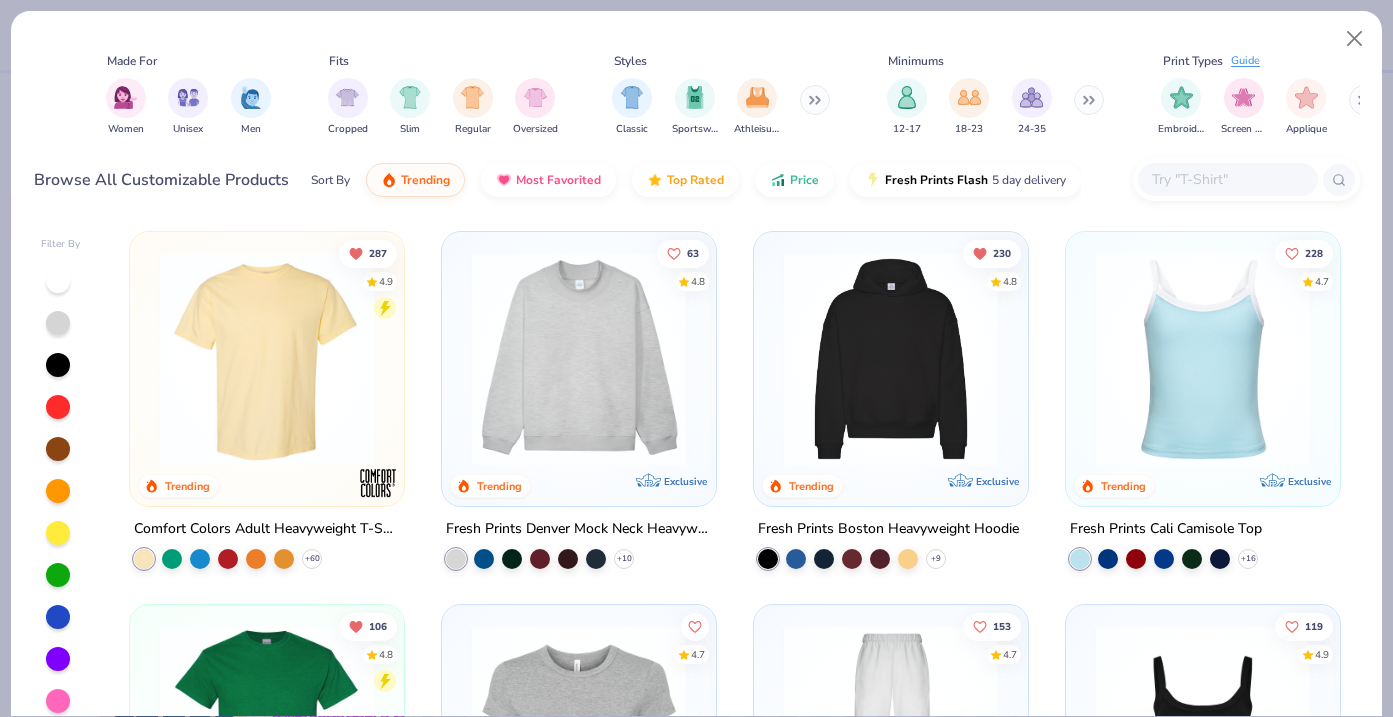 scroll, scrollTop: 0, scrollLeft: 1037, axis: horizontal 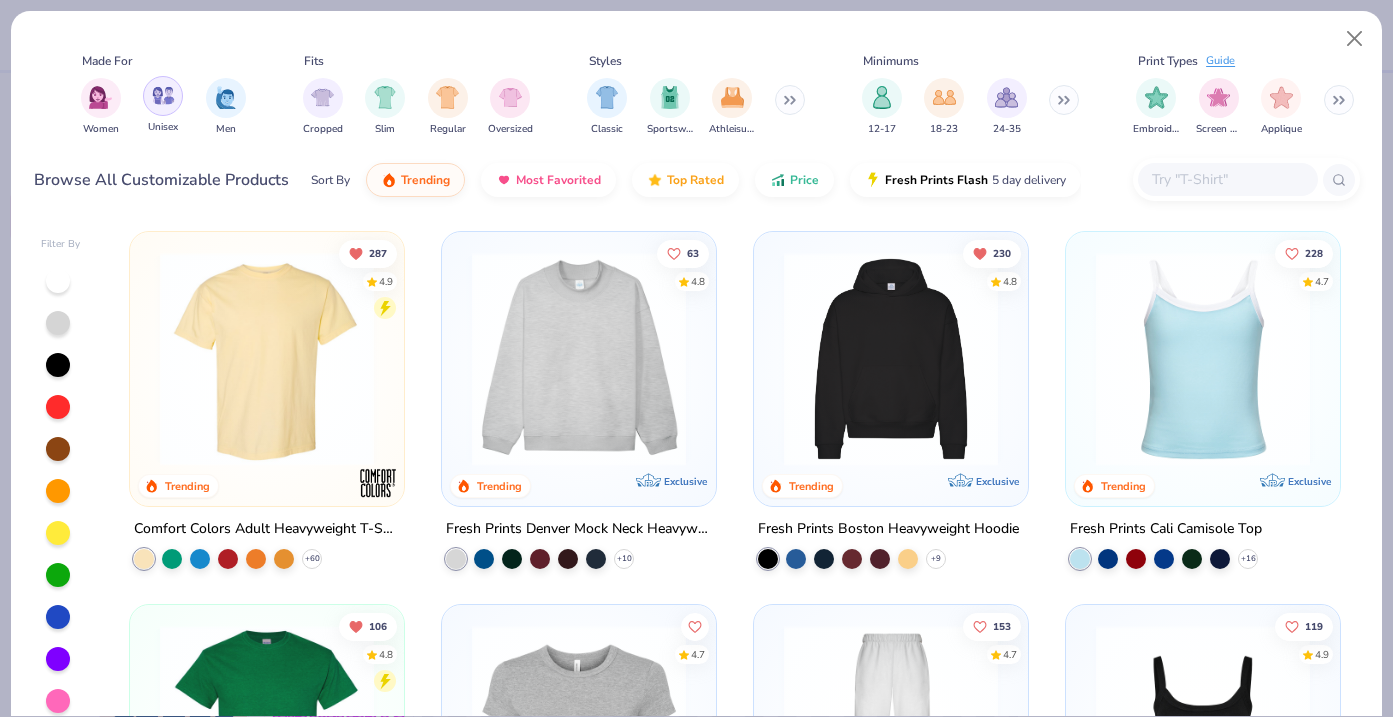 click at bounding box center (163, 96) 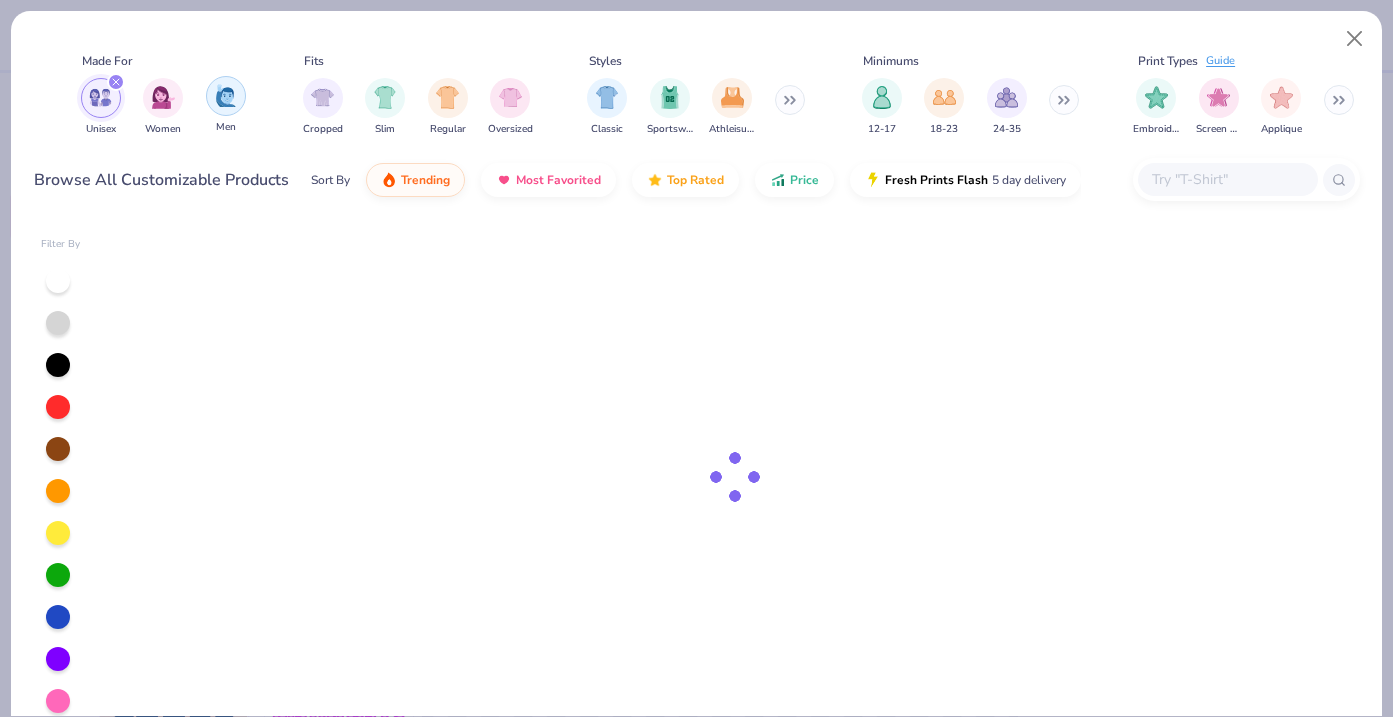 click at bounding box center (226, 95) 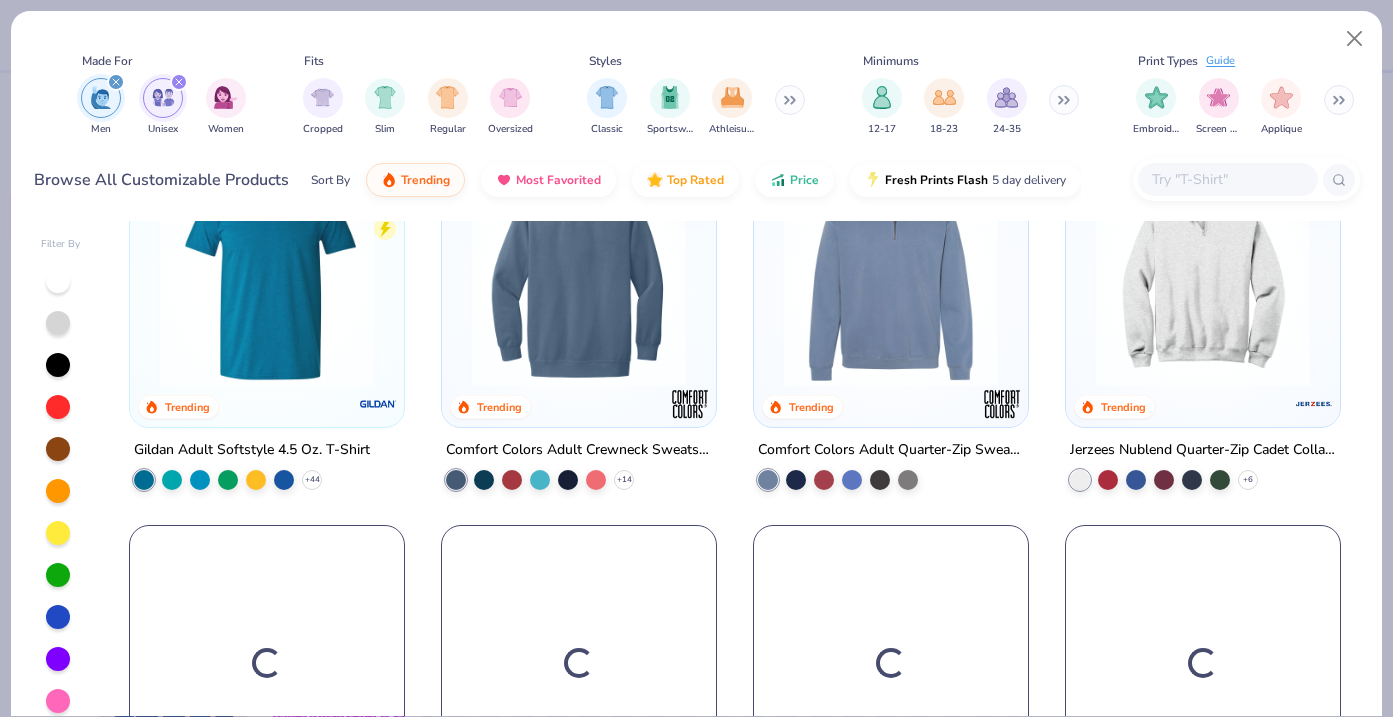 scroll, scrollTop: 1734, scrollLeft: 0, axis: vertical 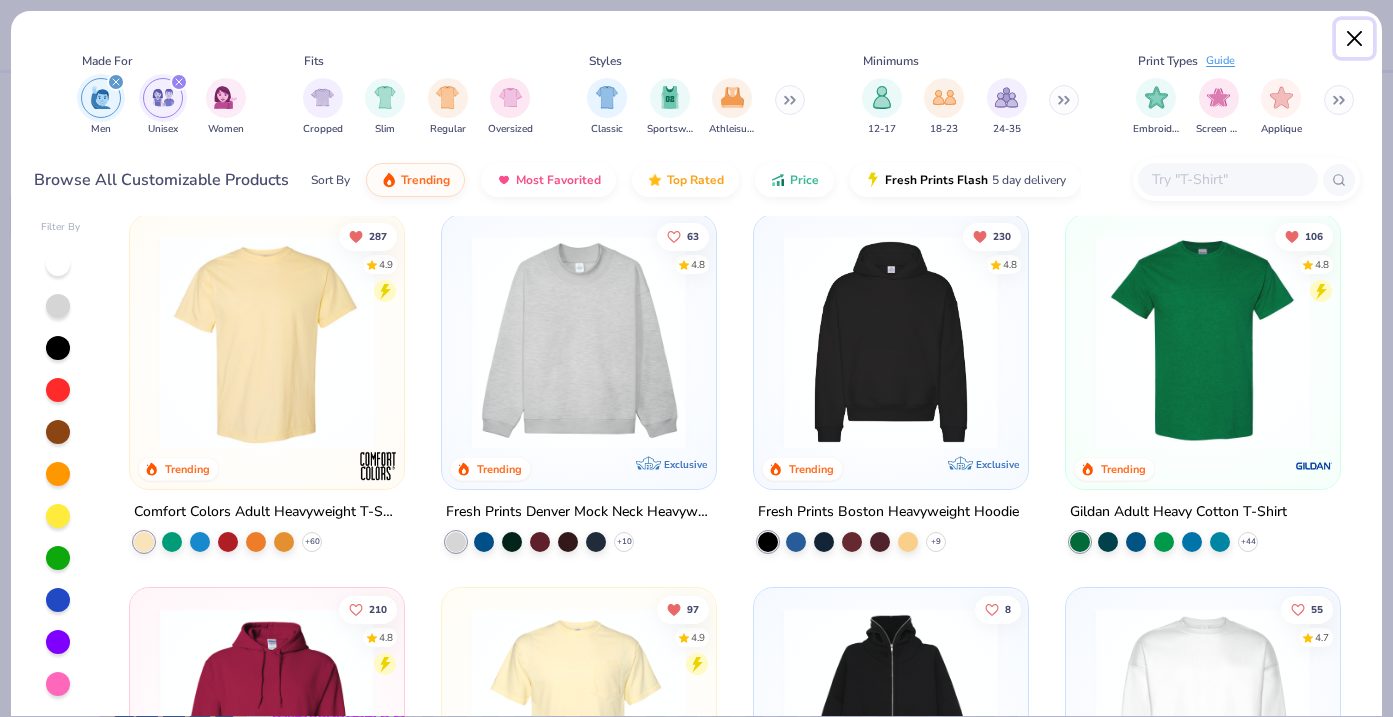 click at bounding box center [1355, 39] 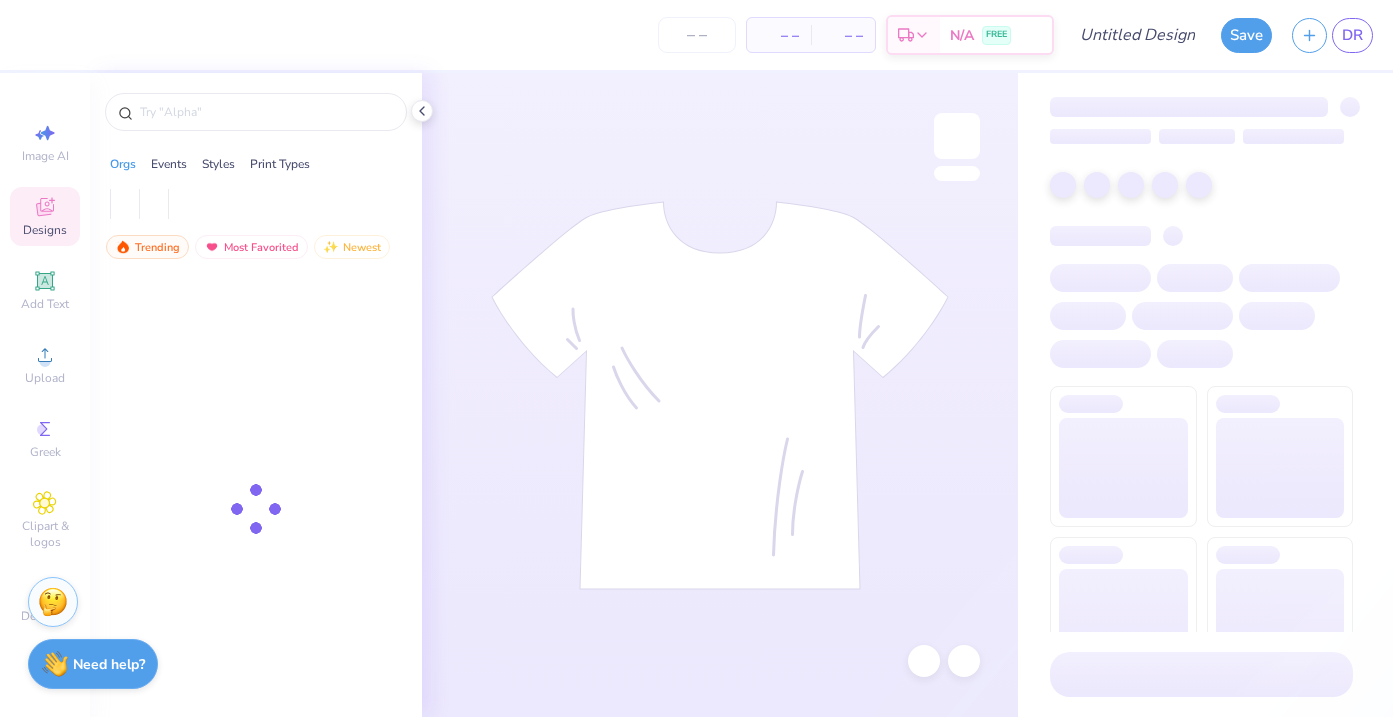 scroll, scrollTop: 0, scrollLeft: 0, axis: both 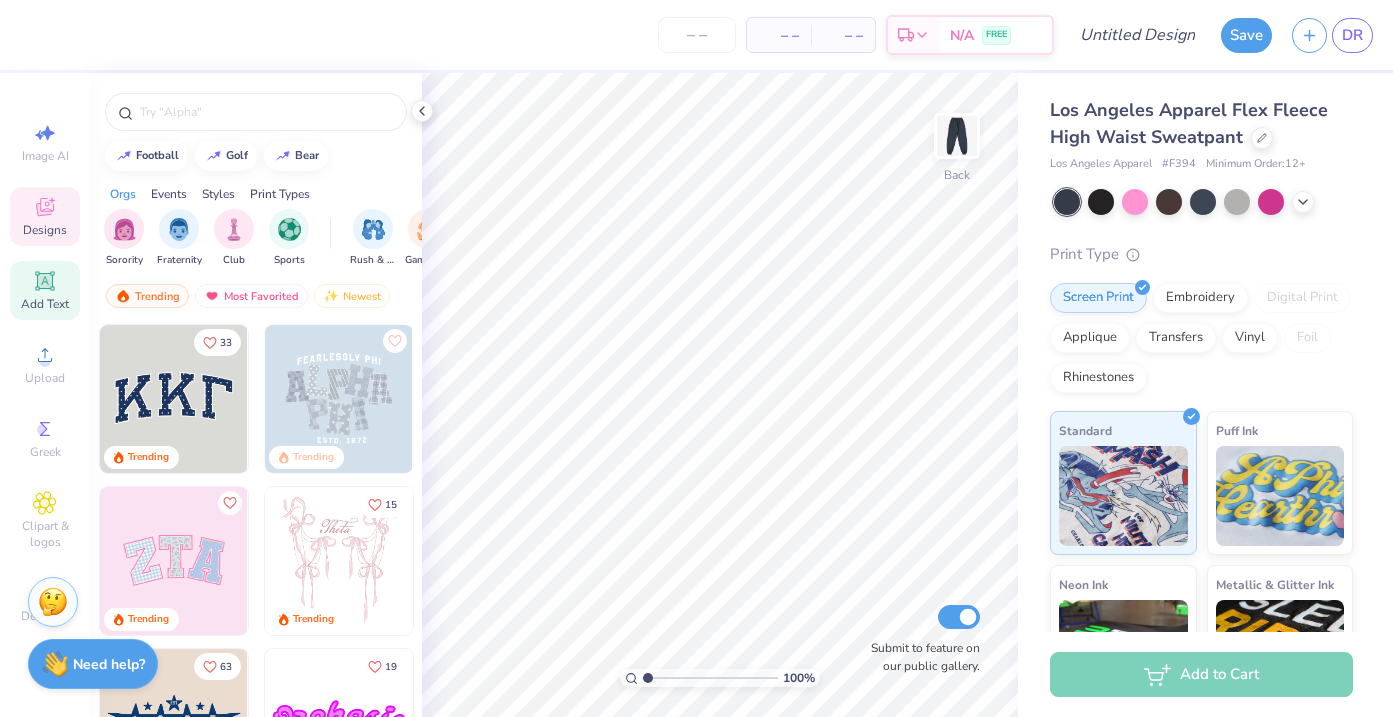 click on "Add Text" at bounding box center [45, 304] 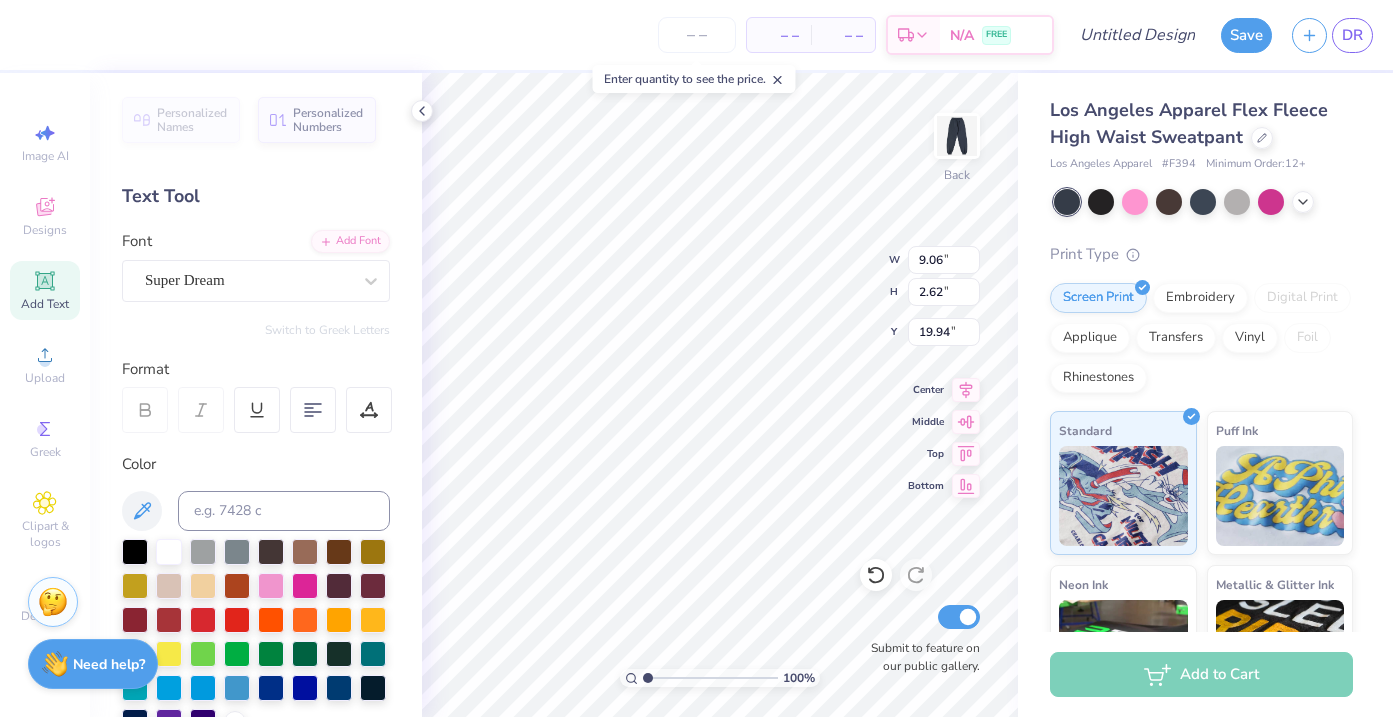 scroll, scrollTop: 0, scrollLeft: 0, axis: both 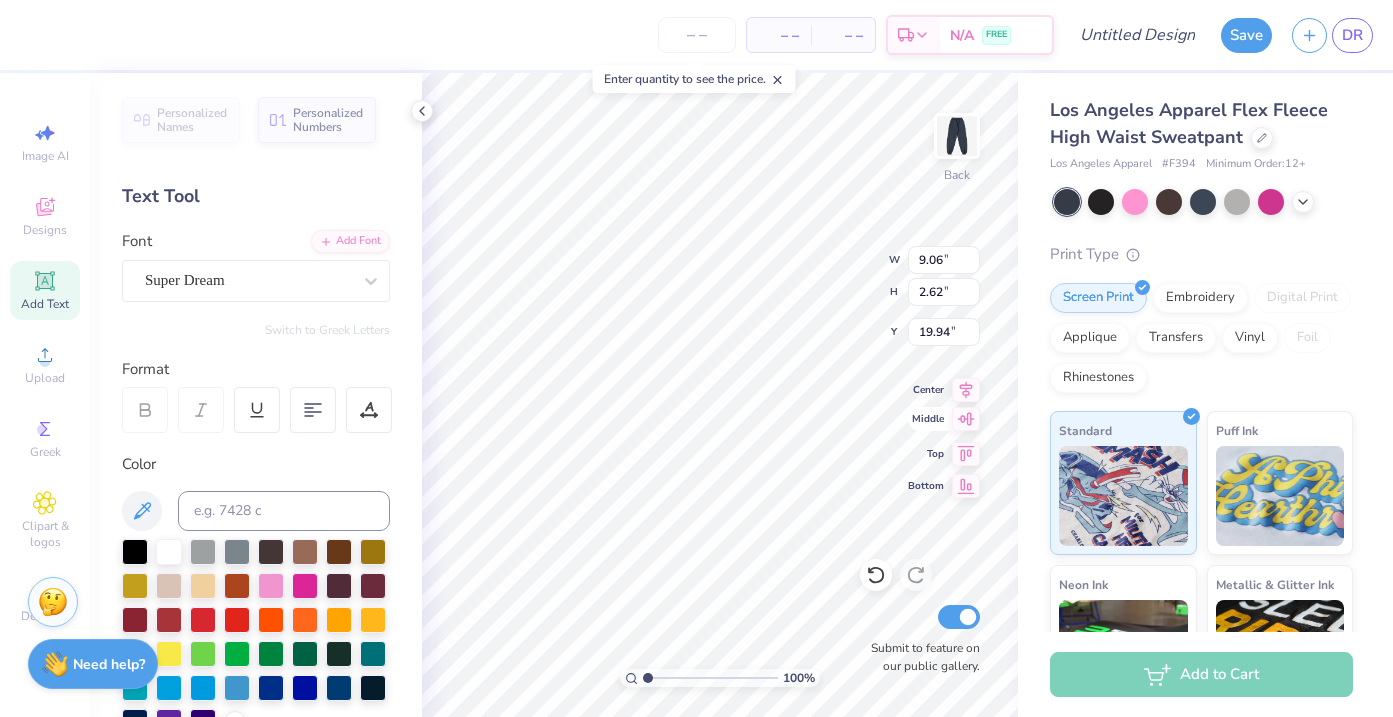 type on "Greystone" 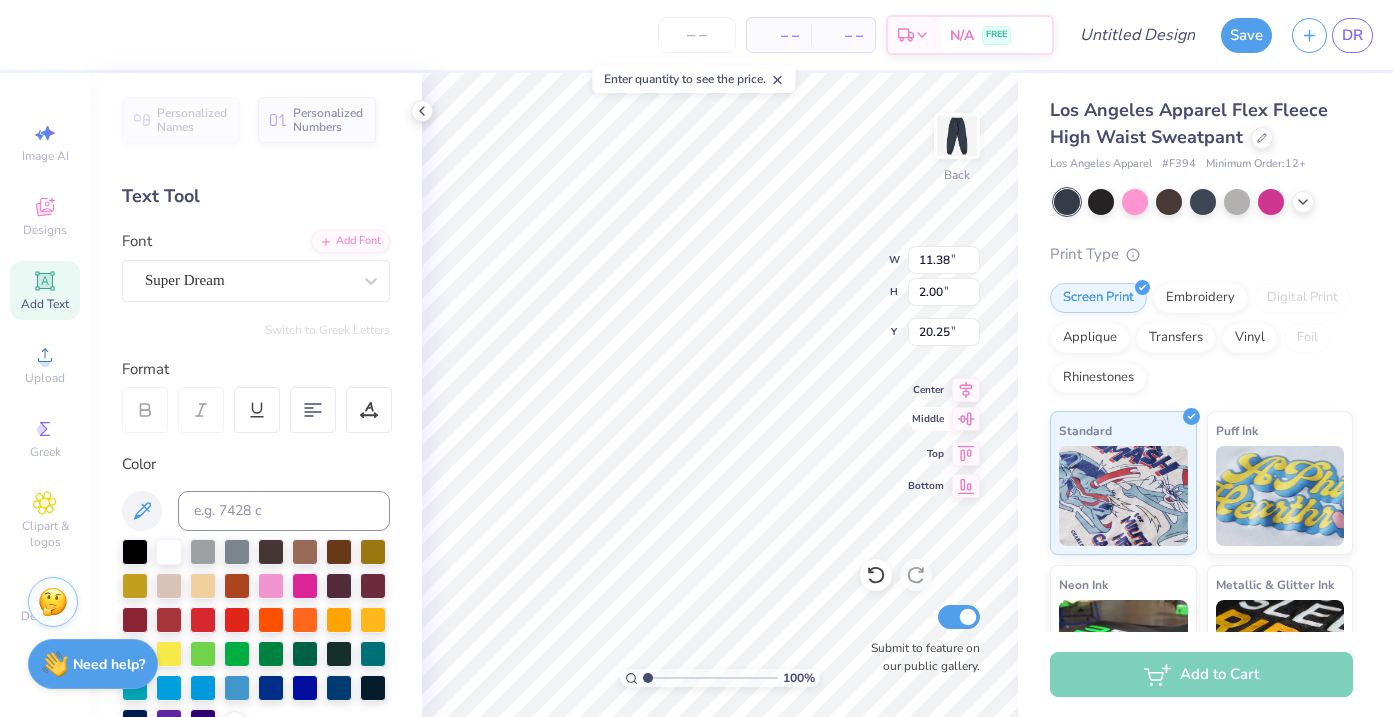 click 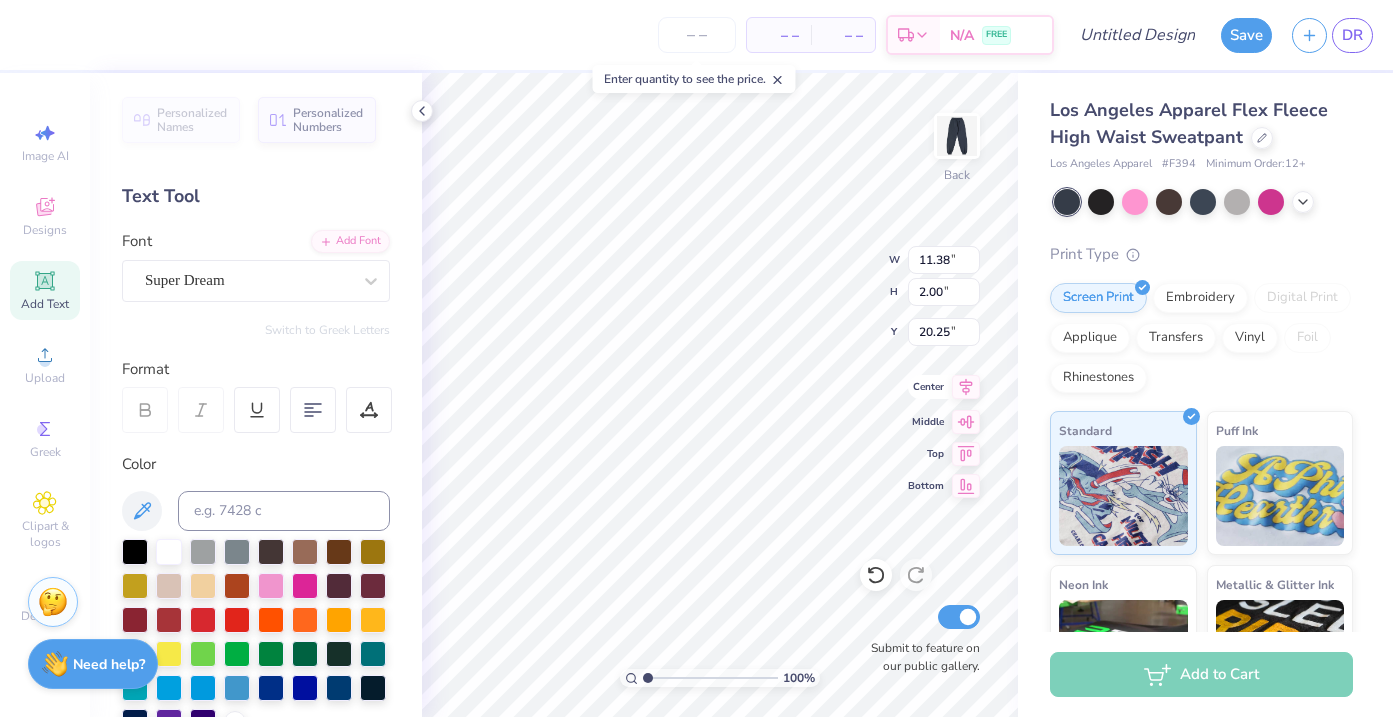 click 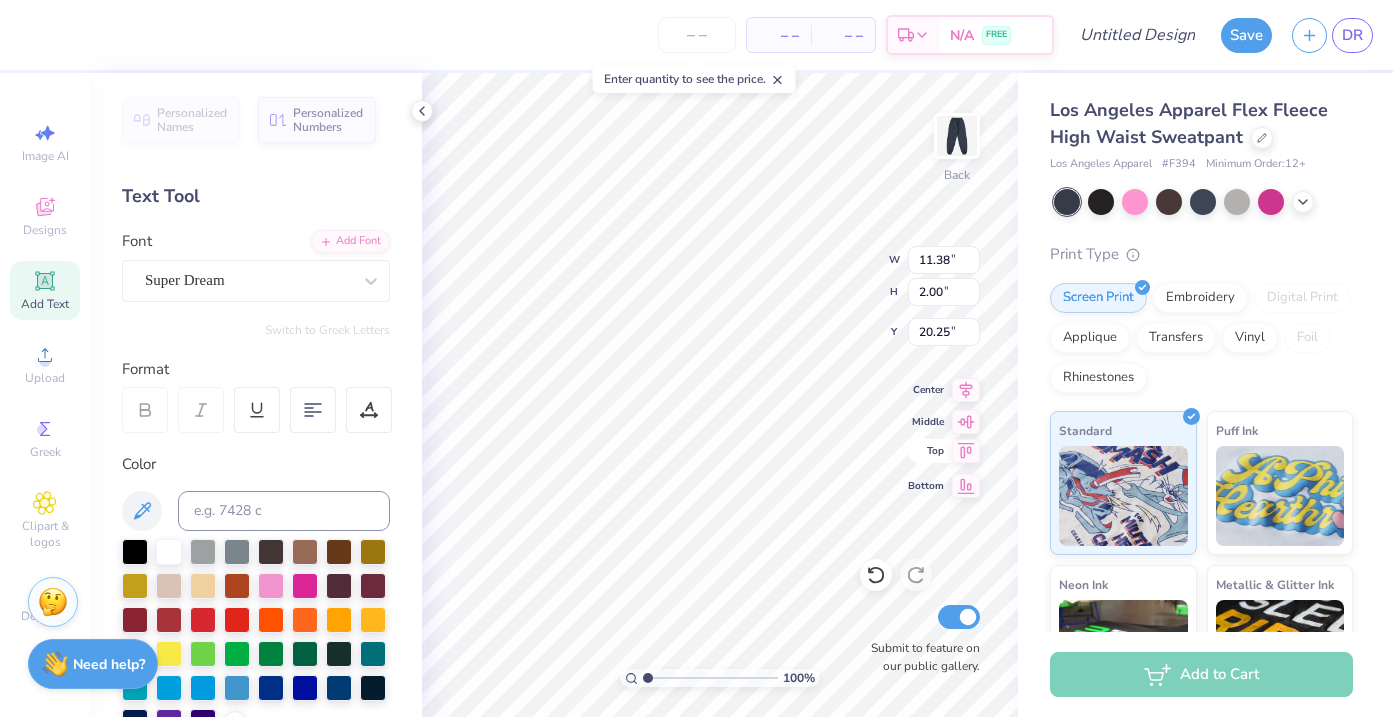 click 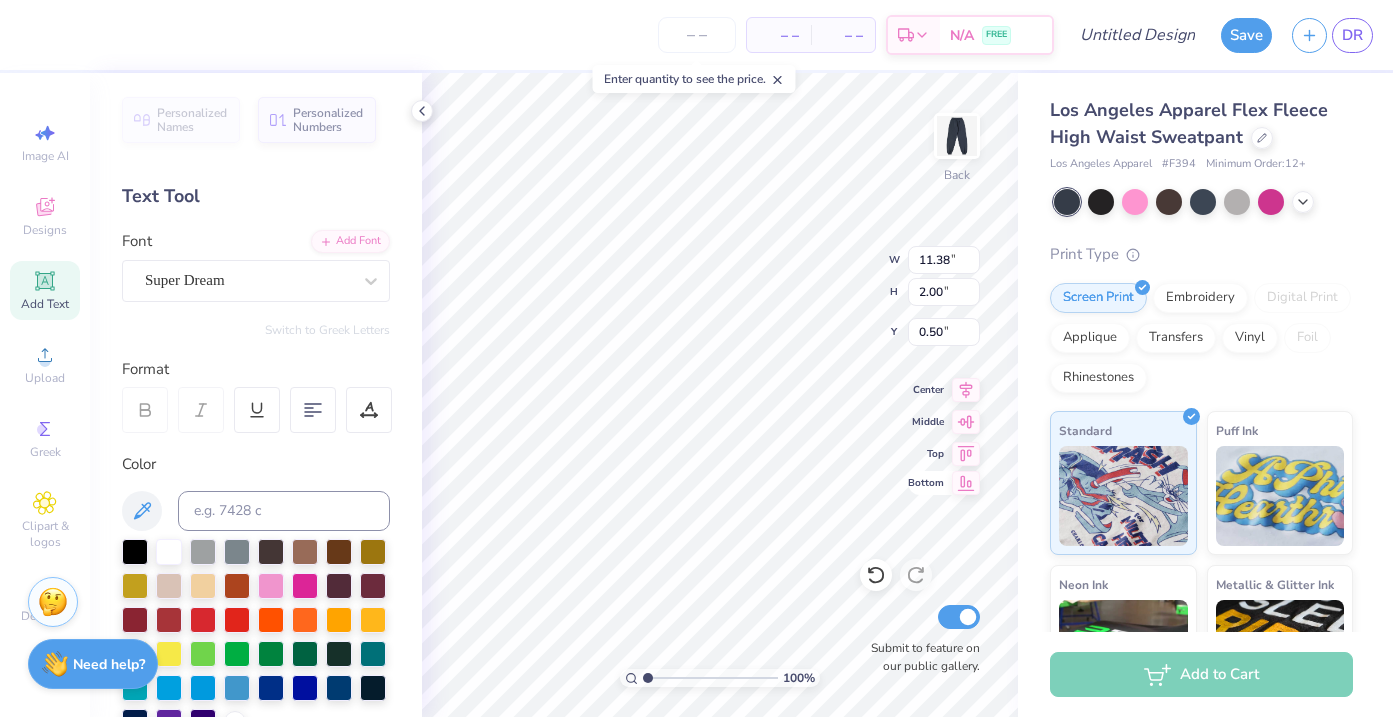 click 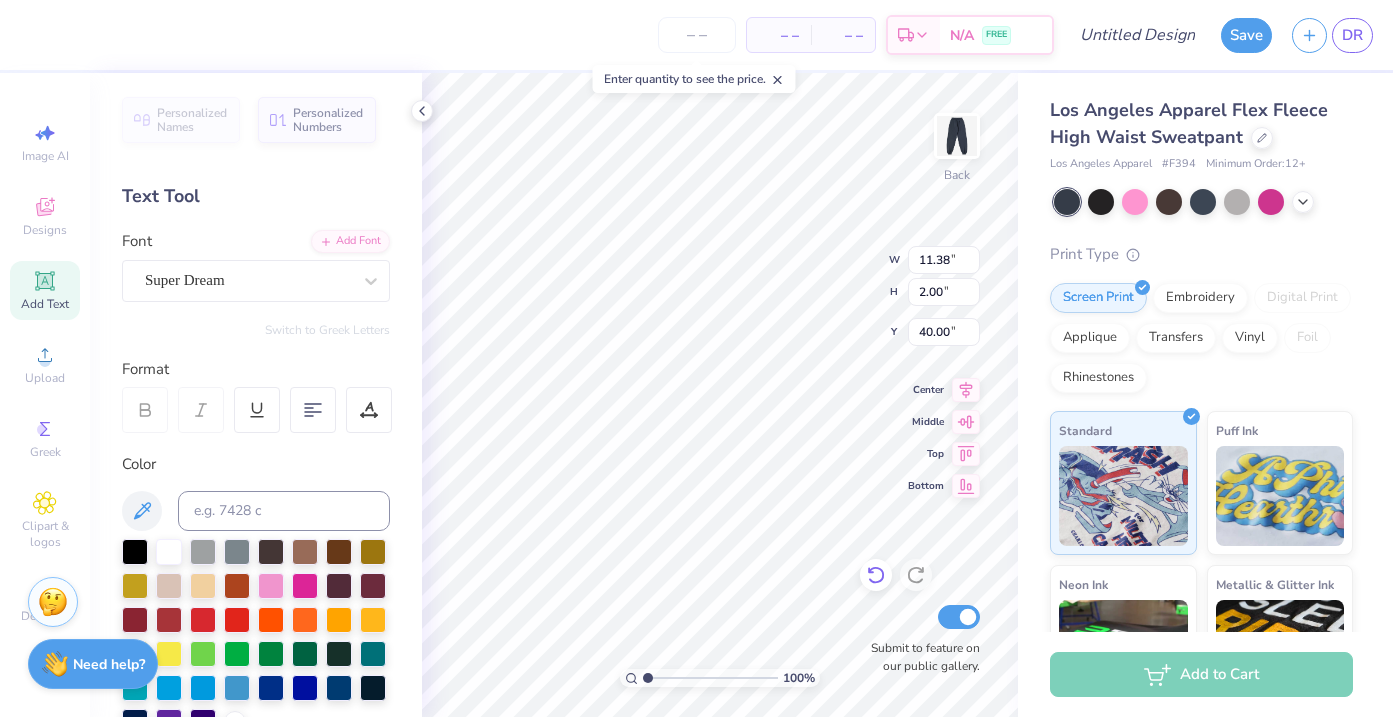 click 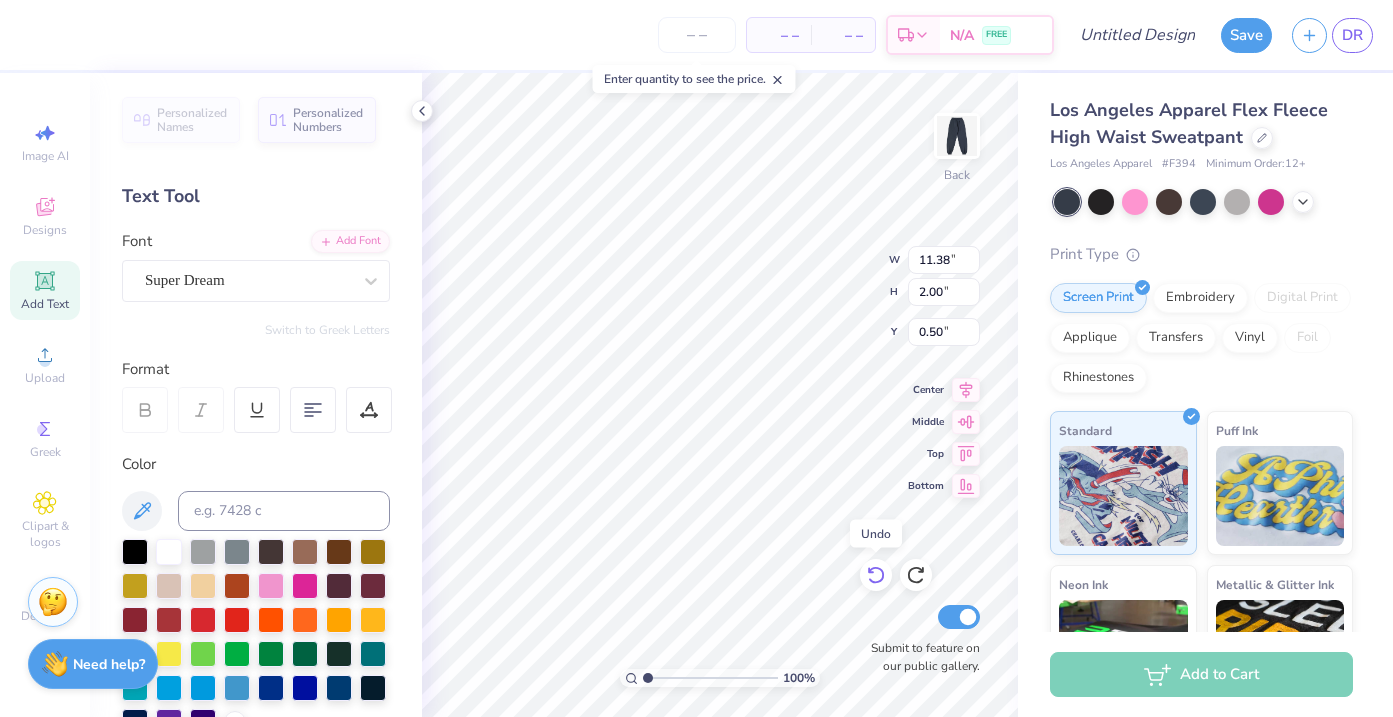 click 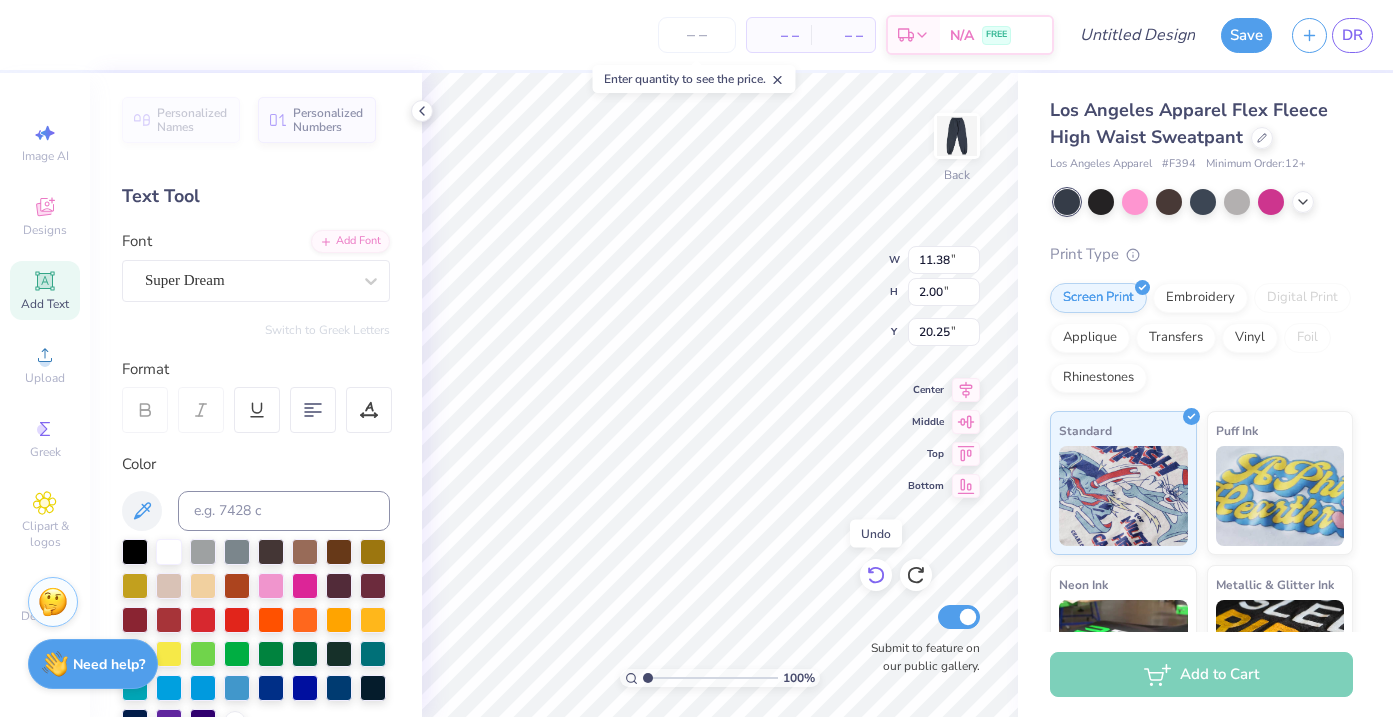click 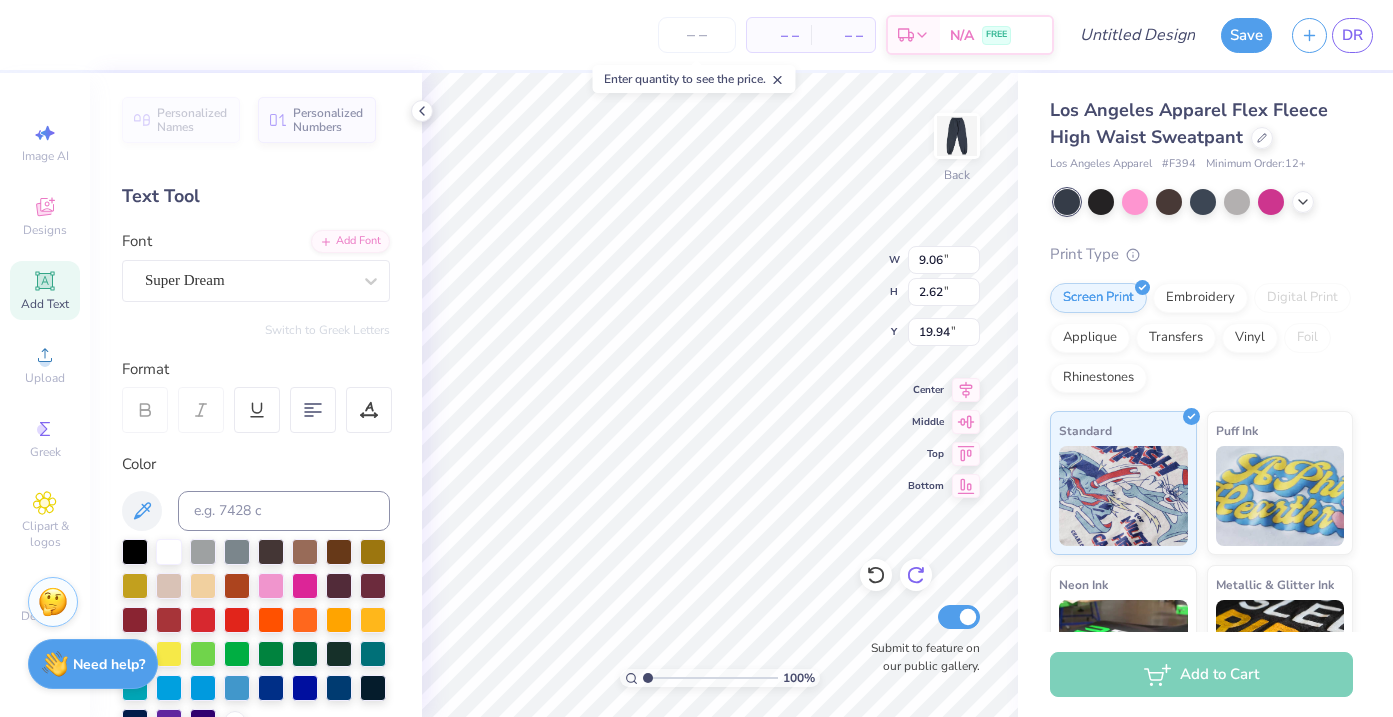 click 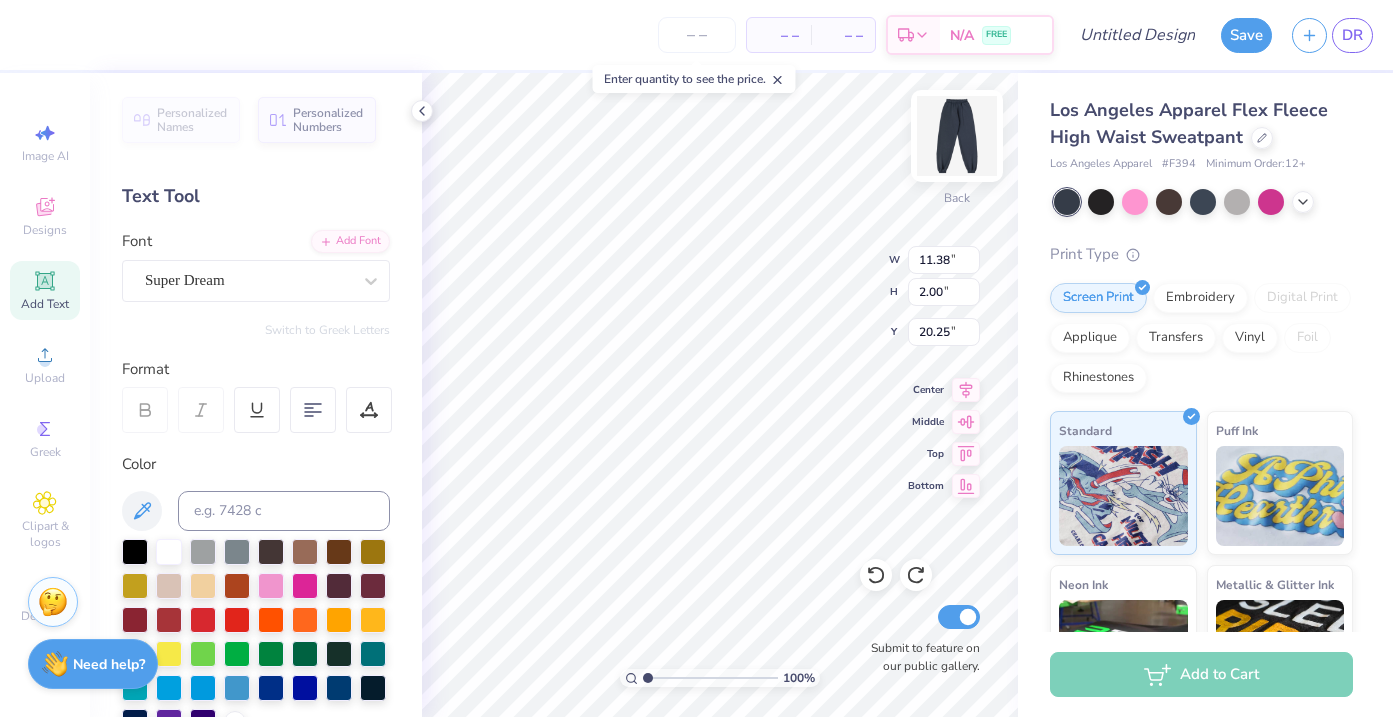 click at bounding box center [957, 136] 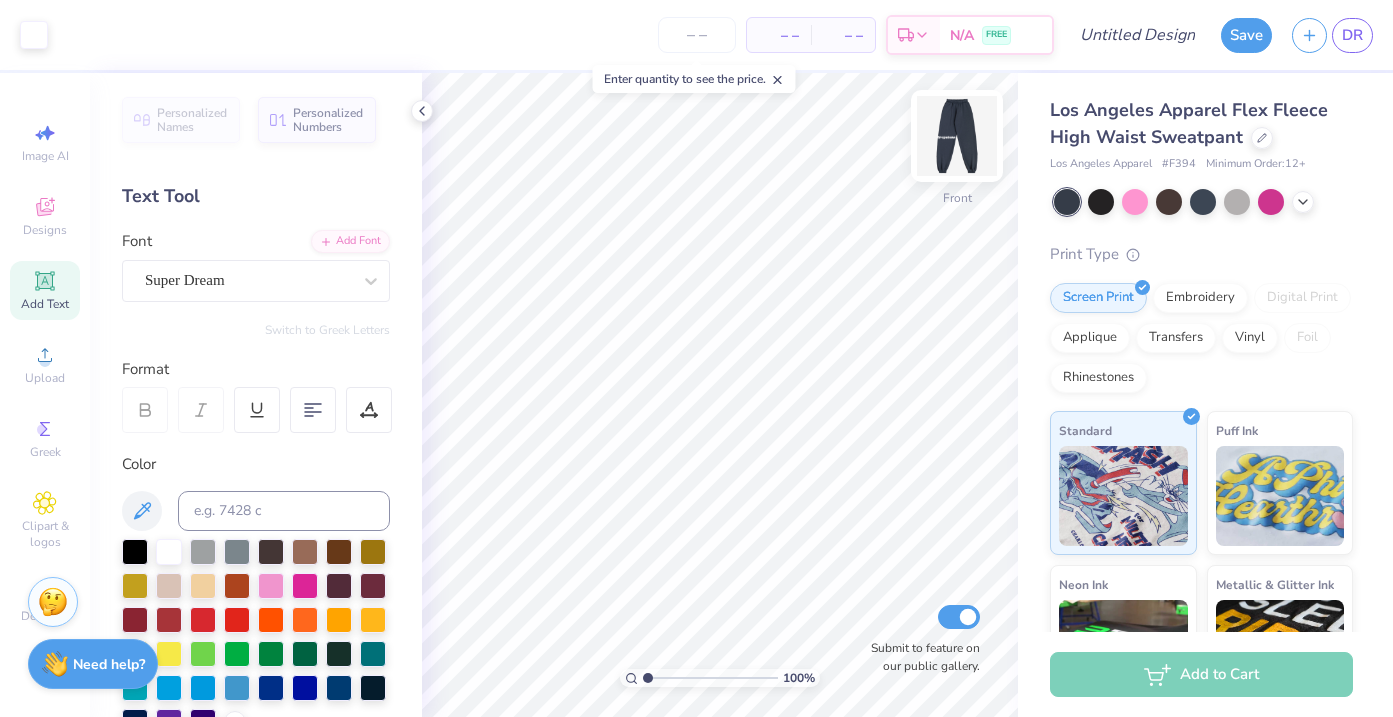 click at bounding box center [957, 136] 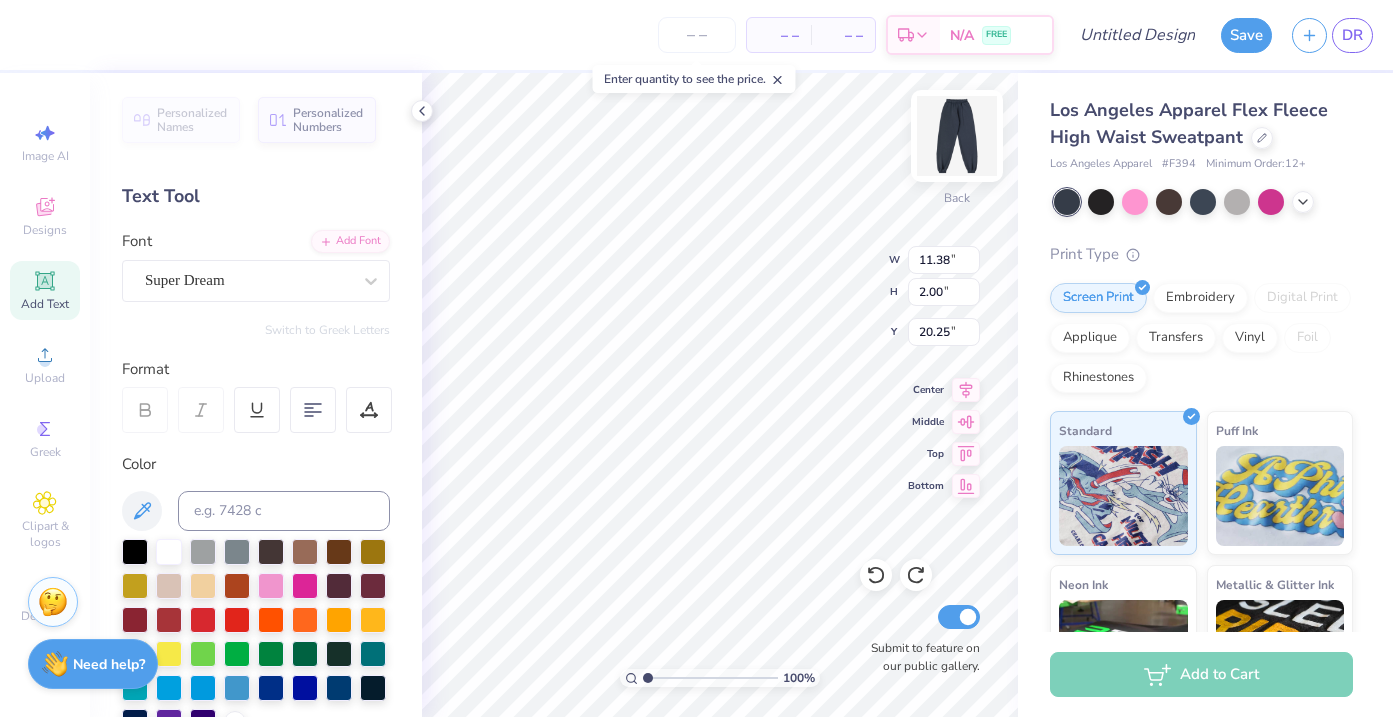 type on "17.99" 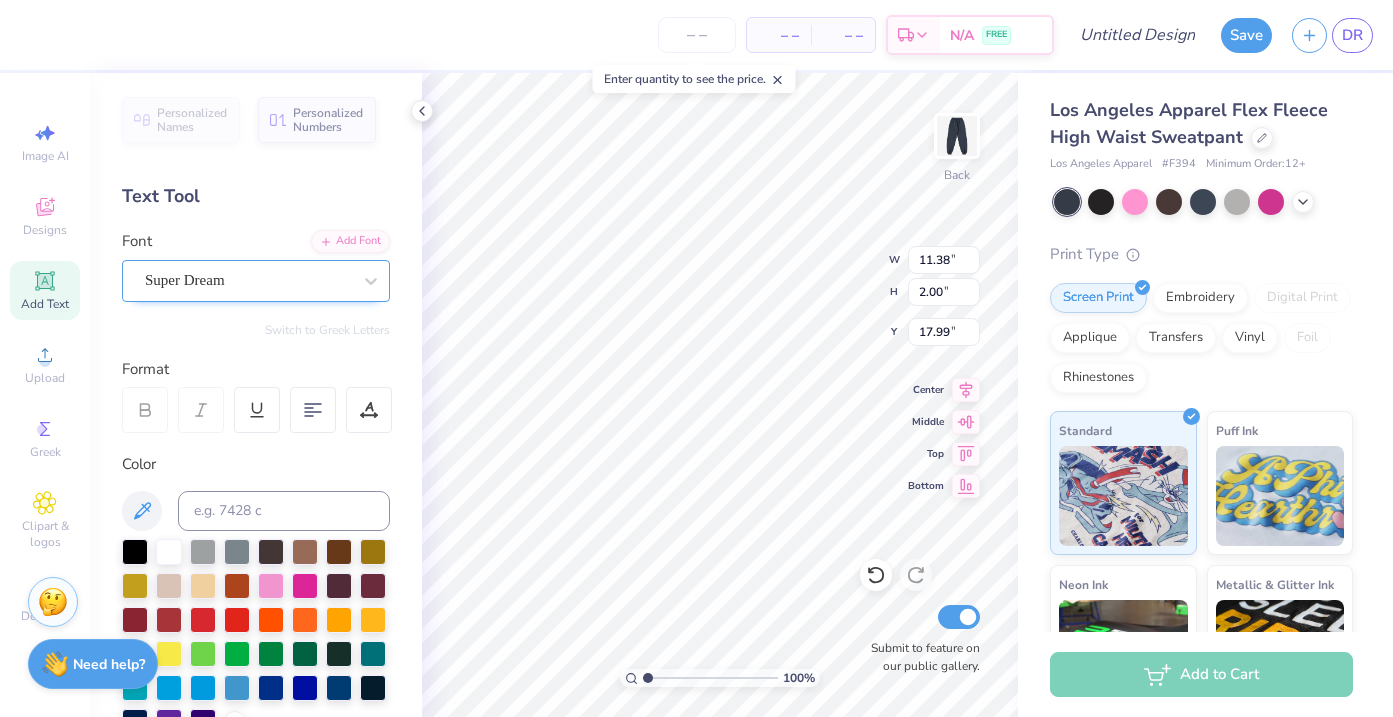 click on "Super Dream" at bounding box center [248, 280] 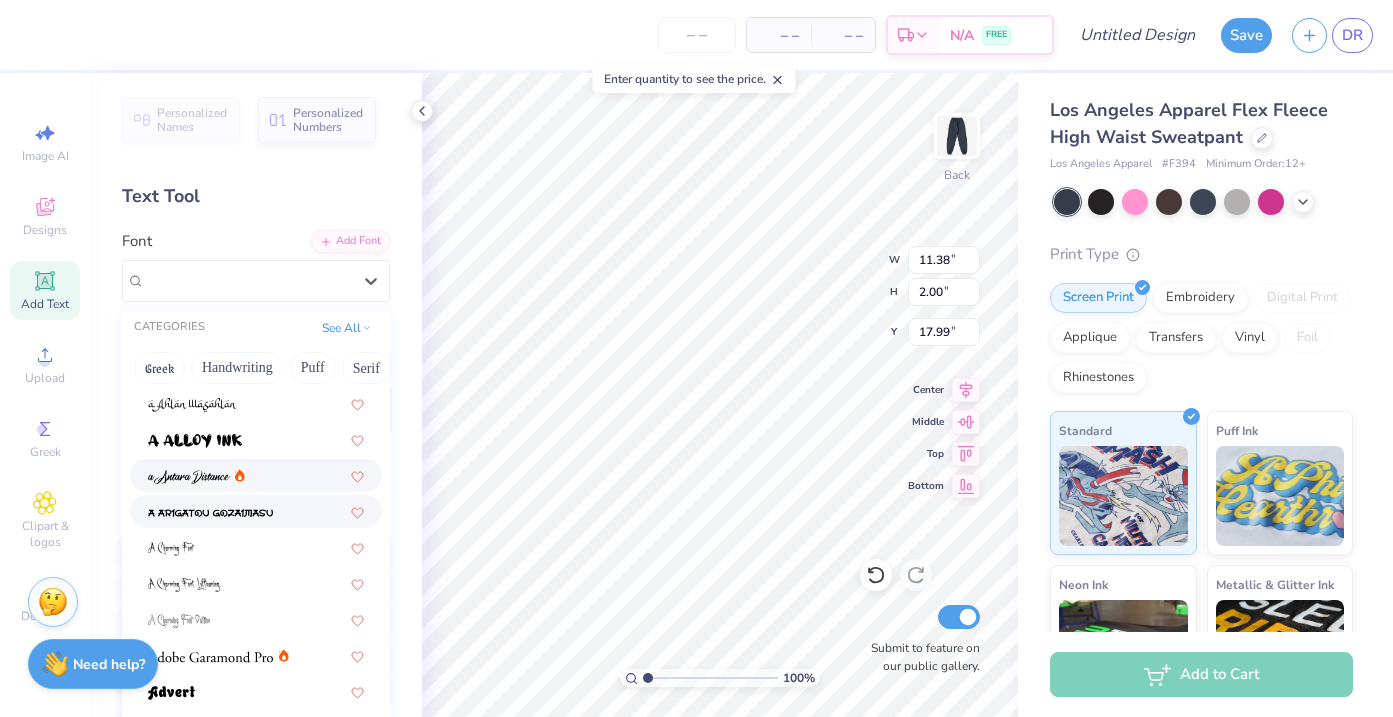 scroll, scrollTop: 0, scrollLeft: 0, axis: both 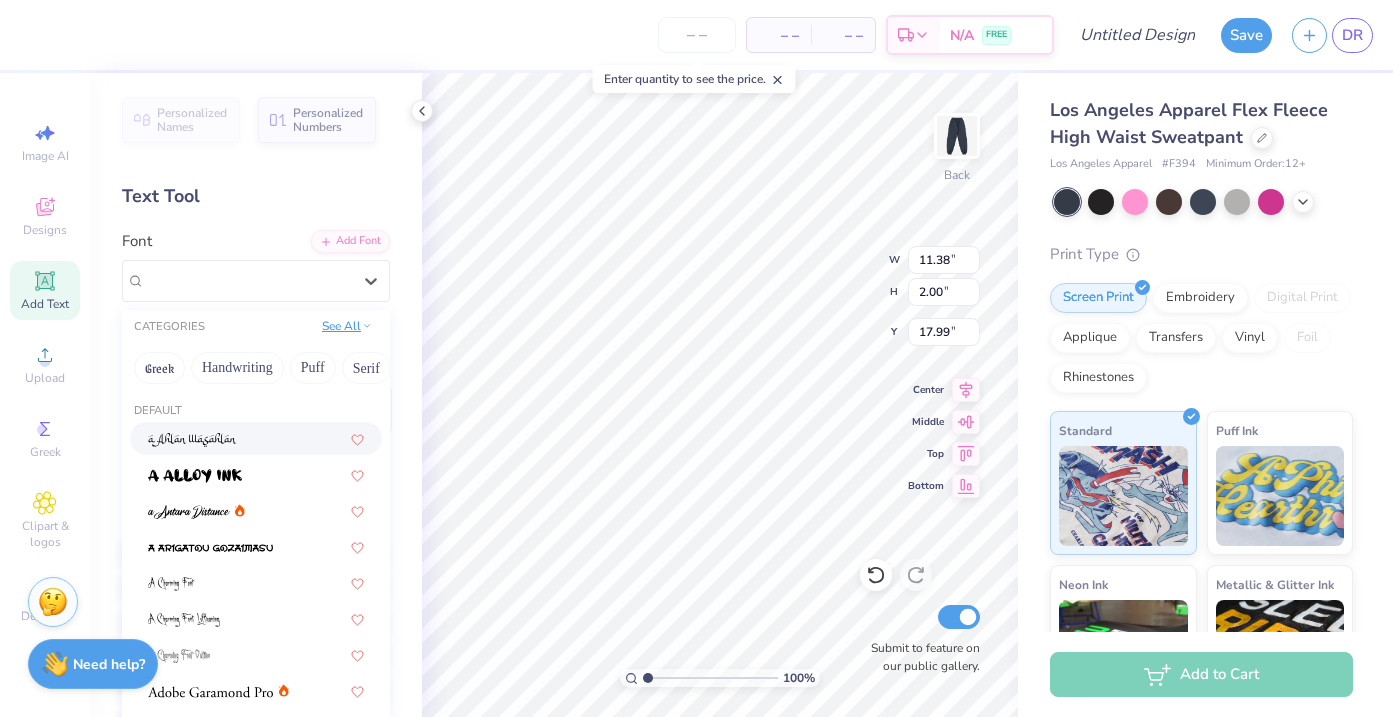click on "See All" at bounding box center (347, 326) 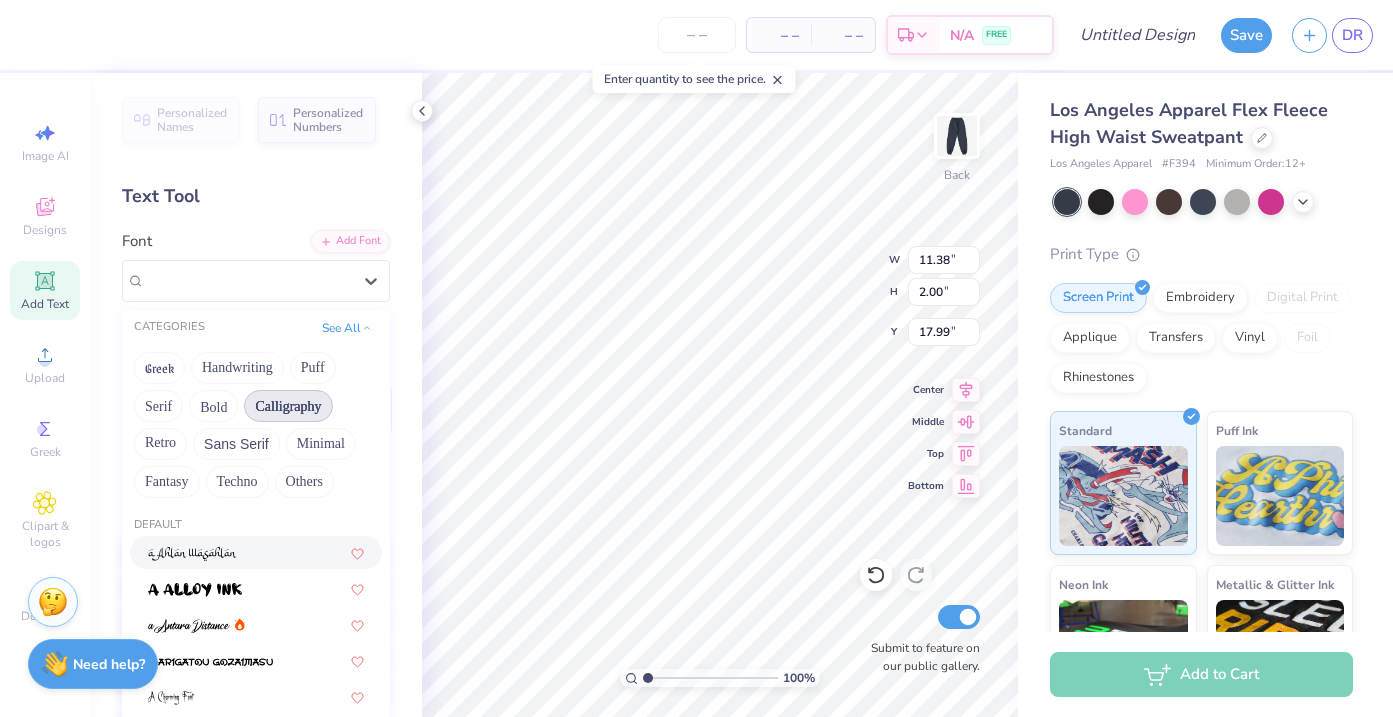 click on "Calligraphy" at bounding box center (288, 406) 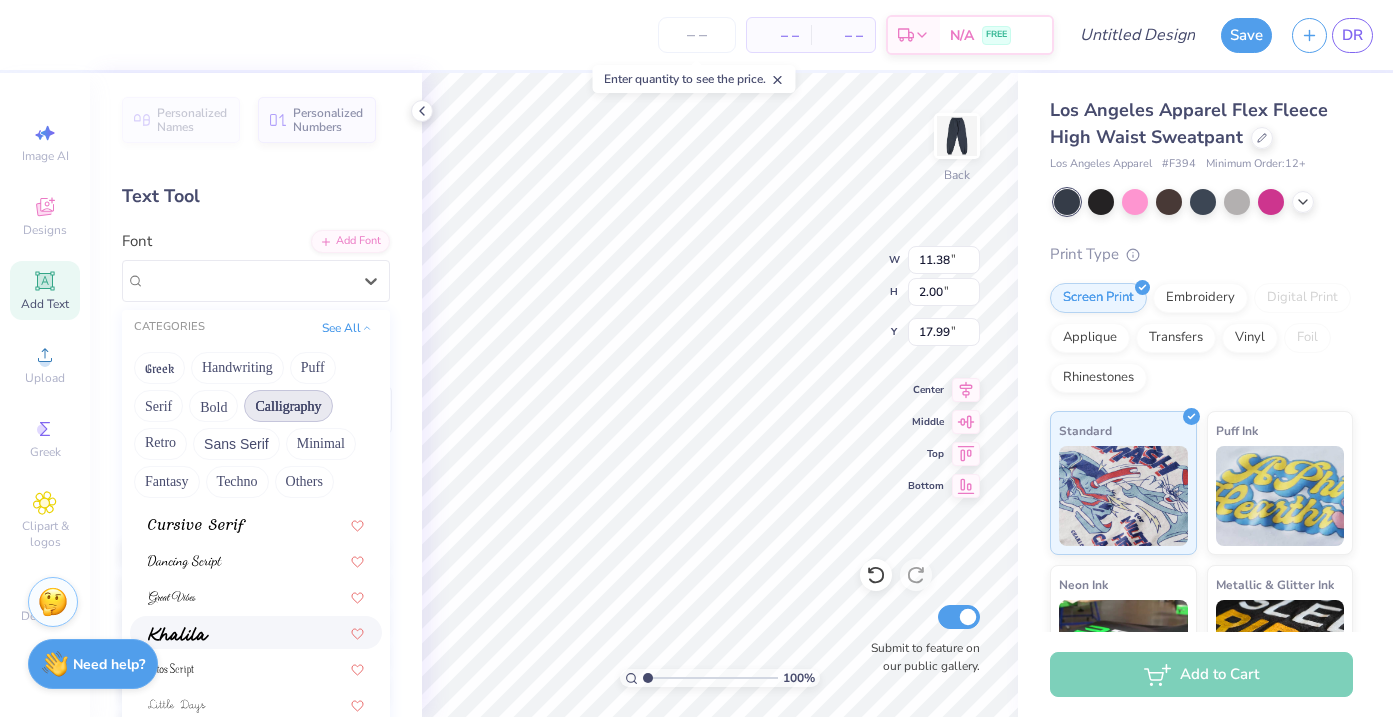 scroll, scrollTop: 490, scrollLeft: 0, axis: vertical 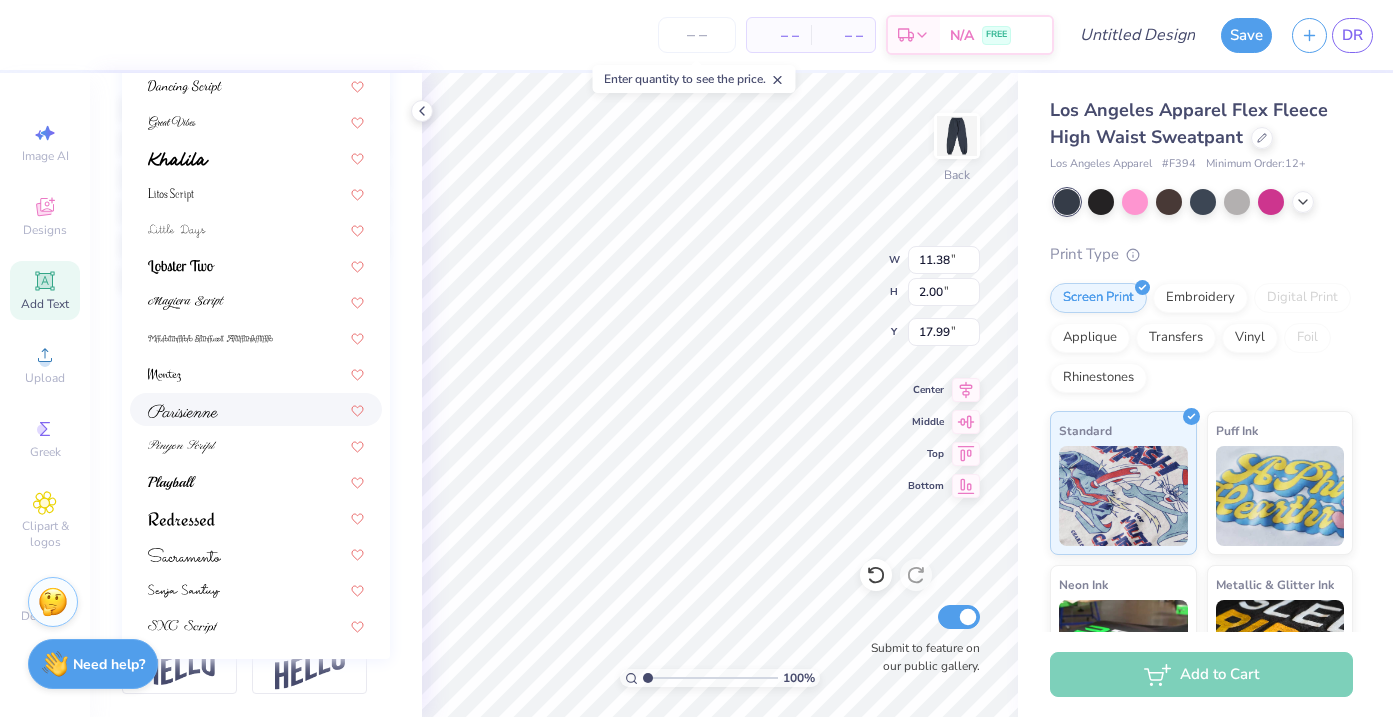 click at bounding box center (256, 409) 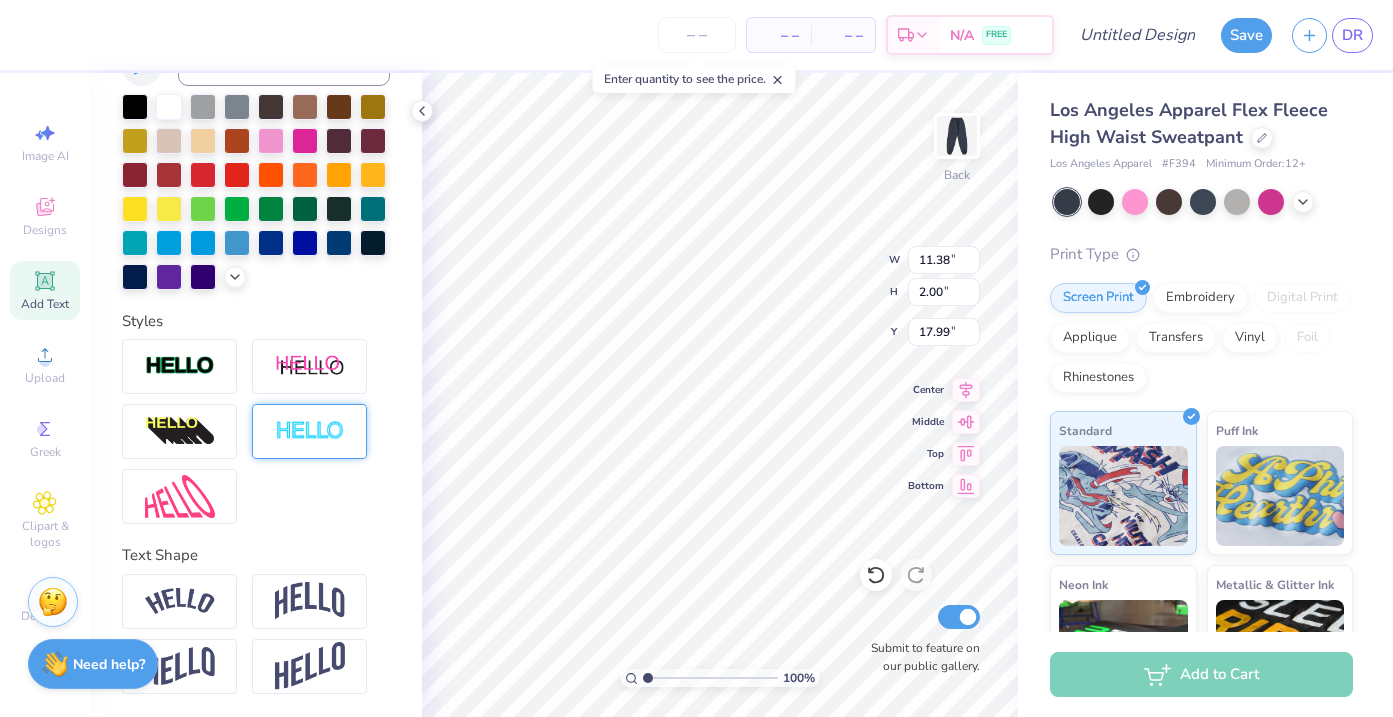 type on "8.60" 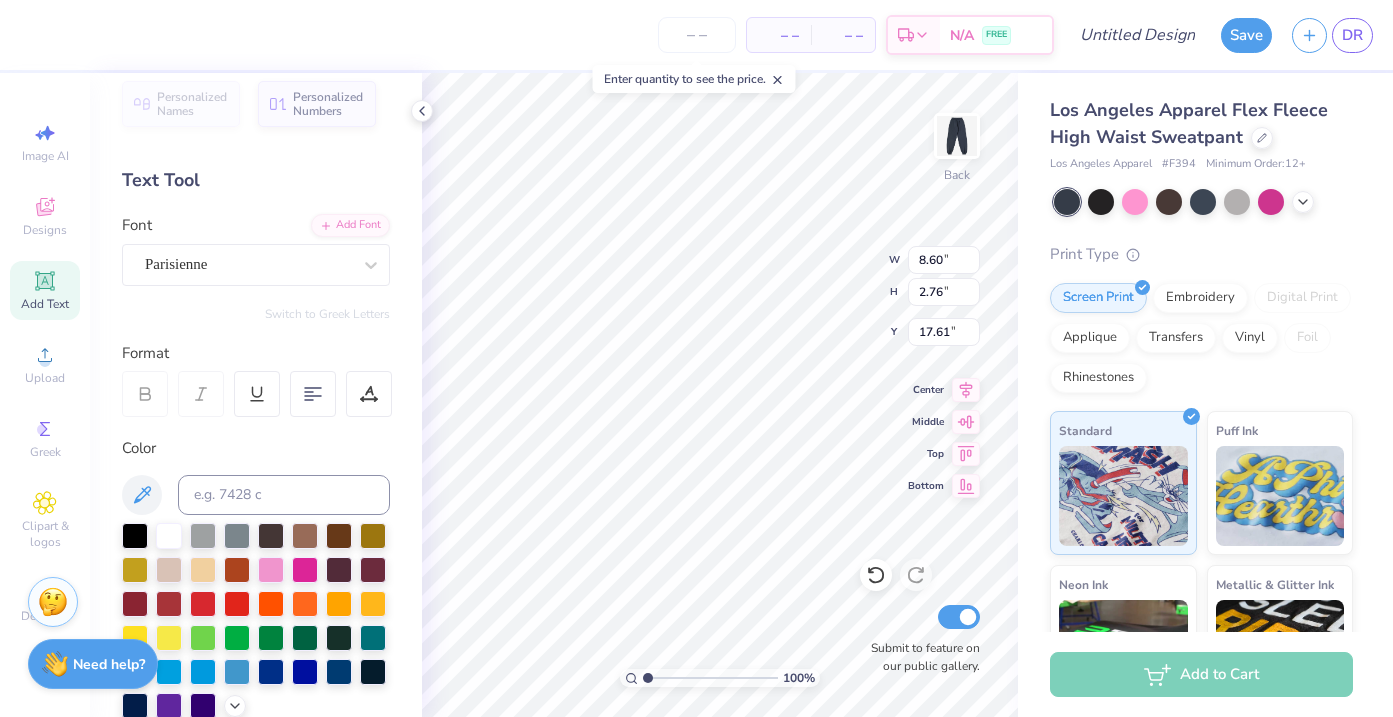 scroll, scrollTop: 0, scrollLeft: 0, axis: both 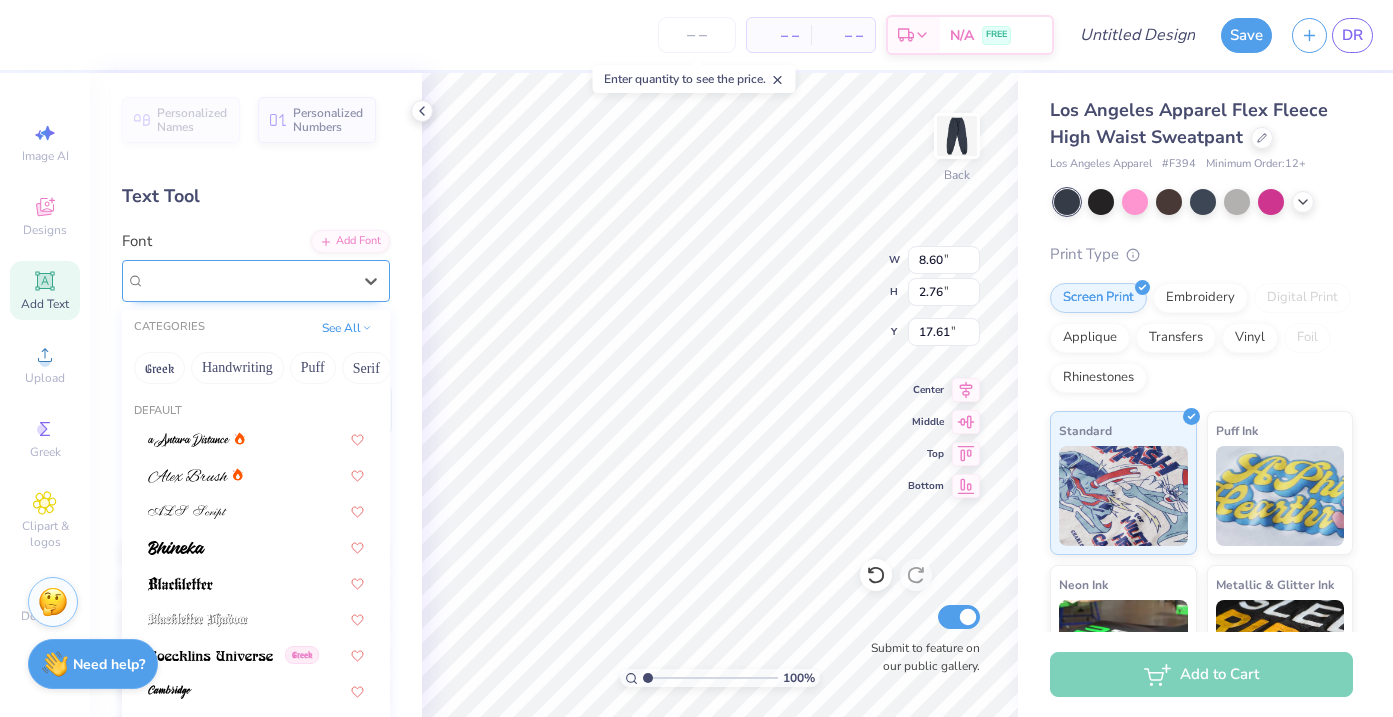 click on "Parisienne" at bounding box center [248, 280] 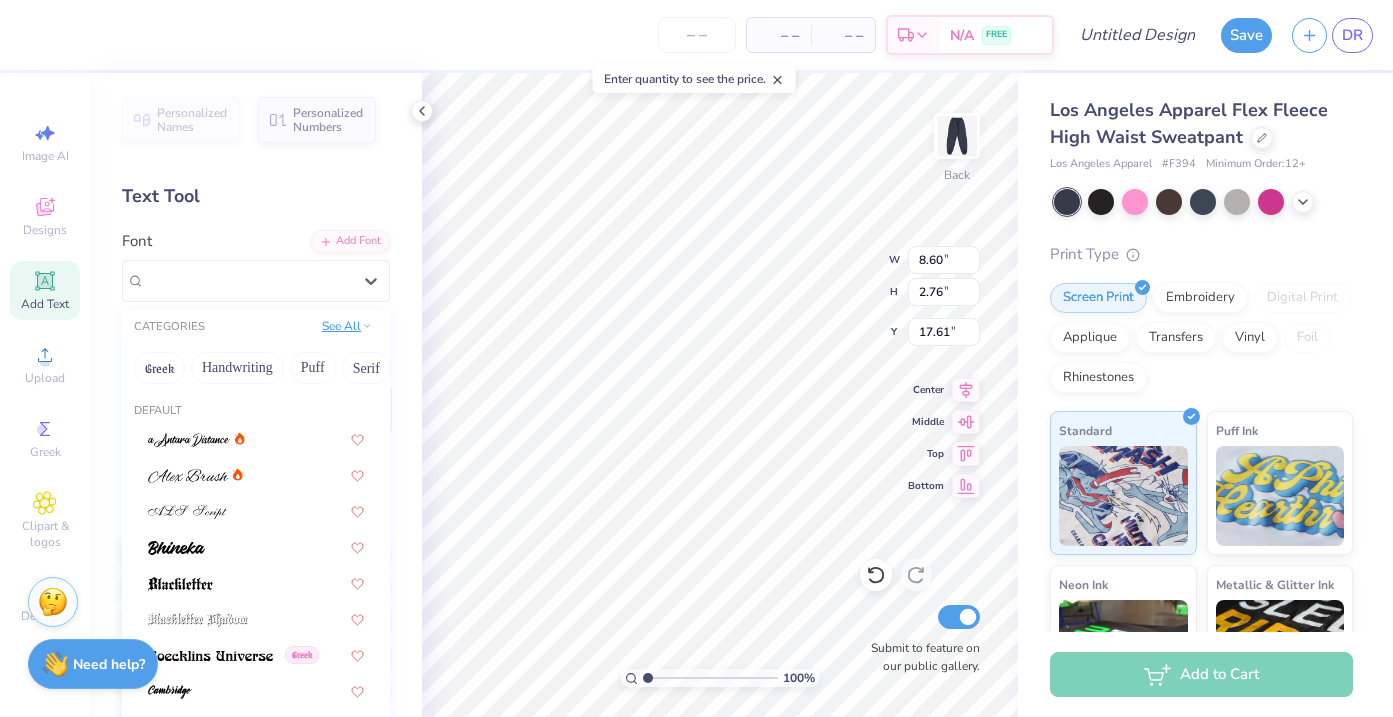 click on "See All" at bounding box center [347, 326] 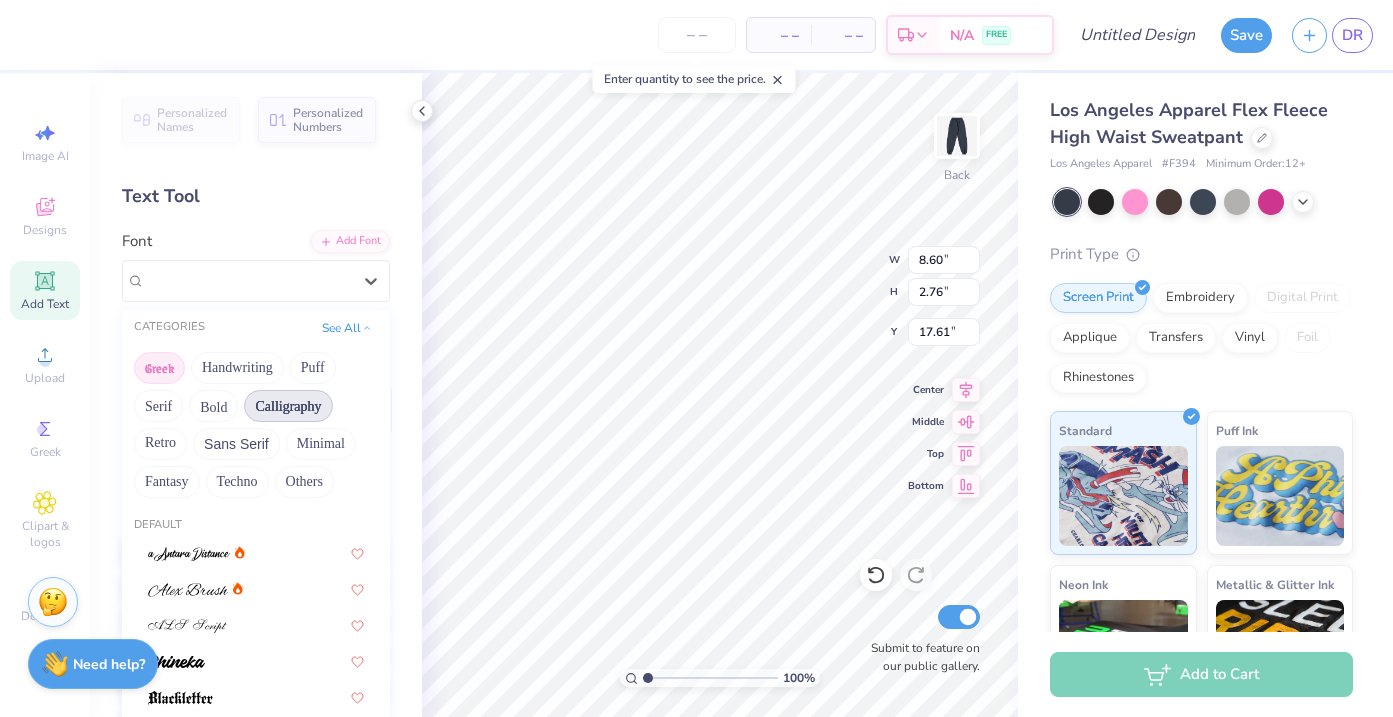 click on "Greek" at bounding box center [159, 368] 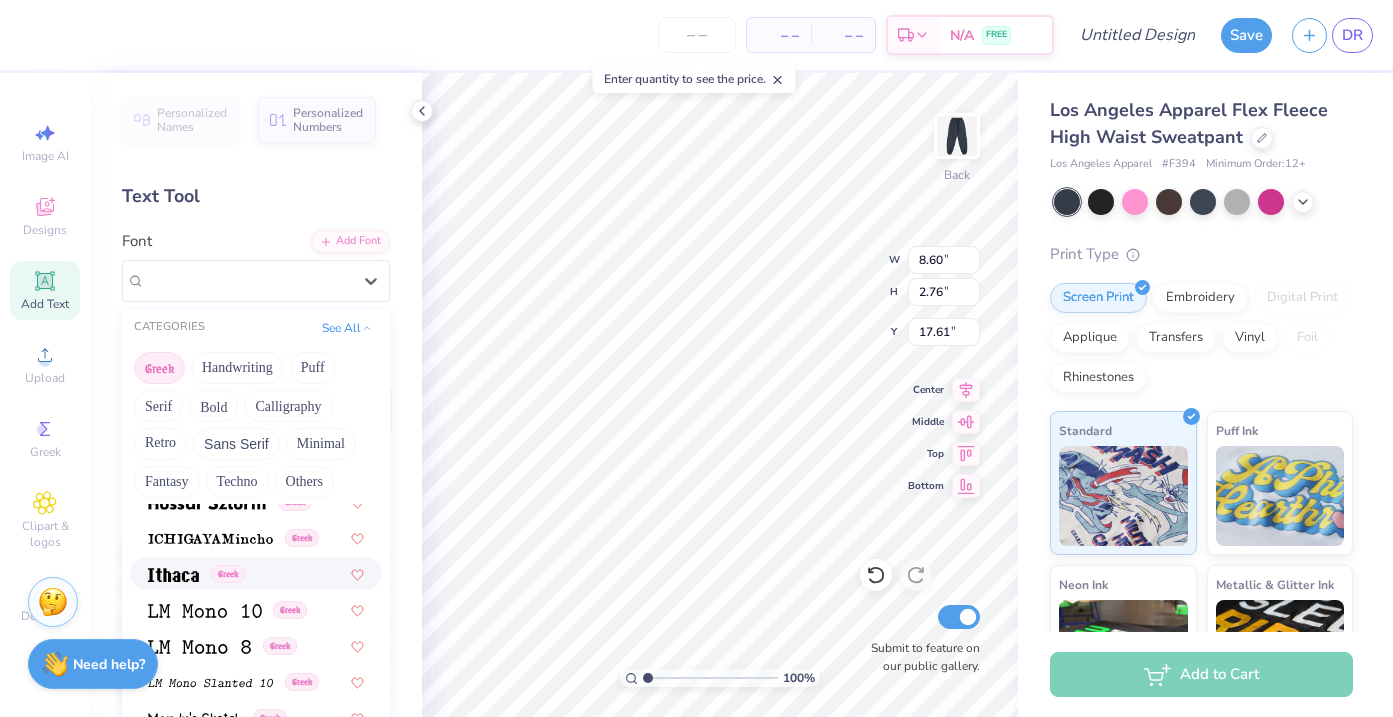 scroll, scrollTop: 808, scrollLeft: 0, axis: vertical 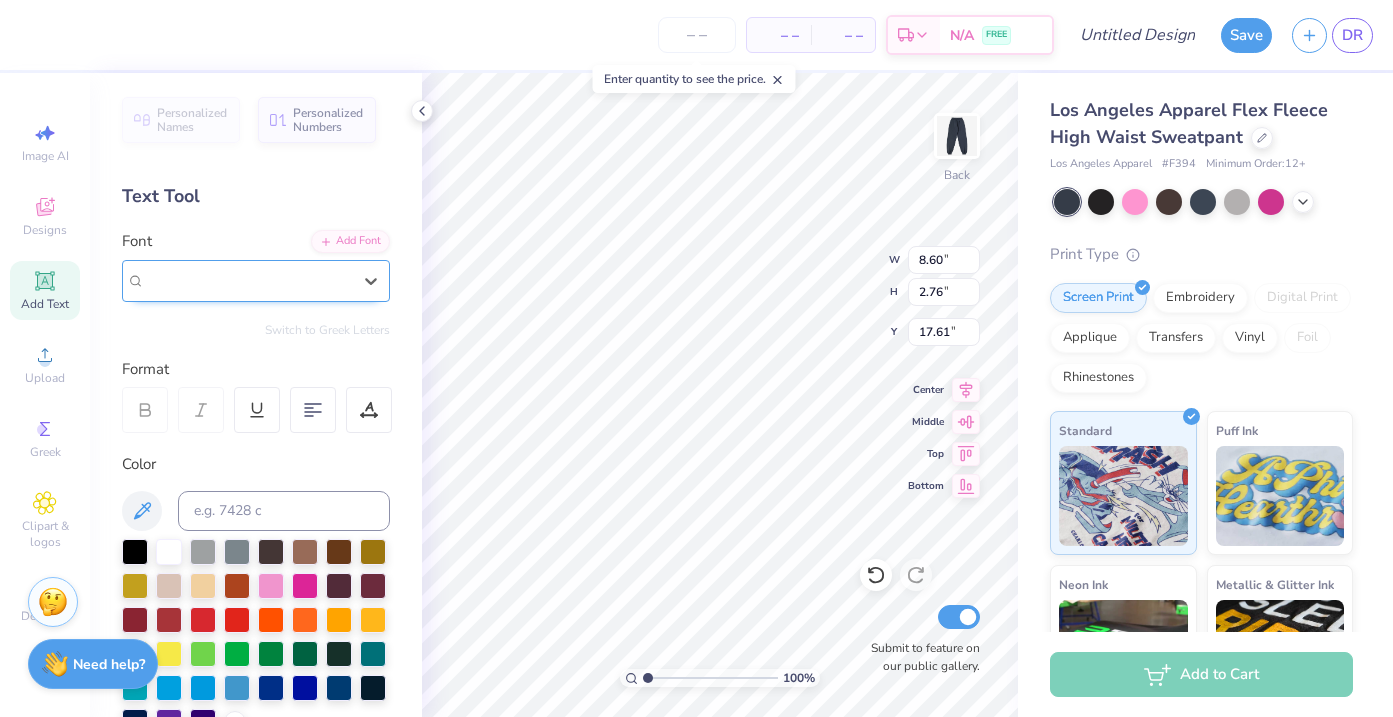 click on "Parisienne" at bounding box center (256, 281) 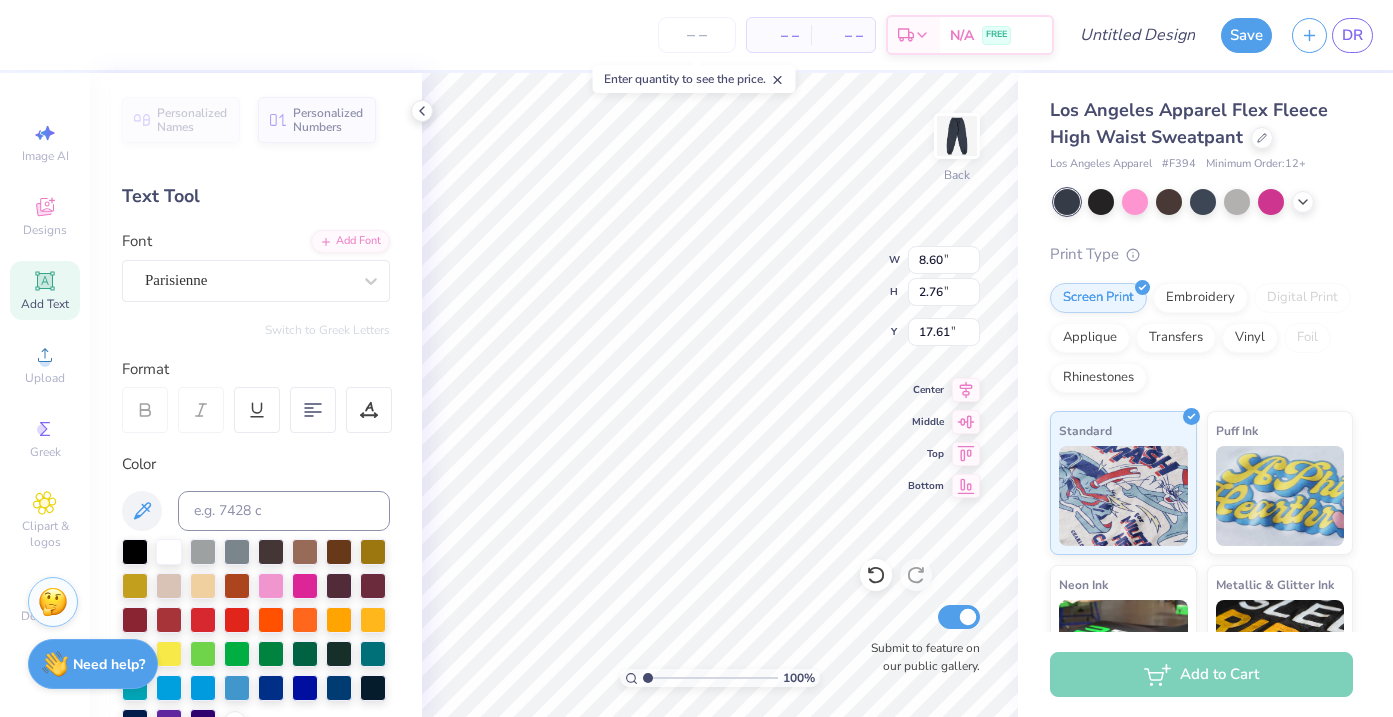 click on "Personalized Names Personalized Numbers Text Tool  Add Font Font Parisienne Switch to Greek Letters Format Color Styles Text Shape" at bounding box center (256, 395) 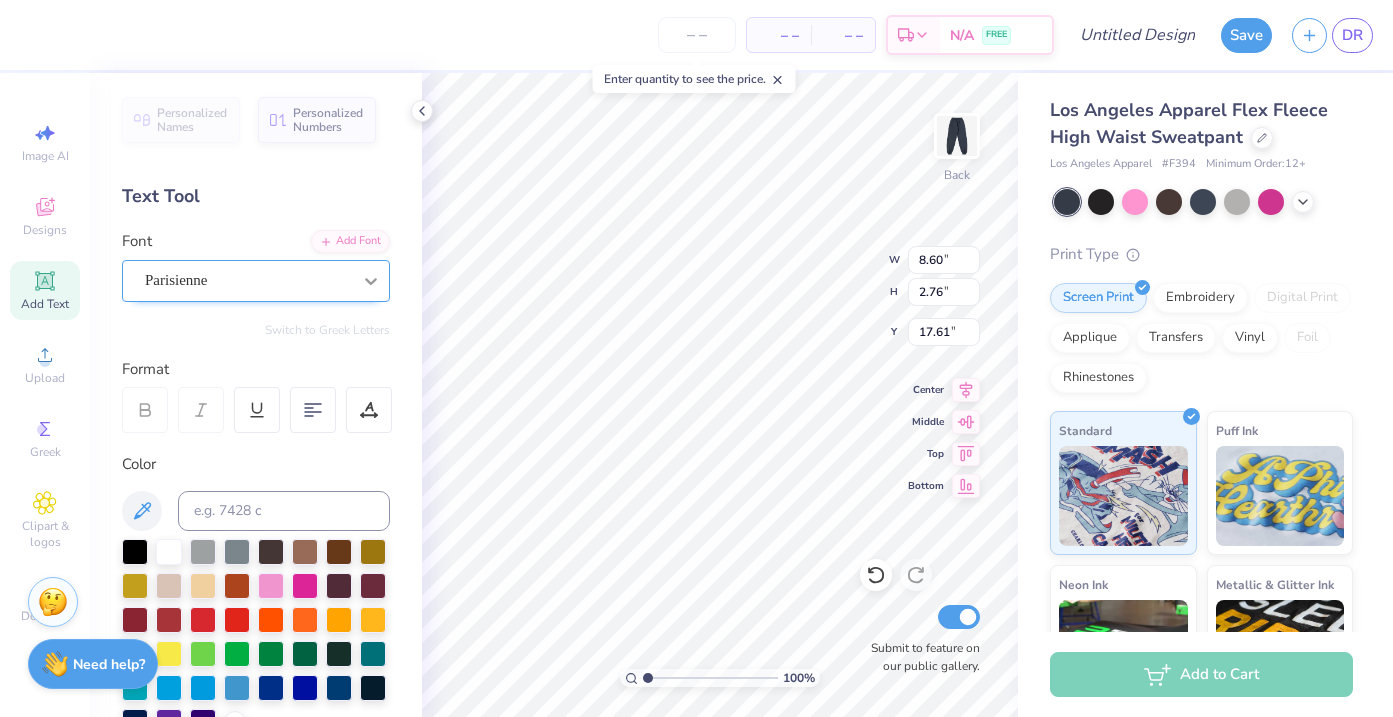 click 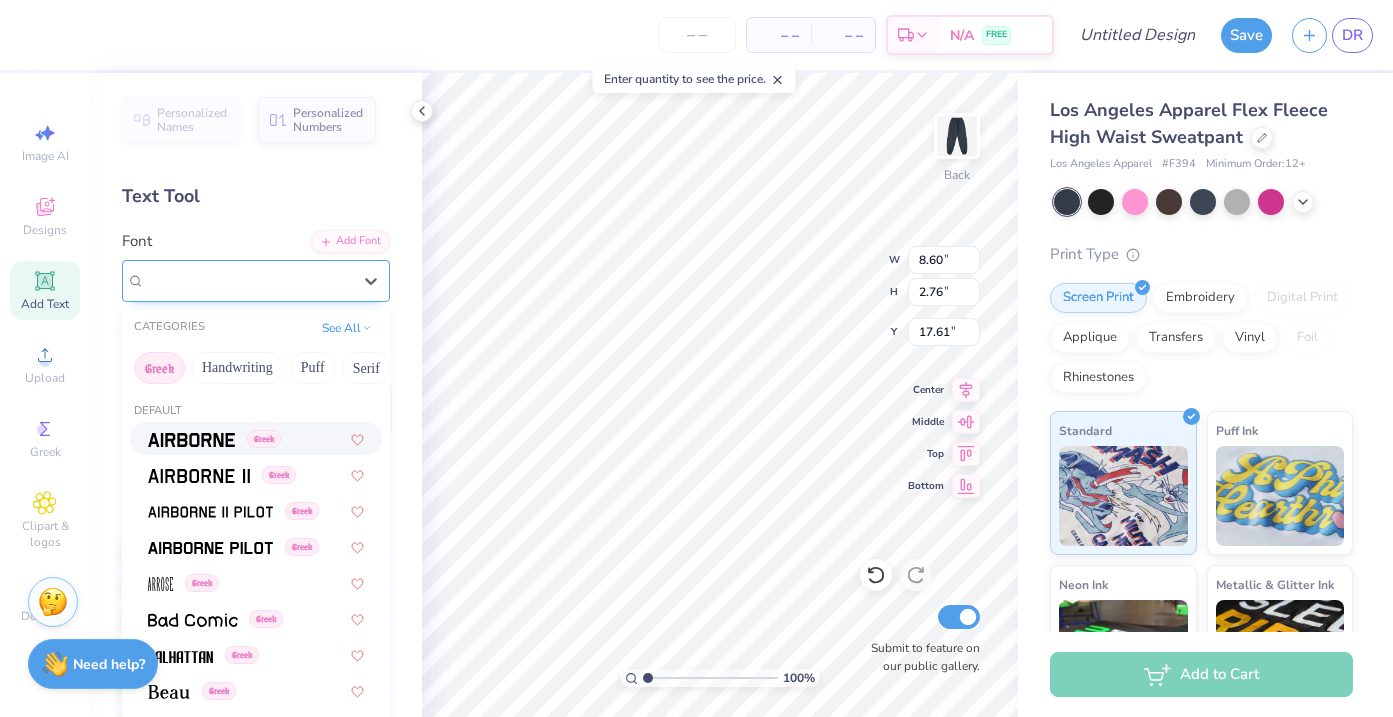 click on "Parisienne" at bounding box center [248, 280] 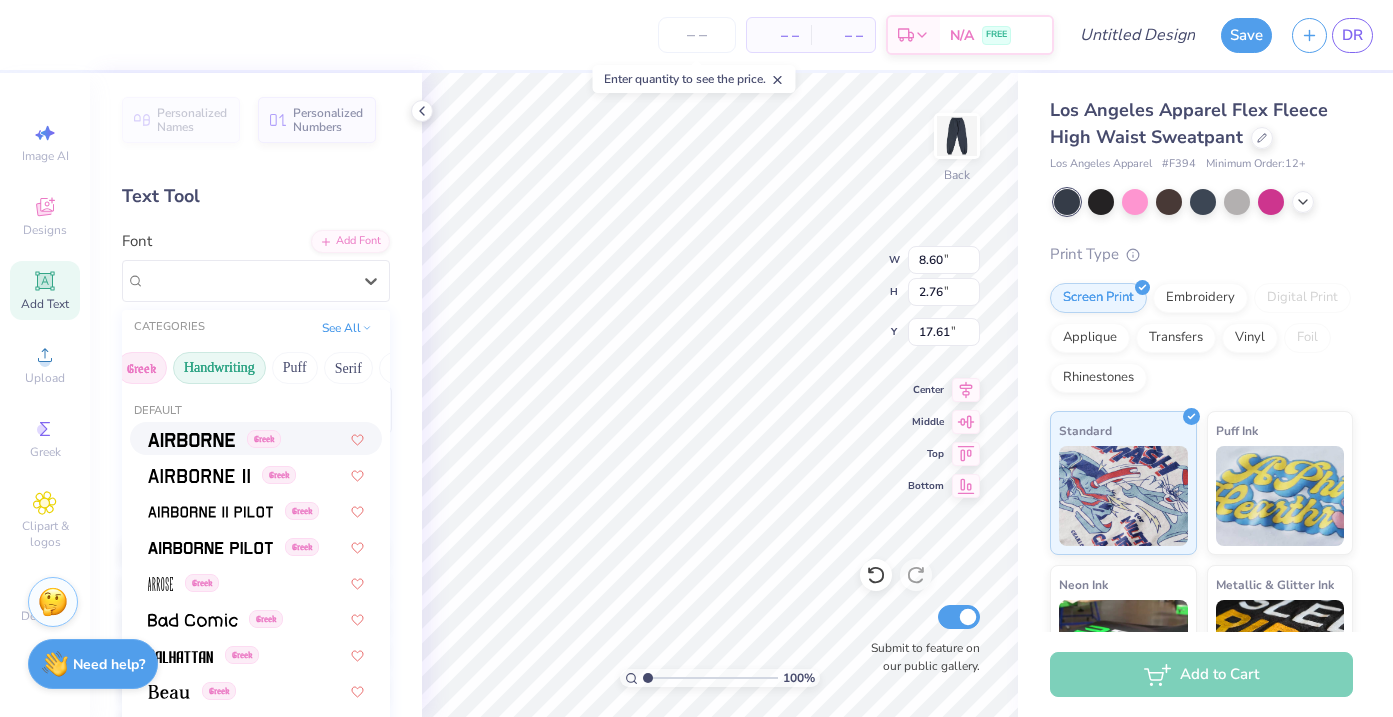 scroll, scrollTop: 0, scrollLeft: 21, axis: horizontal 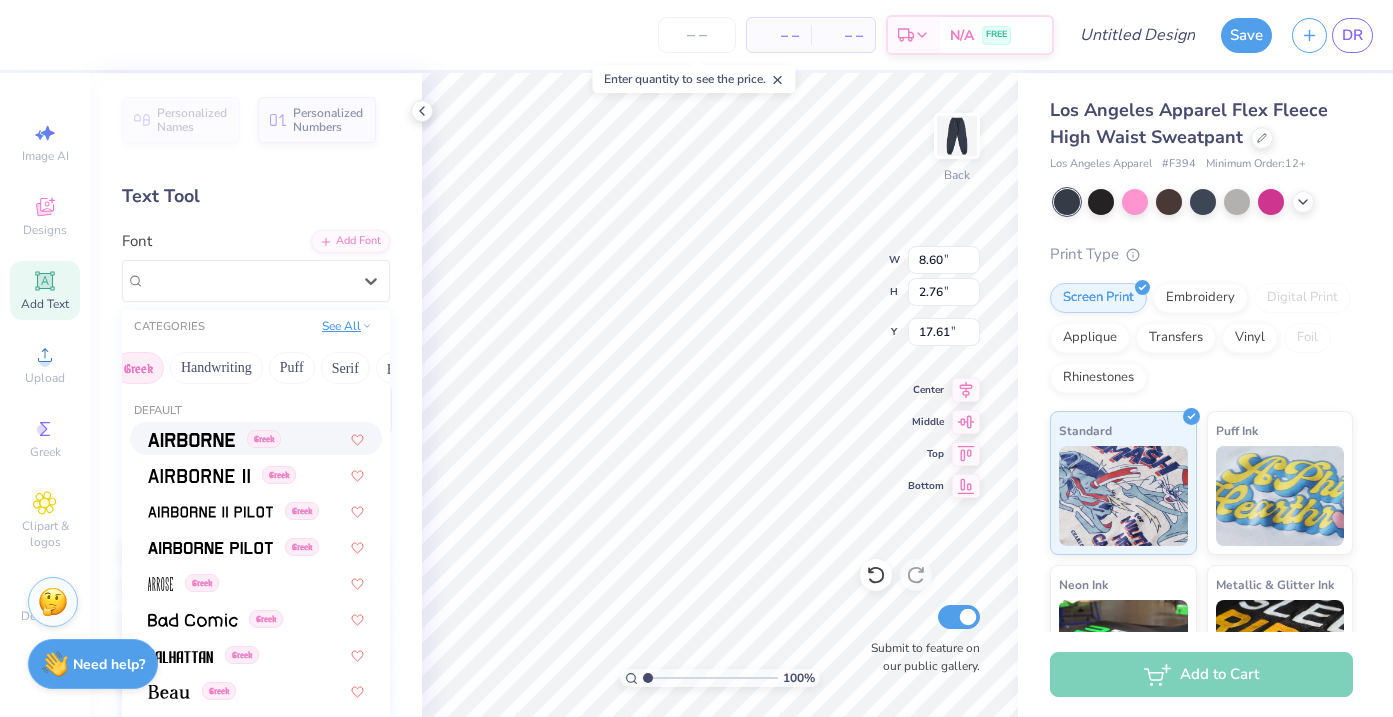 click on "See All" at bounding box center [347, 326] 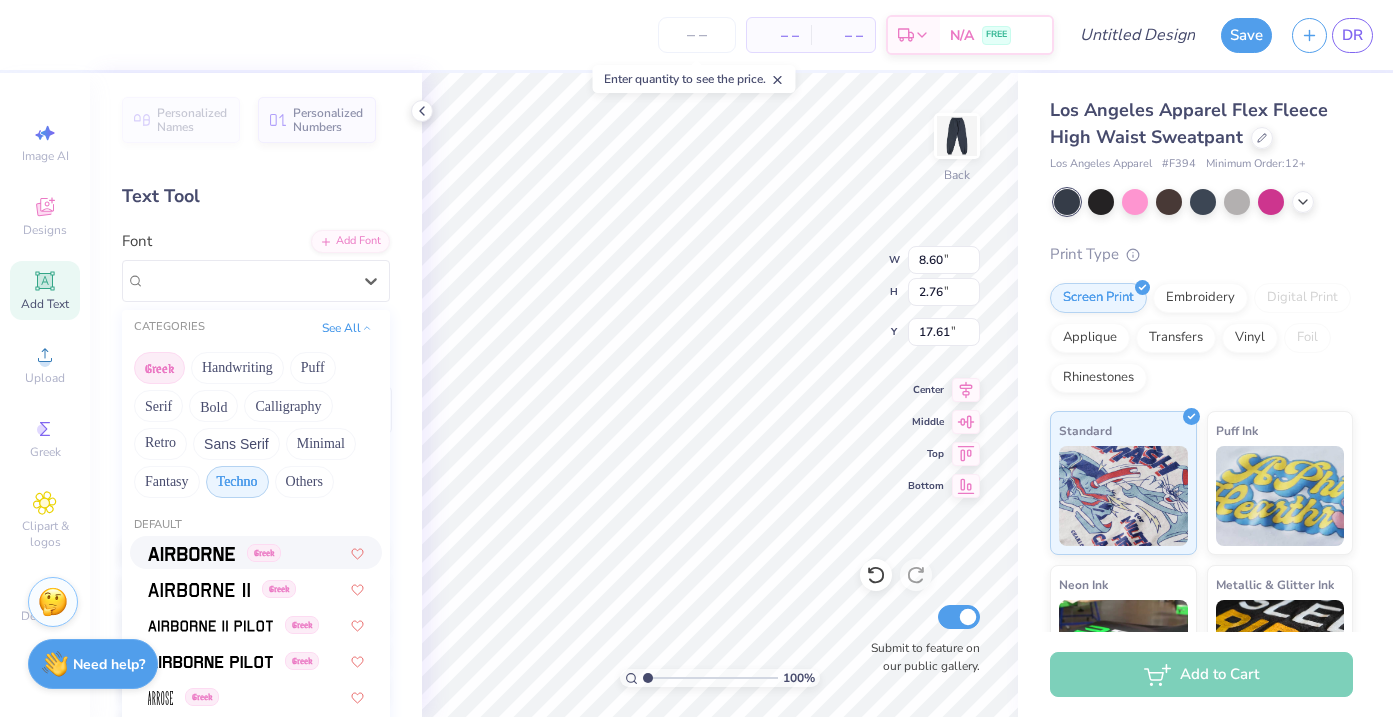 click on "Techno" at bounding box center [237, 482] 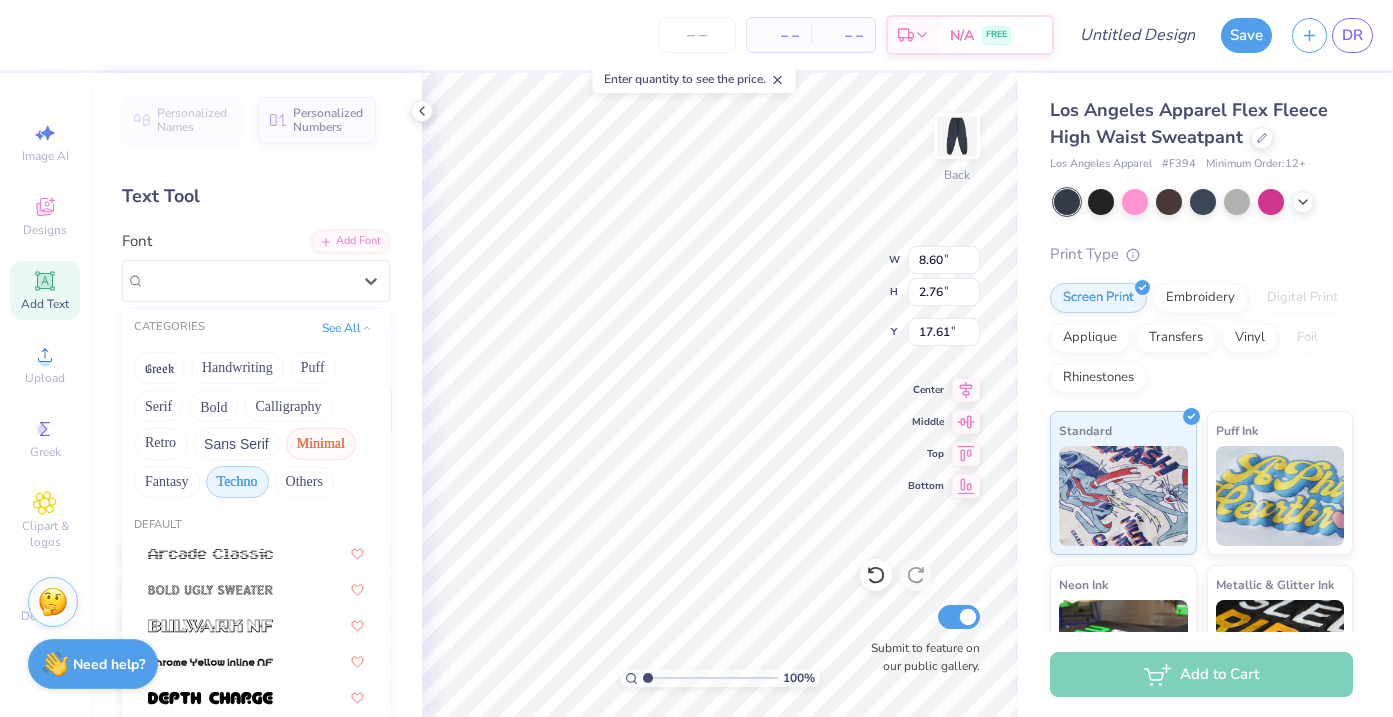 click on "Minimal" at bounding box center [321, 444] 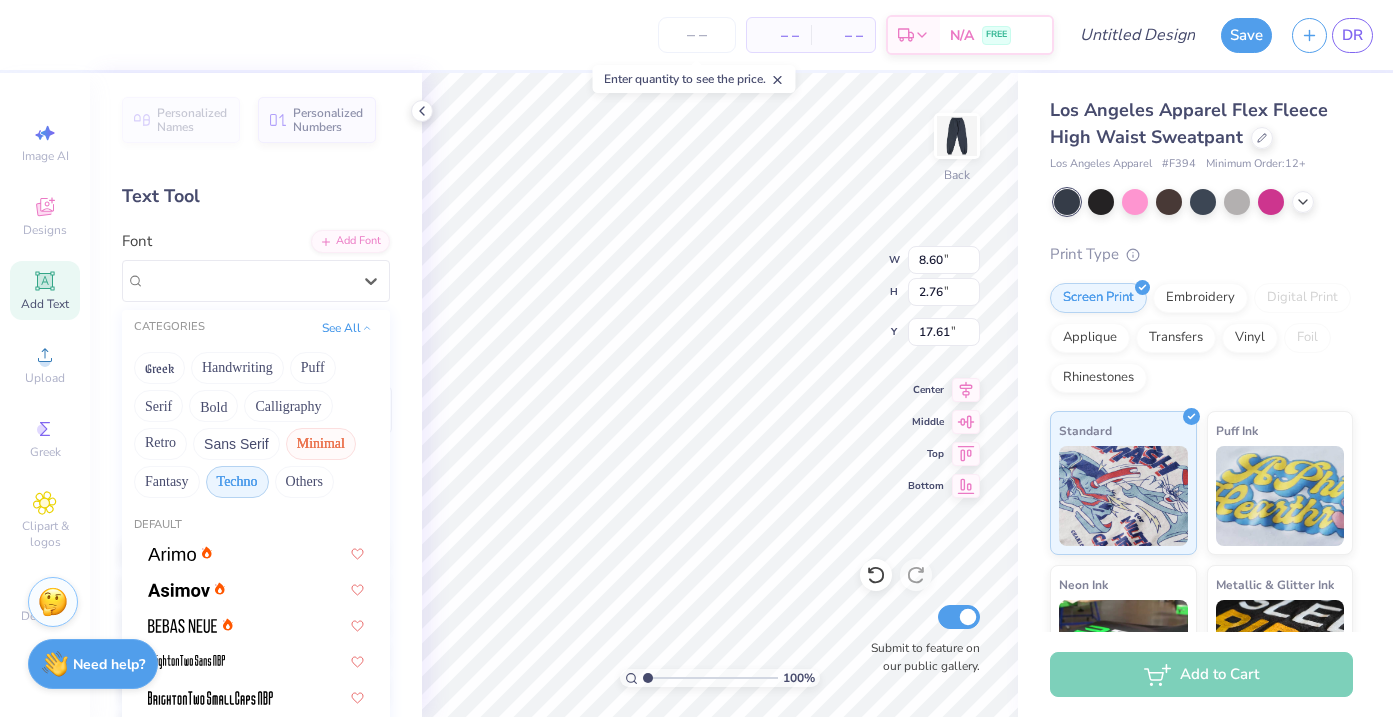 click on "Techno" at bounding box center (237, 482) 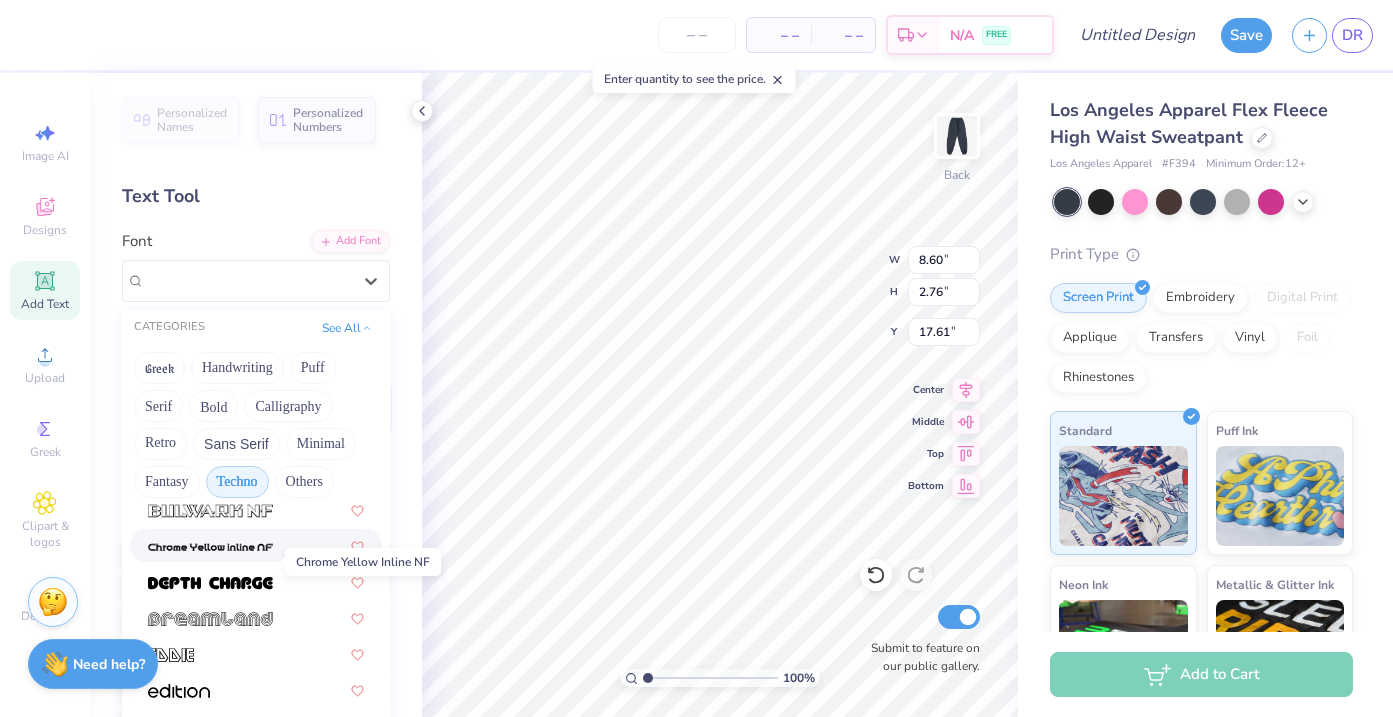 scroll, scrollTop: 94, scrollLeft: 0, axis: vertical 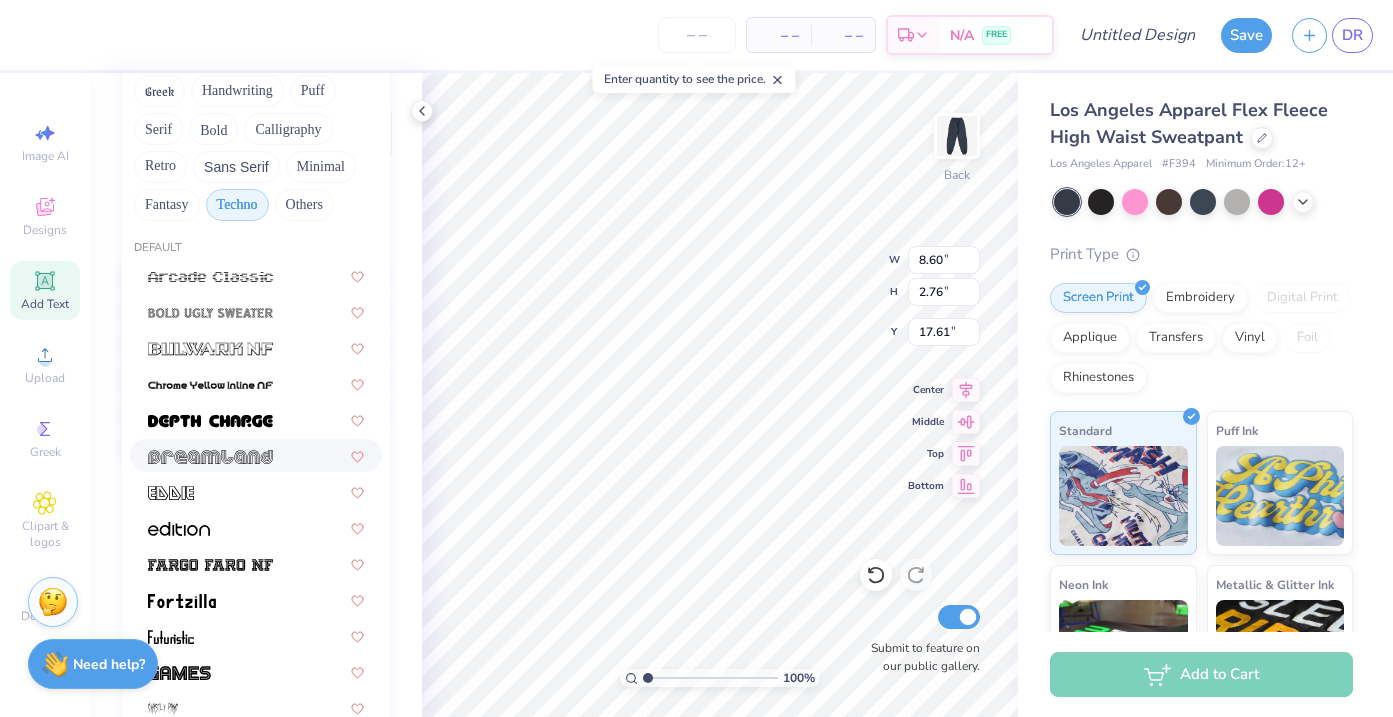 click at bounding box center (210, 457) 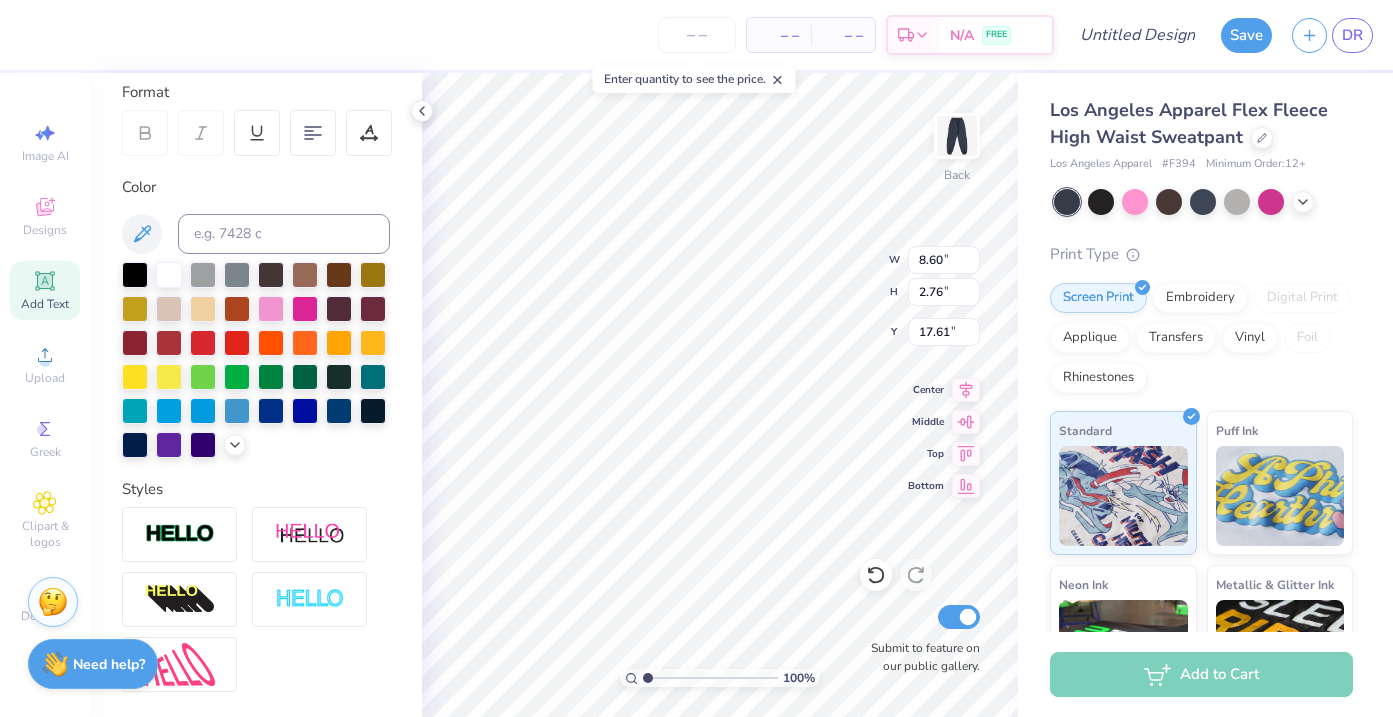 type on "11.43" 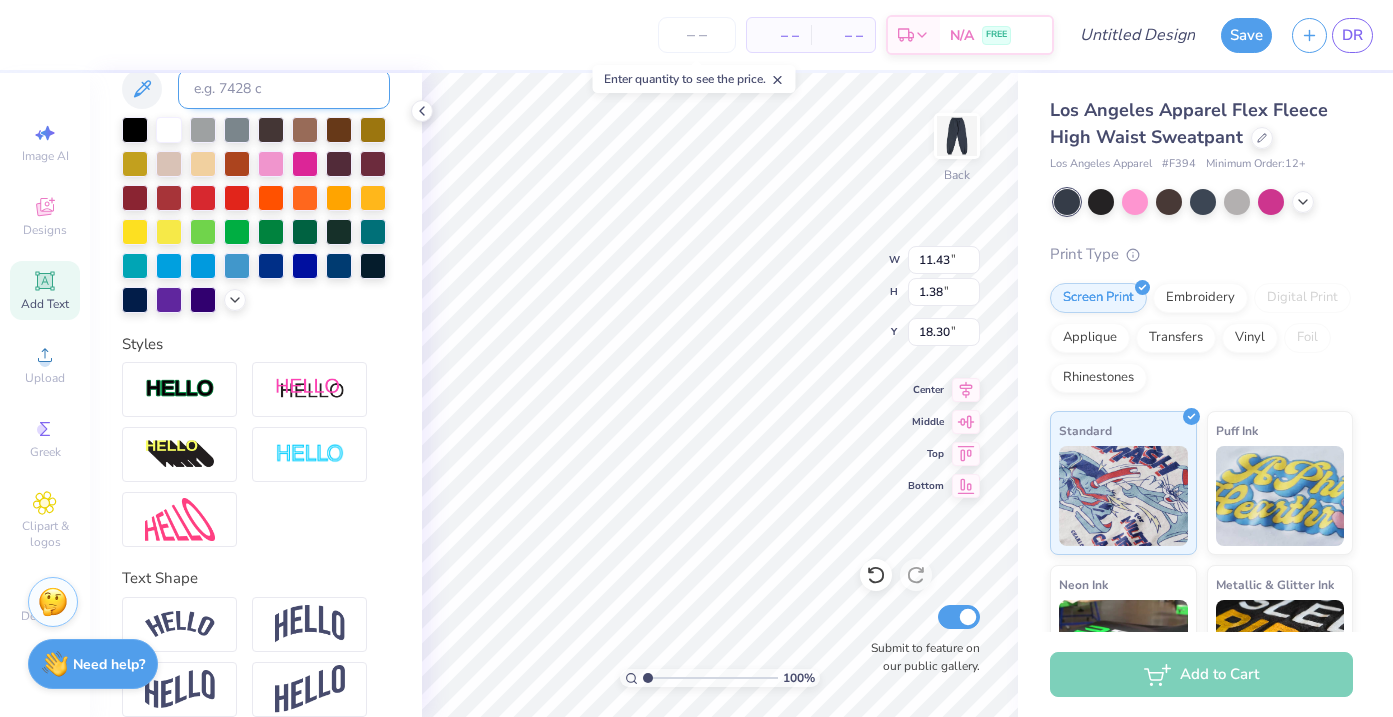 scroll, scrollTop: 445, scrollLeft: 0, axis: vertical 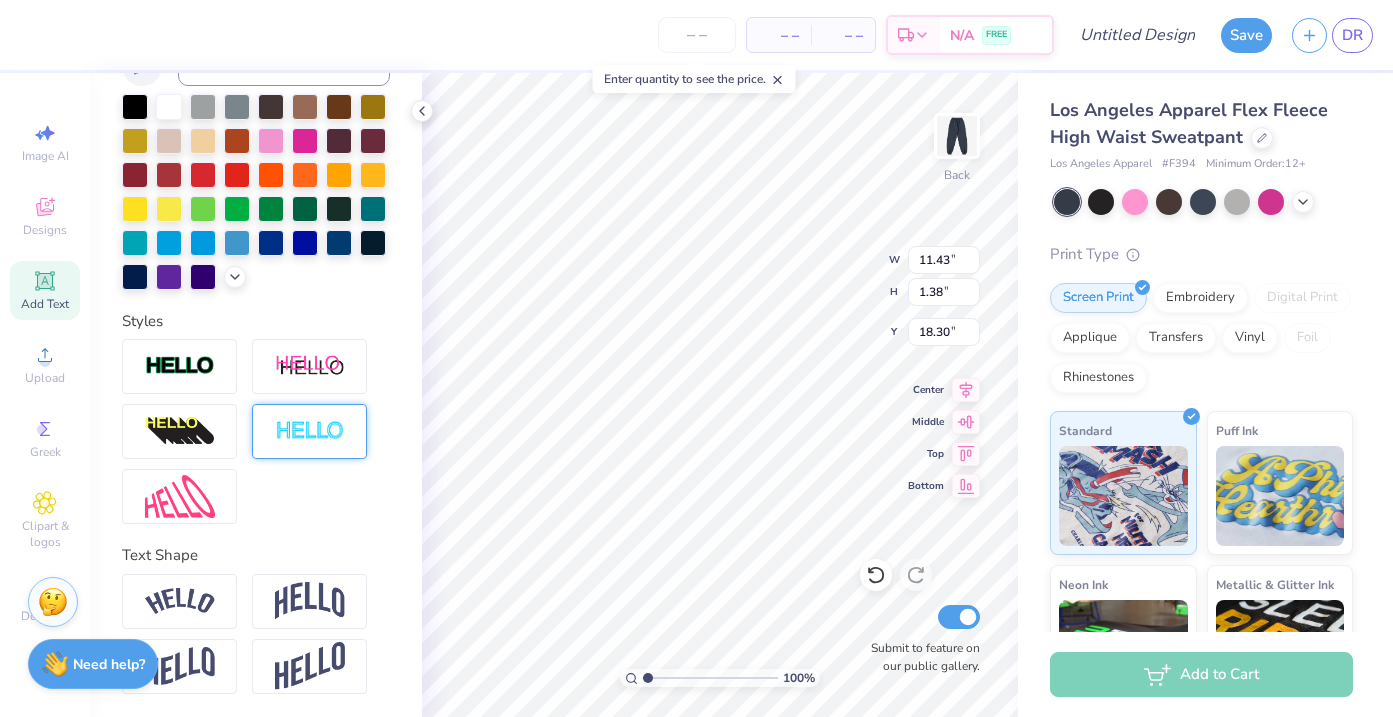 click at bounding box center [310, 431] 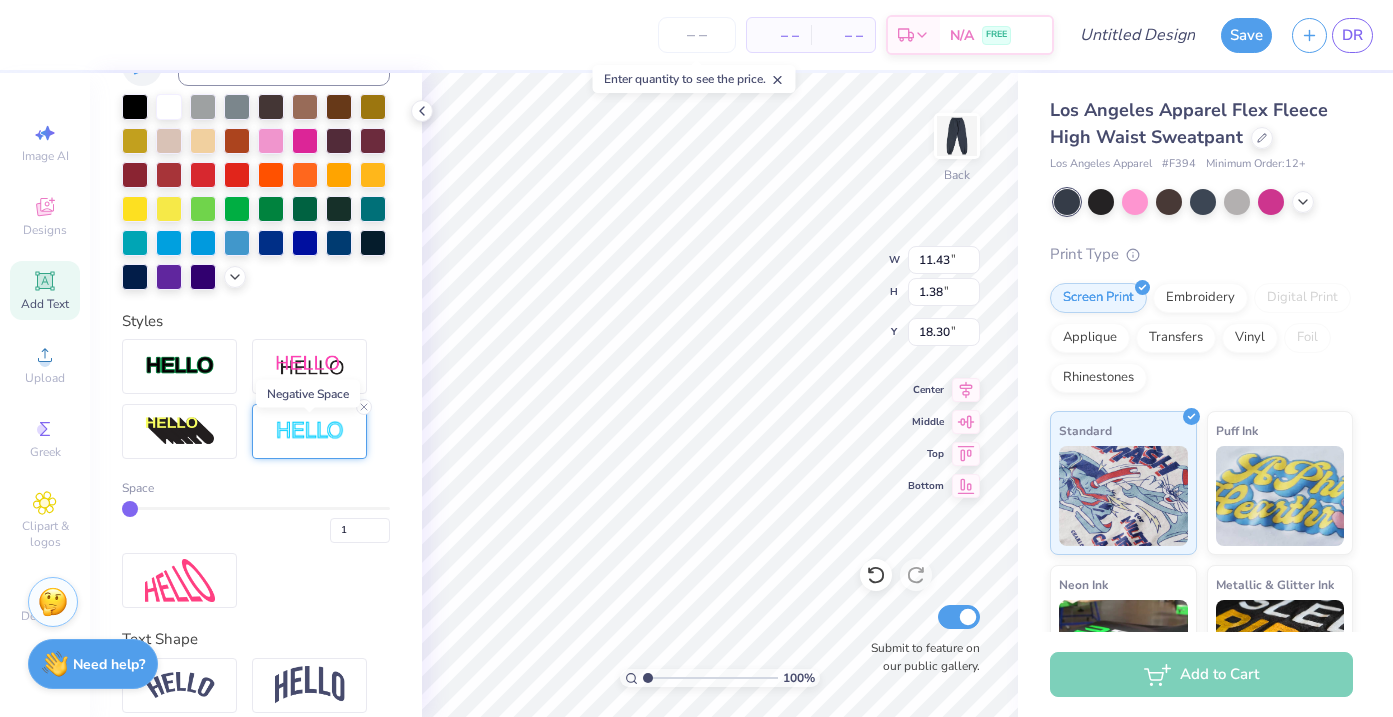 type on "1.40" 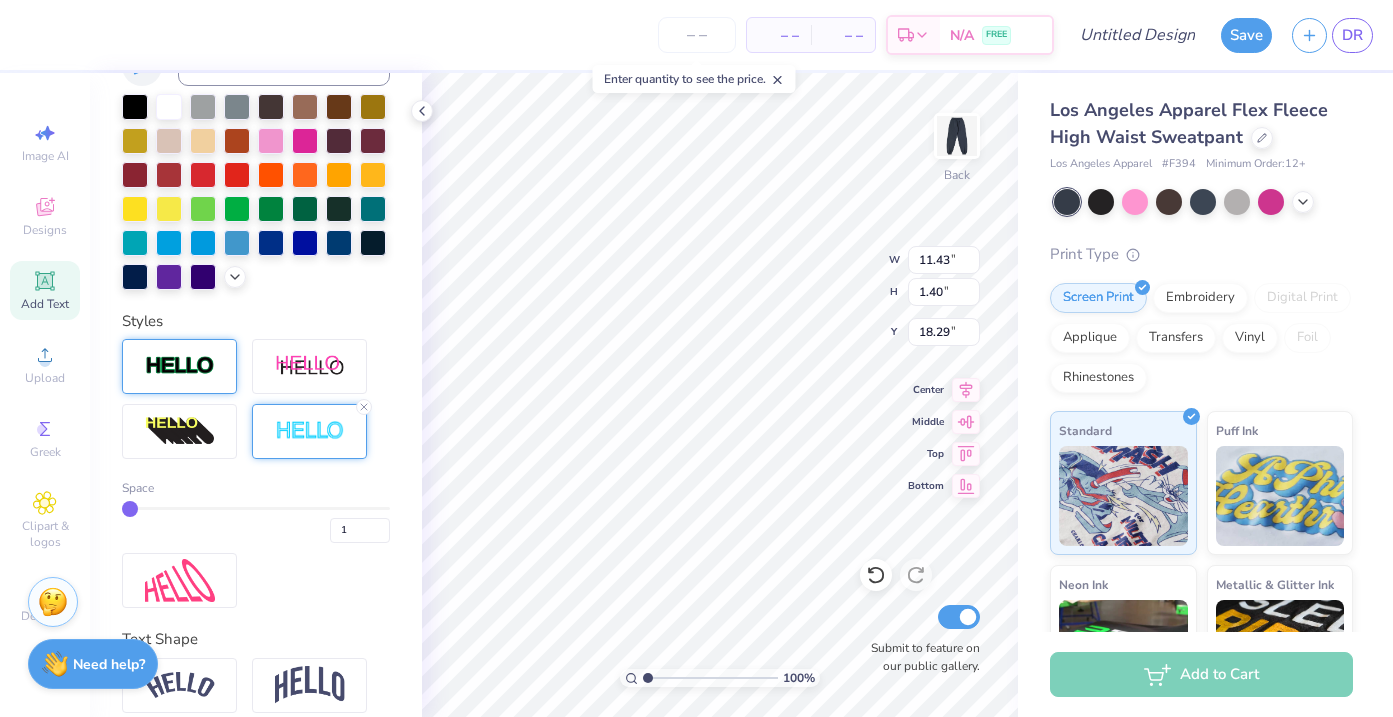 click at bounding box center [180, 366] 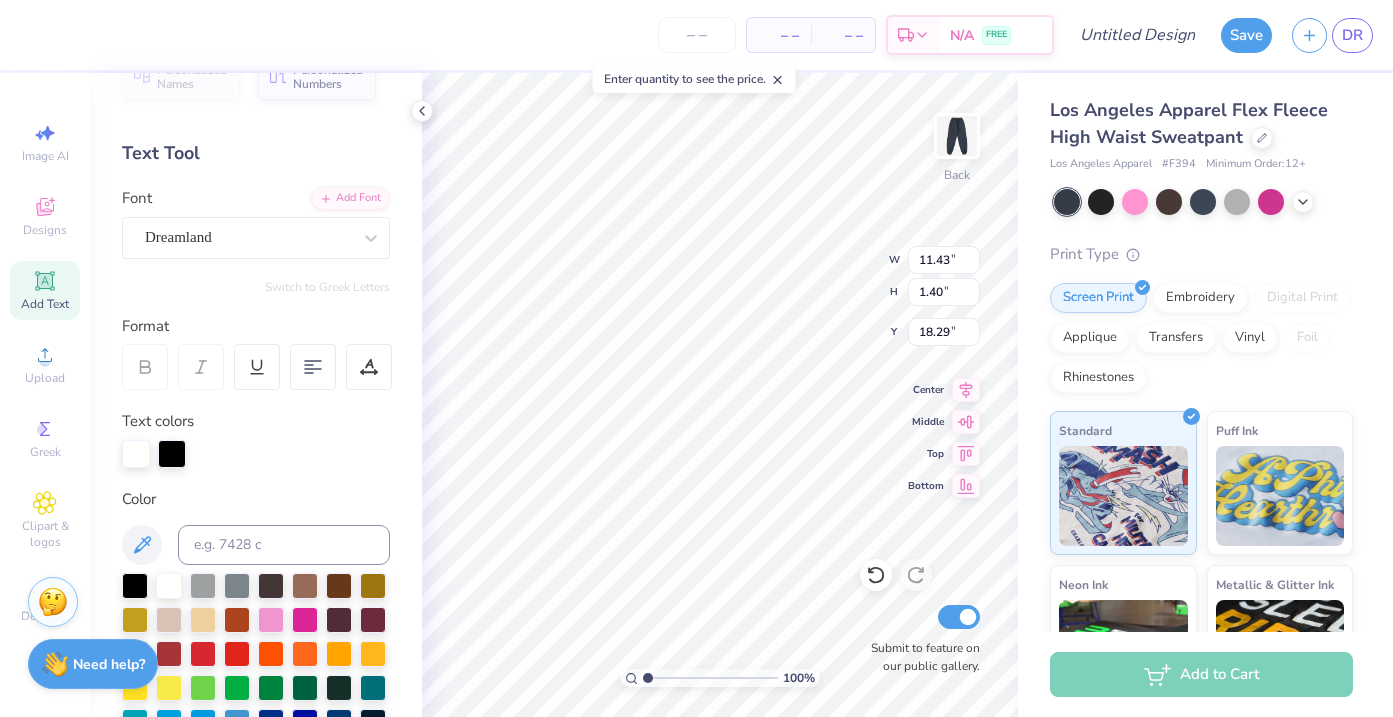 scroll, scrollTop: 33, scrollLeft: 0, axis: vertical 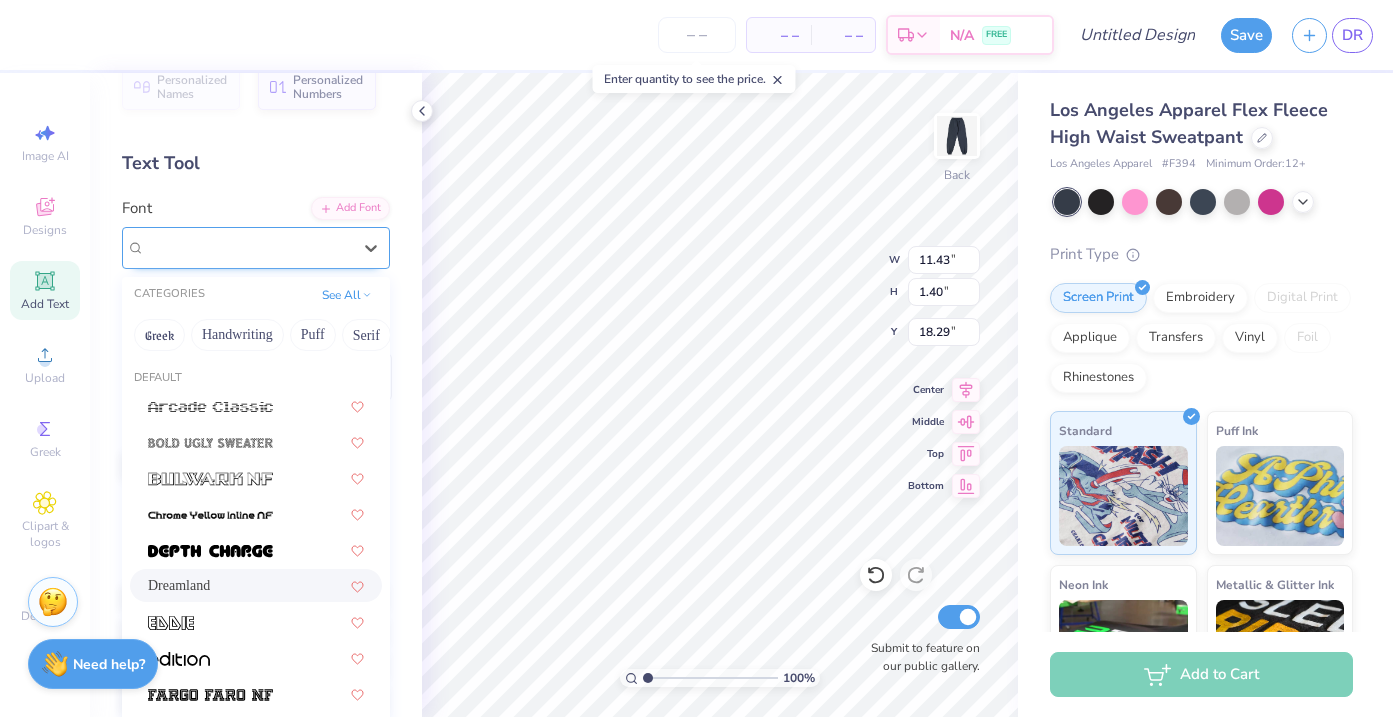 click on "Dreamland" at bounding box center [248, 247] 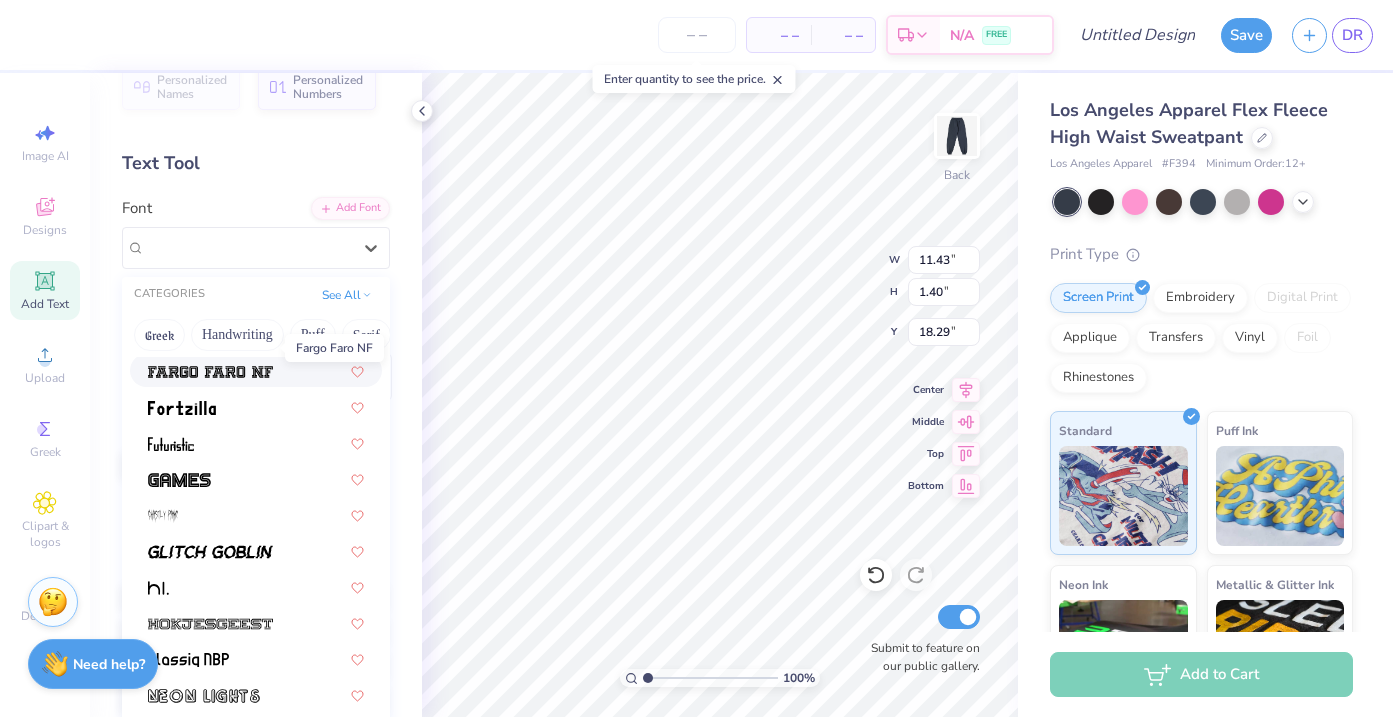 scroll, scrollTop: 346, scrollLeft: 0, axis: vertical 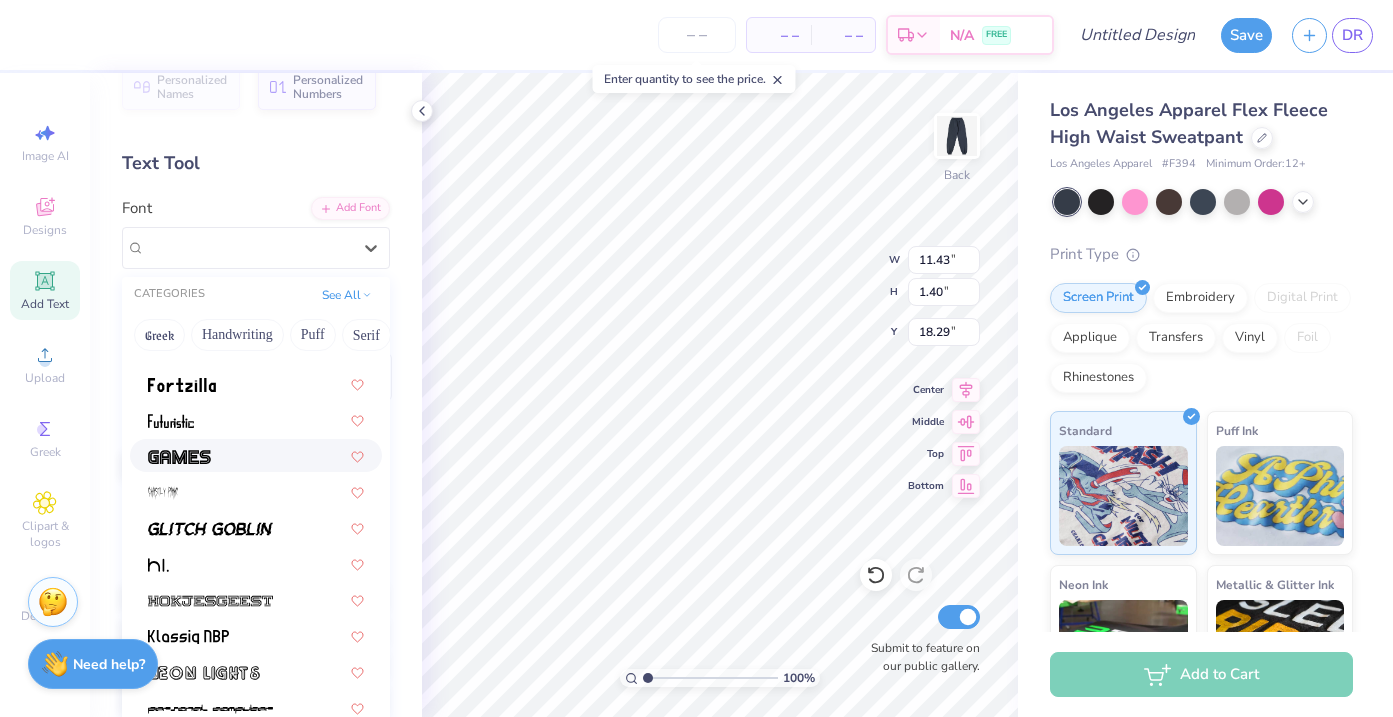 click at bounding box center (256, 455) 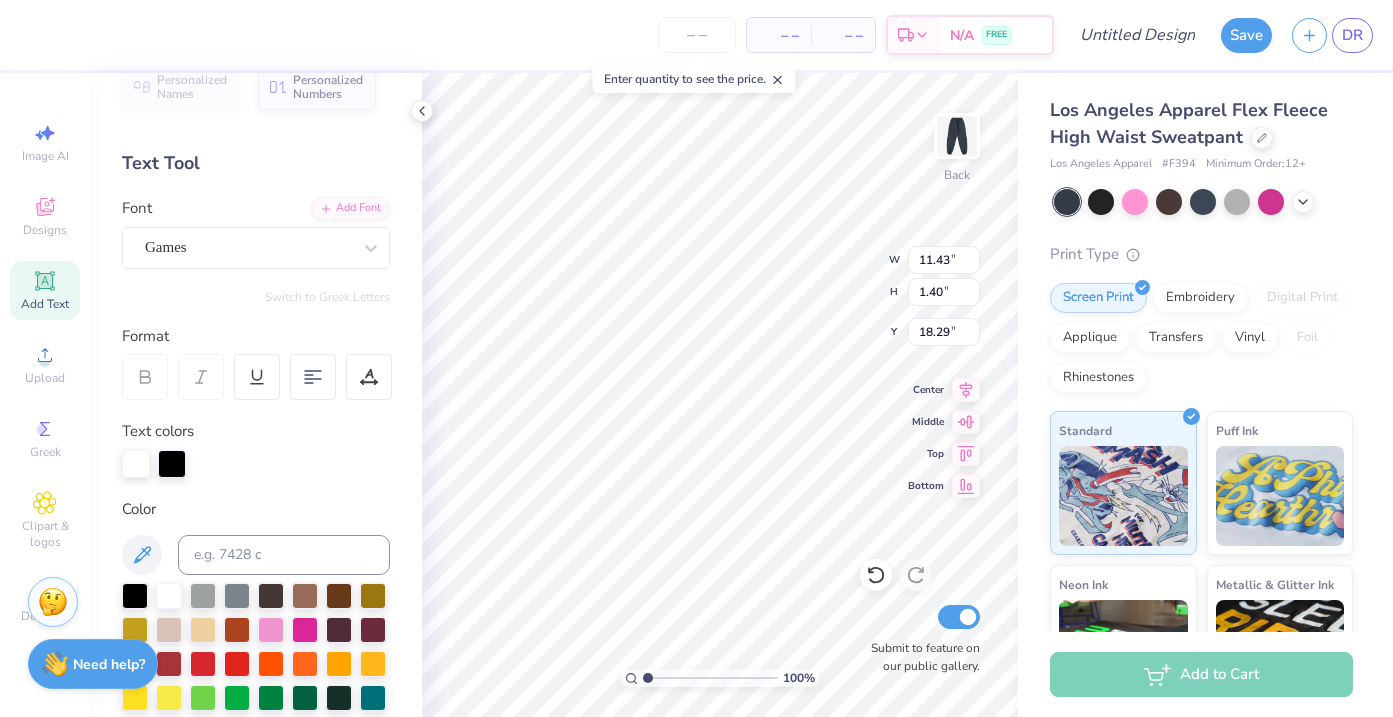 type on "10.75" 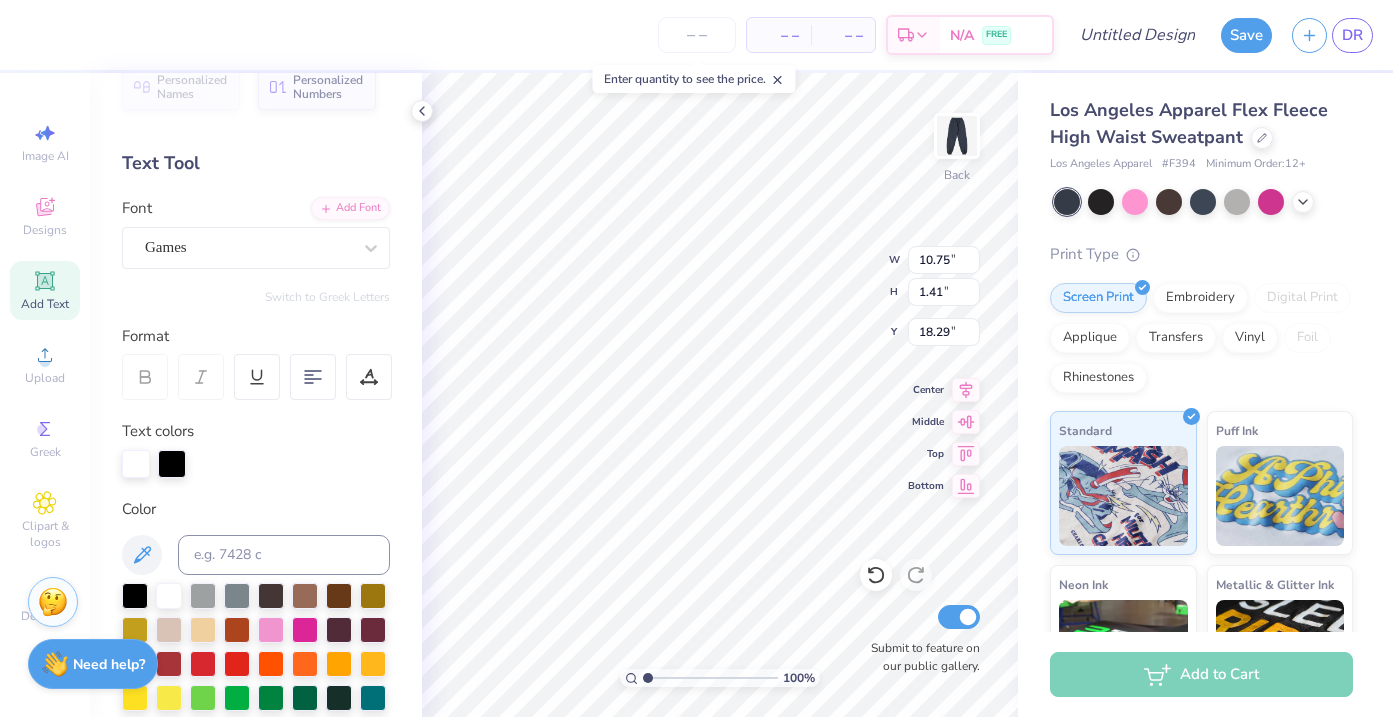 type on "1.62" 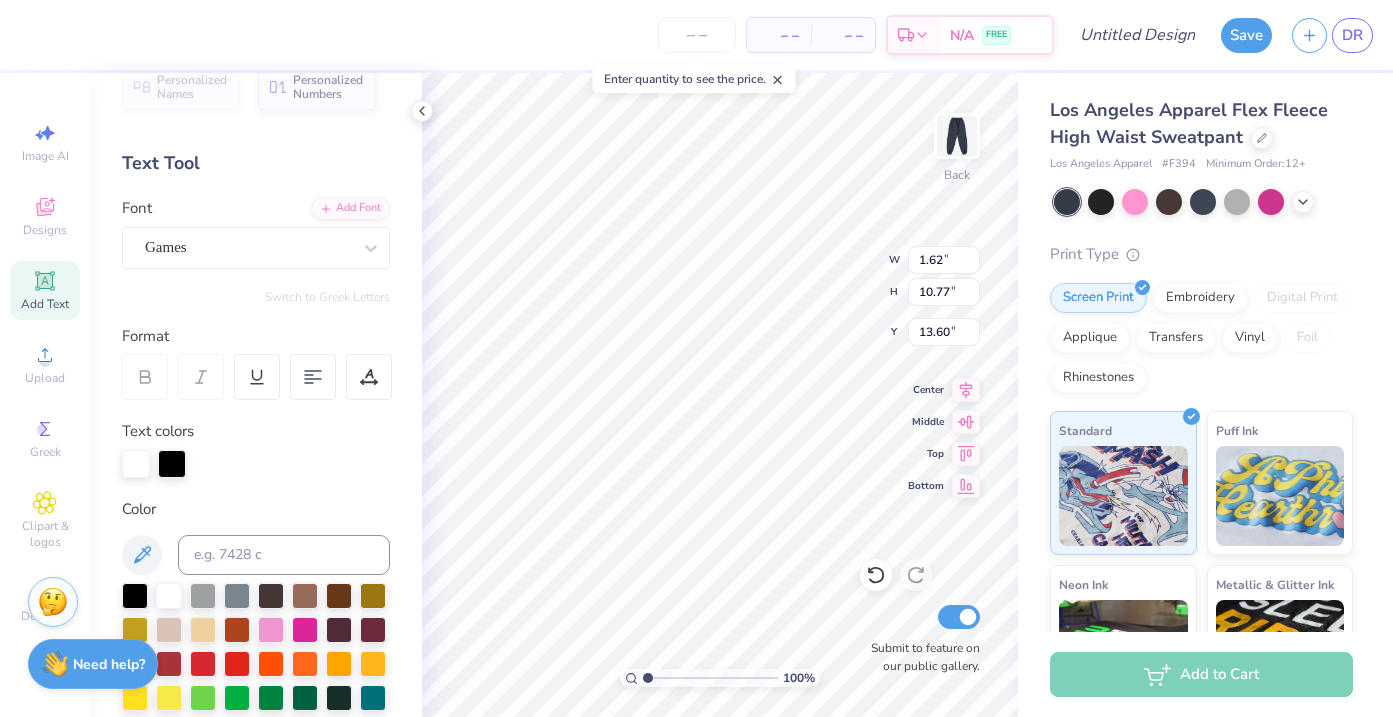type on "1.41" 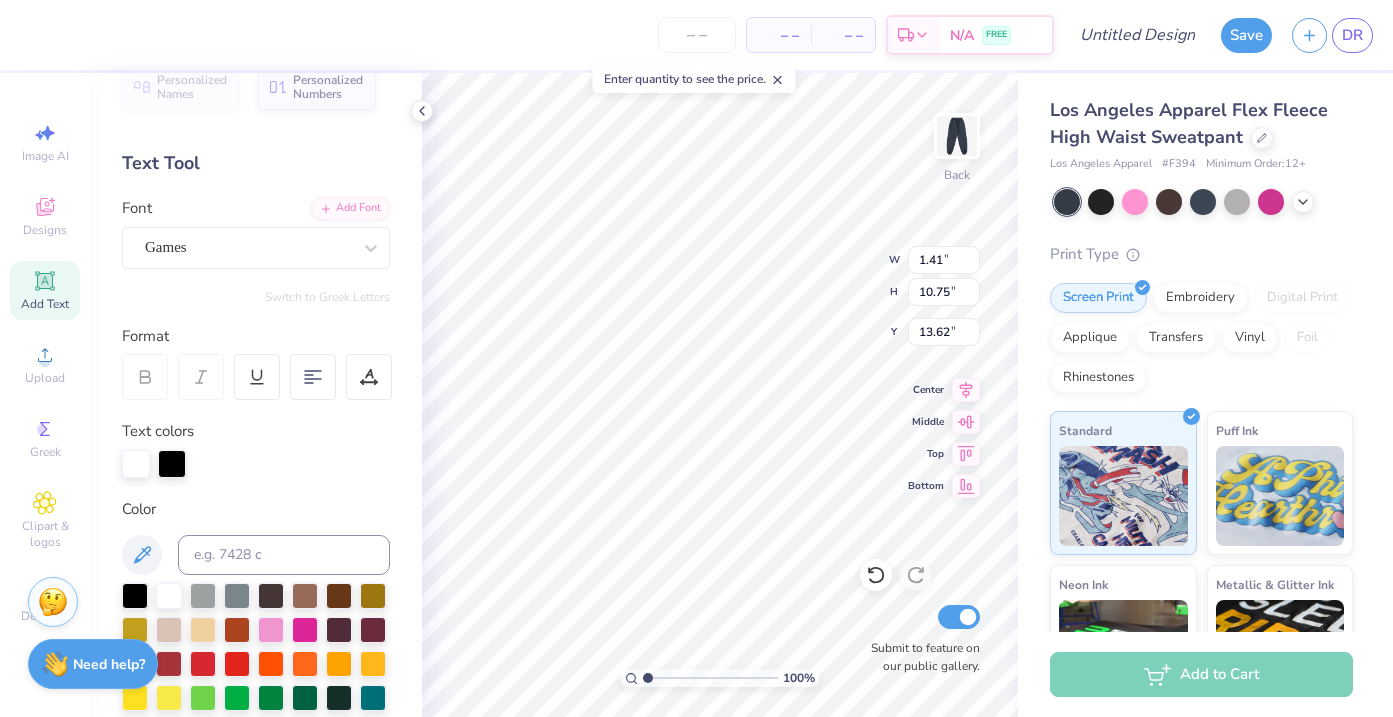 type on "14.03" 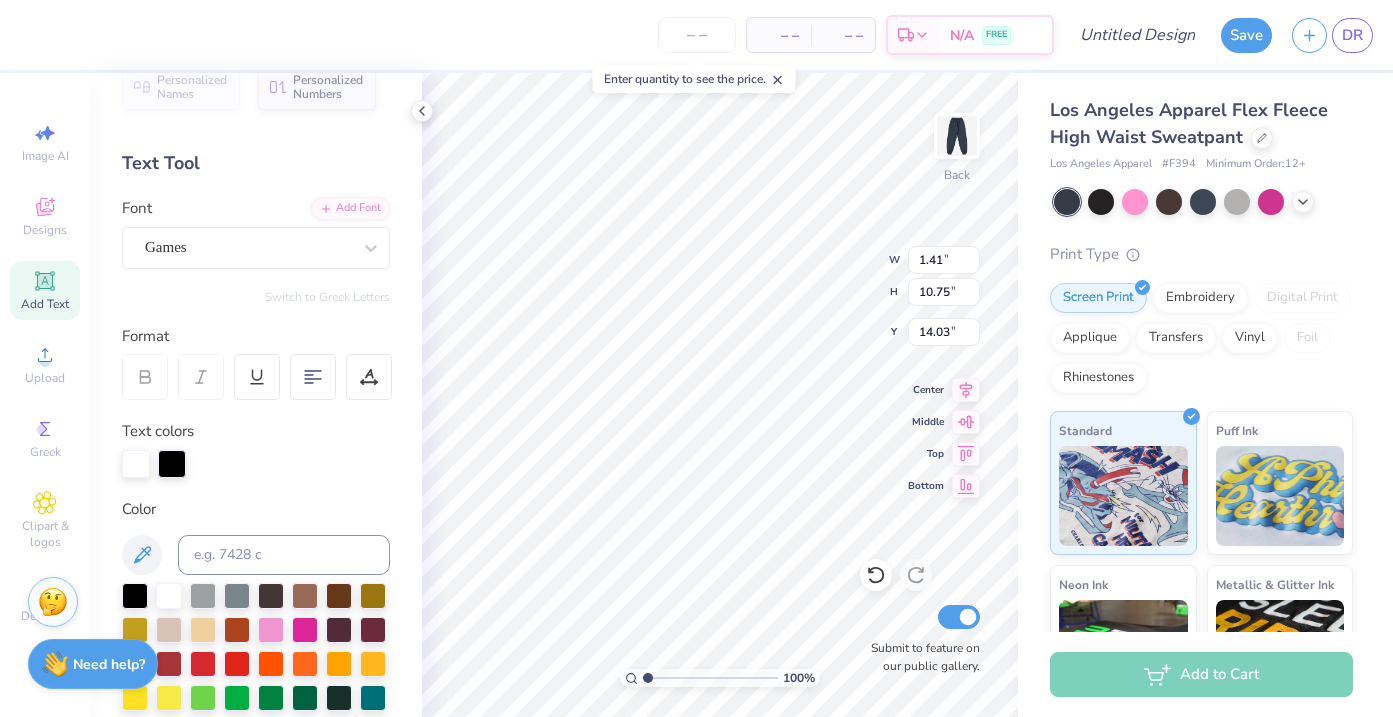 type on "1.94" 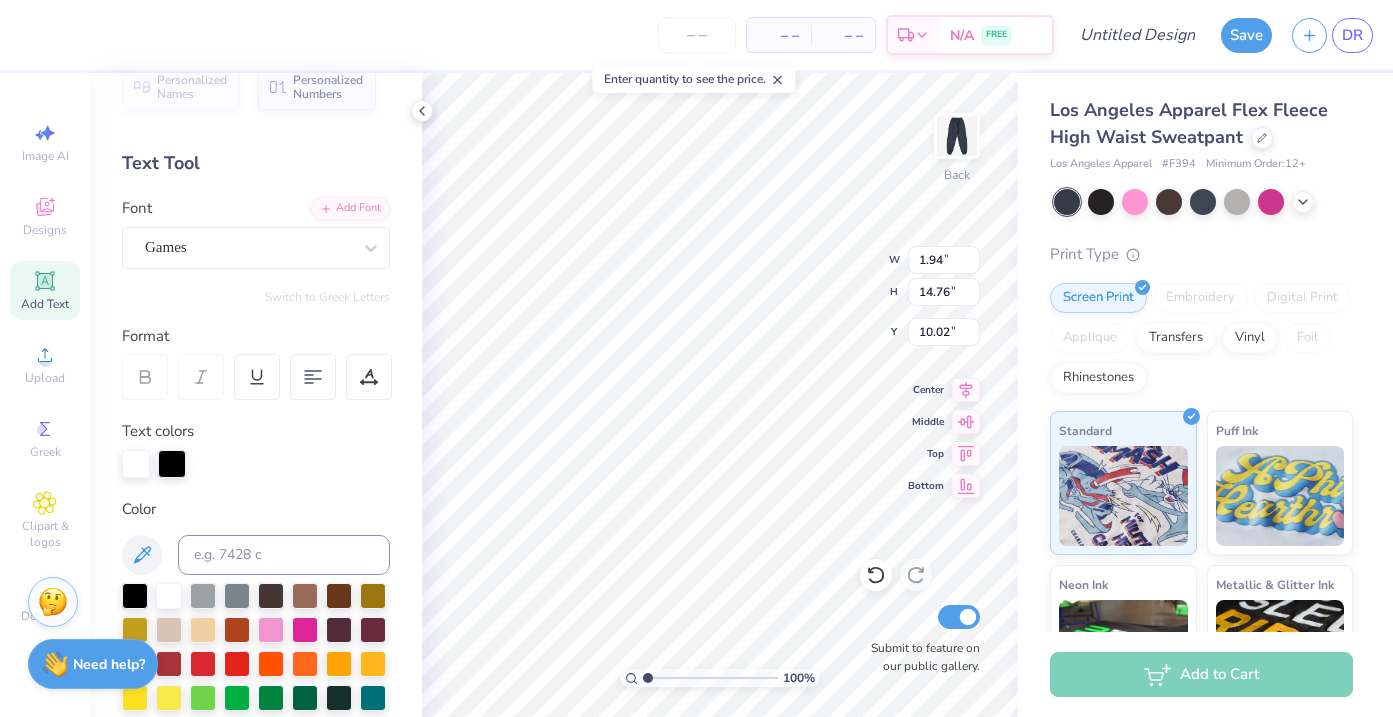 type on "13.87" 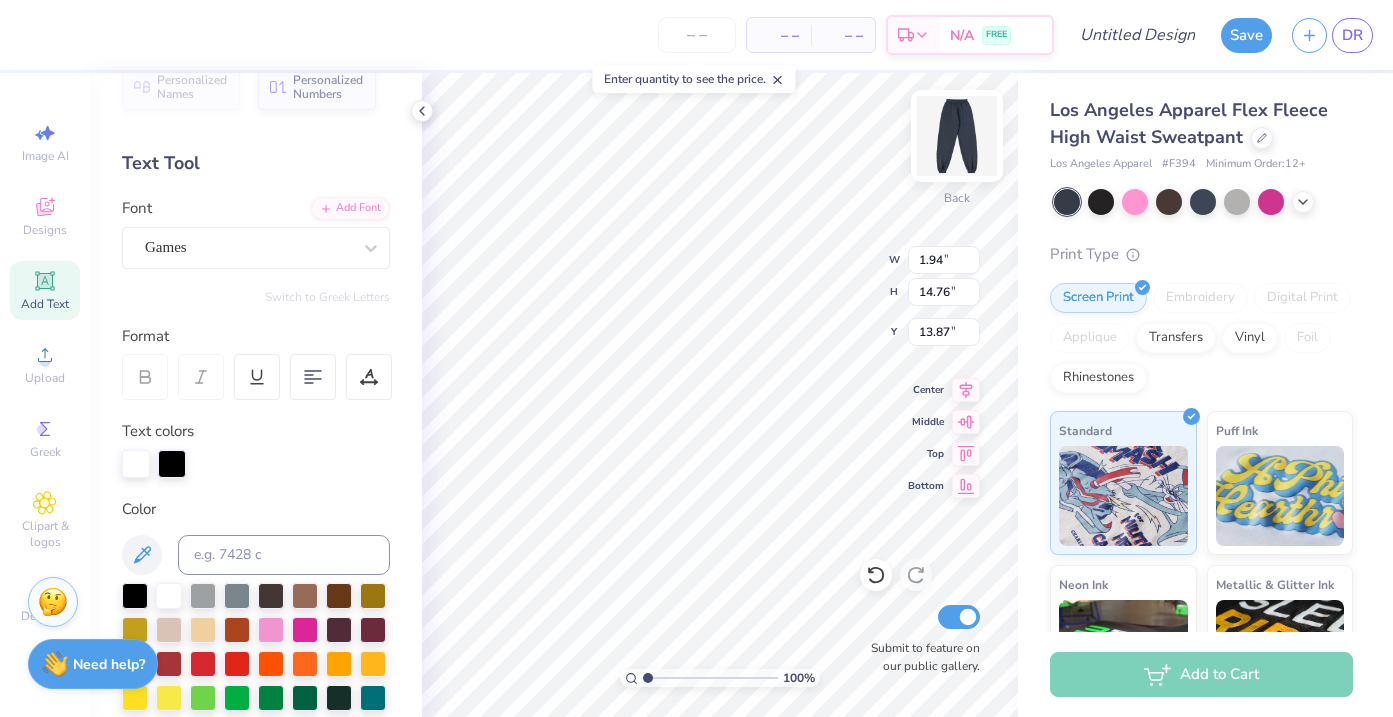 click at bounding box center (957, 136) 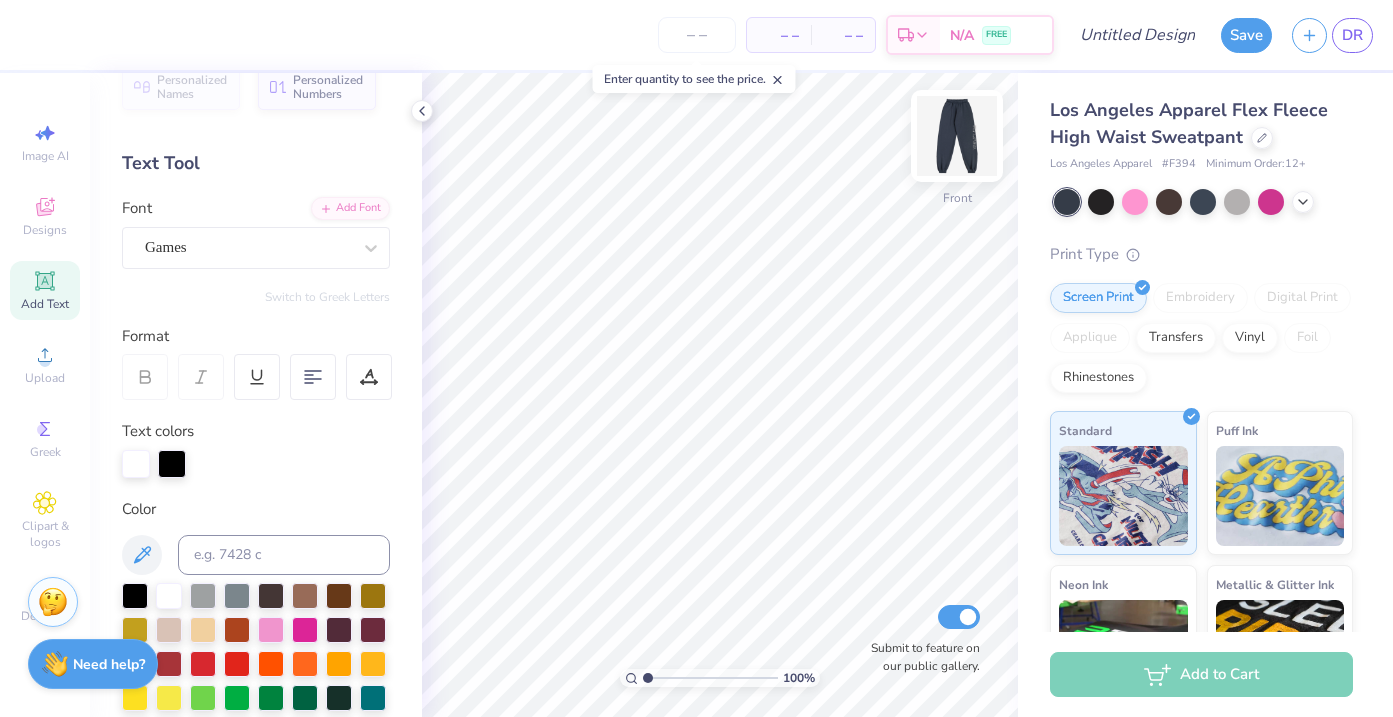 click at bounding box center (957, 136) 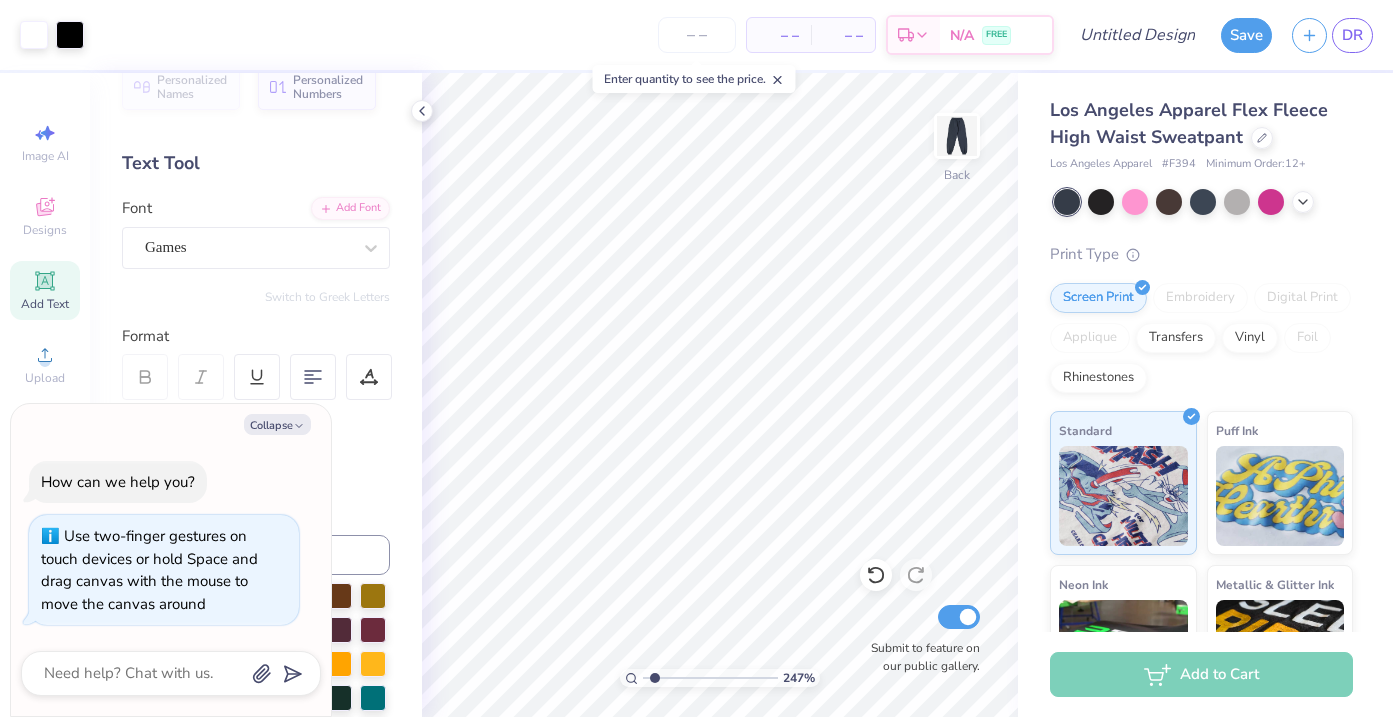 type on "1" 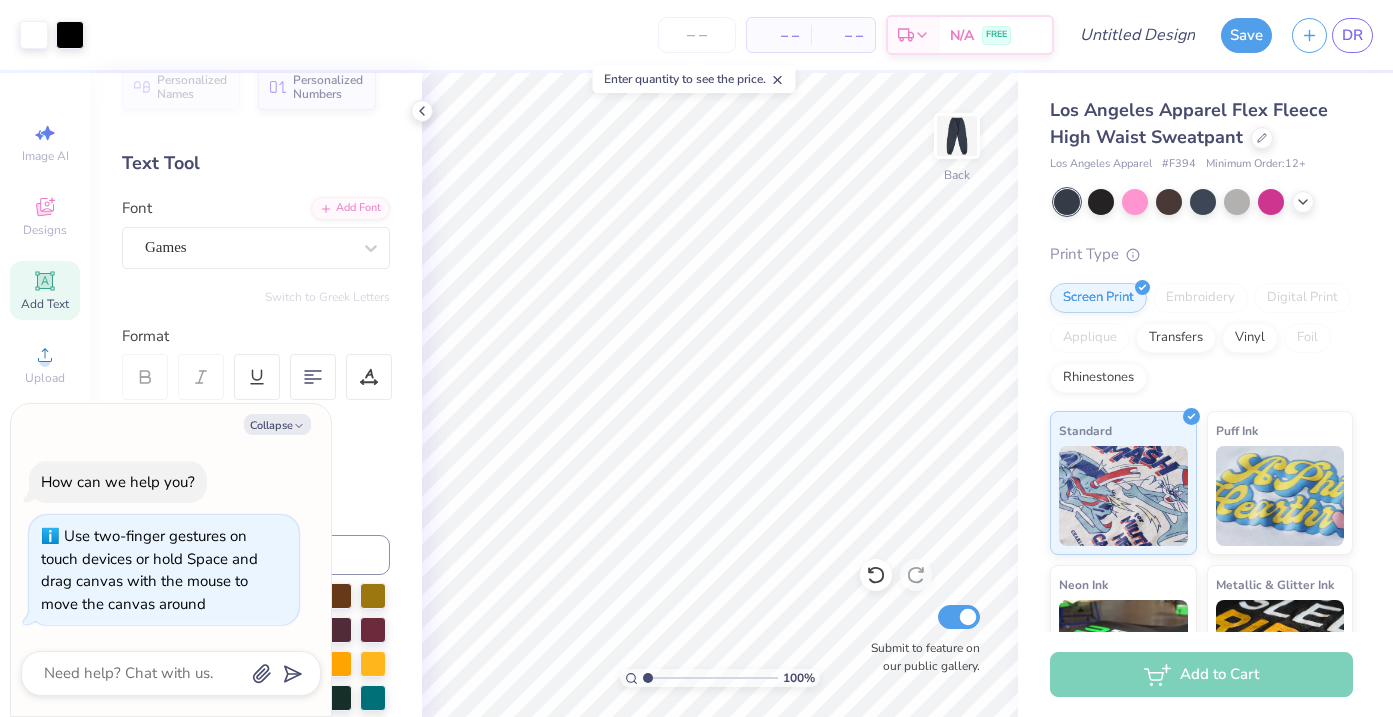 drag, startPoint x: 651, startPoint y: 679, endPoint x: 629, endPoint y: 674, distance: 22.561028 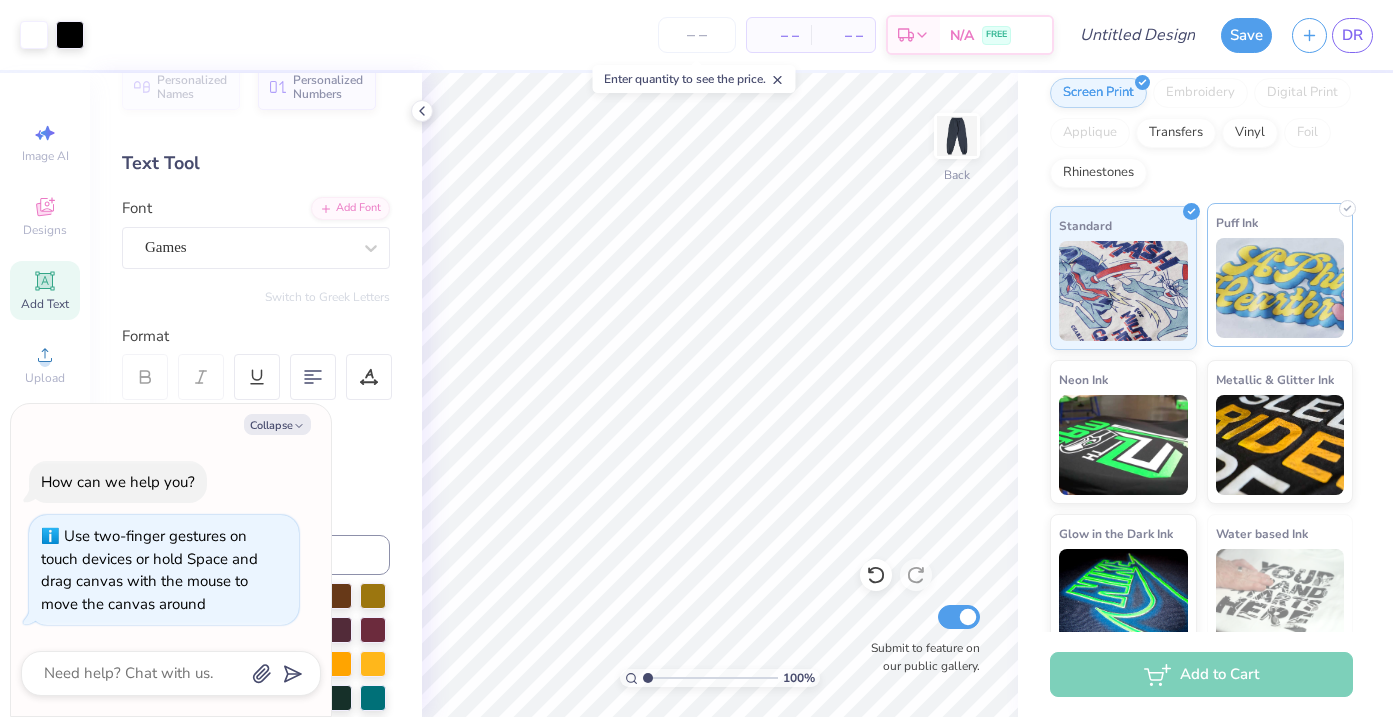 scroll, scrollTop: 231, scrollLeft: 0, axis: vertical 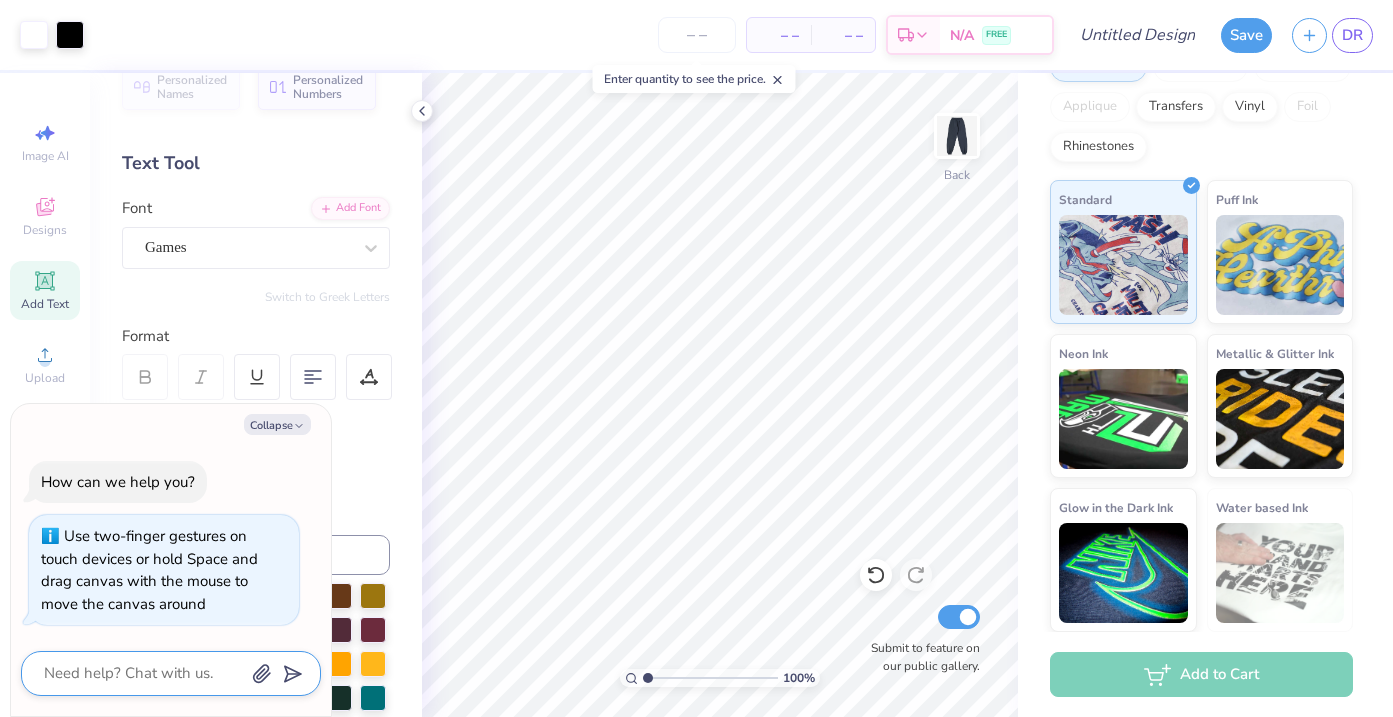 click at bounding box center [143, 673] 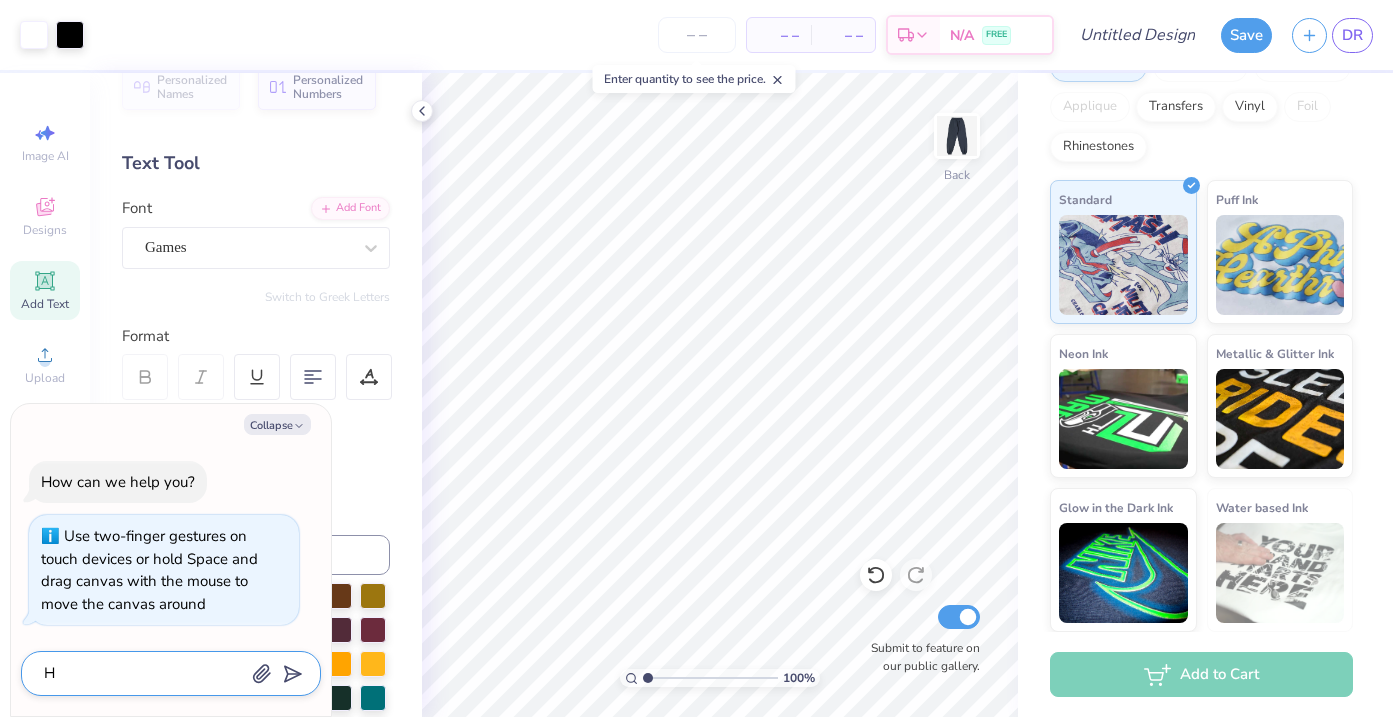 type on "Ho" 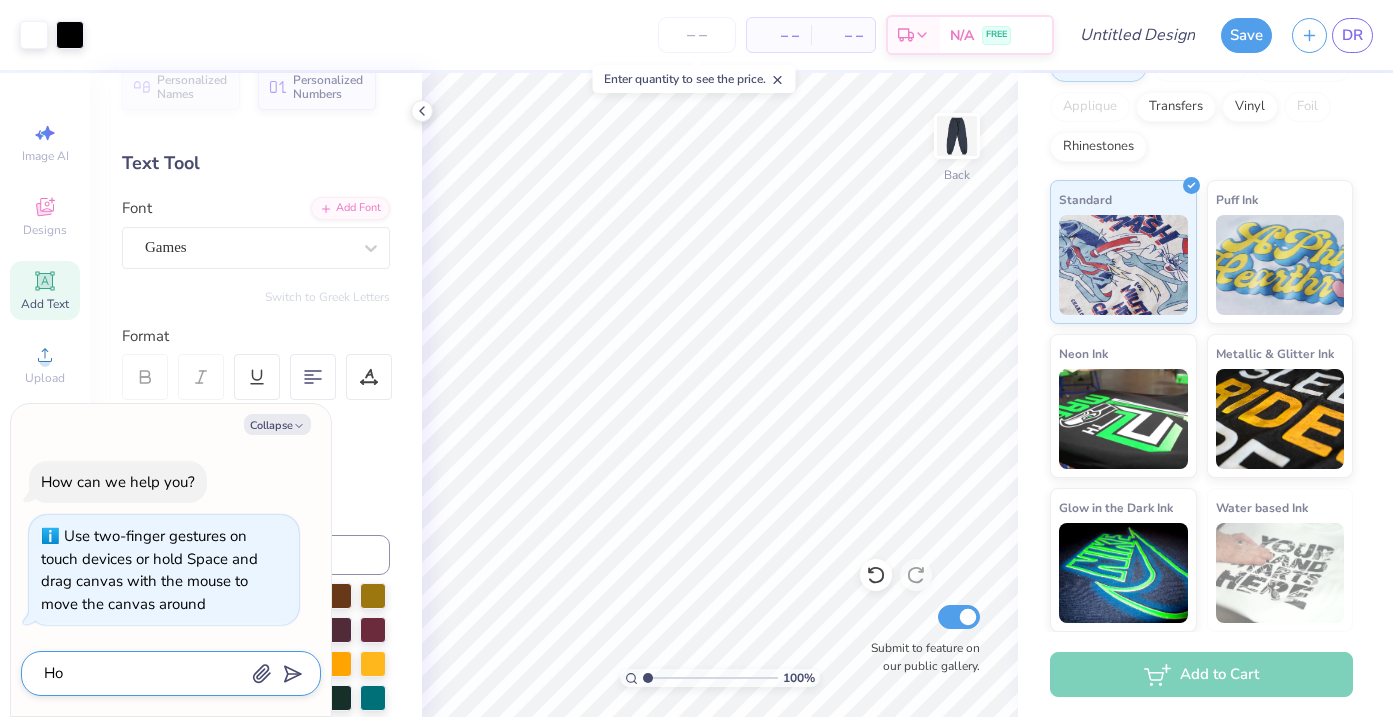 type on "How" 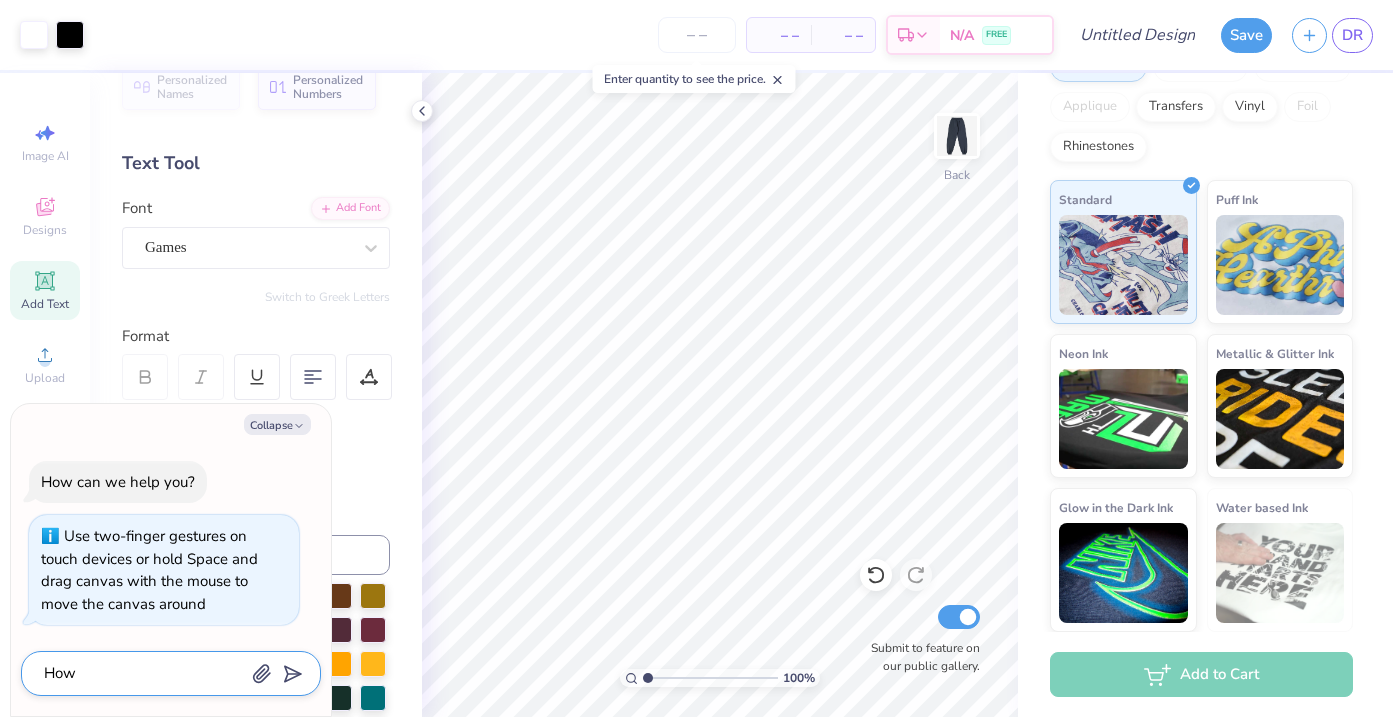 type on "How" 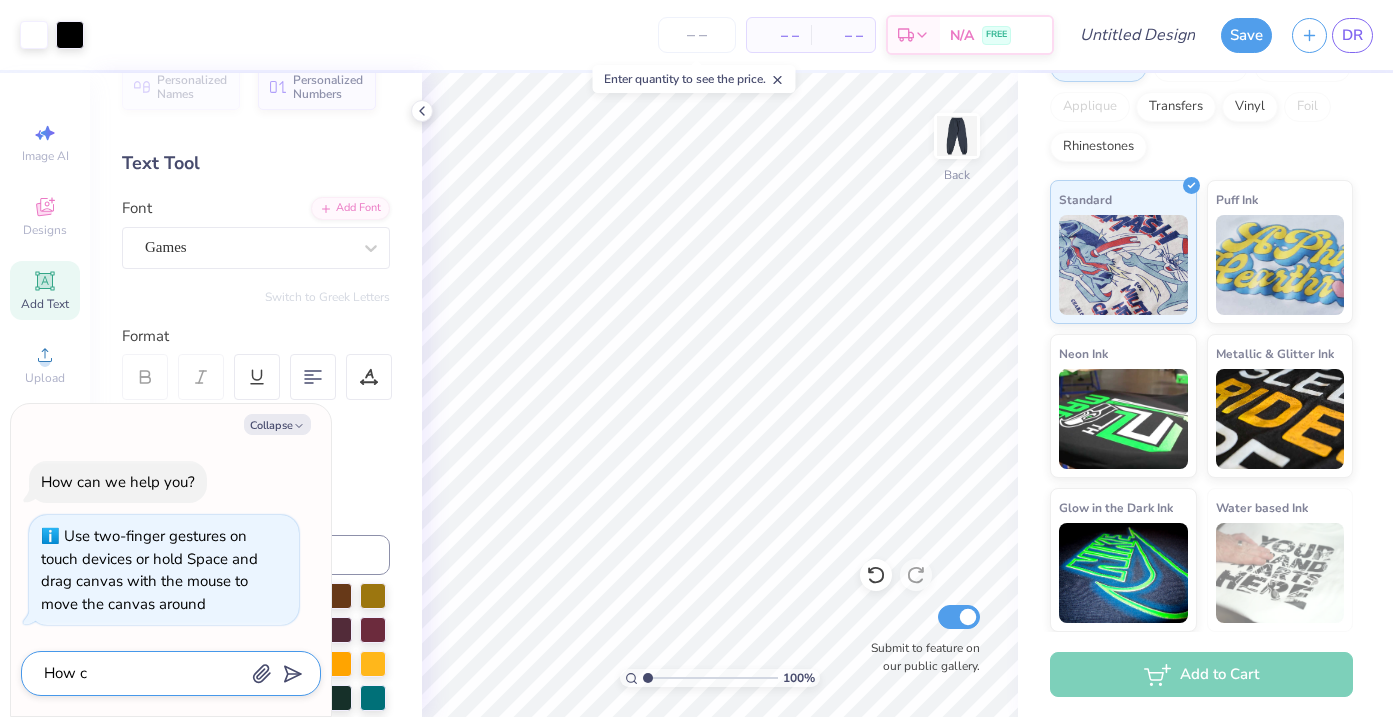 type on "How ca" 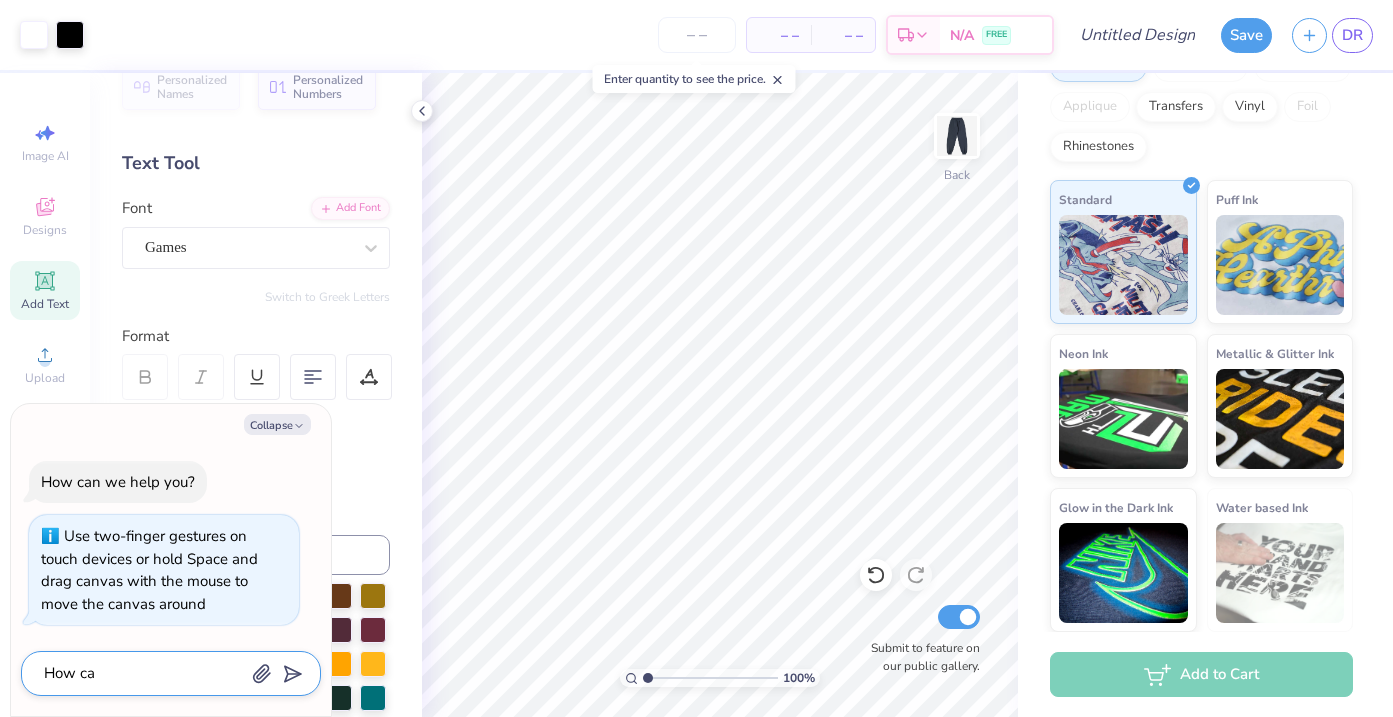 type on "How can" 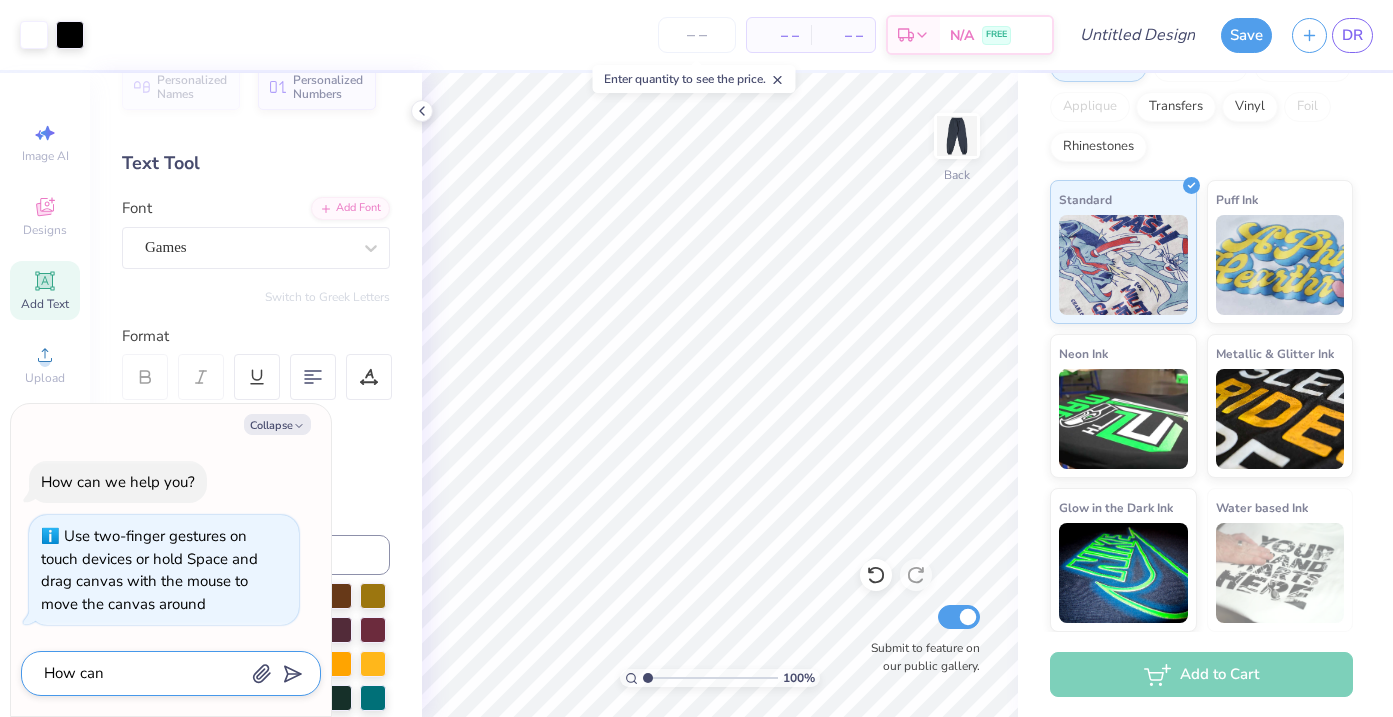 type on "x" 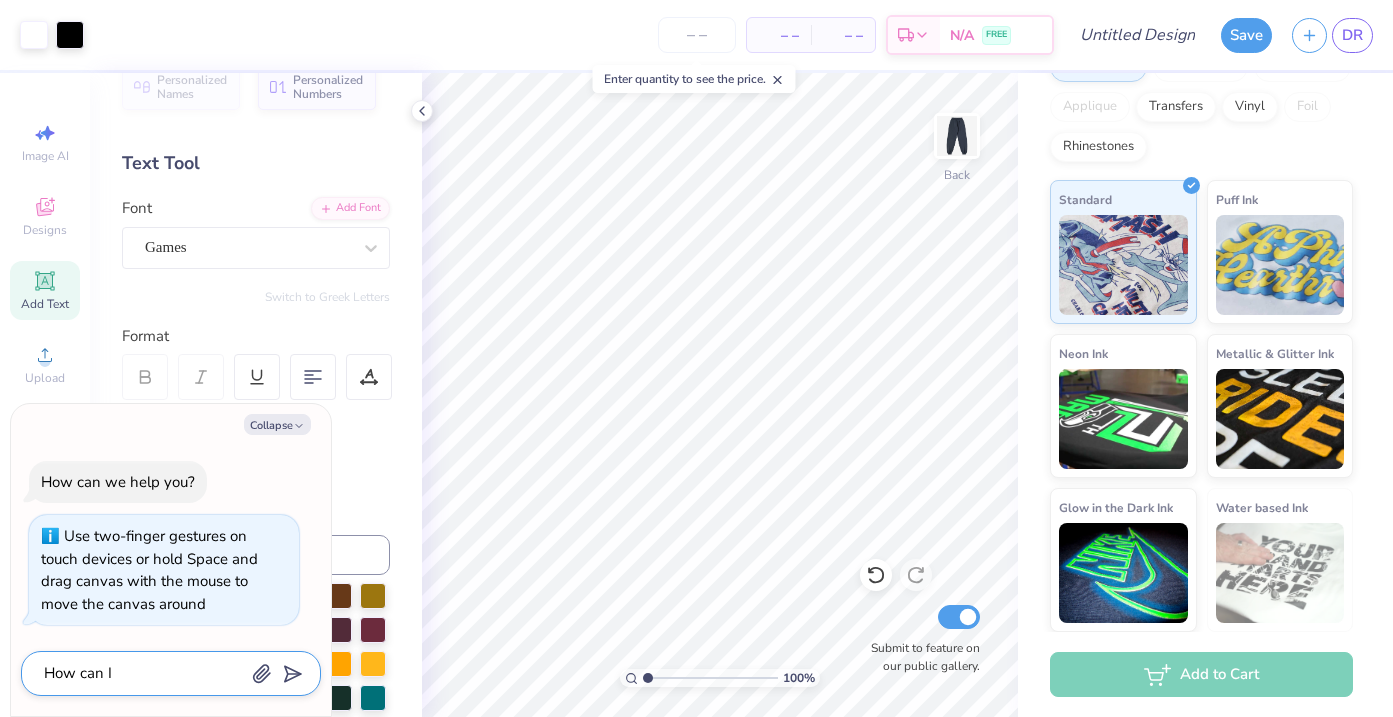 type on "How can I" 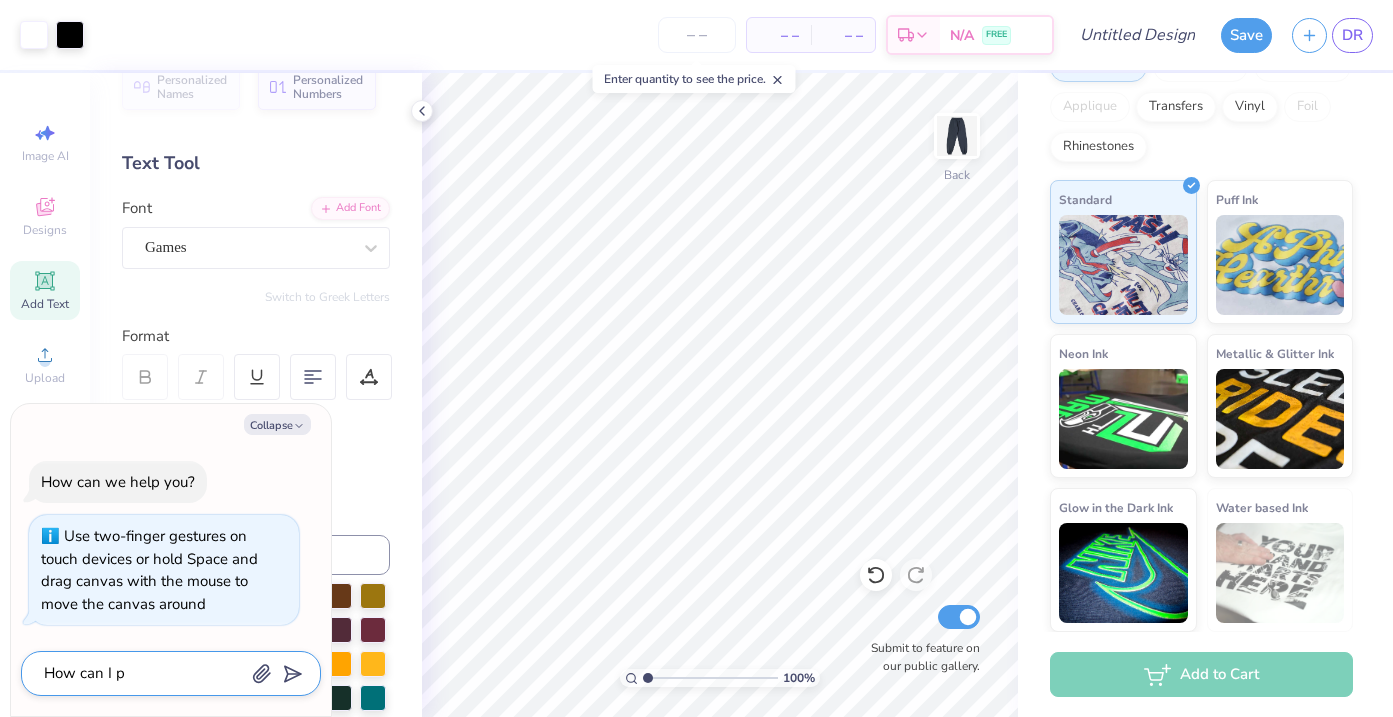 type on "How can I pu" 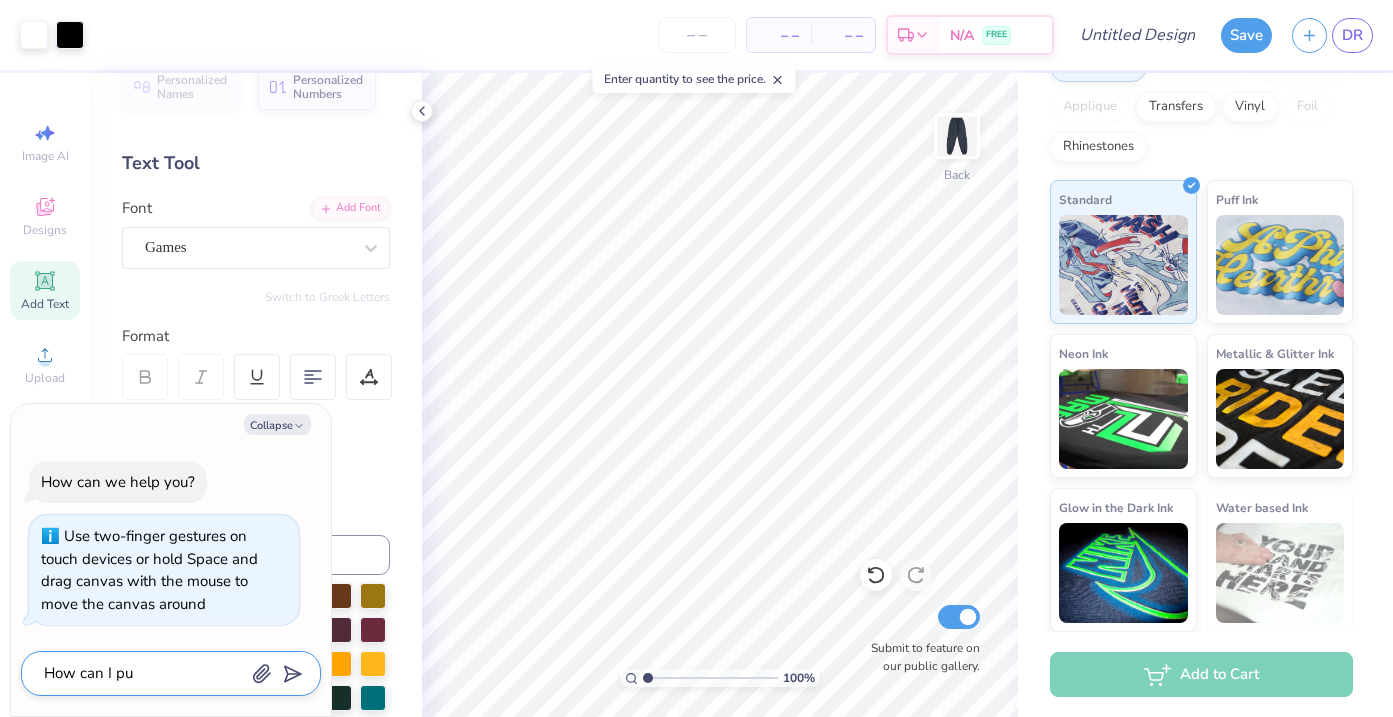 type on "How can I put" 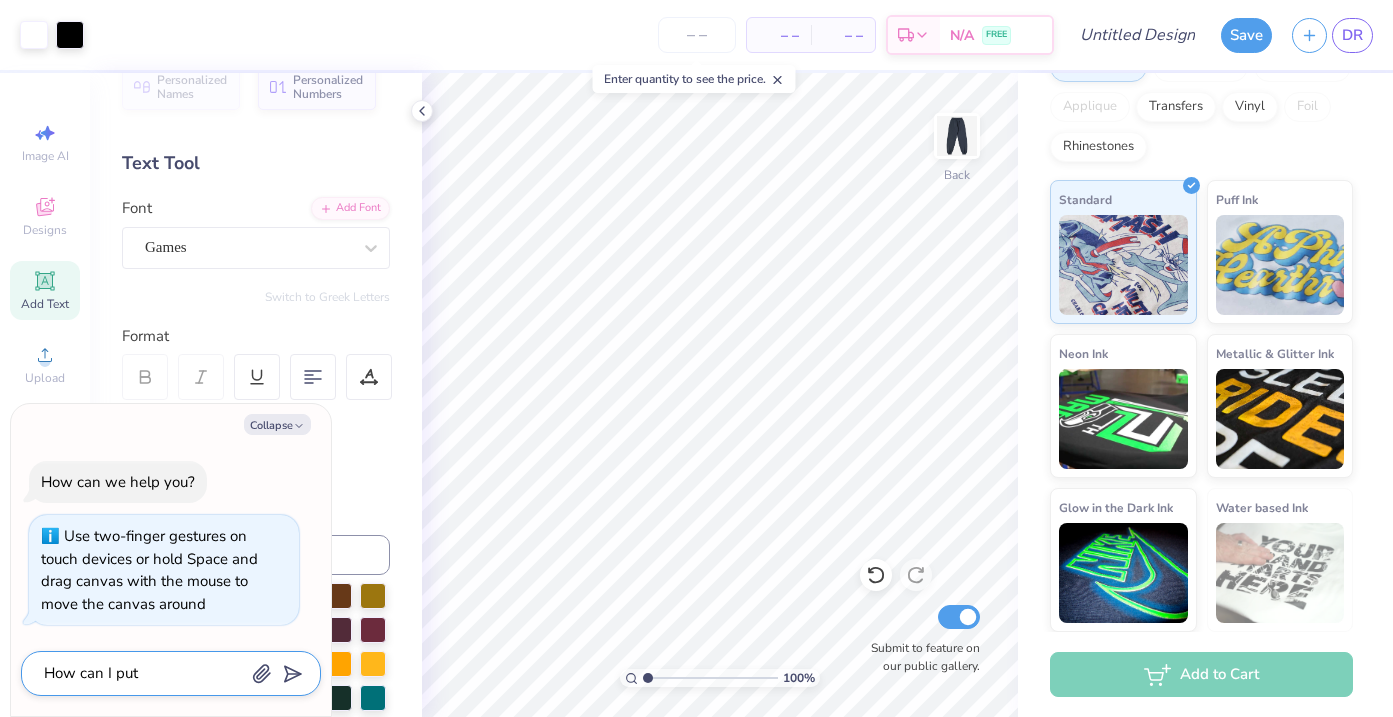type on "How can I put" 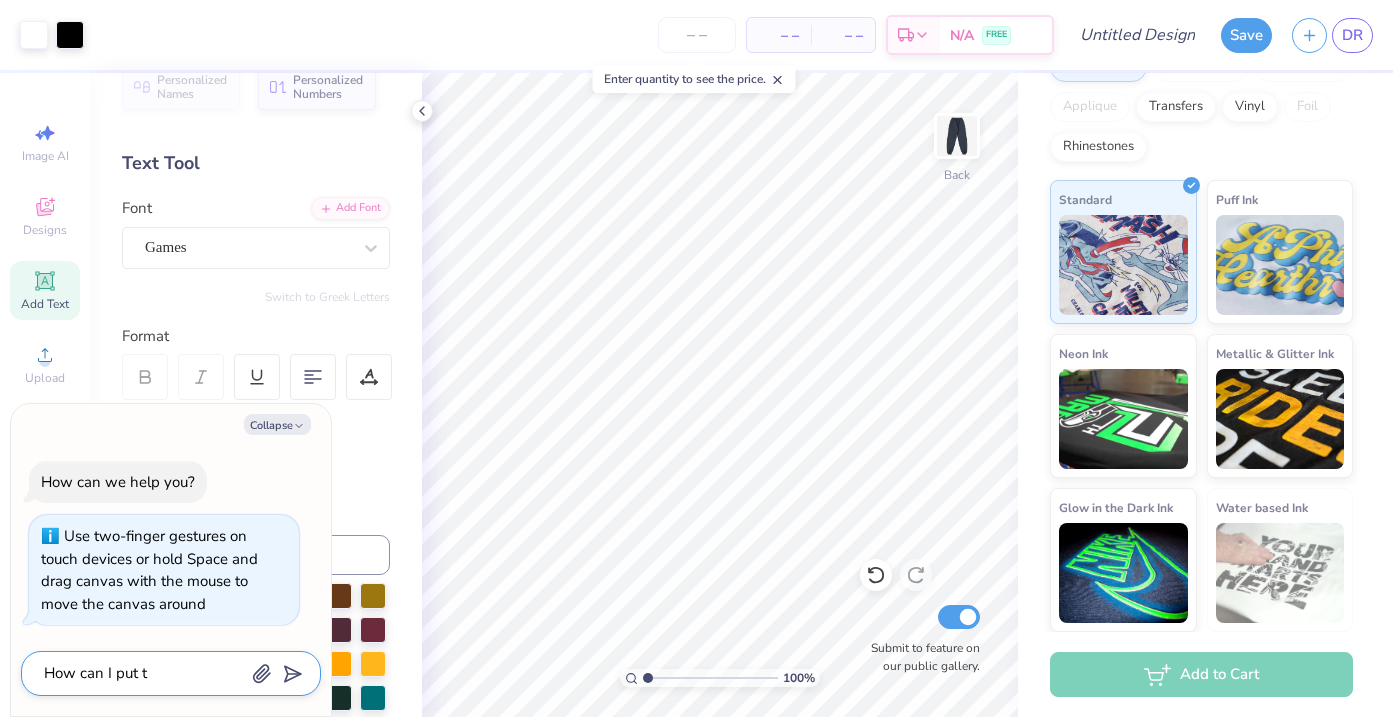 type on "How can I put th" 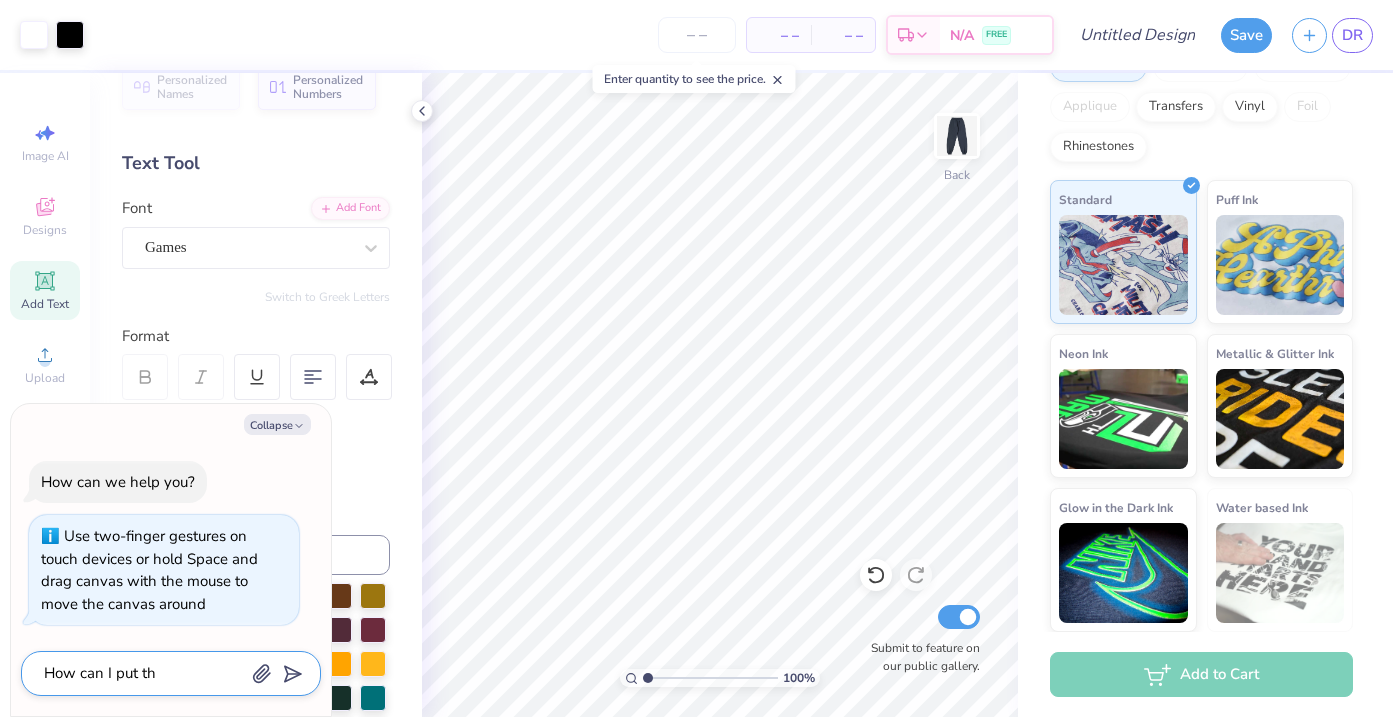 type on "How can I put the" 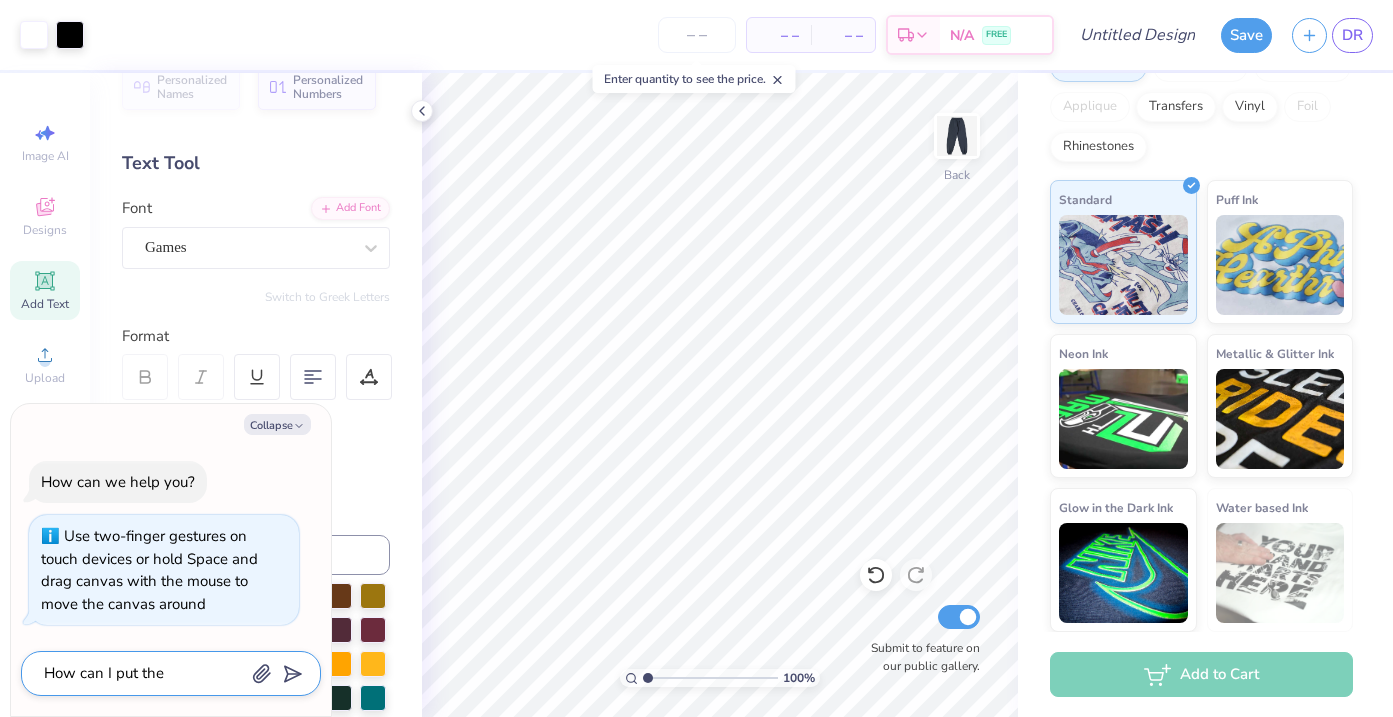 type on "How can I put the" 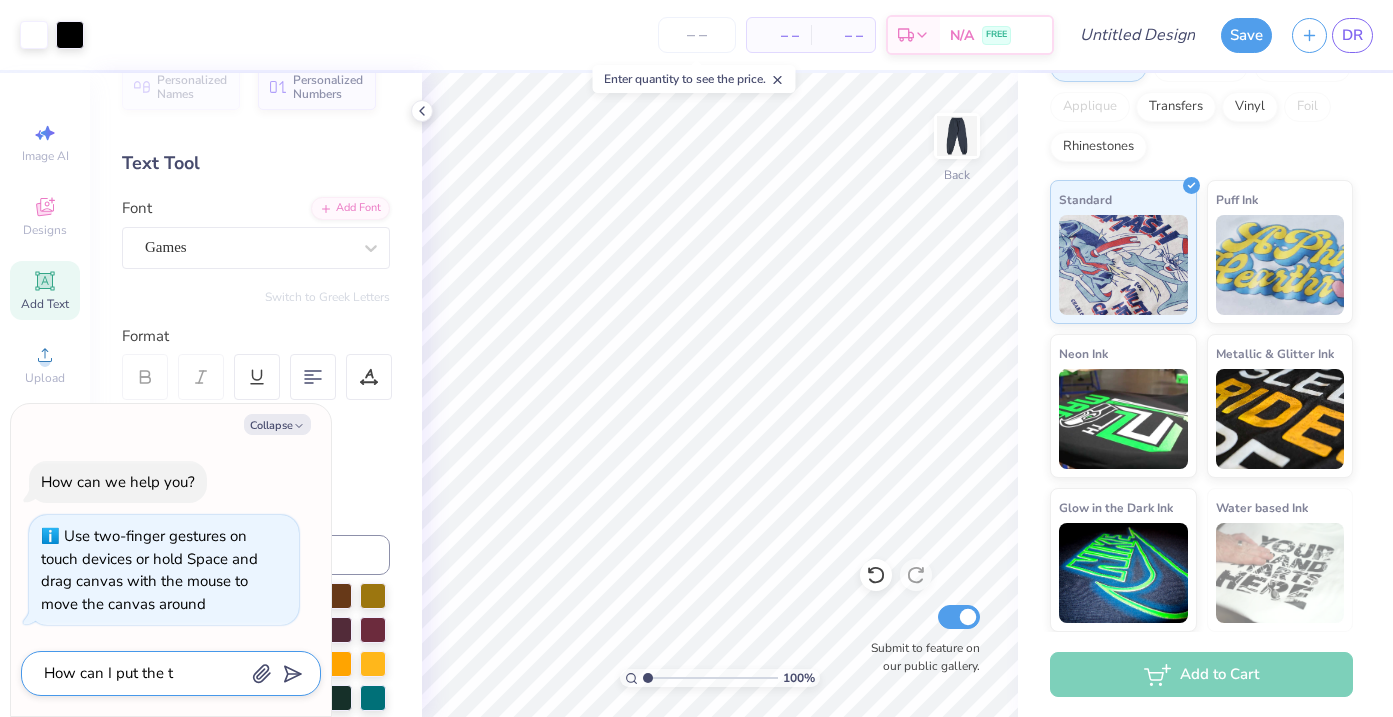 type on "How can I put the te" 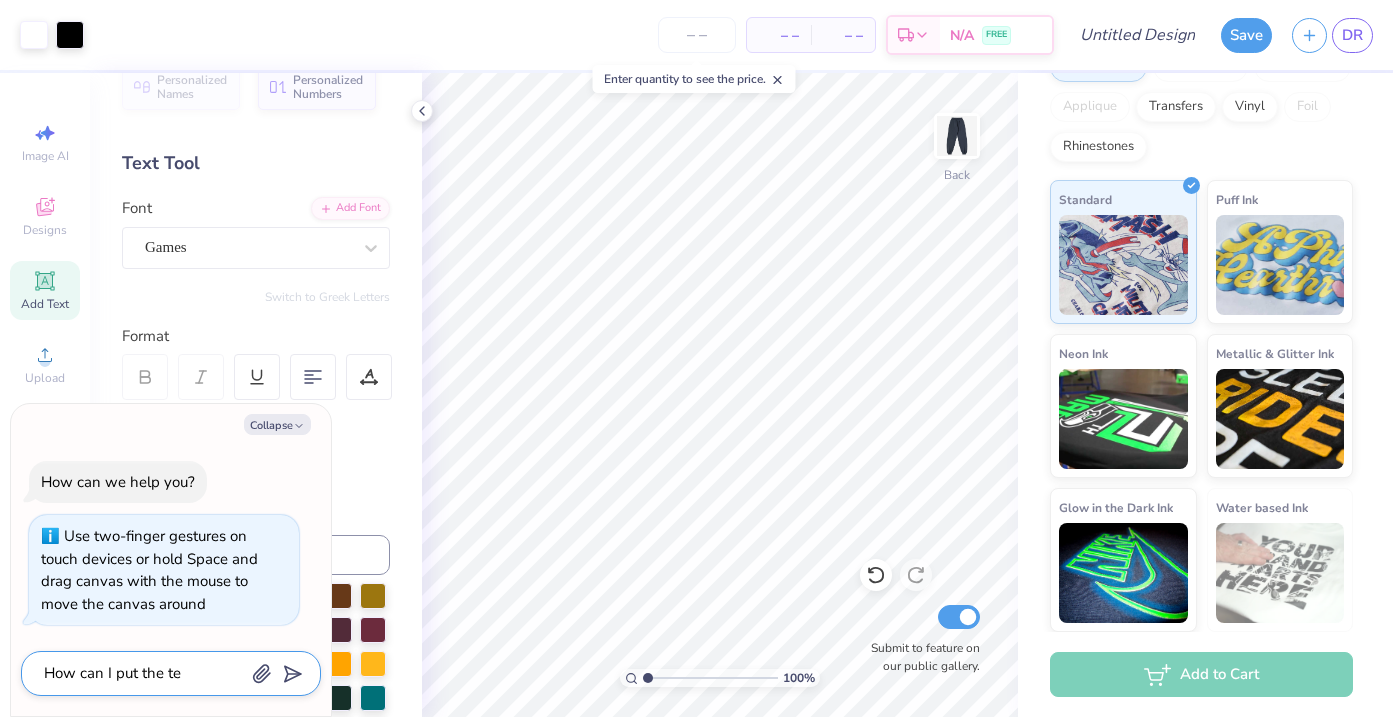 type on "How can I put the tex" 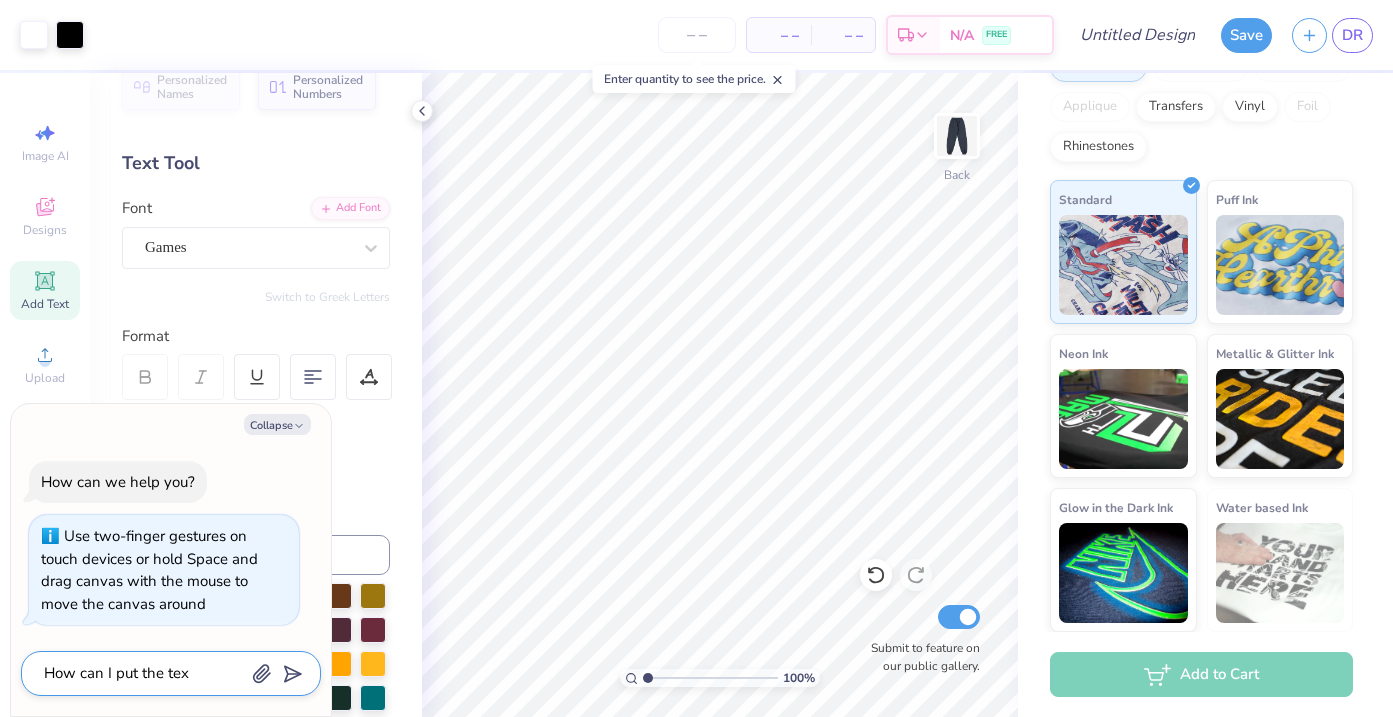 type on "How can I put the text" 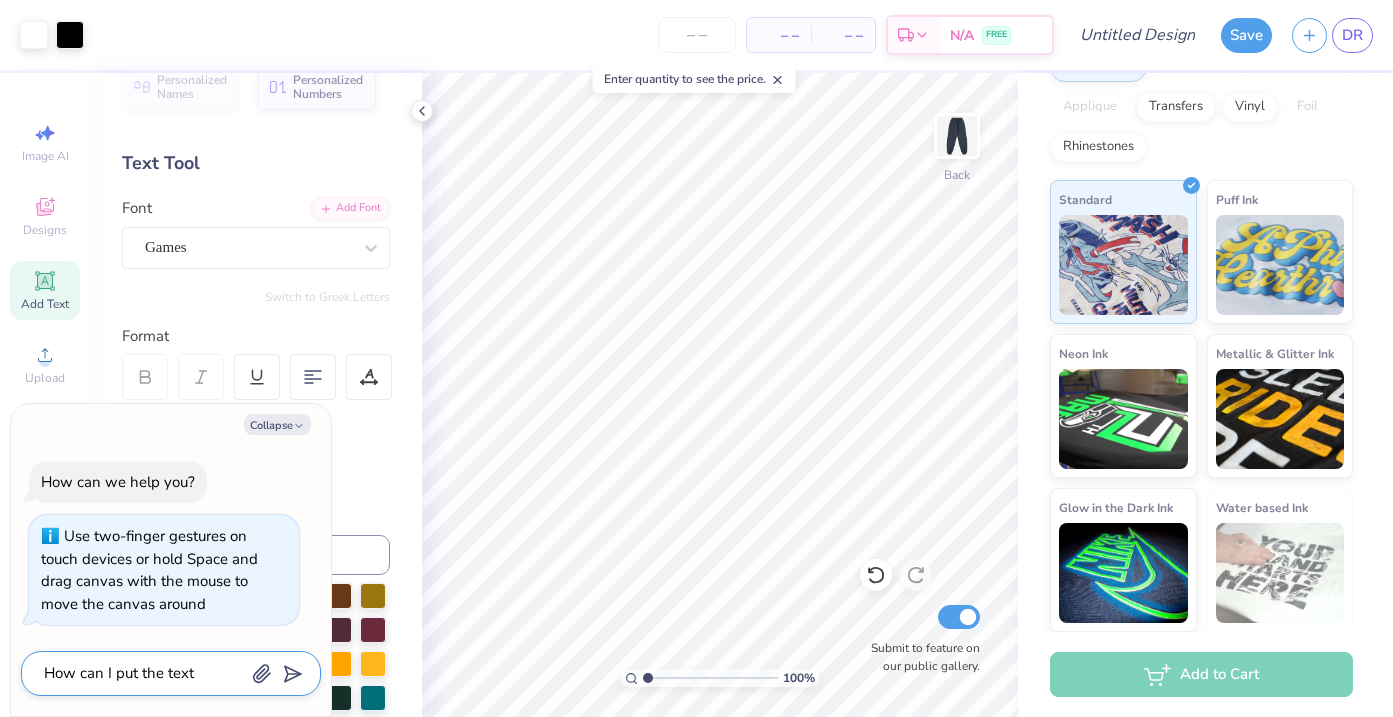 type on "How can I put the text" 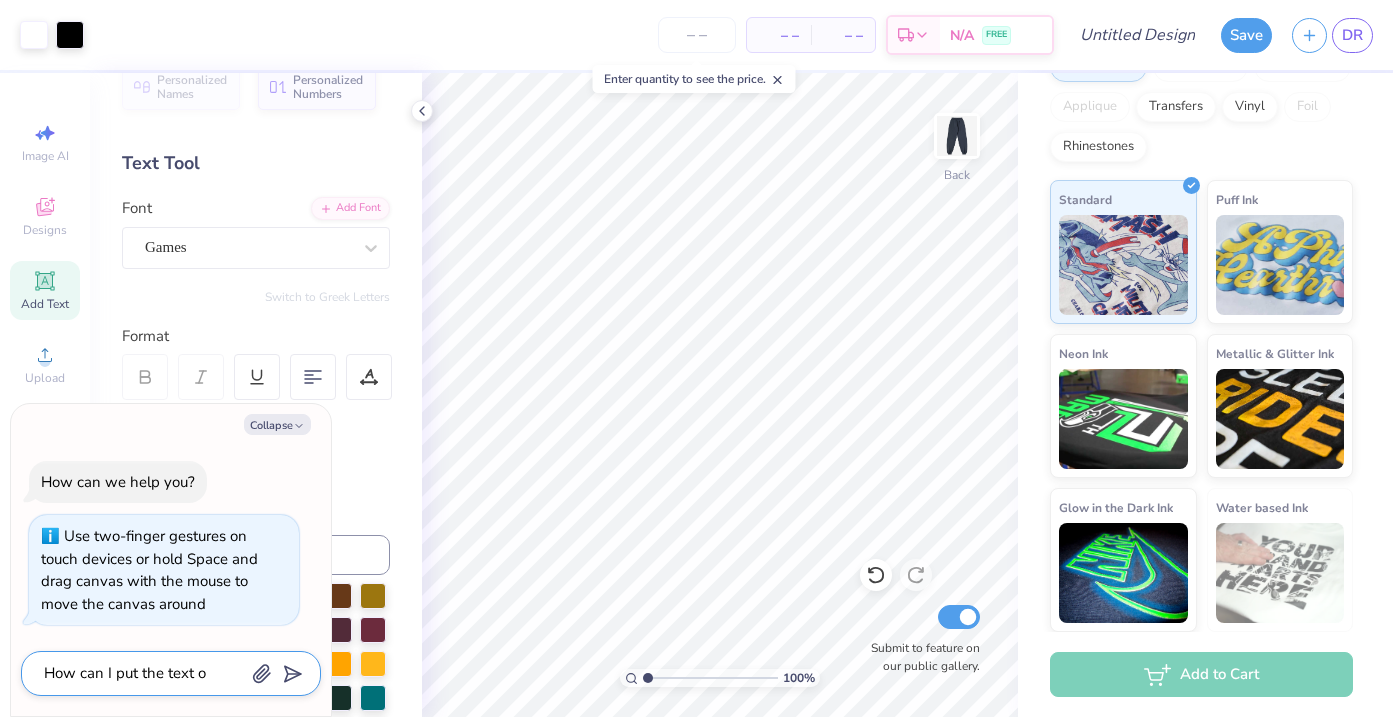 type on "How can I put the text on" 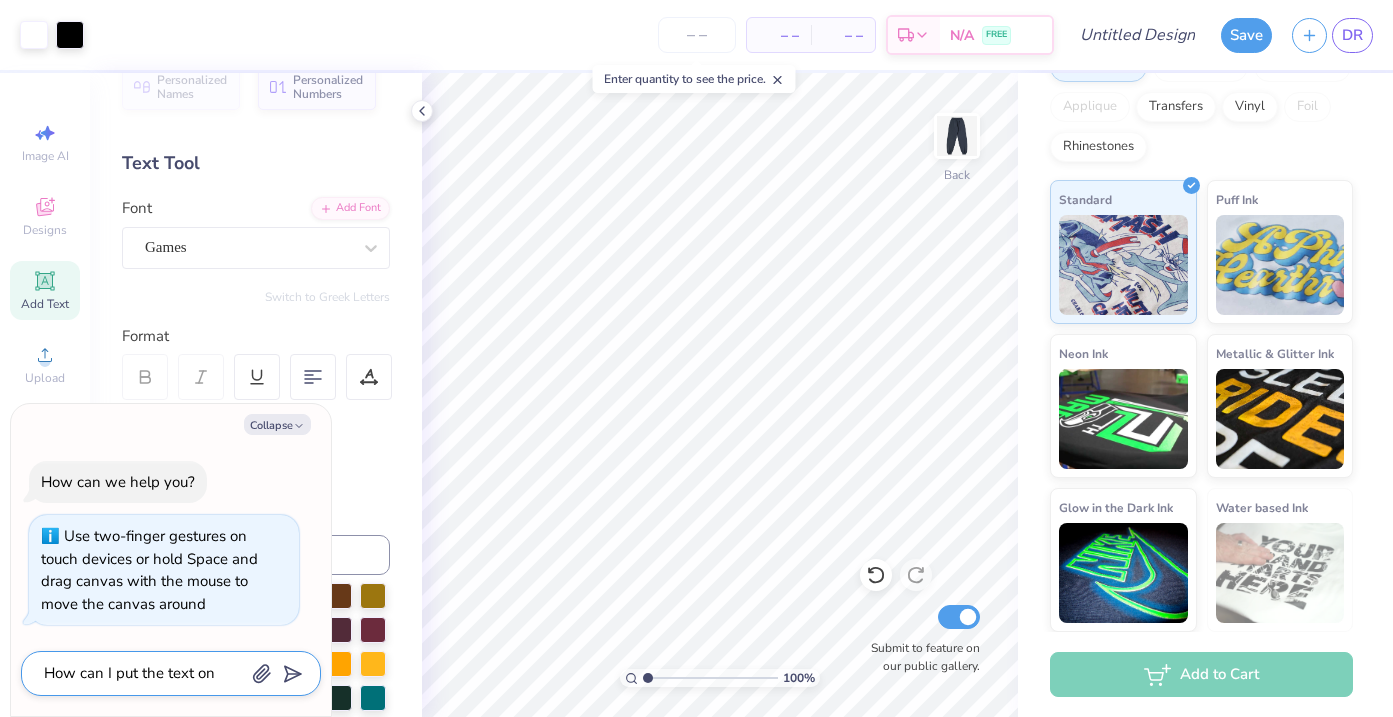 type on "How can I put the text on" 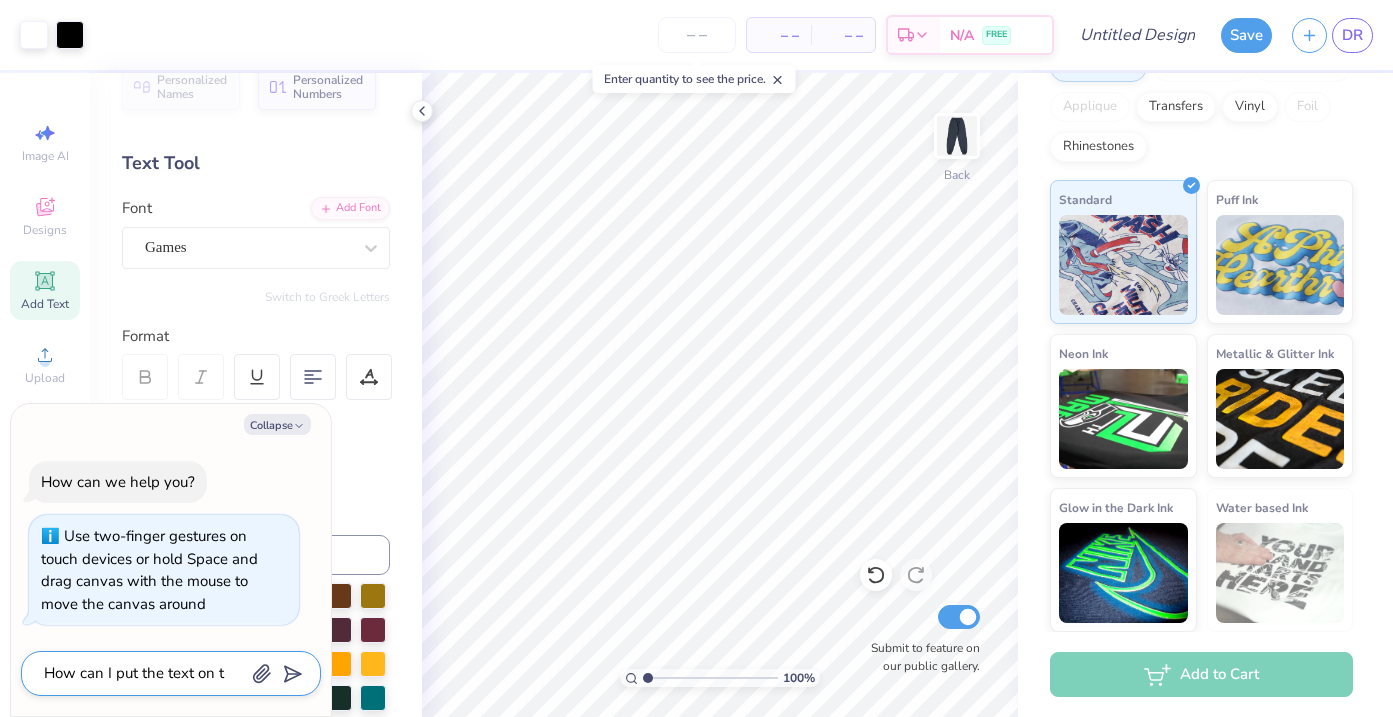 type on "How can I put the text on th" 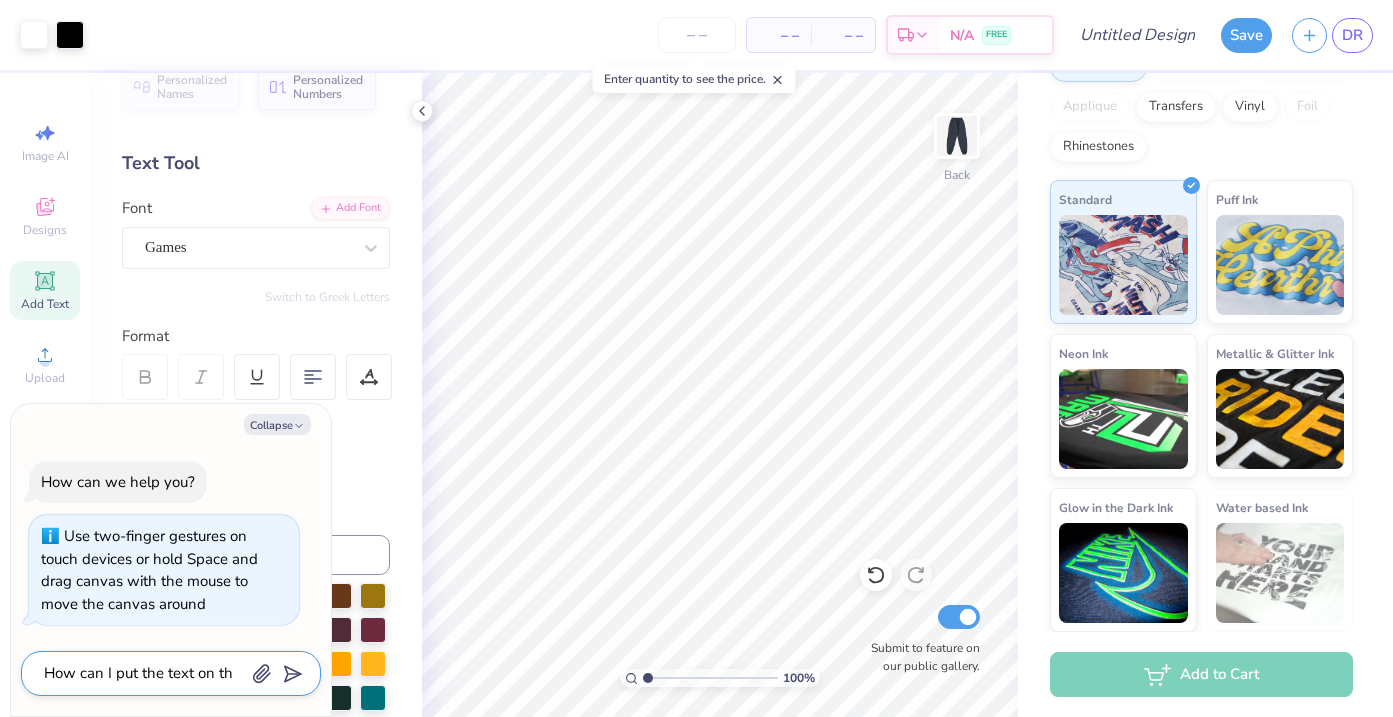 type on "How can I put the text on the" 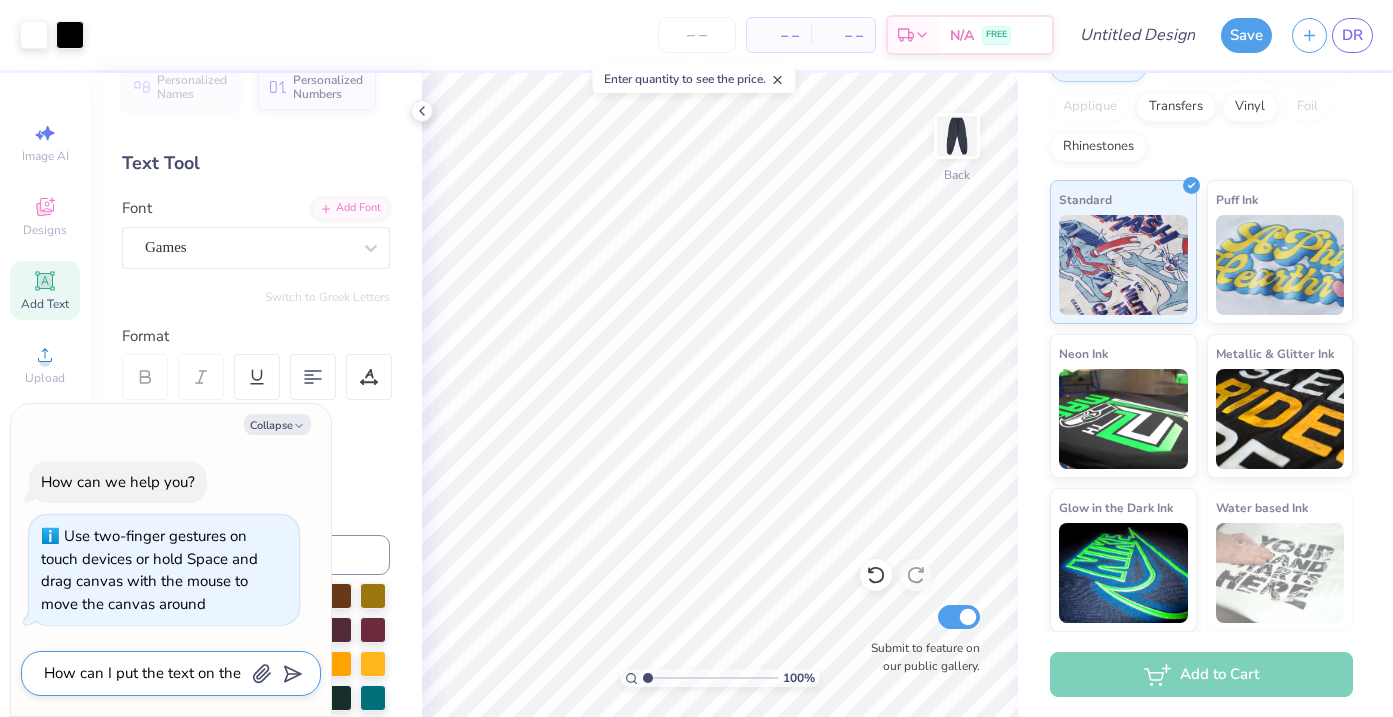 type on "How can I put the text on the" 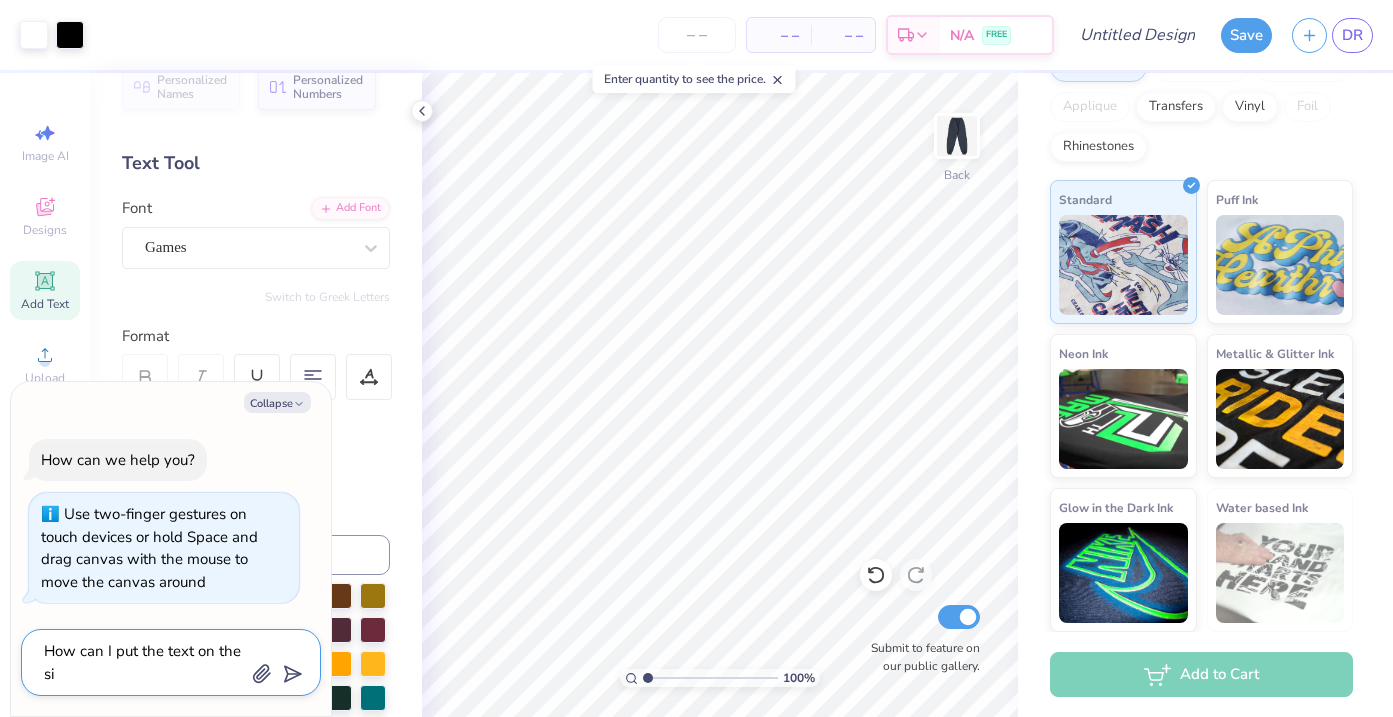 type on "How can I put the text on the sid" 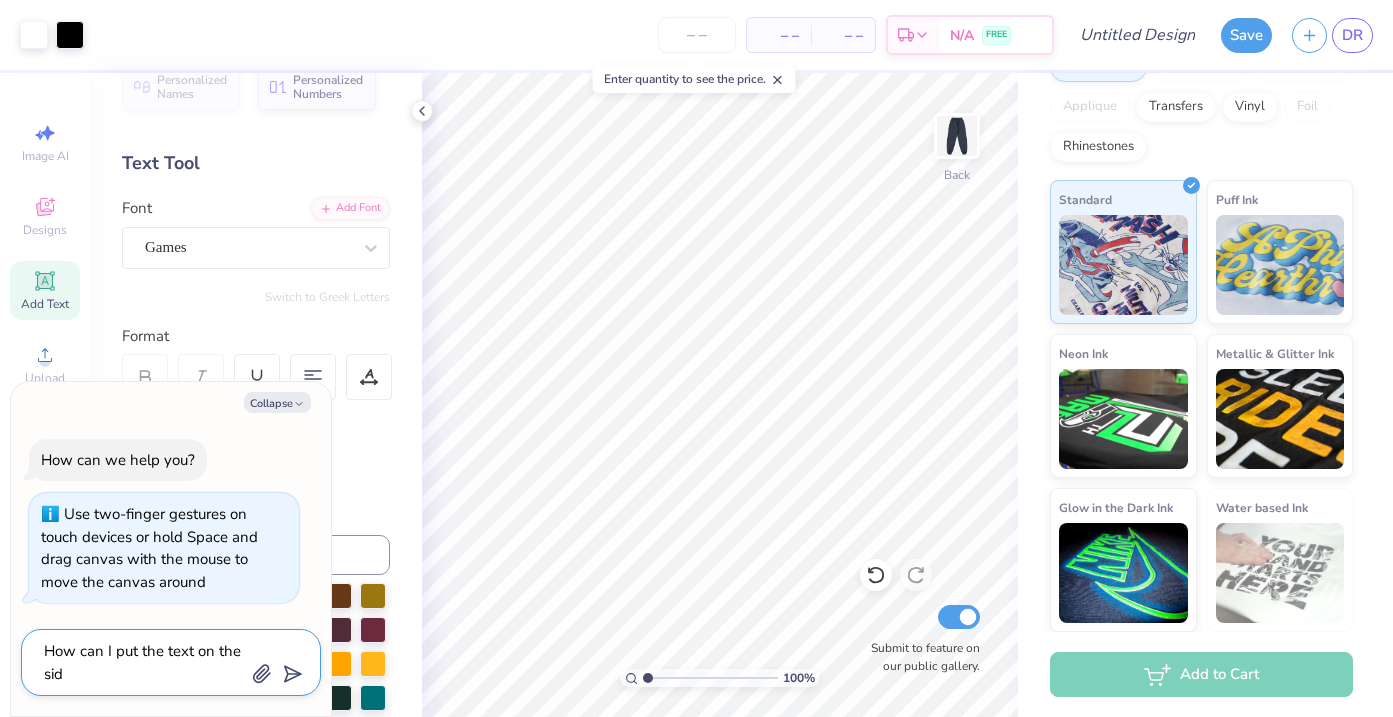 type on "How can I put the text on the side" 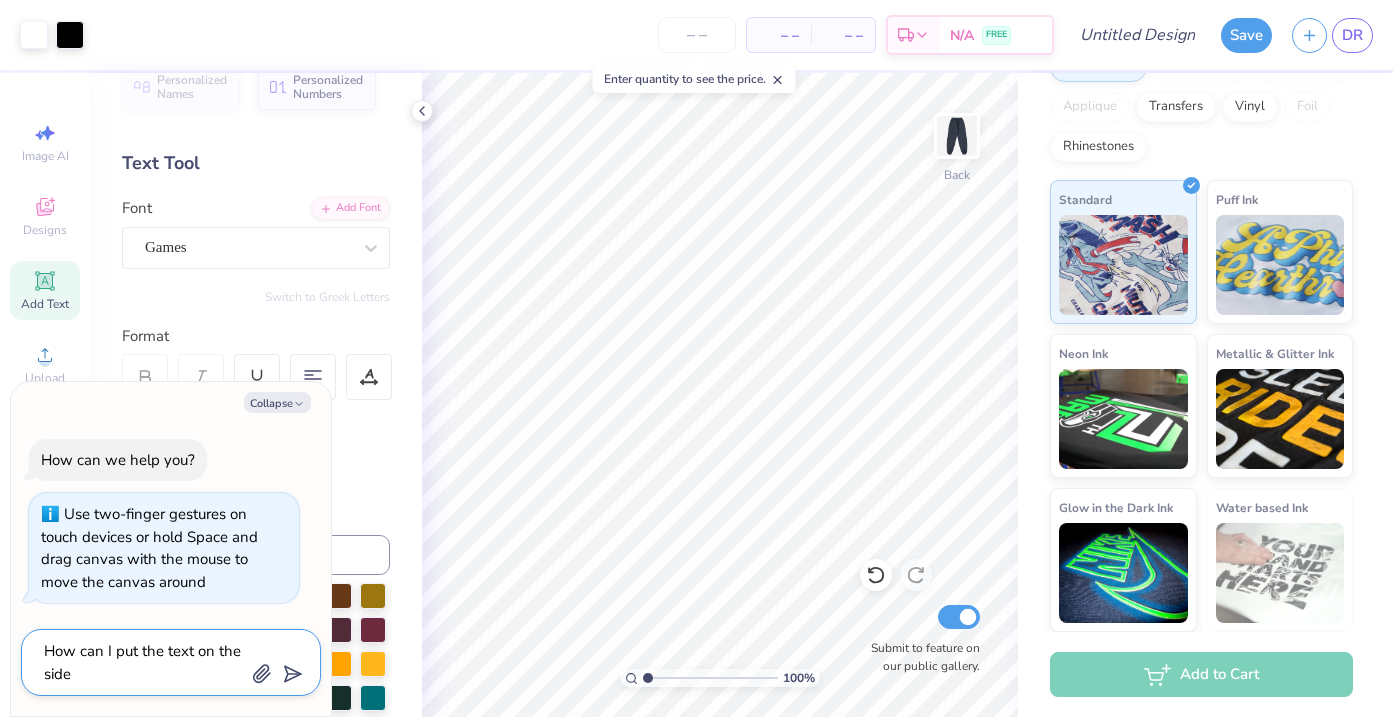 type on "How can I put the text on the side" 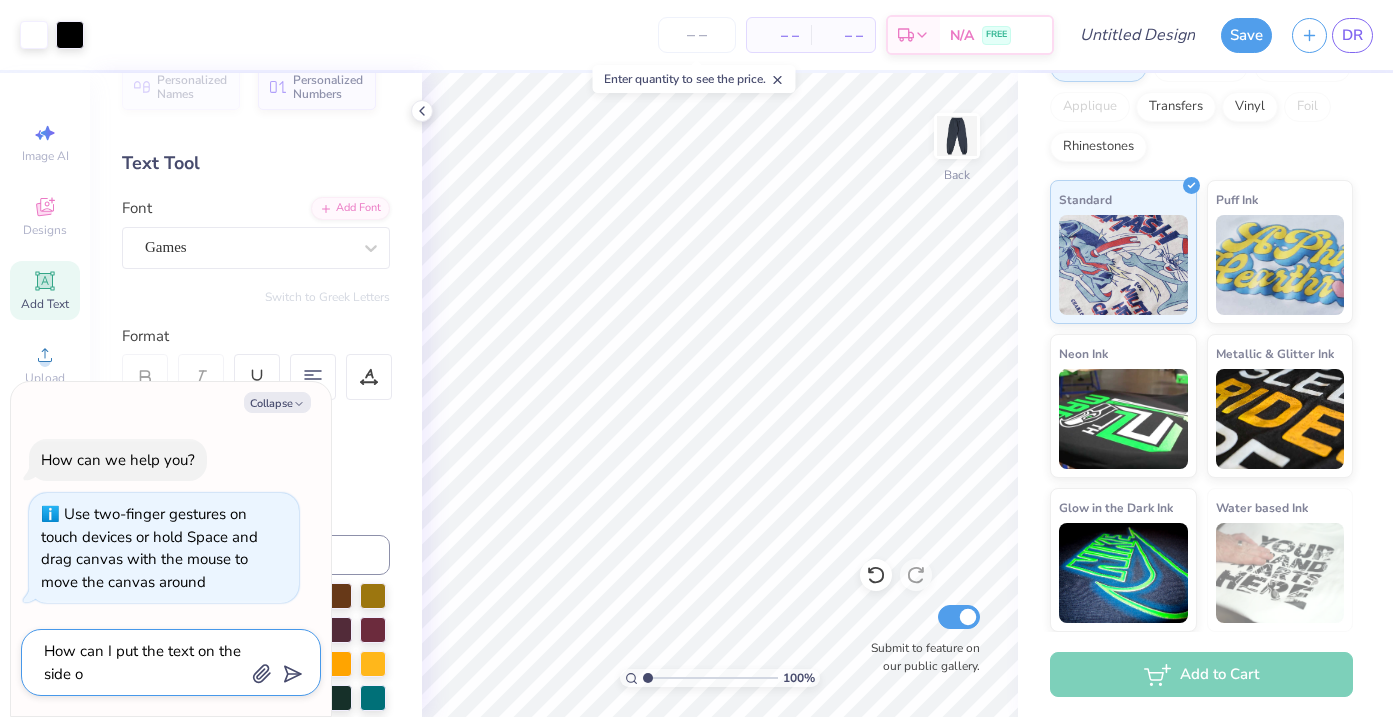 type on "How can I put the text on the side of" 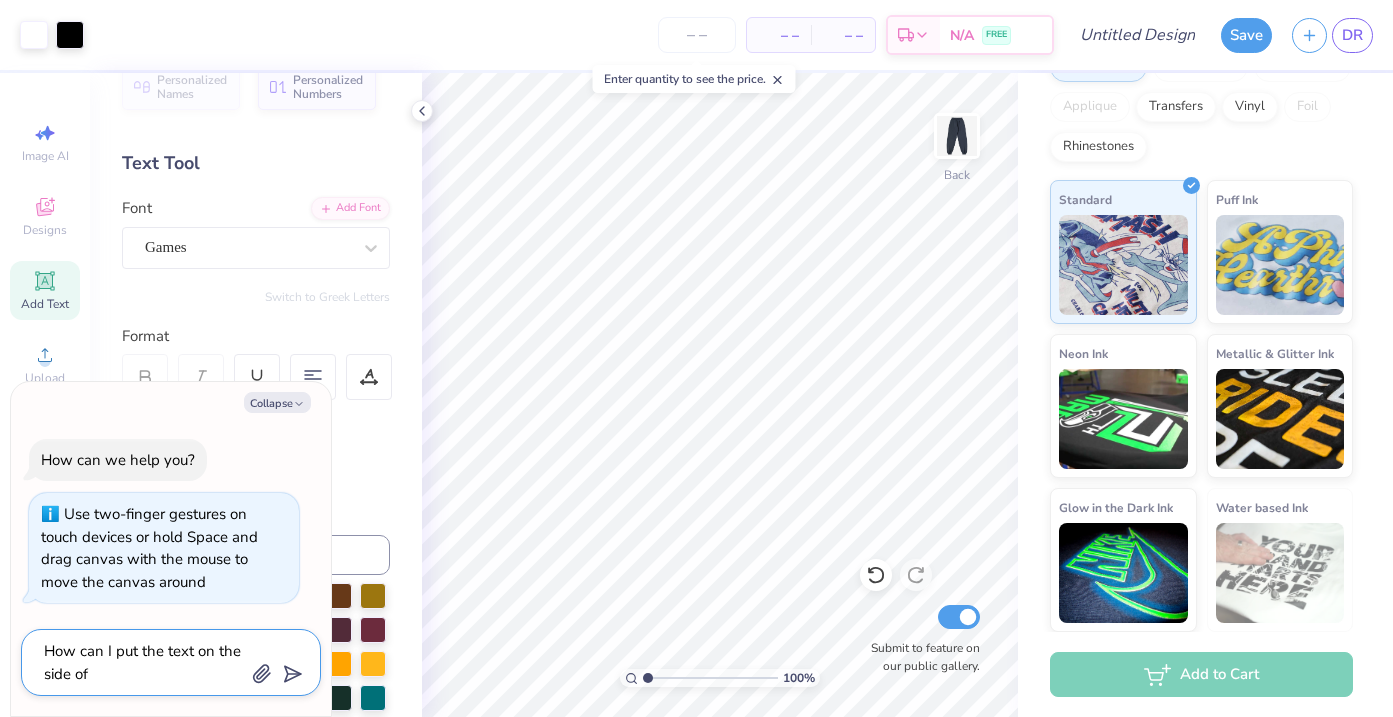 type on "How can I put the text on the side of" 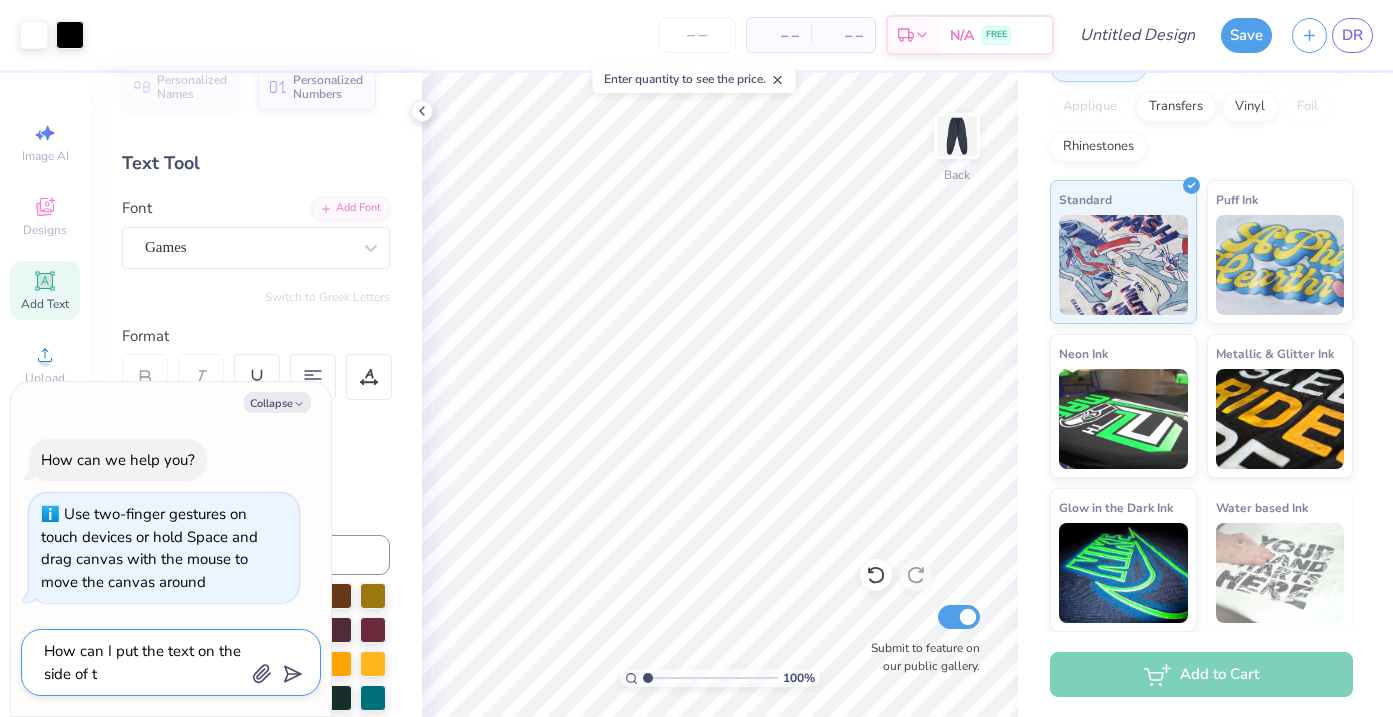 type on "How can I put the text on the side of th" 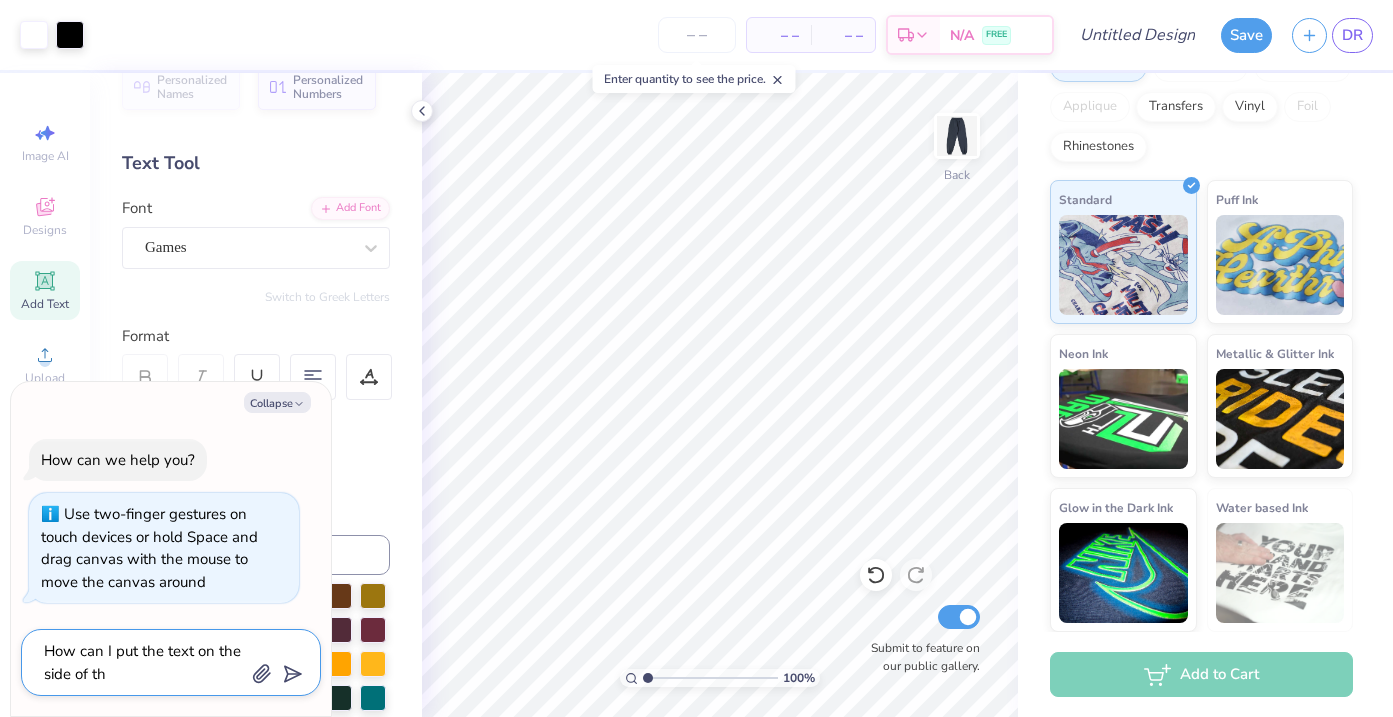 type on "How can I put the text on the side of the" 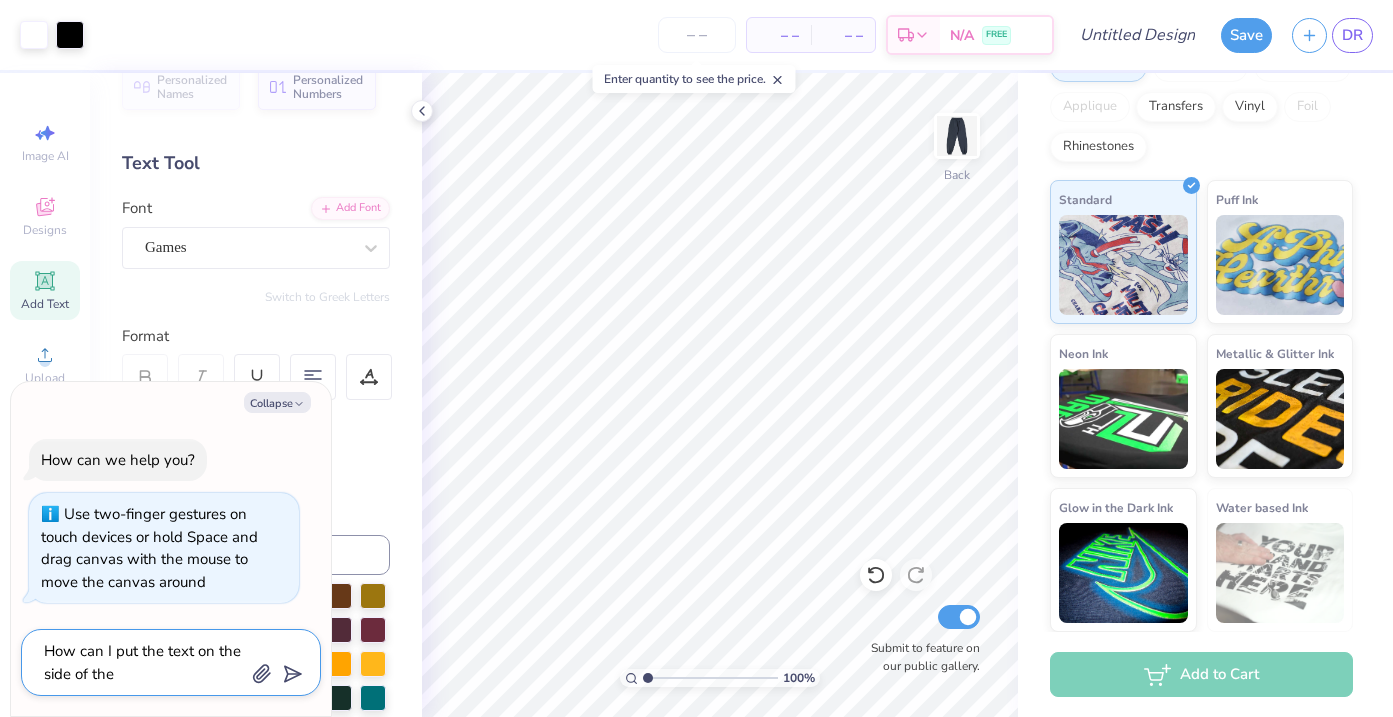 type on "How can I put the text on the side of the" 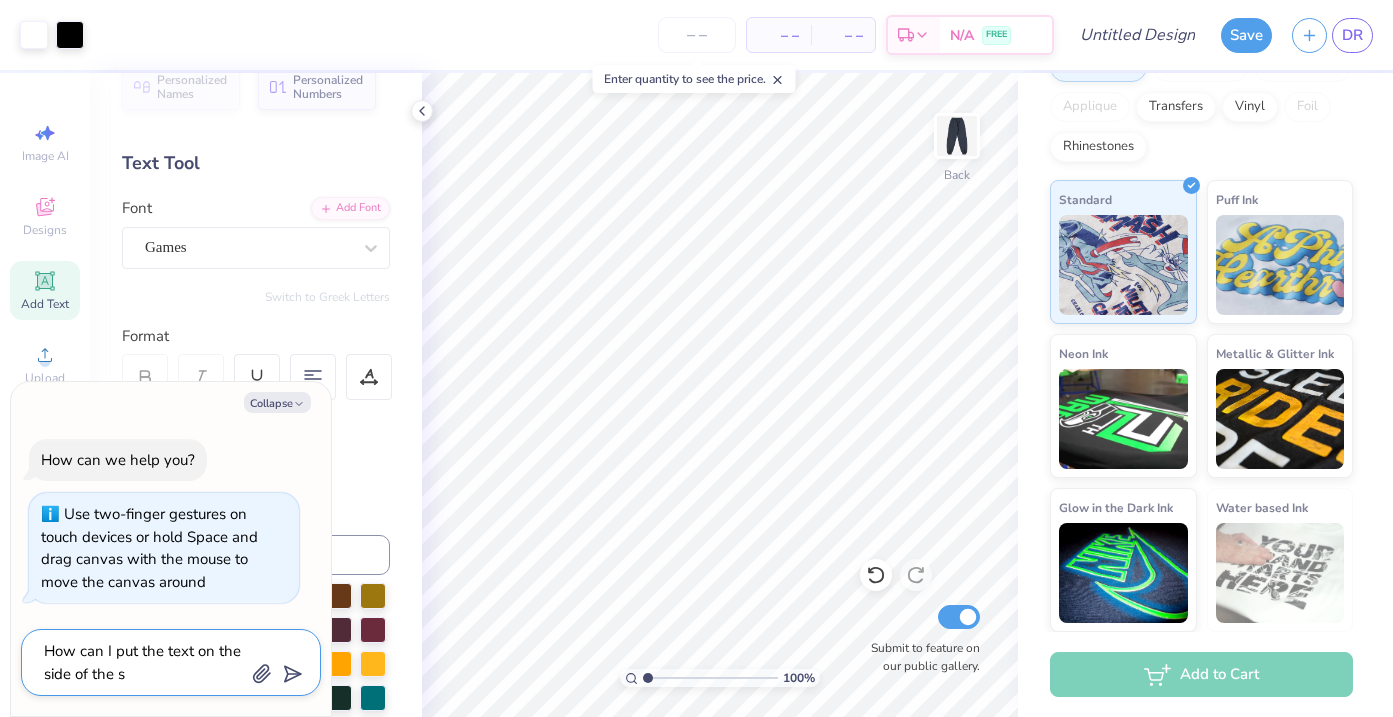 type on "How can I put the text on the side of the sw" 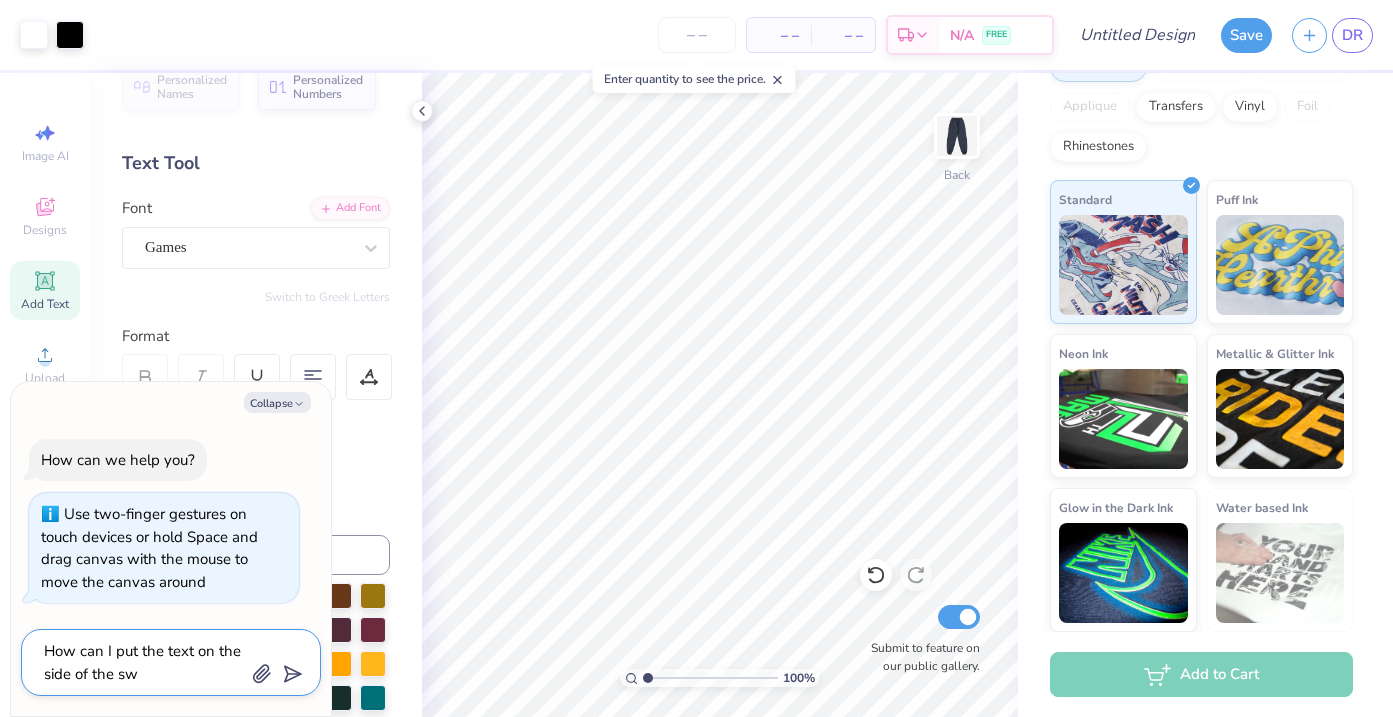 type on "How can I put the text on the side of the swe" 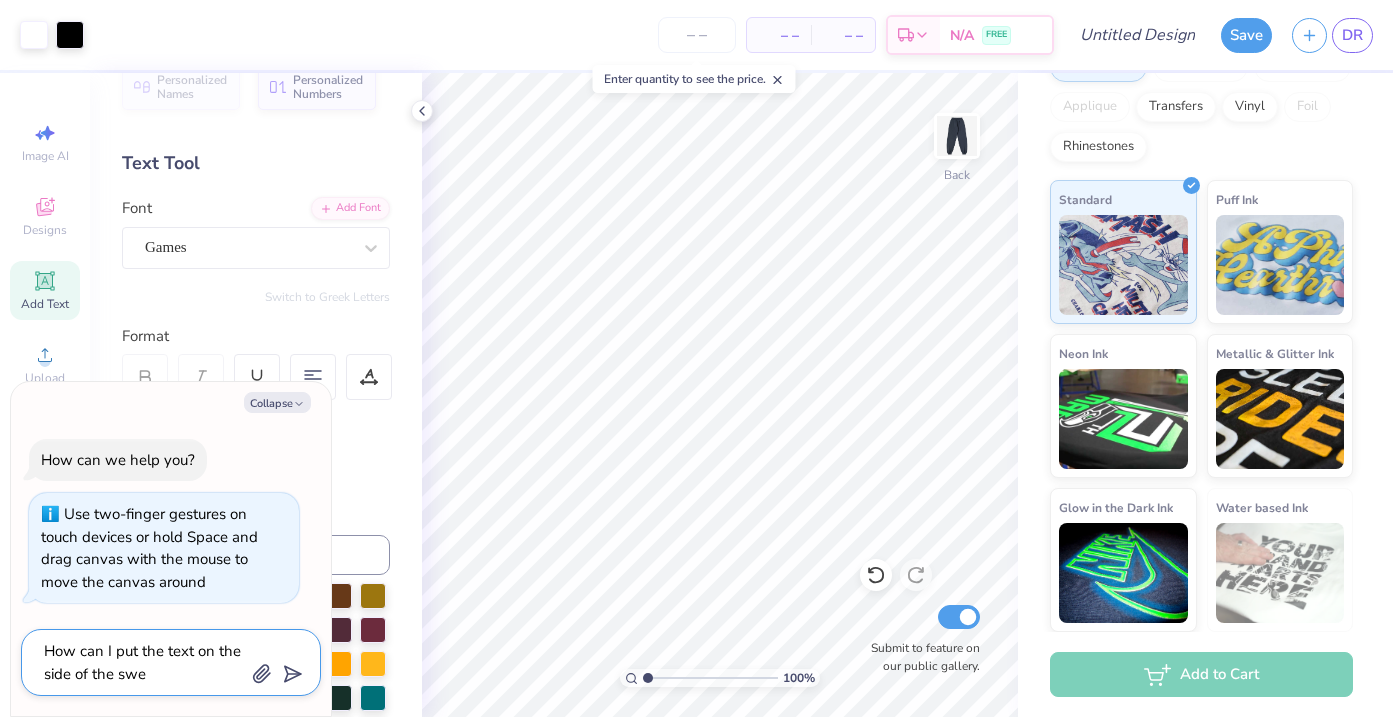 type on "How can I put the text on the side of the swea" 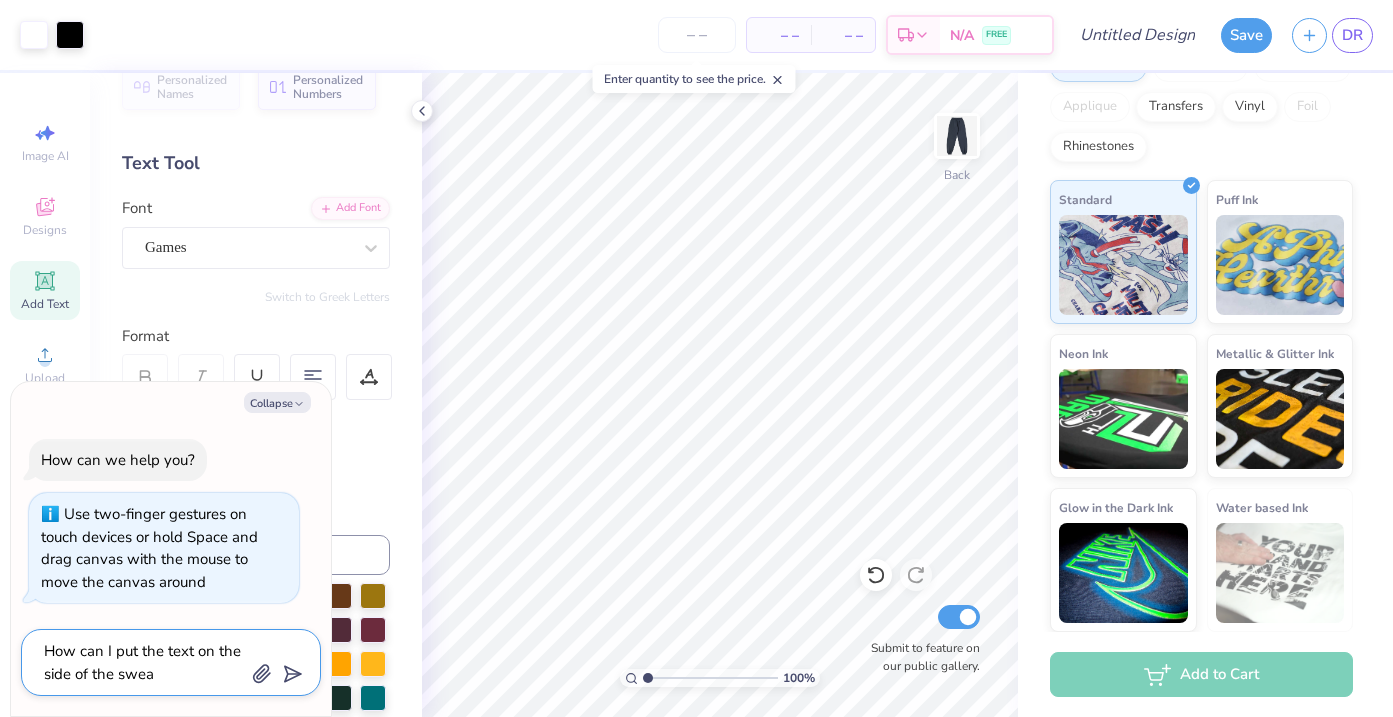 type on "How can I put the text on the side of the sweat" 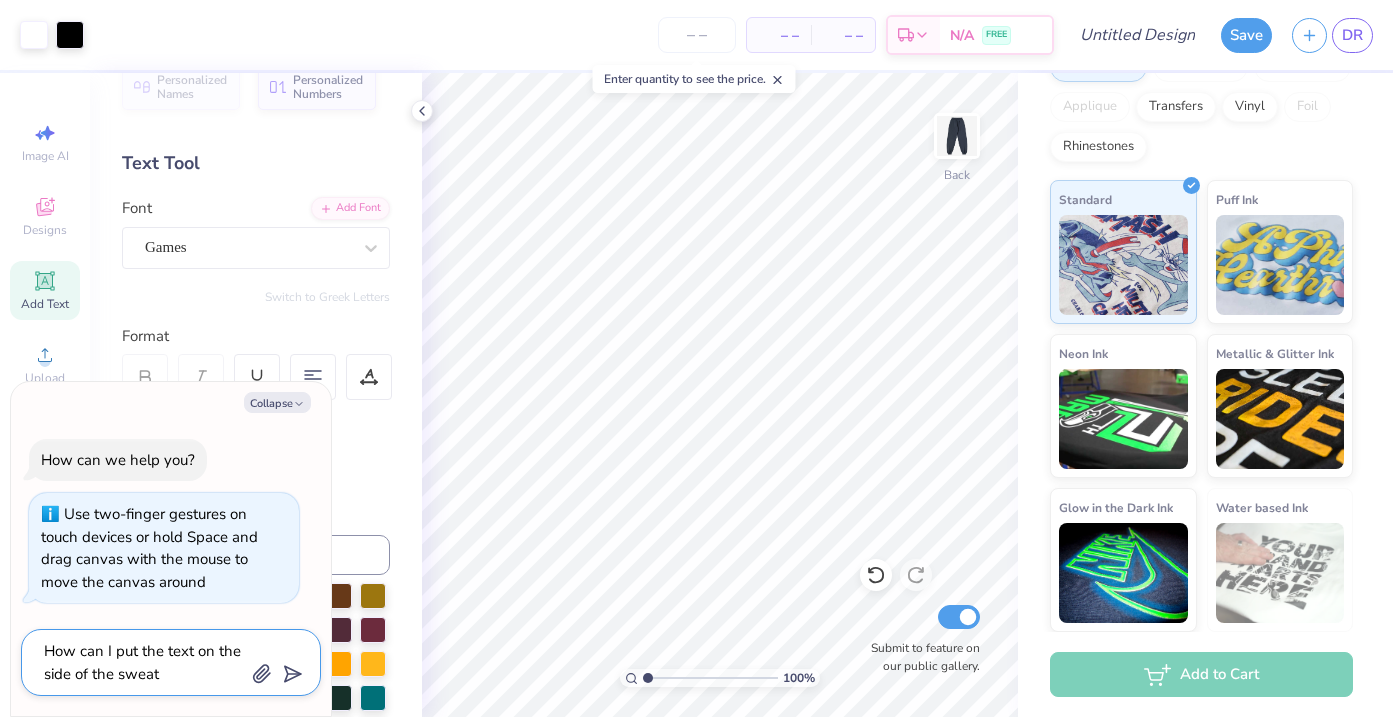 type on "How can I put the text on the side of the sweatp" 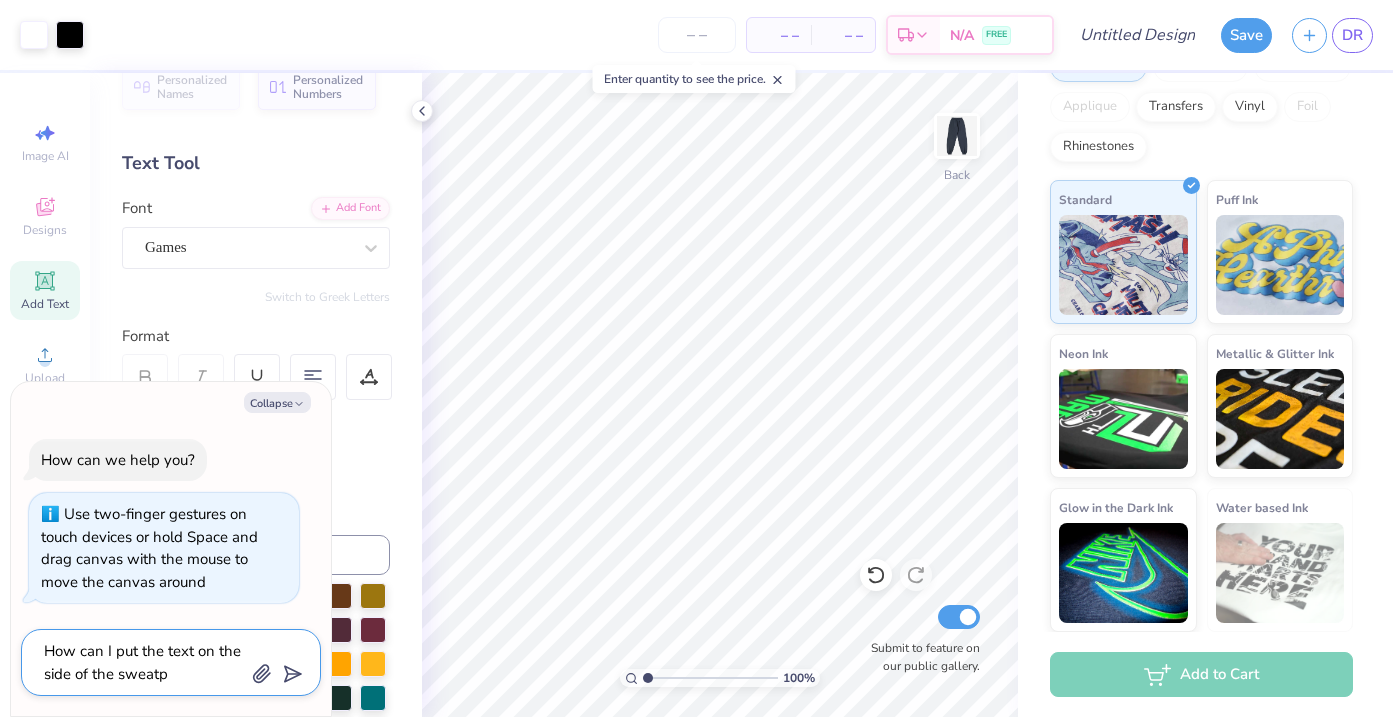 type on "How can I put the text on the side of the sweatpa" 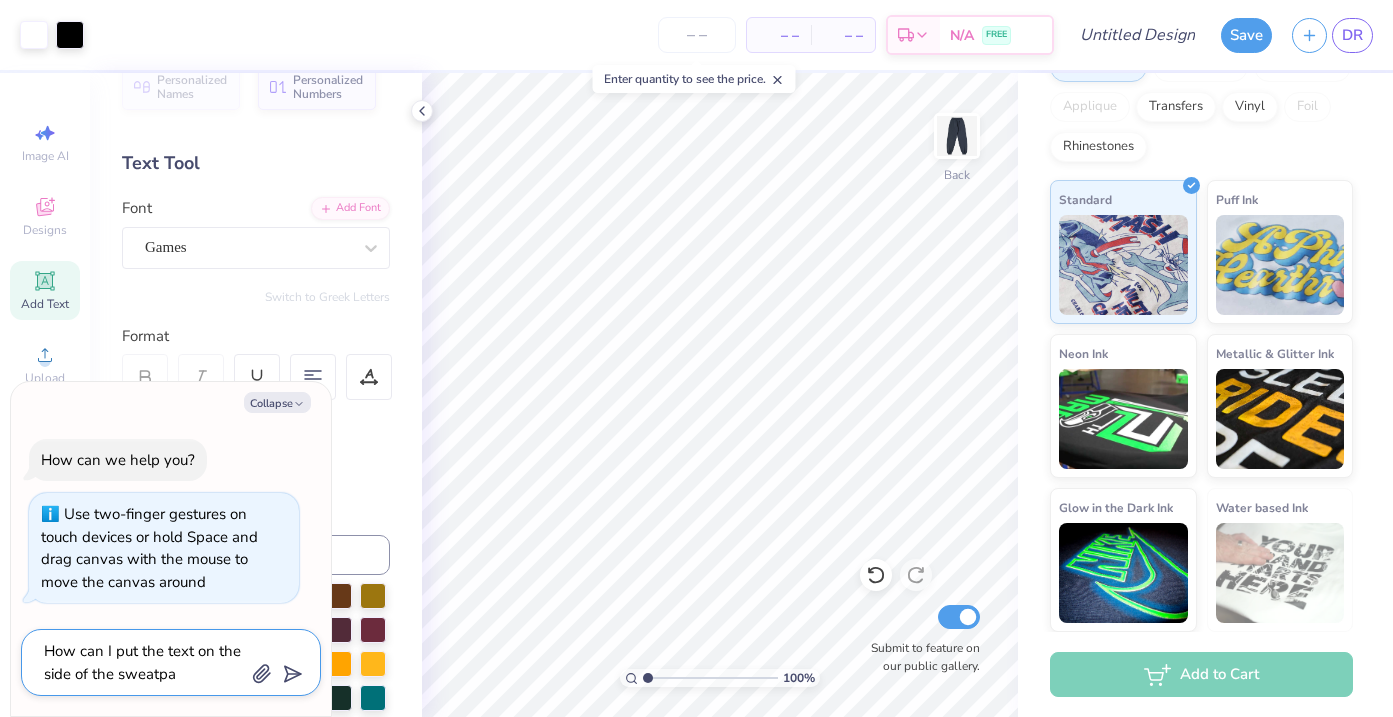 type on "How can I put the text on the side of the sweatpan" 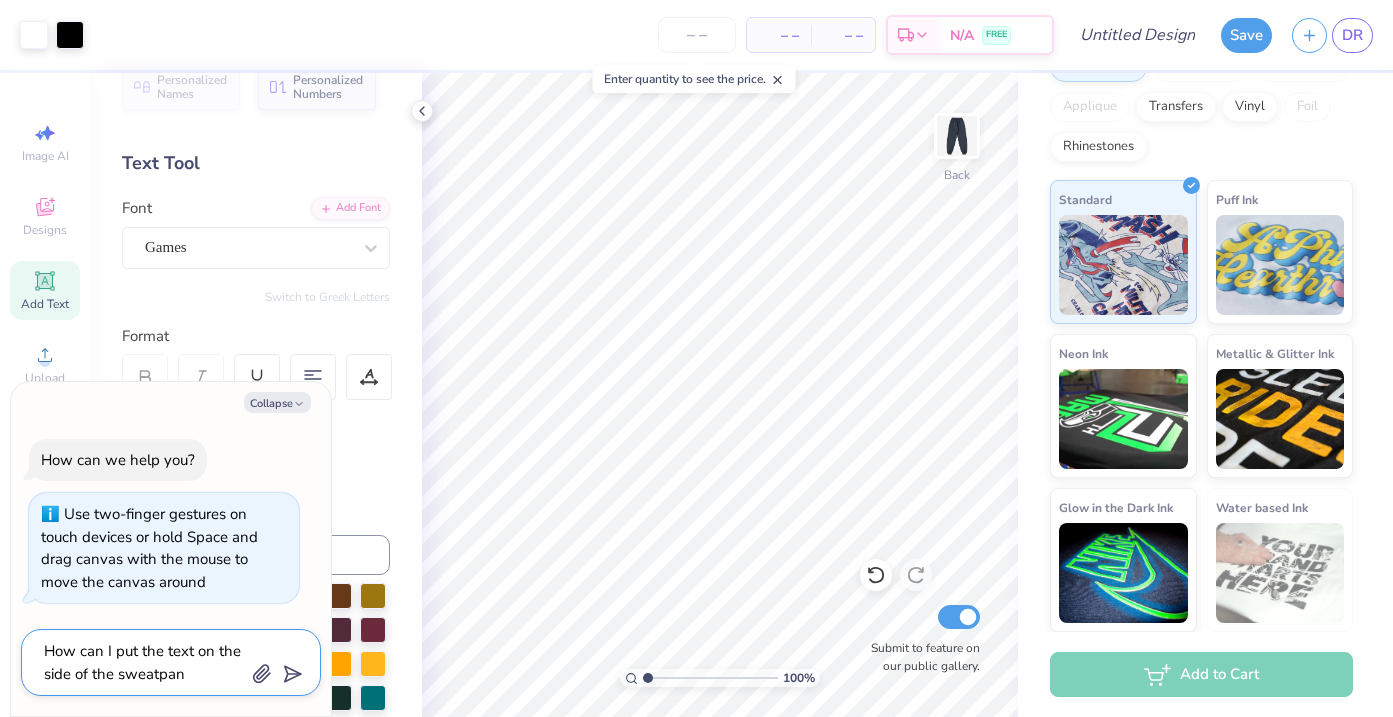 type on "How can I put the text on the side of the sweatpant" 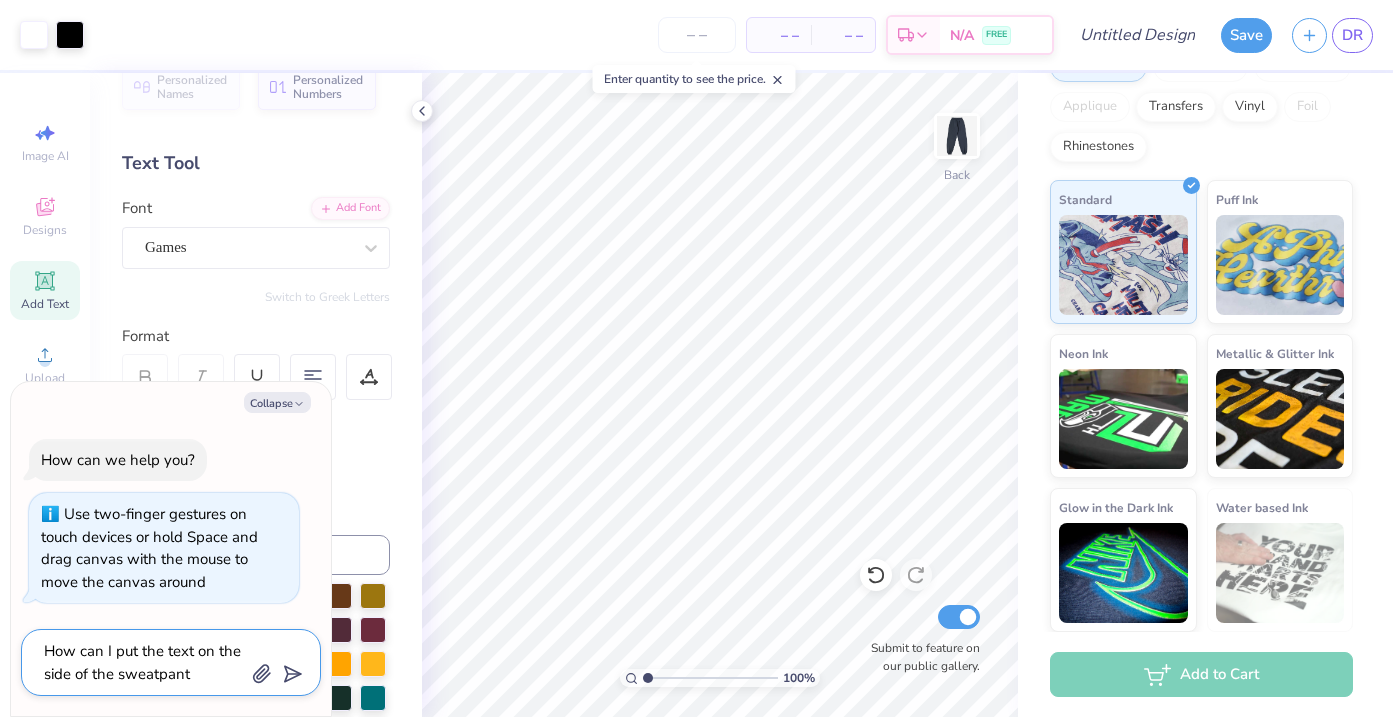 type on "How can I put the text on the side of the sweatpants" 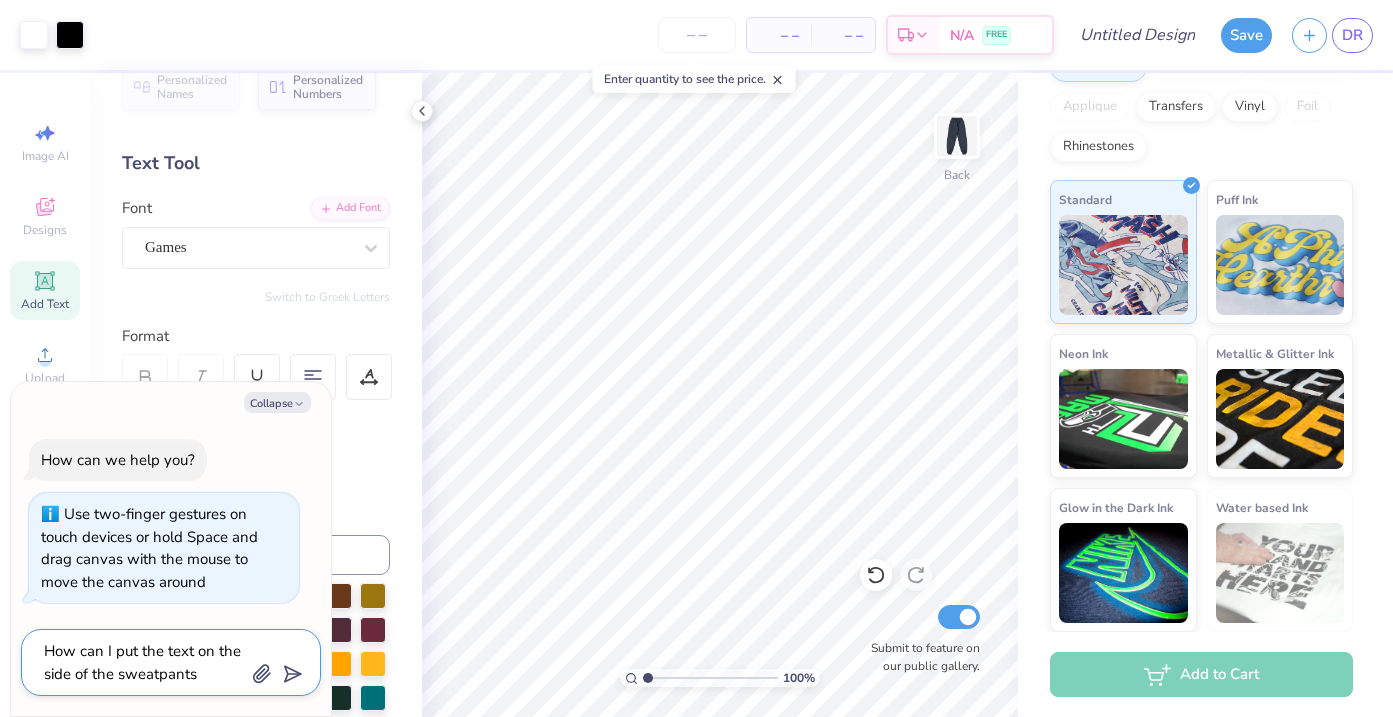 type on "x" 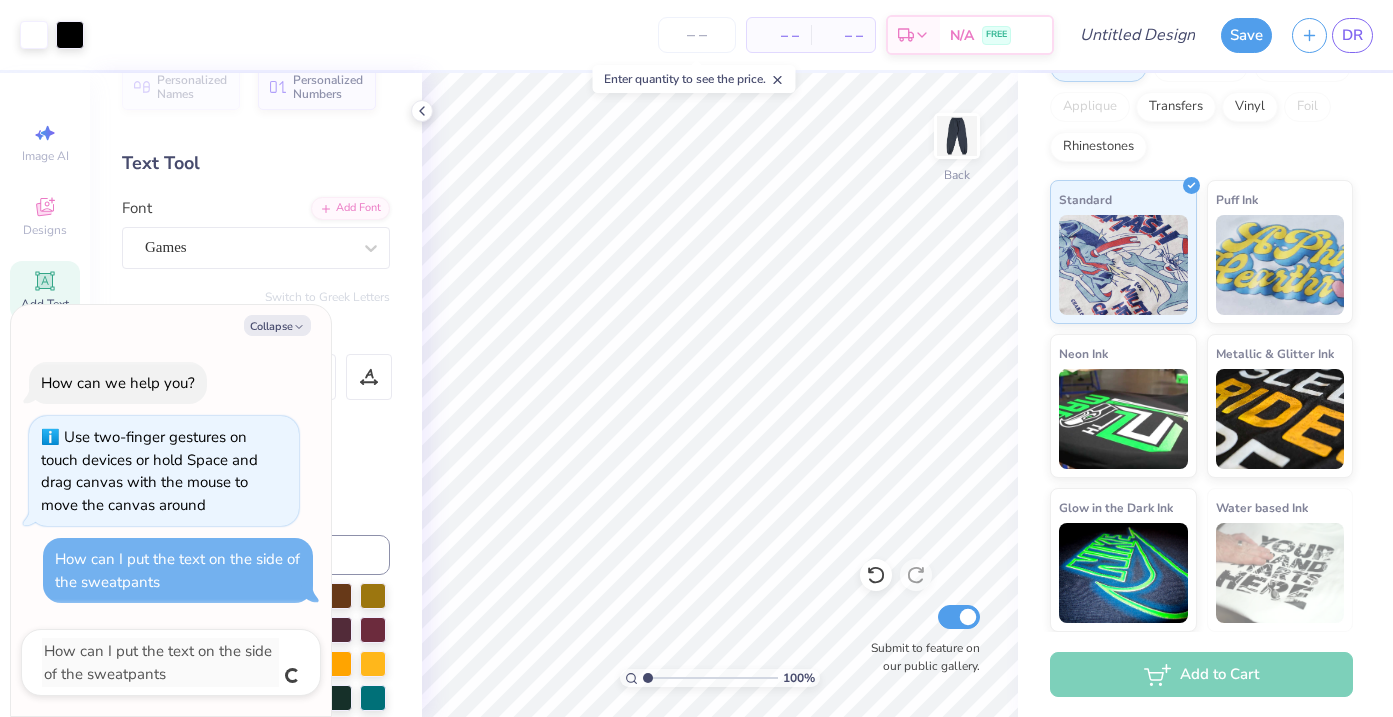 type on "x" 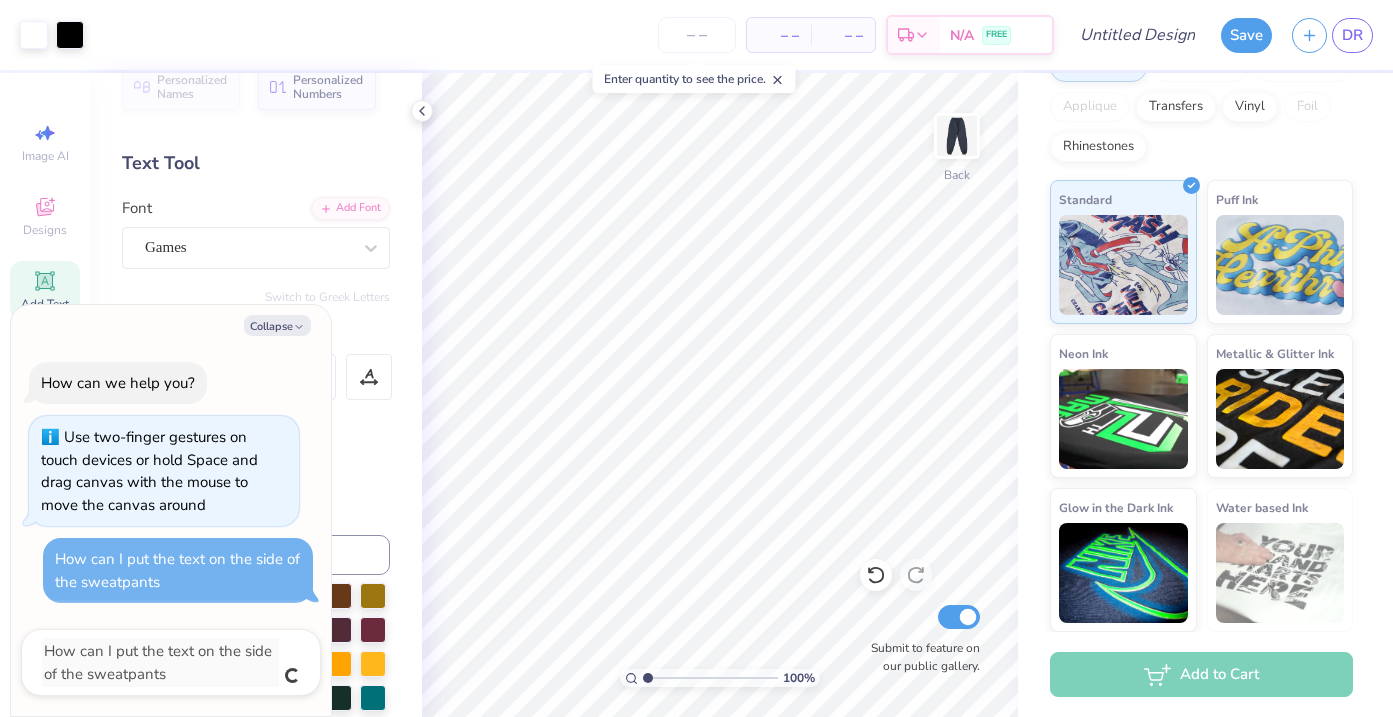 type 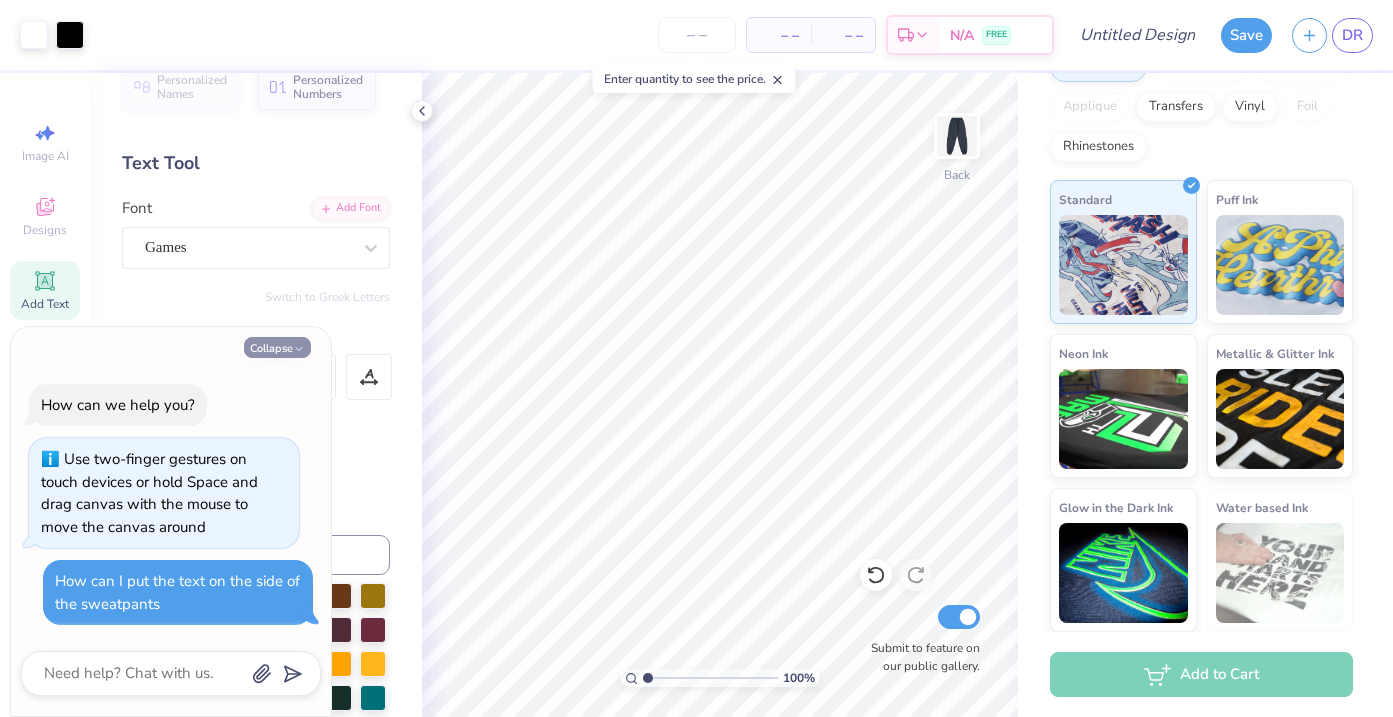 click on "Collapse" at bounding box center [277, 347] 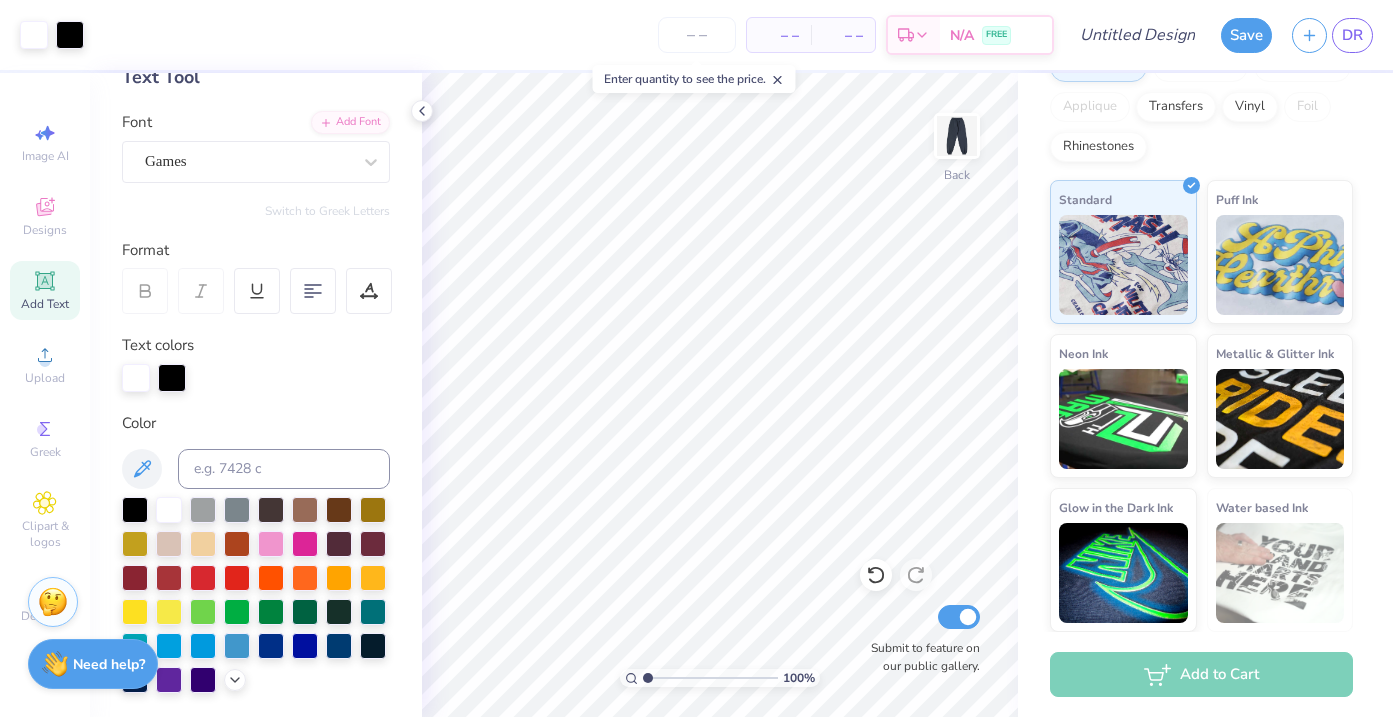 scroll, scrollTop: 143, scrollLeft: 0, axis: vertical 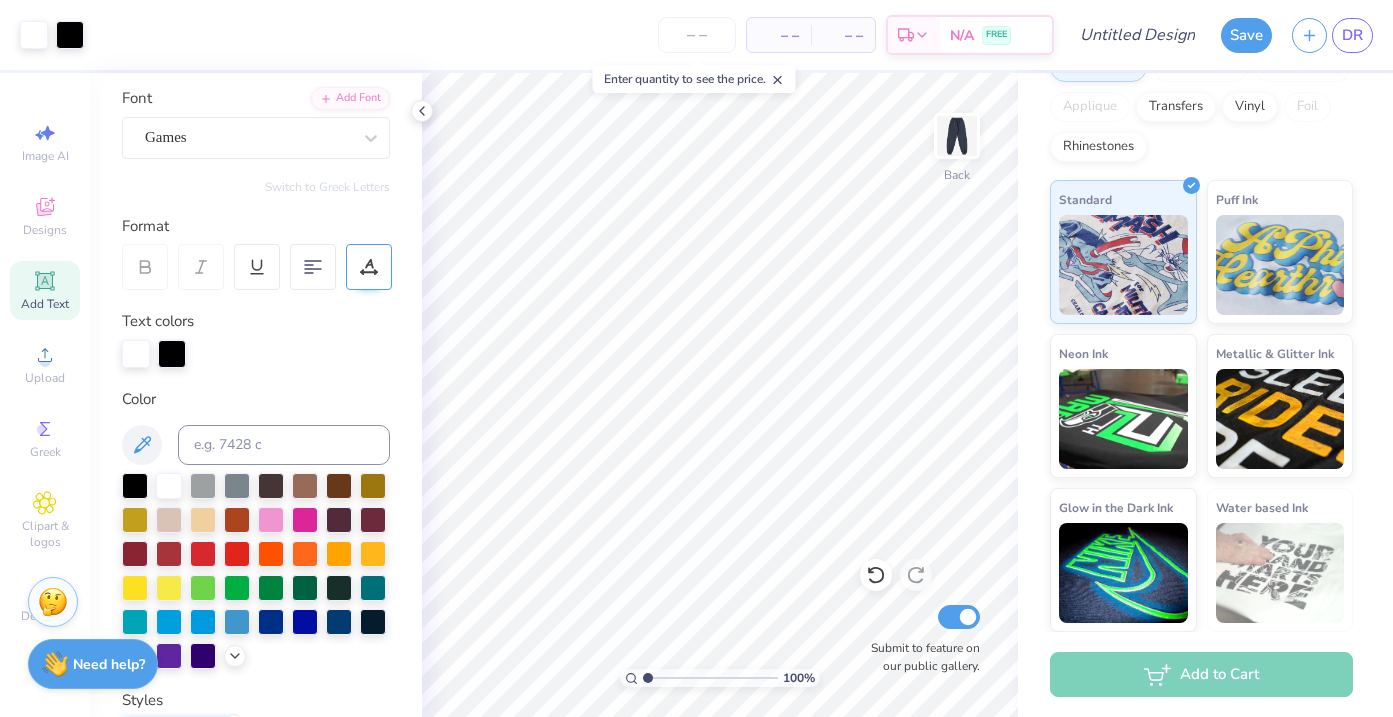 click 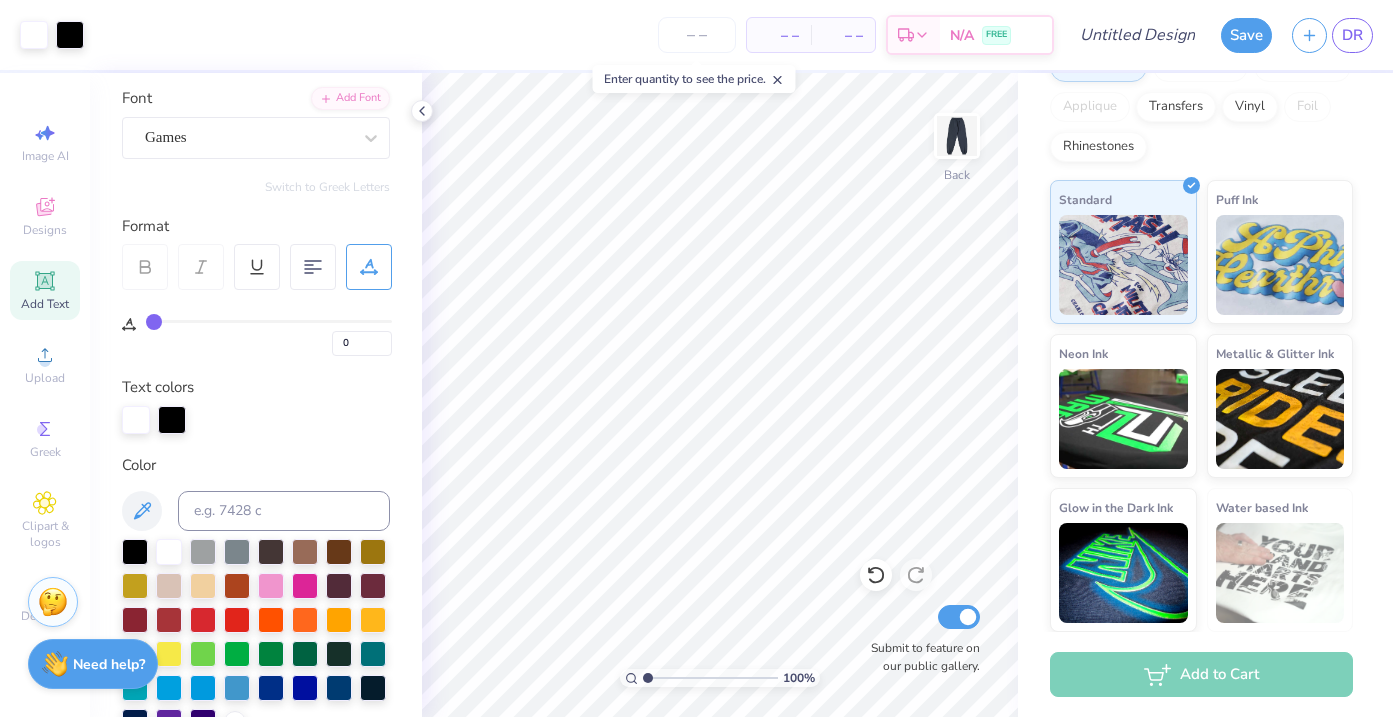 click 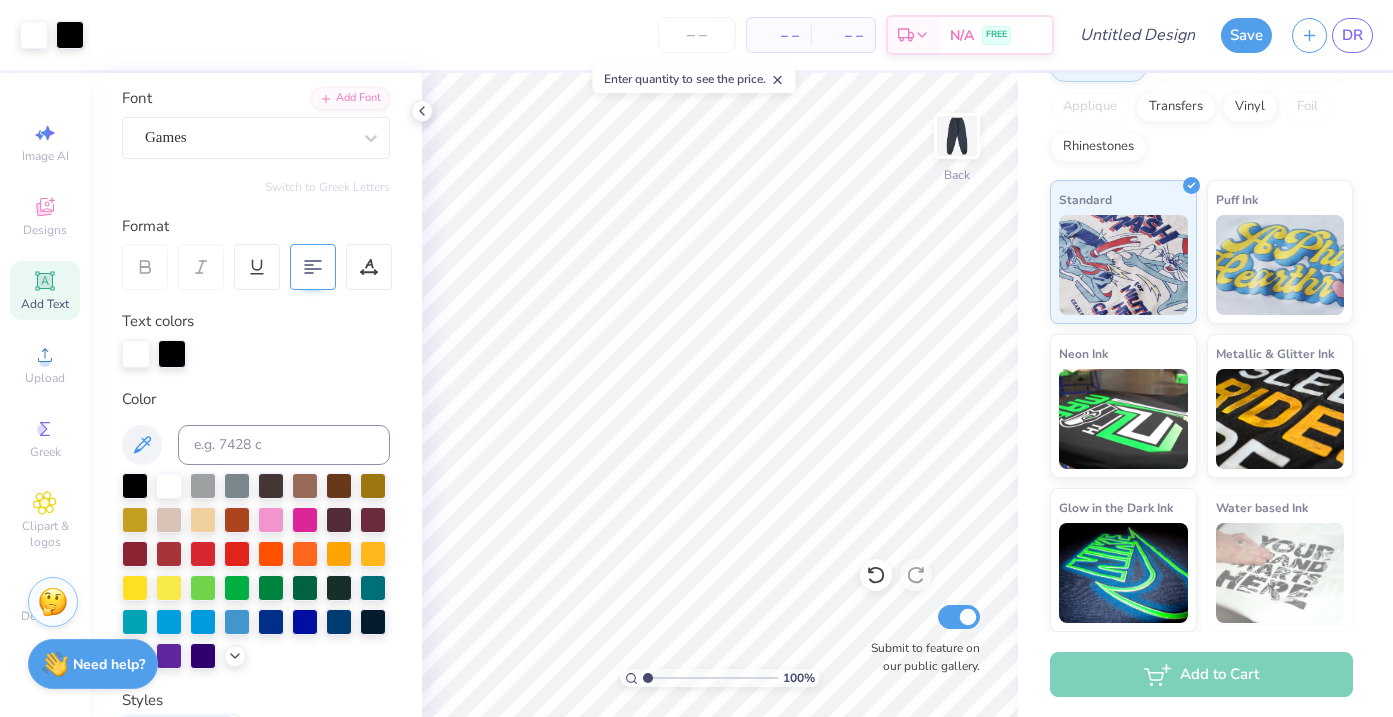 click at bounding box center [313, 267] 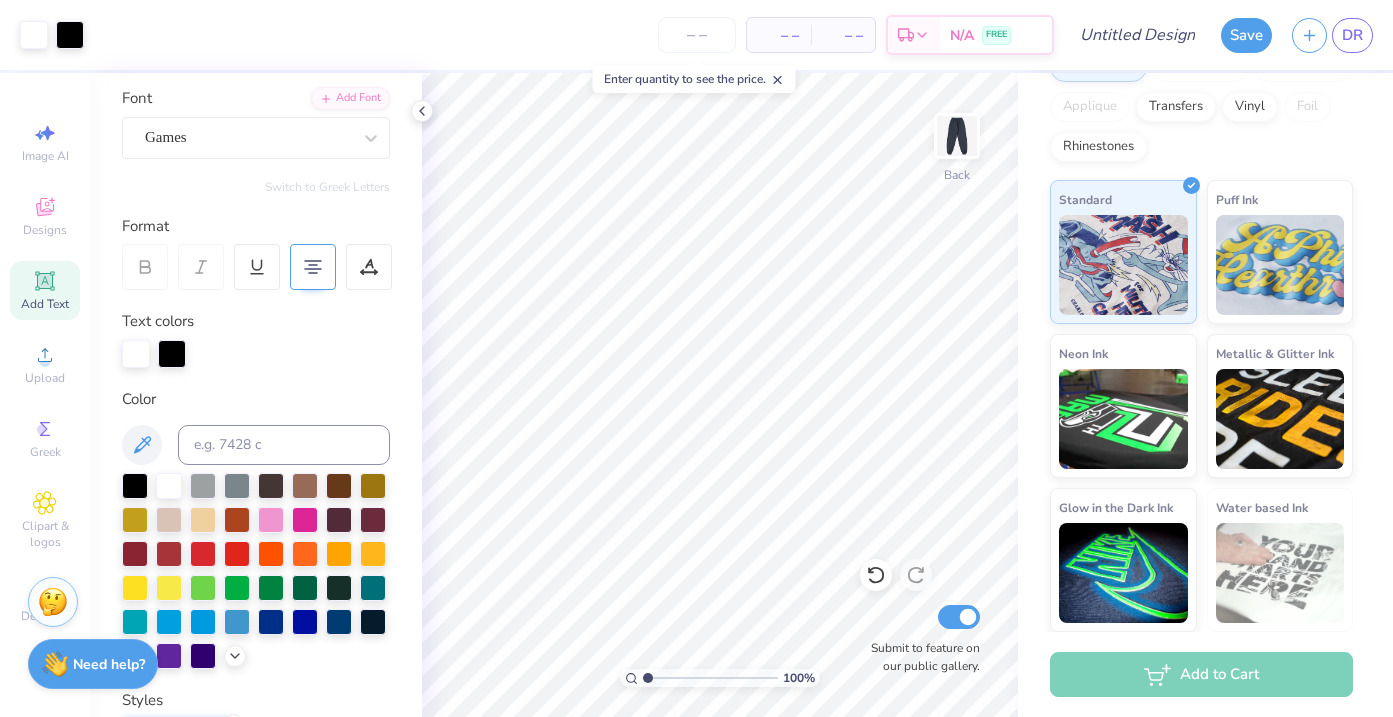 click at bounding box center (313, 267) 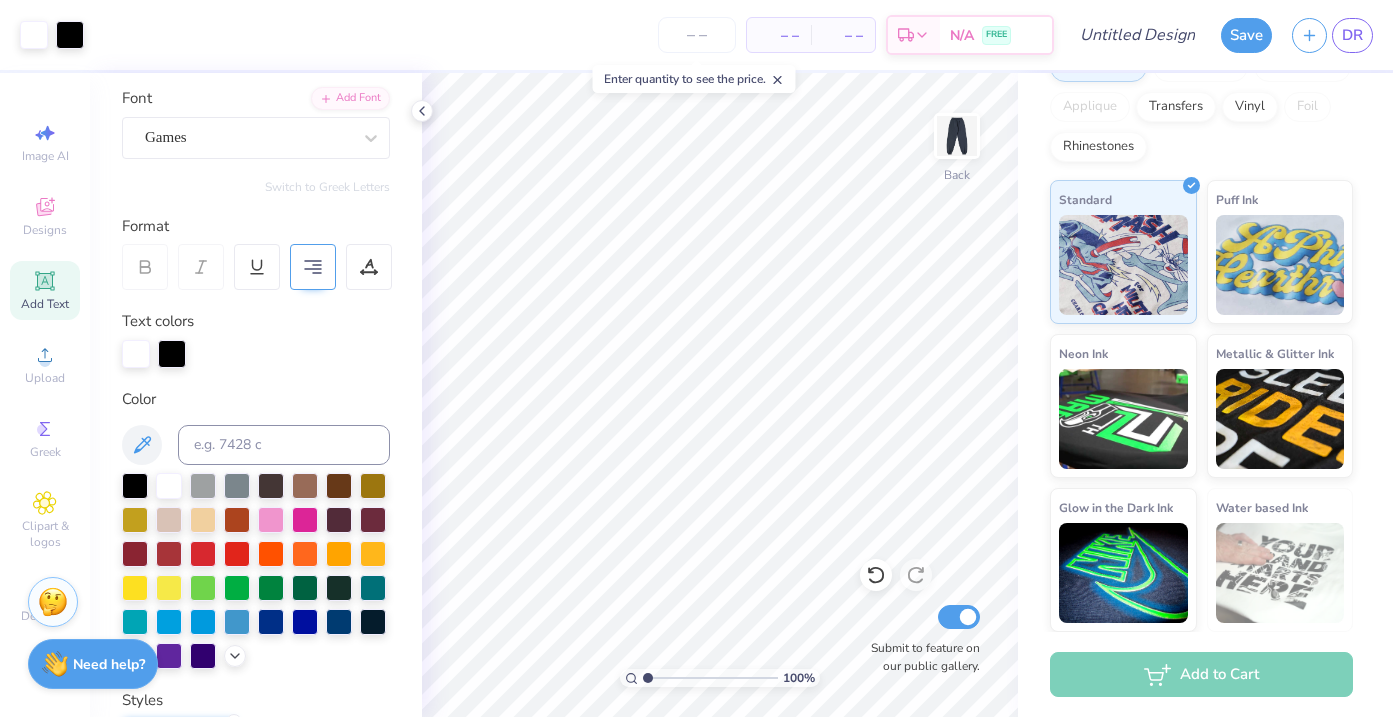 click at bounding box center (313, 267) 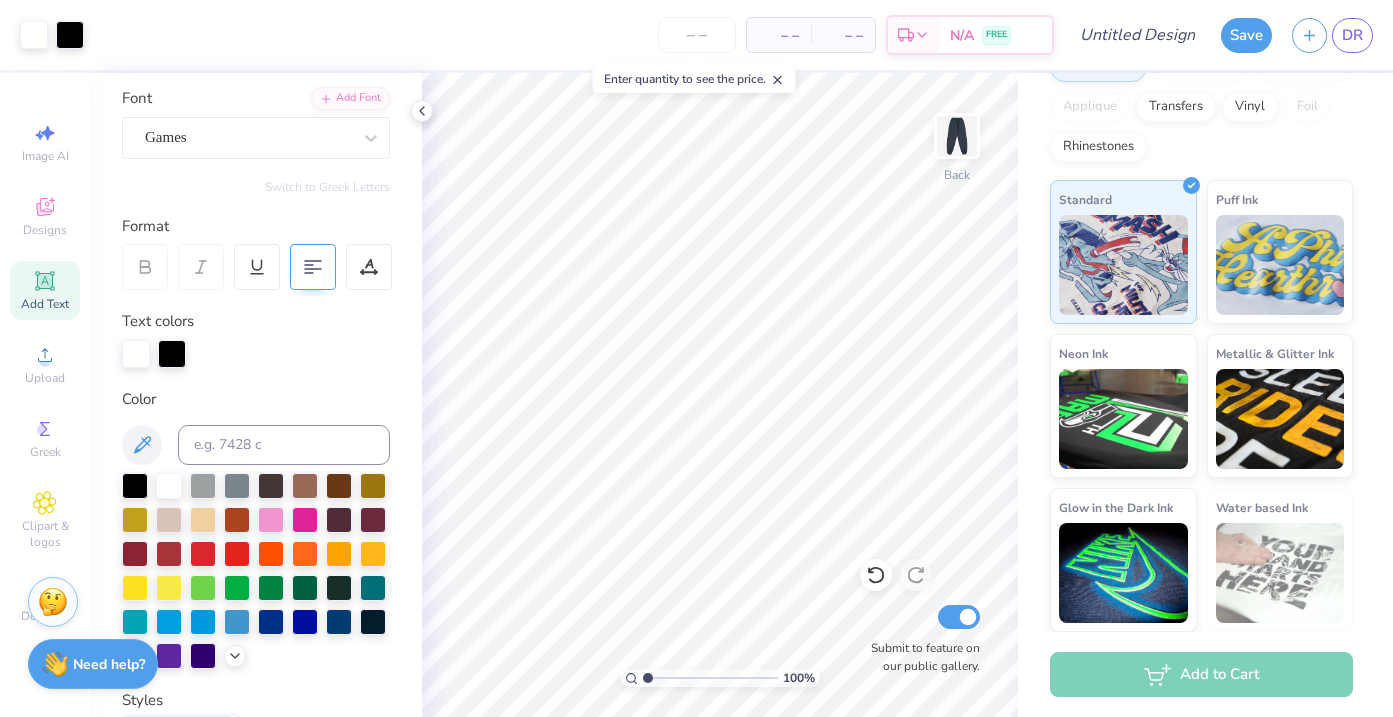 click at bounding box center (313, 267) 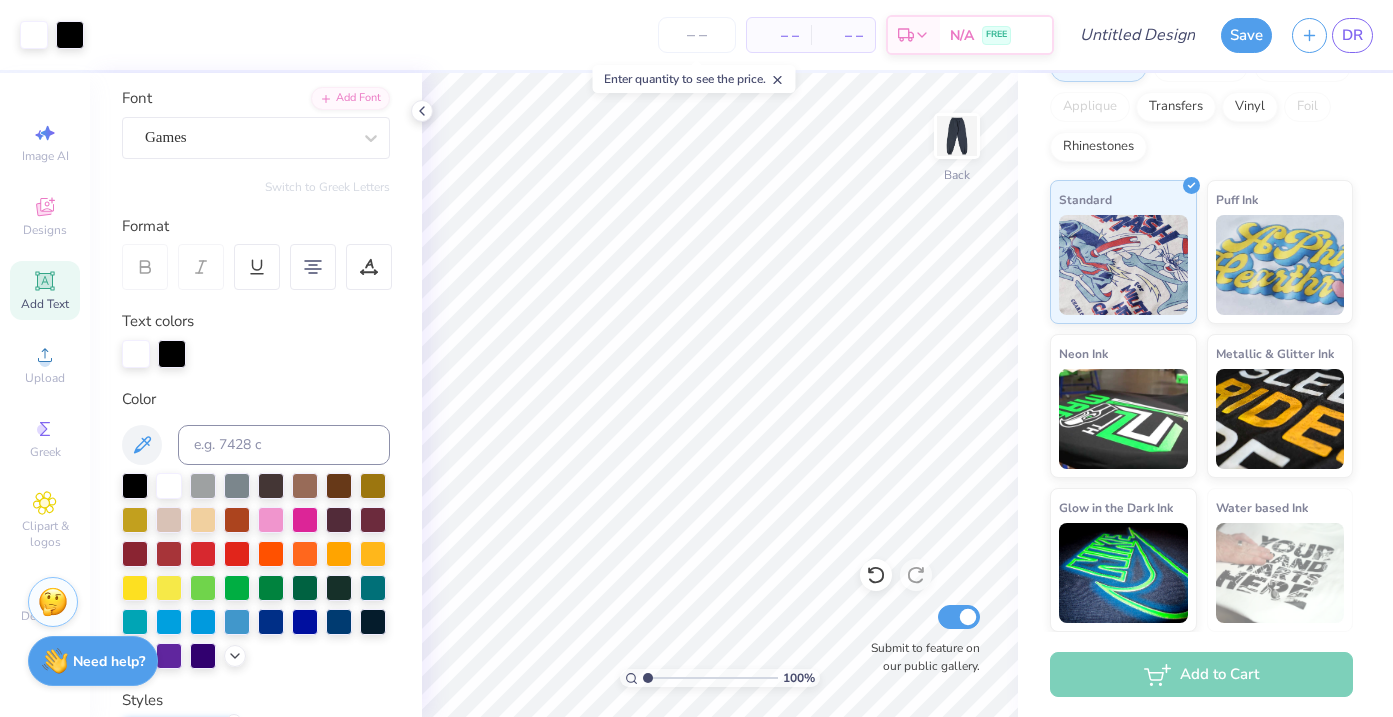 click on "Need help?" at bounding box center [109, 661] 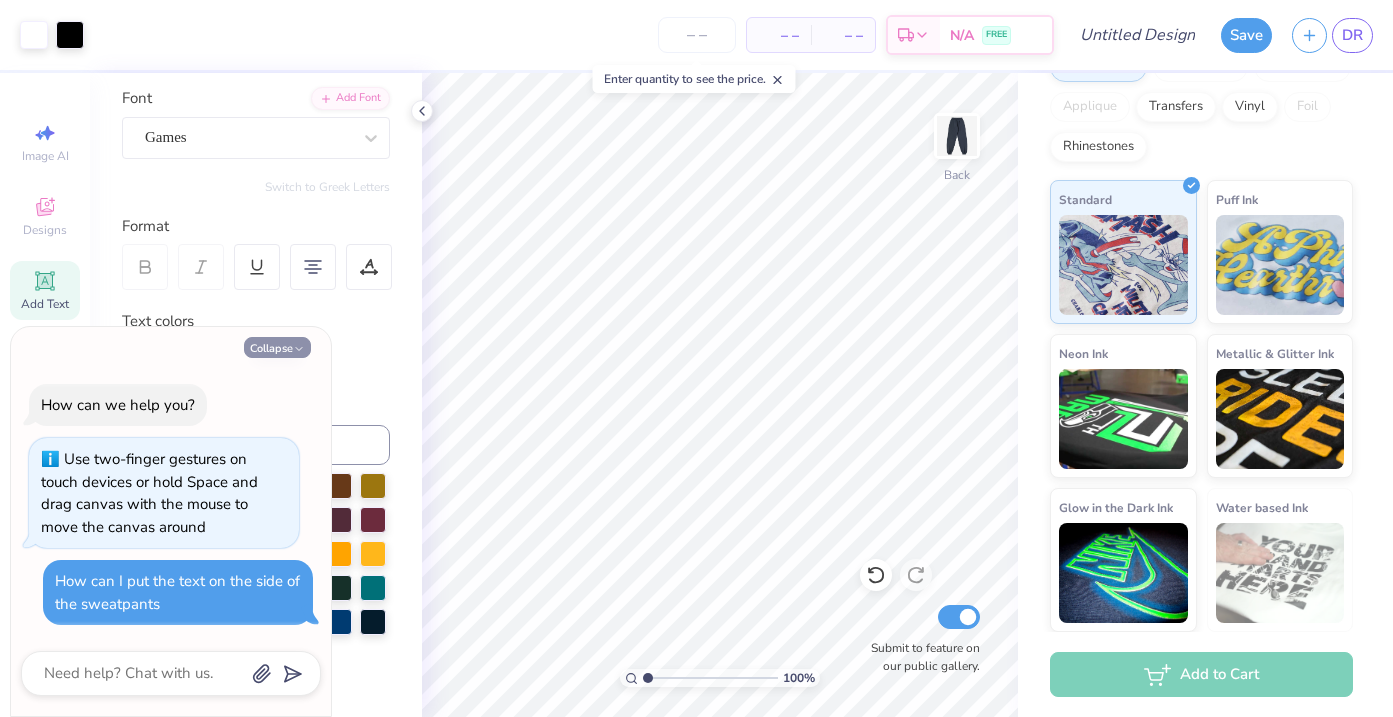 click 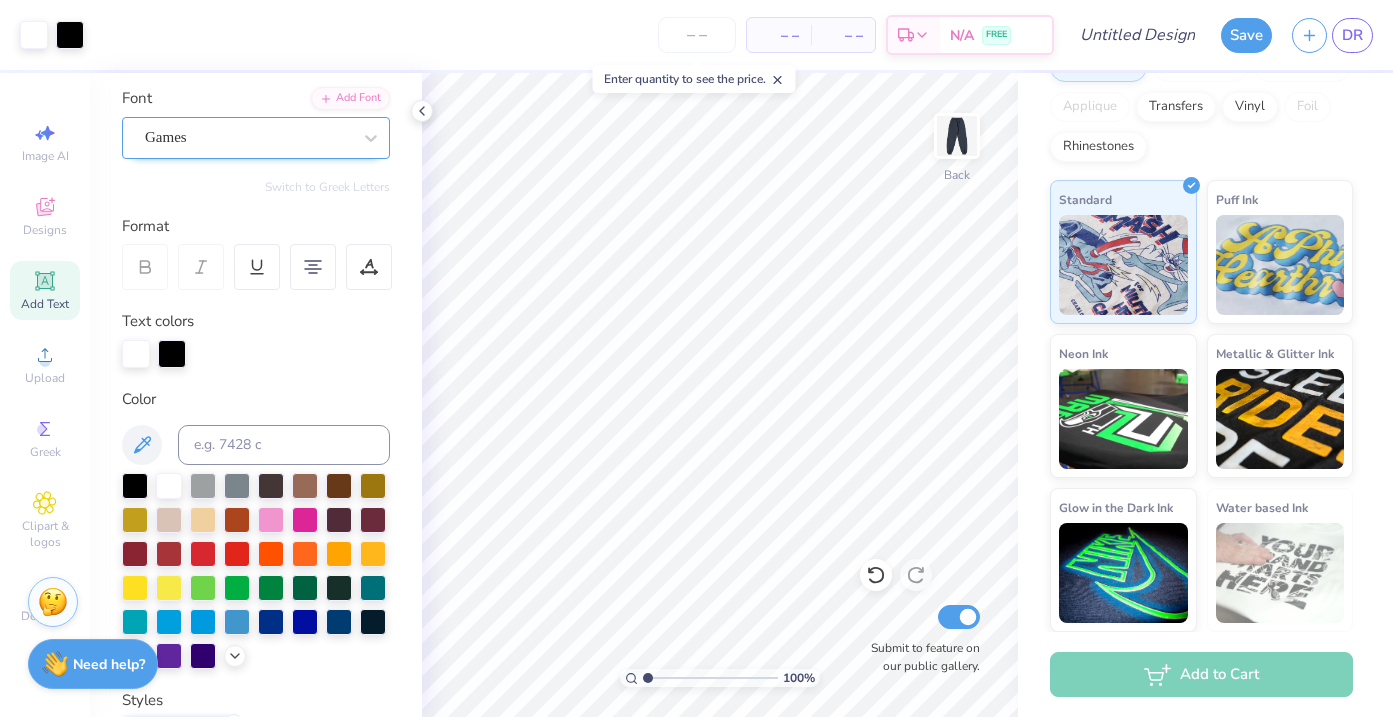 click on "Games" at bounding box center [248, 137] 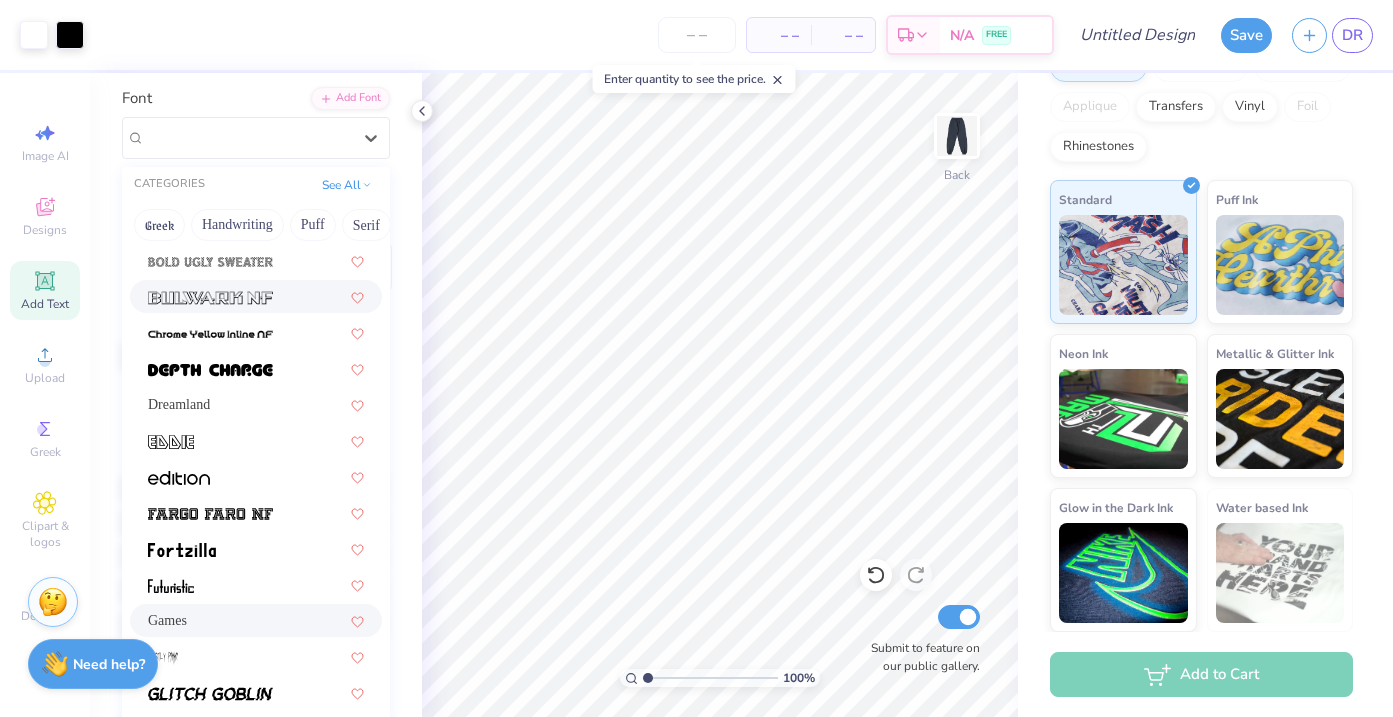 scroll, scrollTop: 69, scrollLeft: 0, axis: vertical 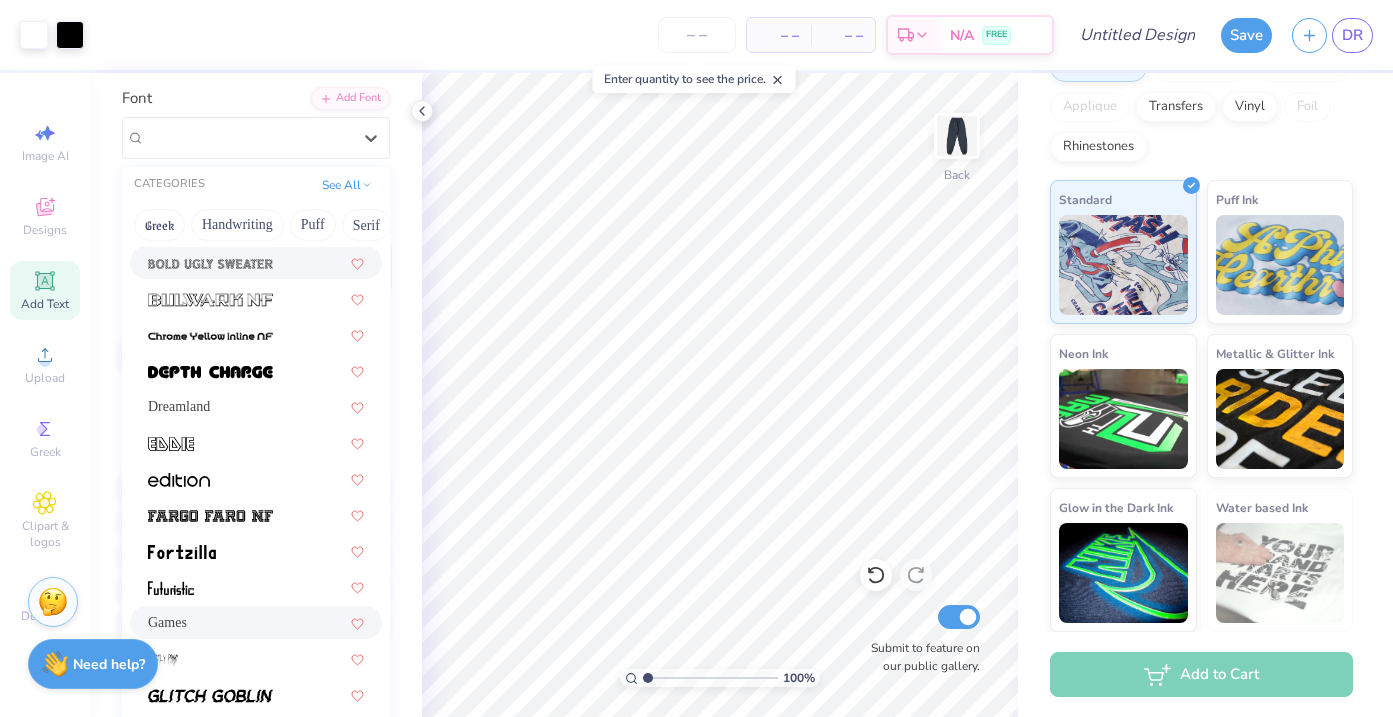 click at bounding box center (256, 262) 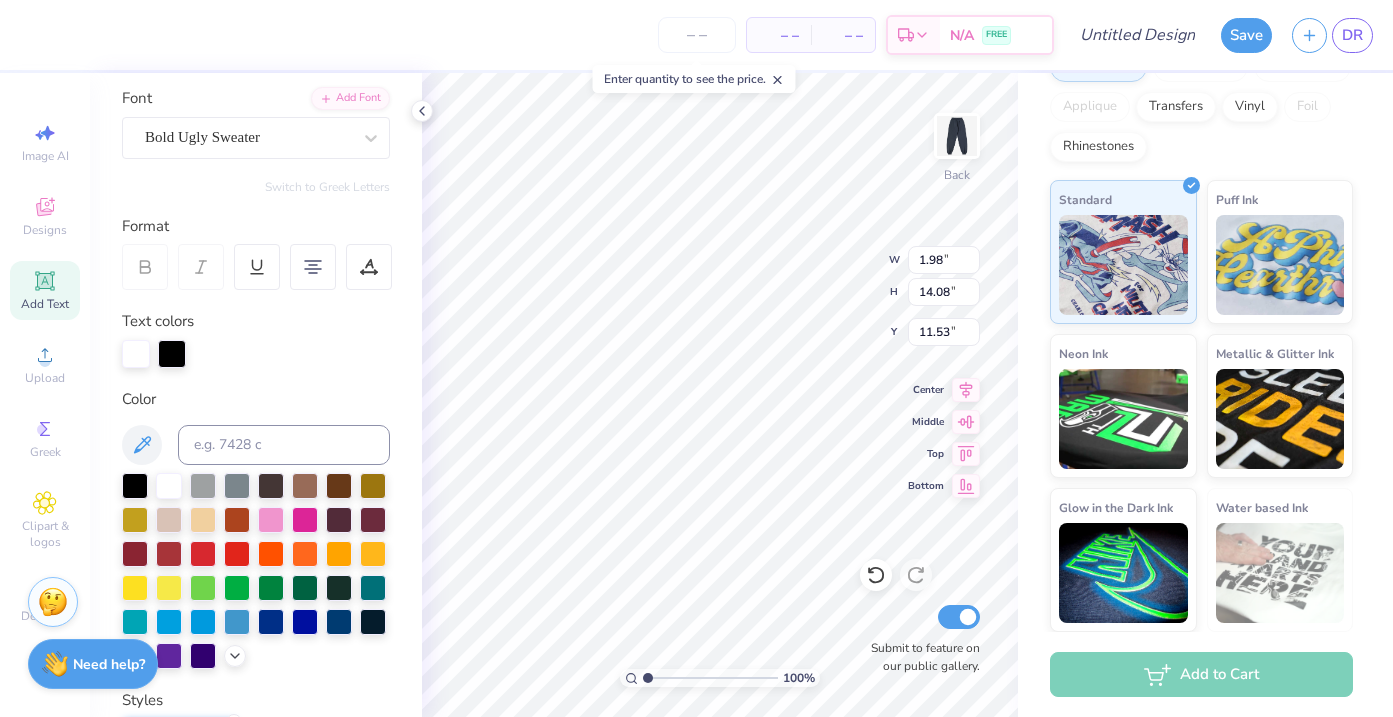 type on "11.53" 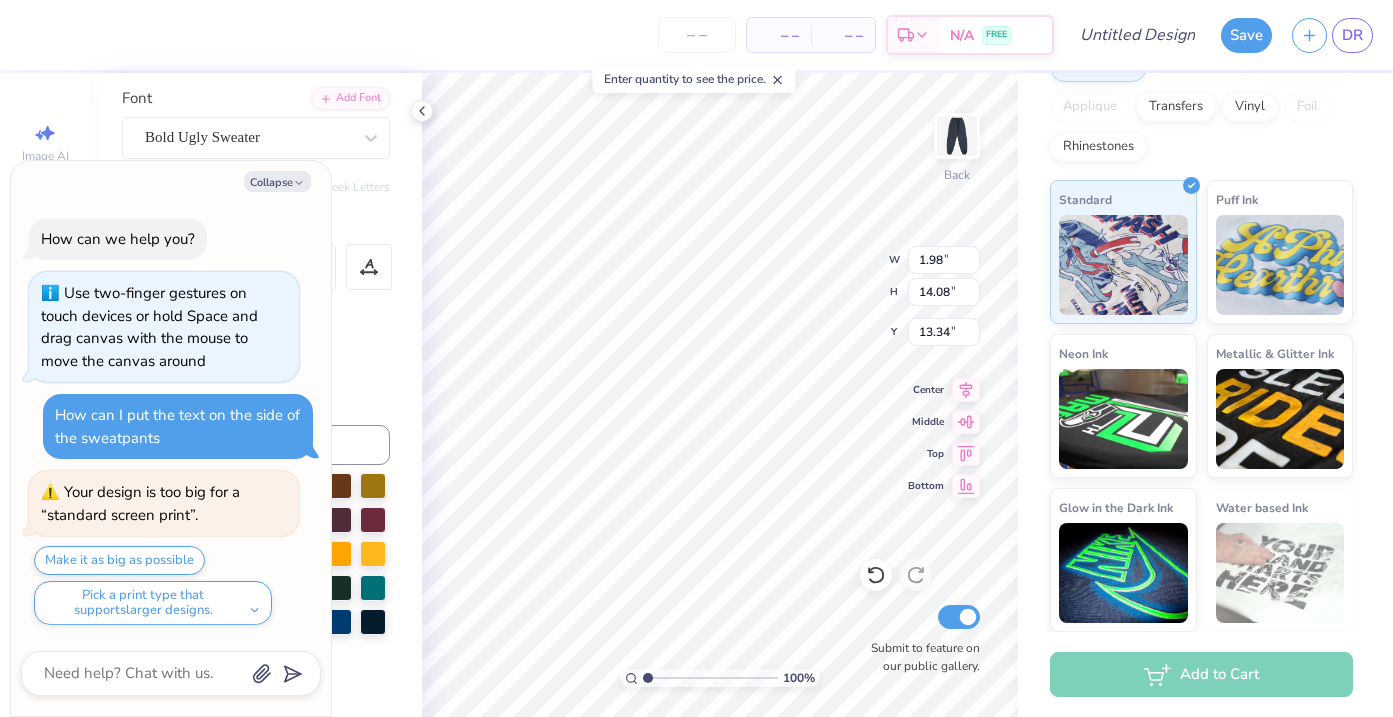 type on "x" 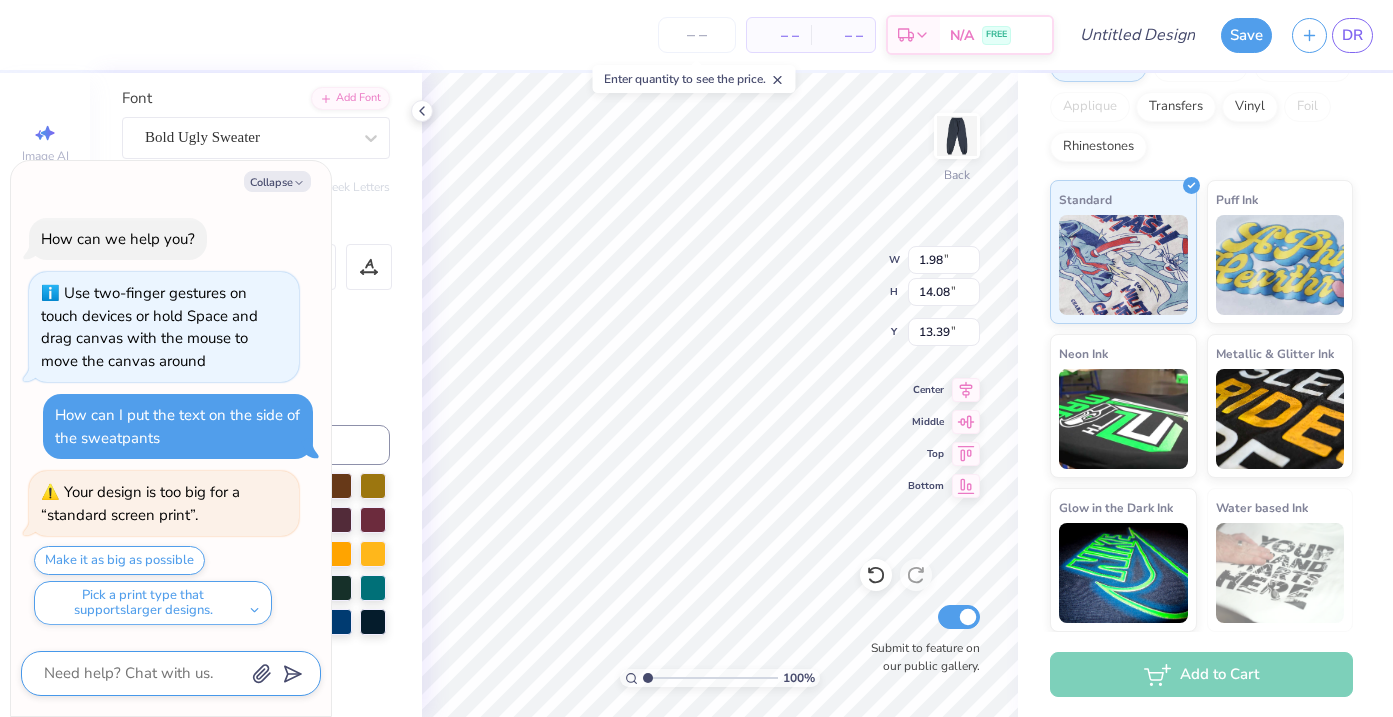 click at bounding box center [143, 673] 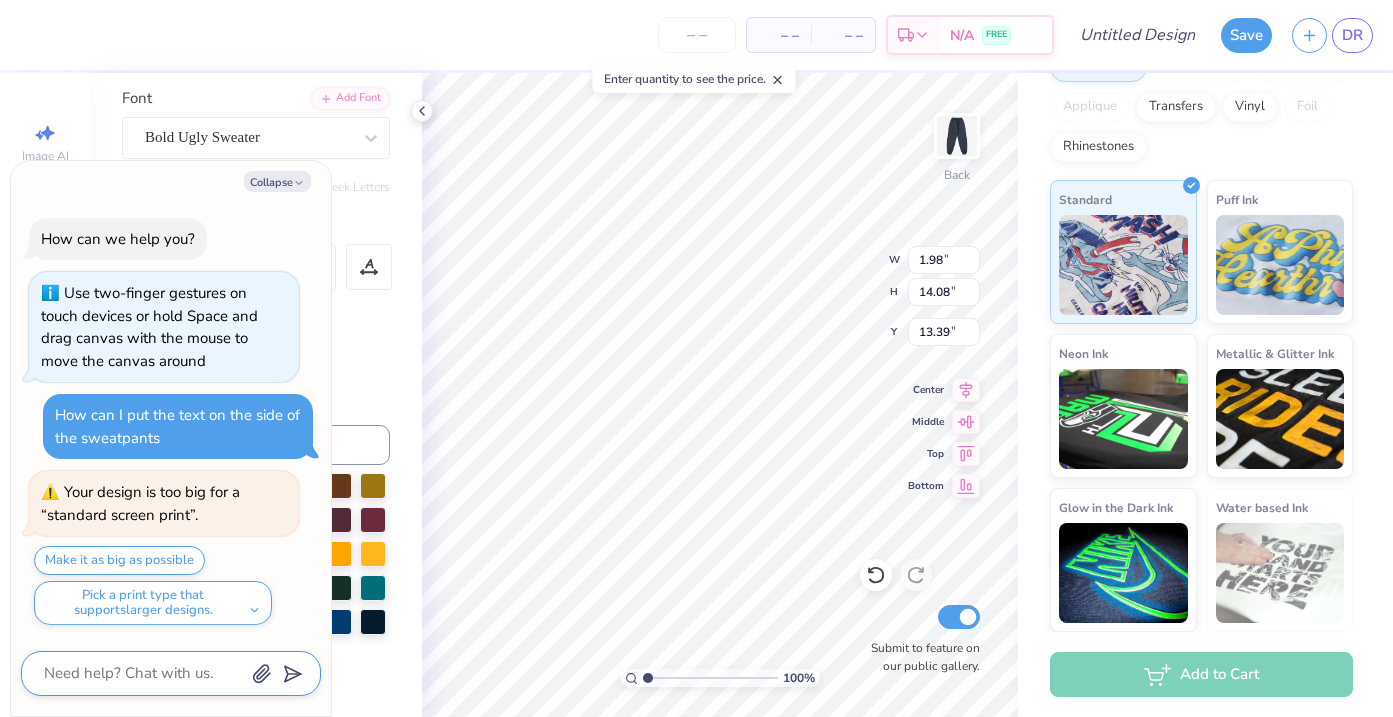 type on "x" 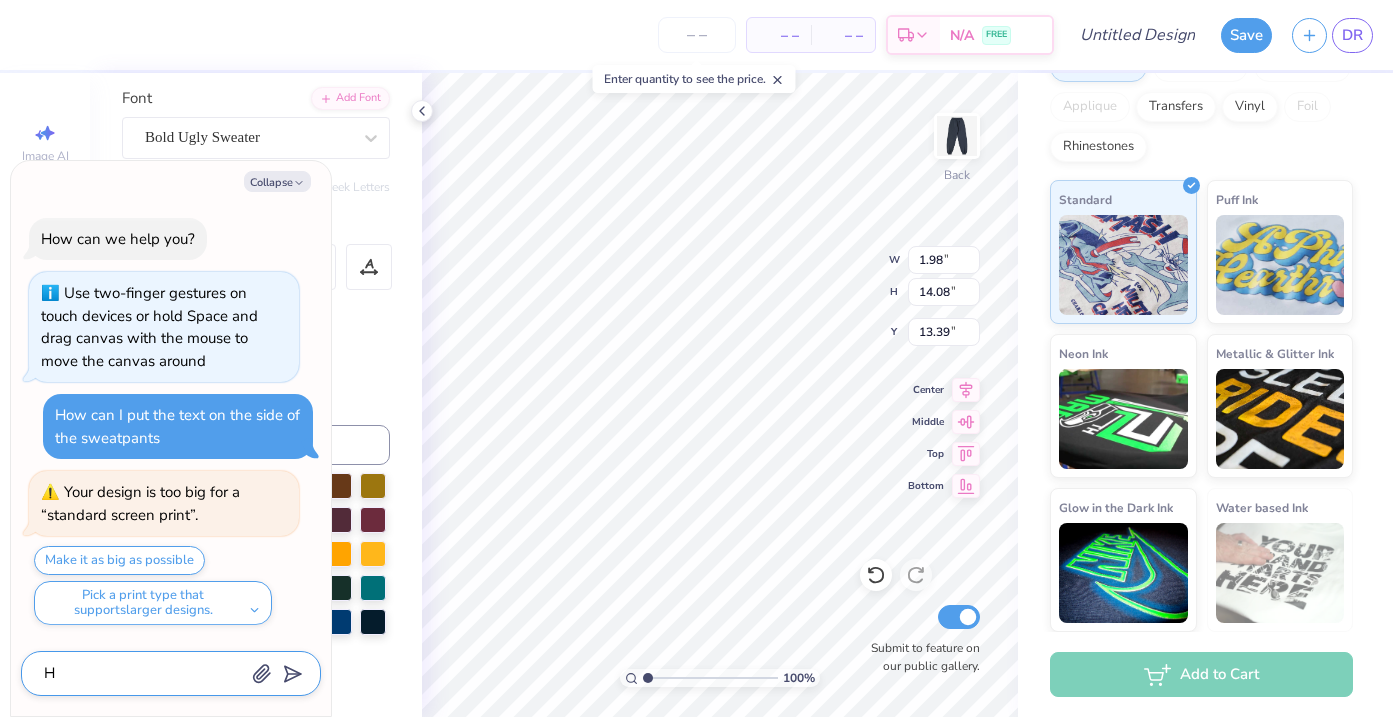 type on "x" 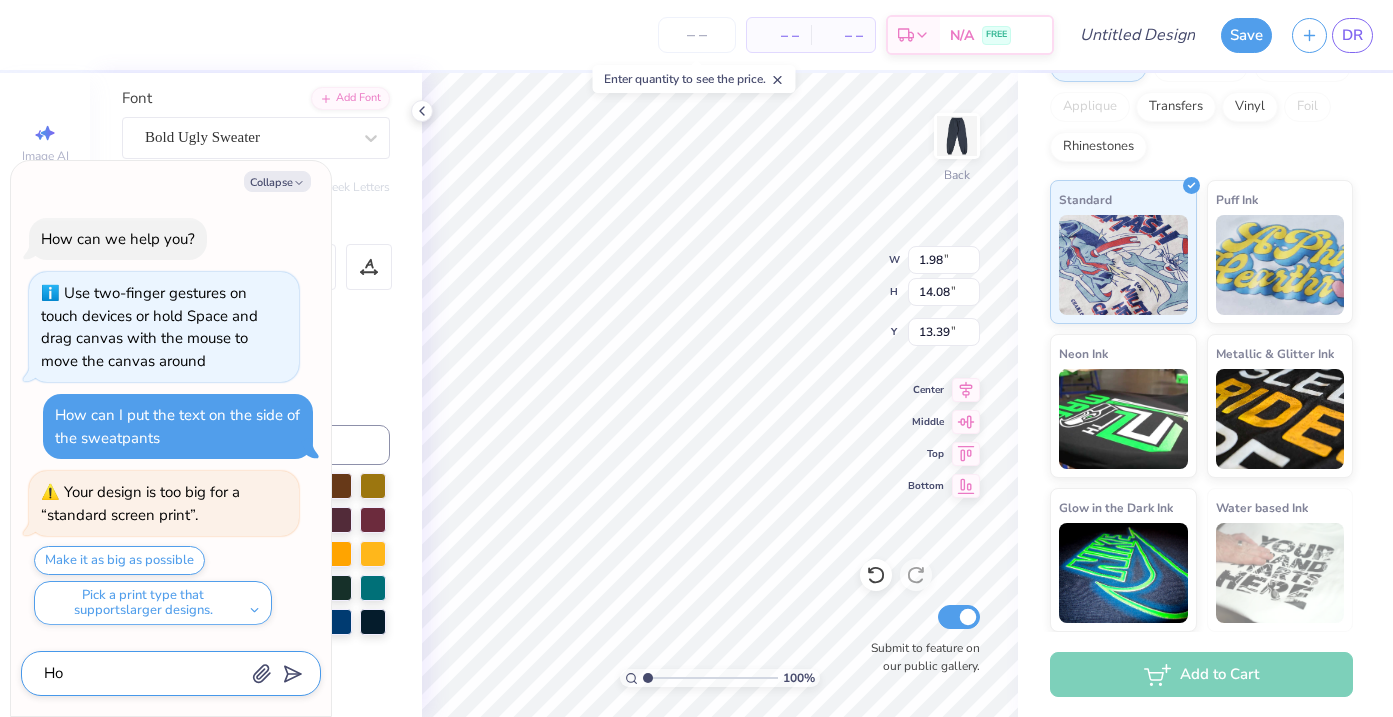 type on "x" 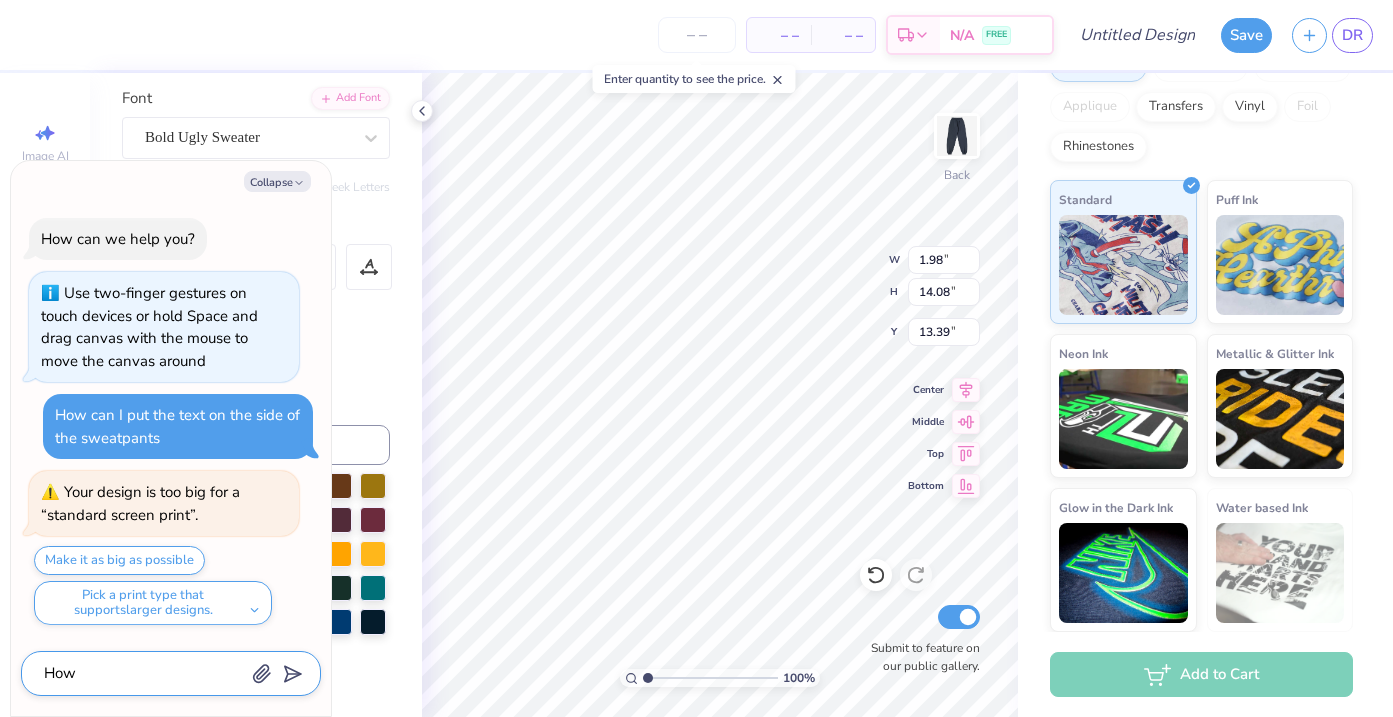 type on "x" 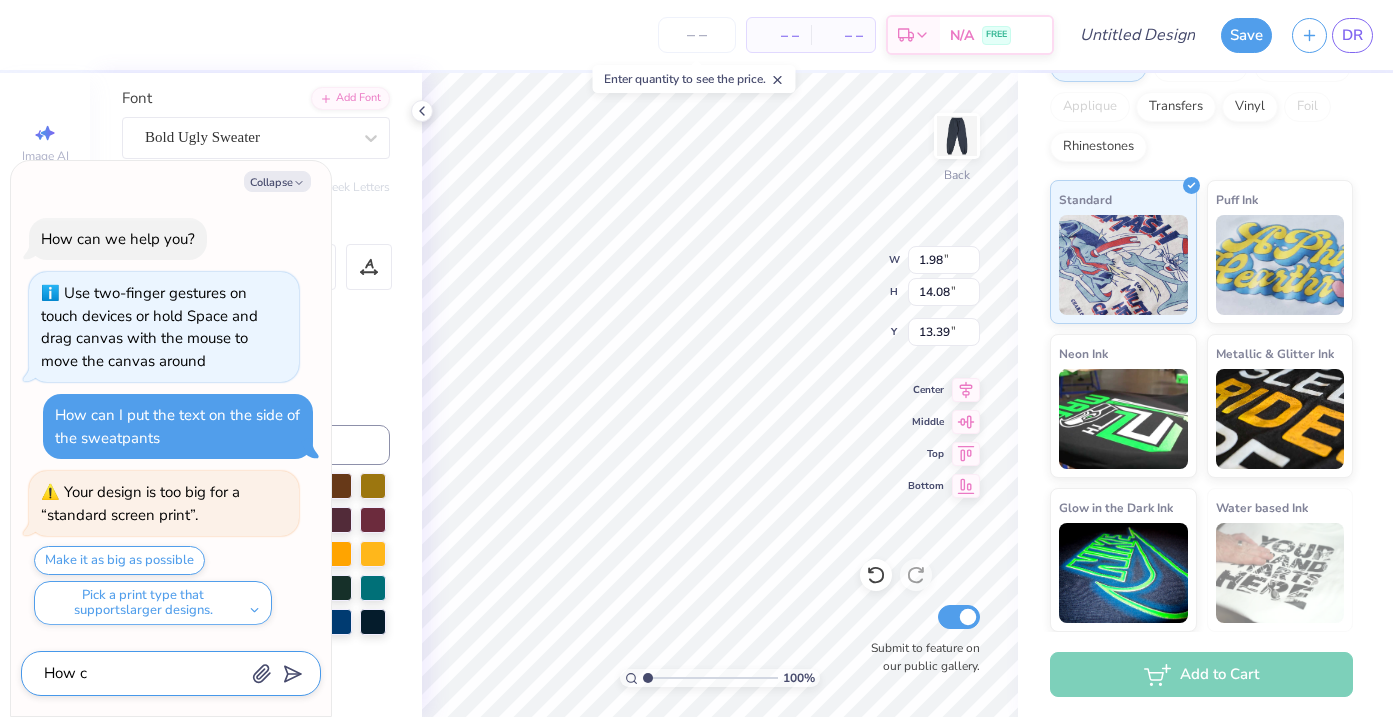 type on "x" 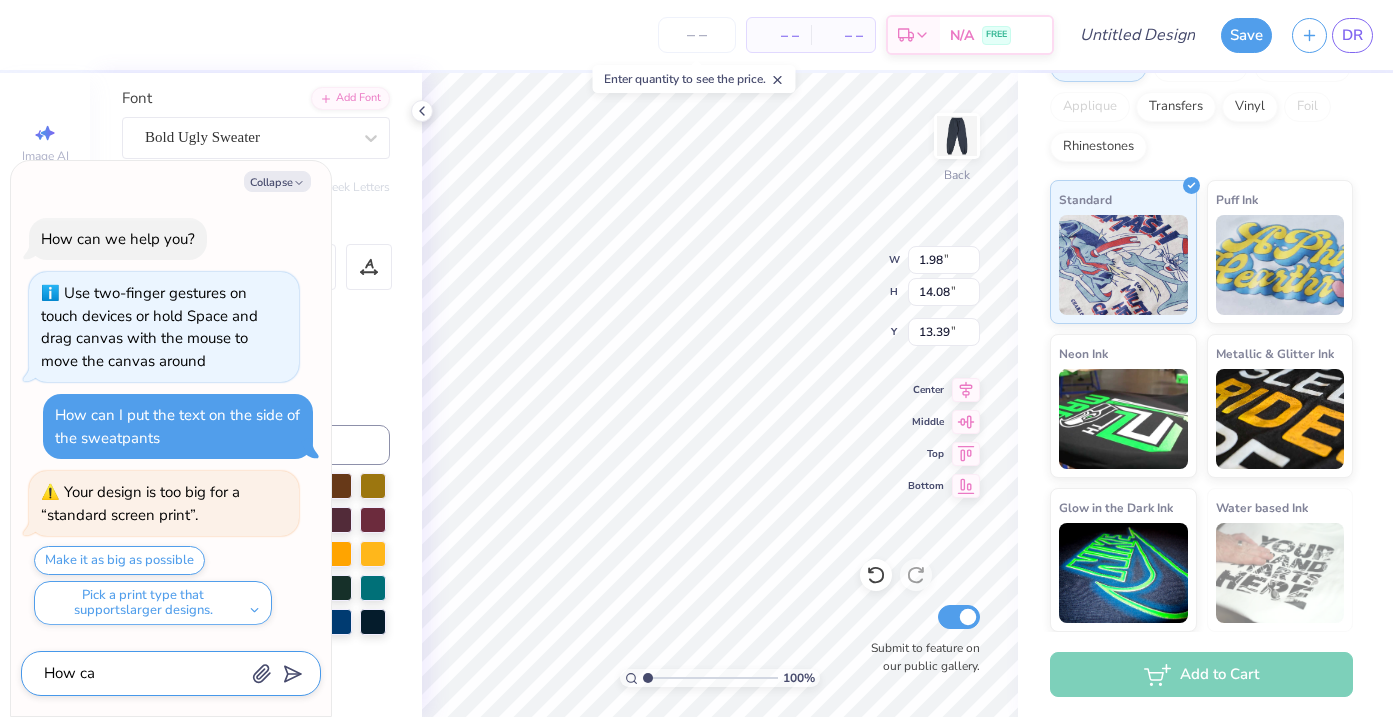 type on "How can" 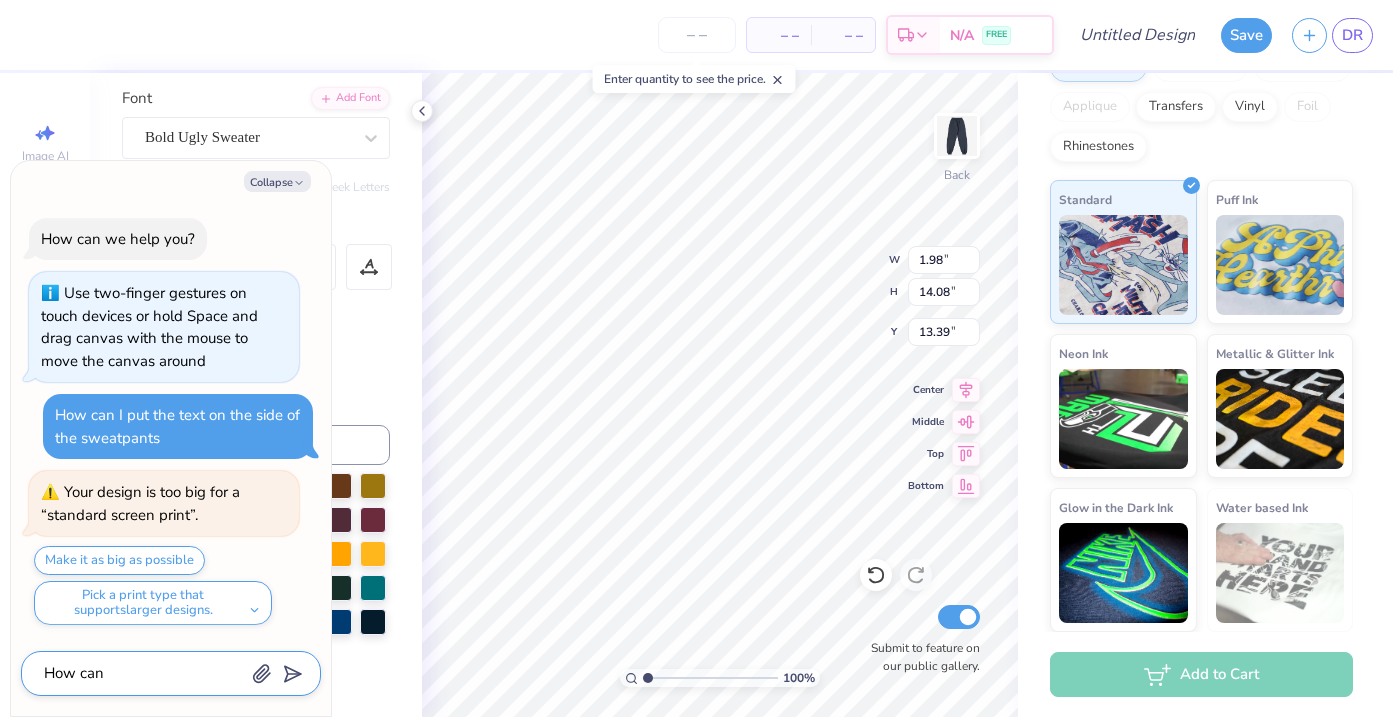 type on "x" 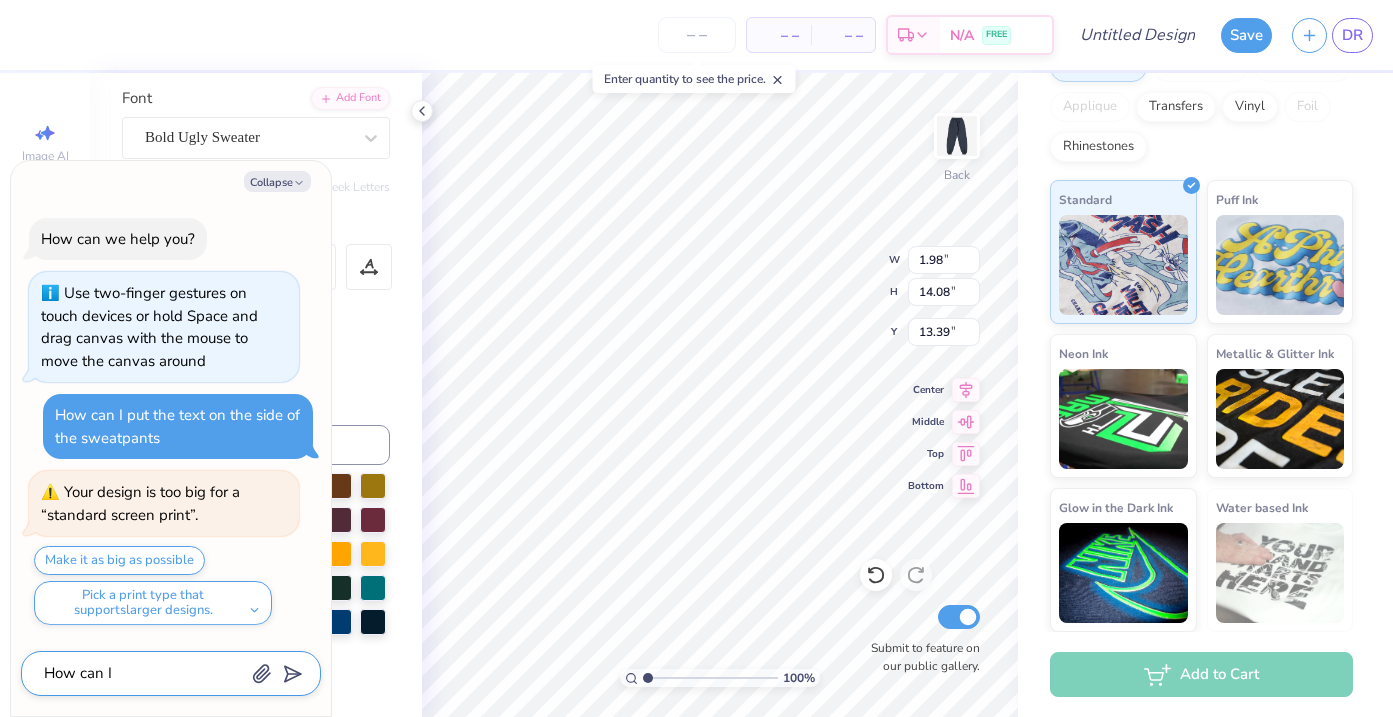 type on "x" 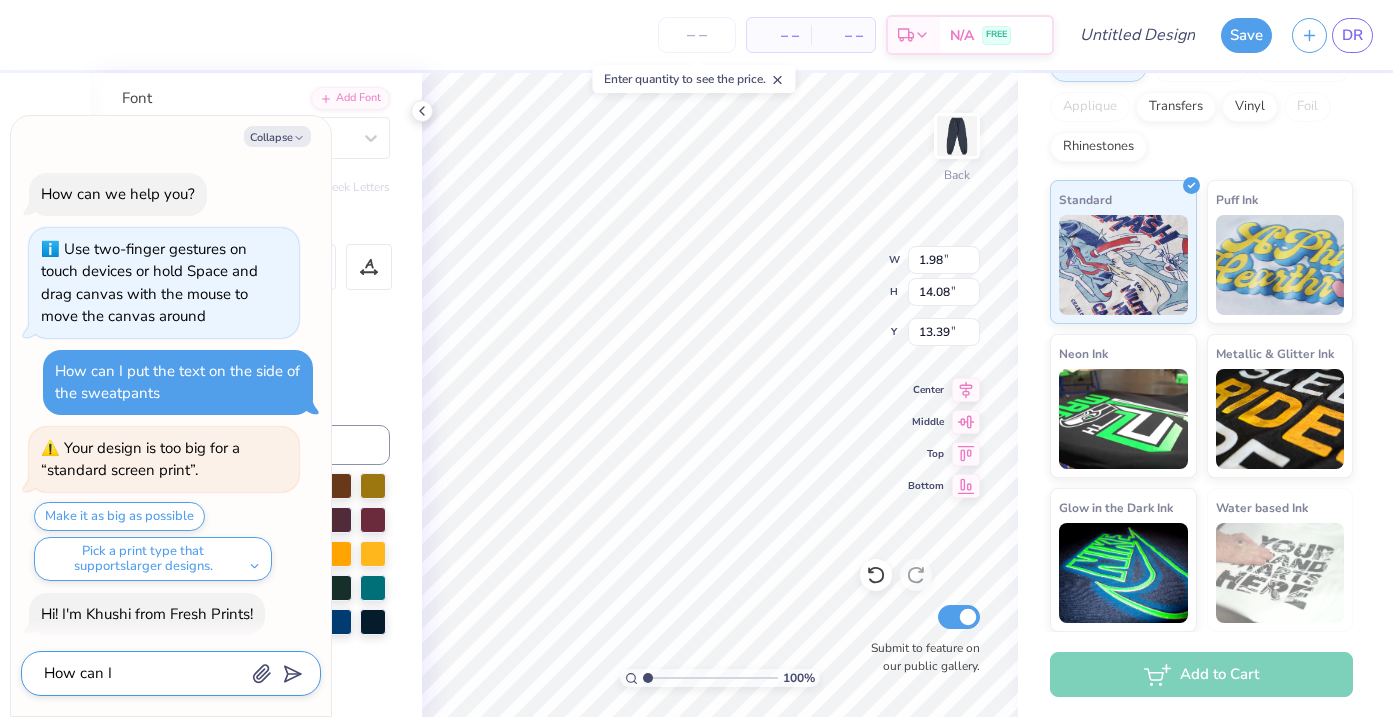 scroll, scrollTop: 50, scrollLeft: 0, axis: vertical 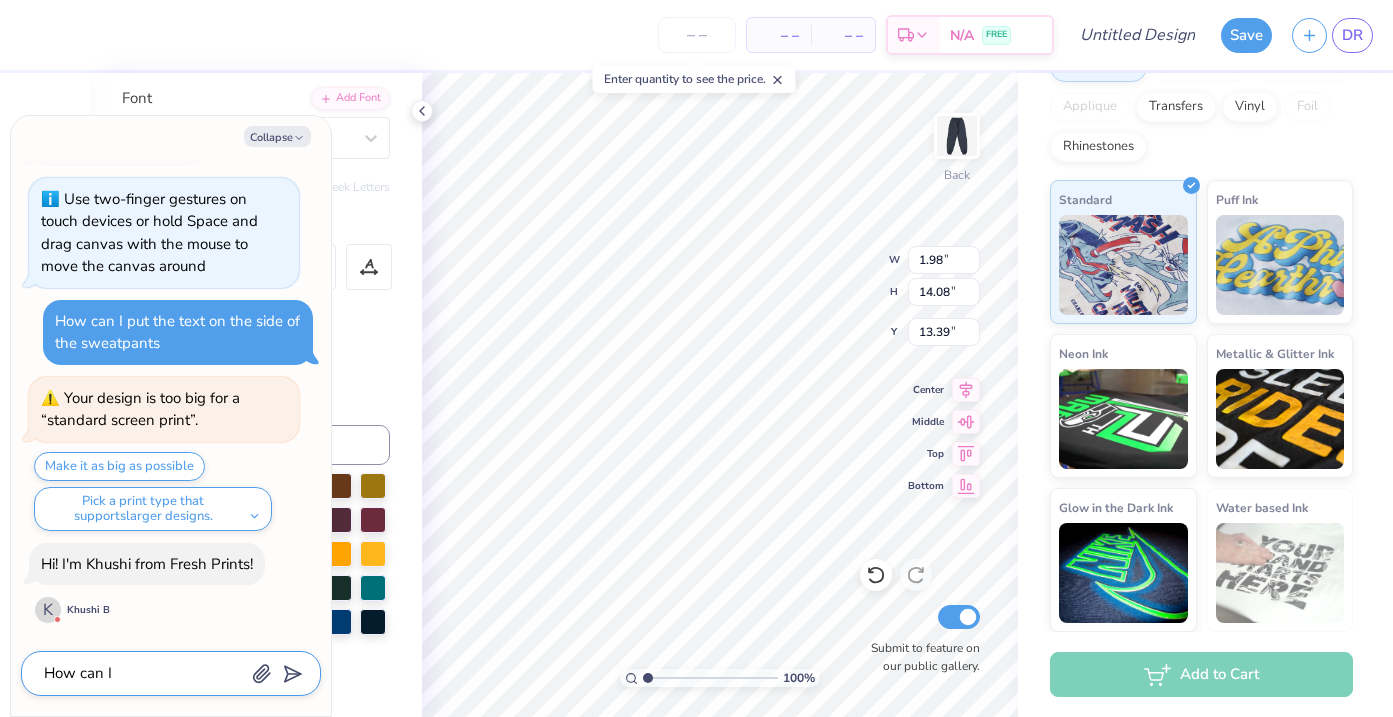 type on "x" 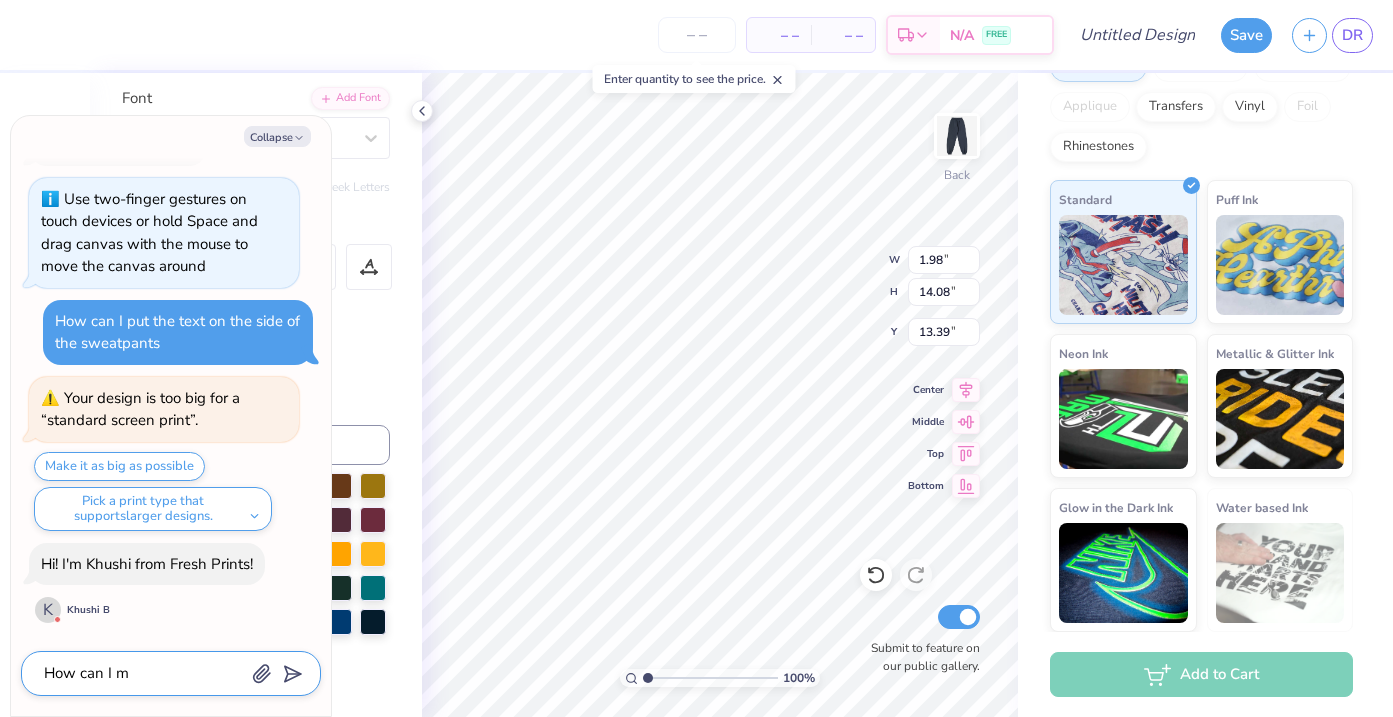 type on "x" 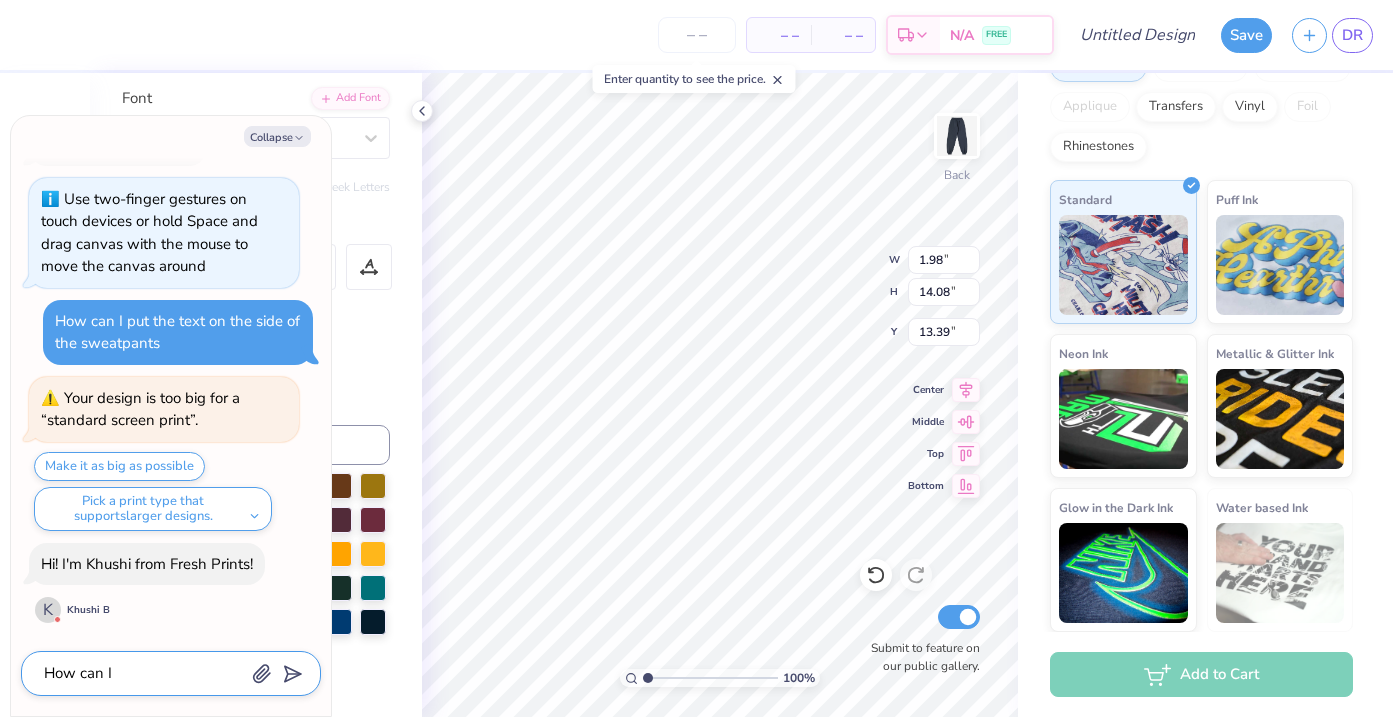 type on "x" 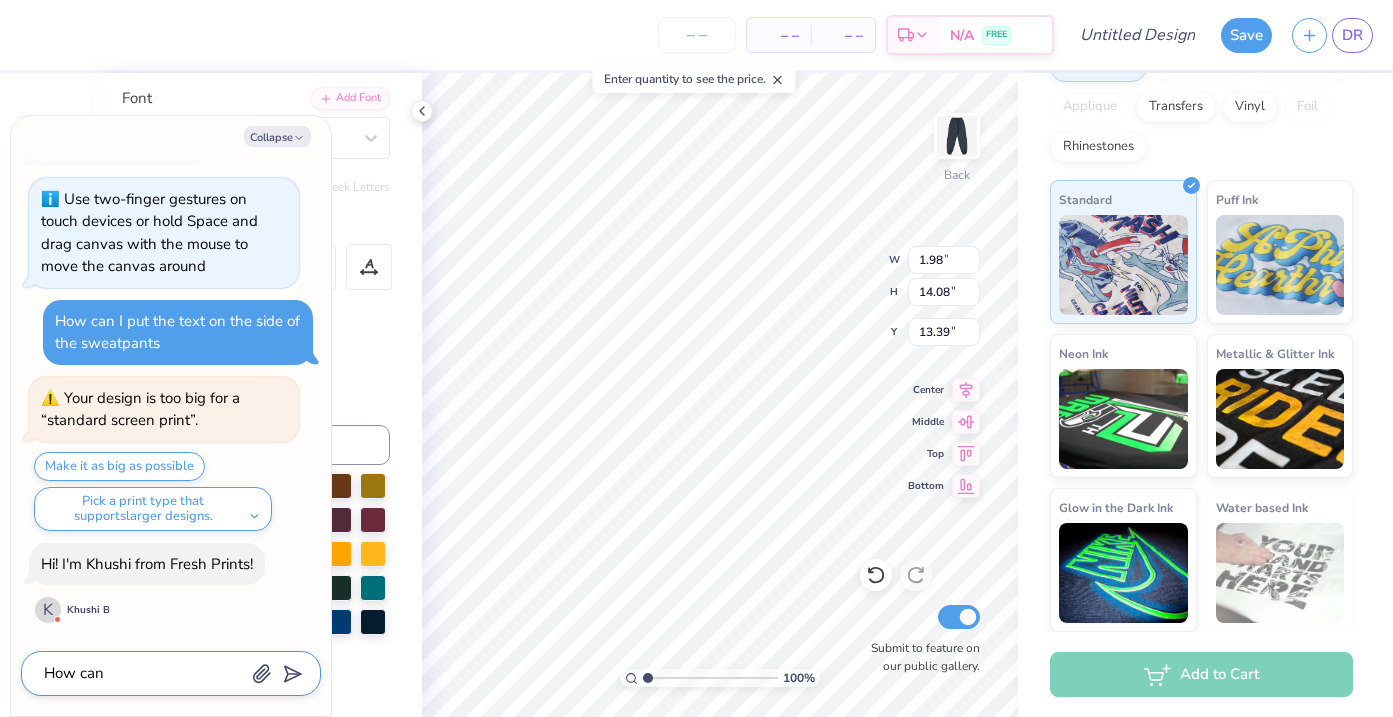 type on "x" 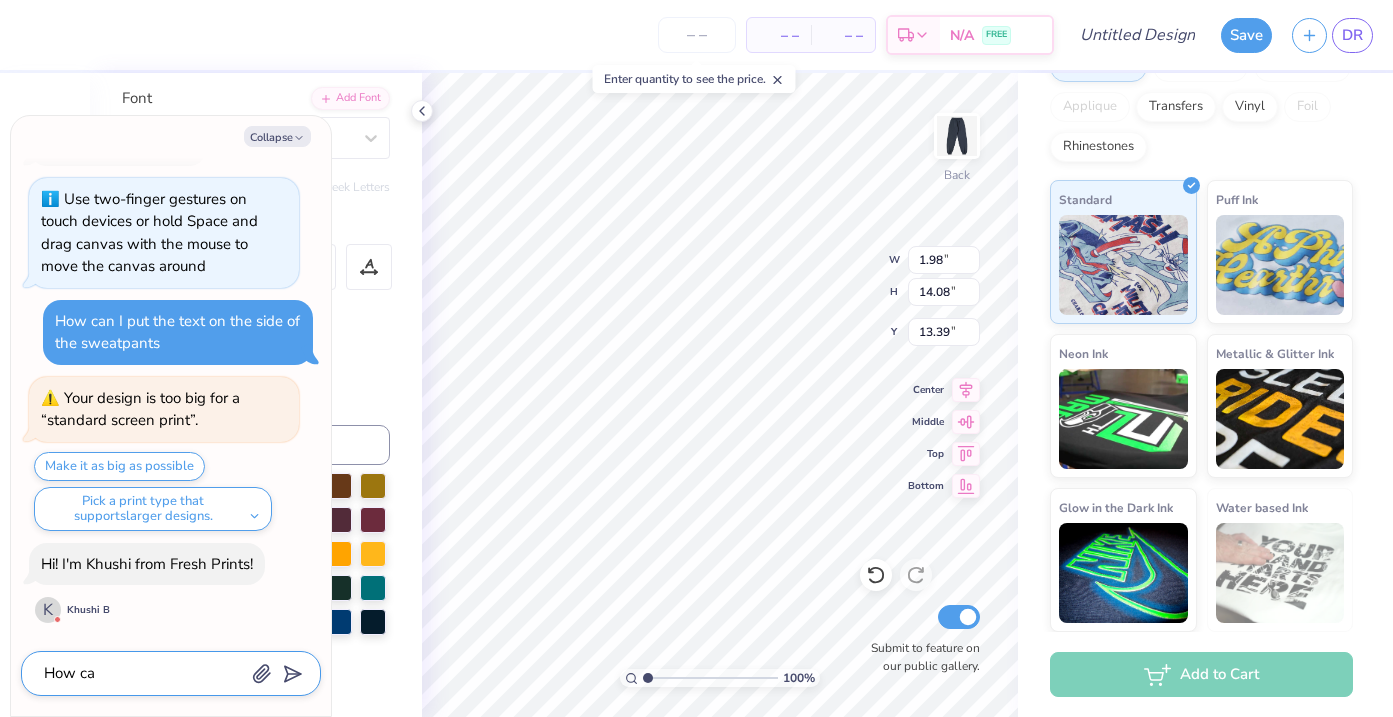 type on "x" 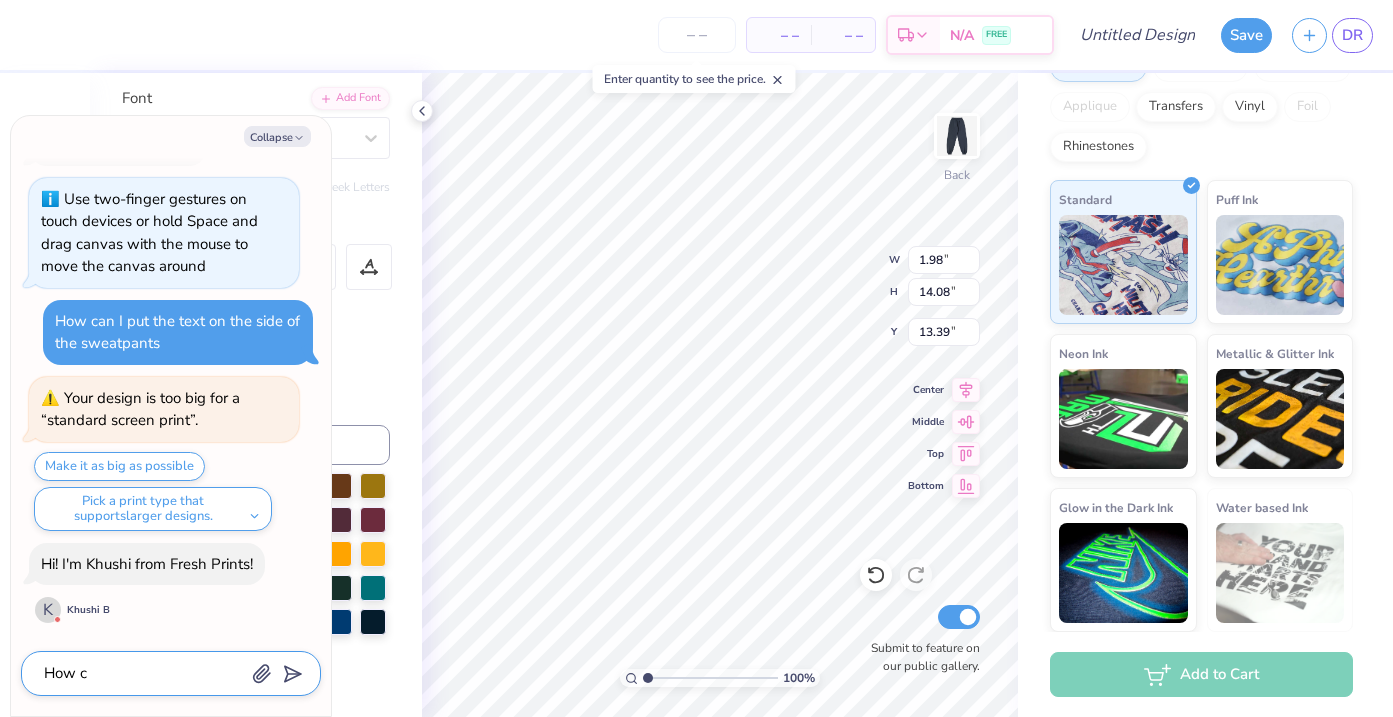 type on "x" 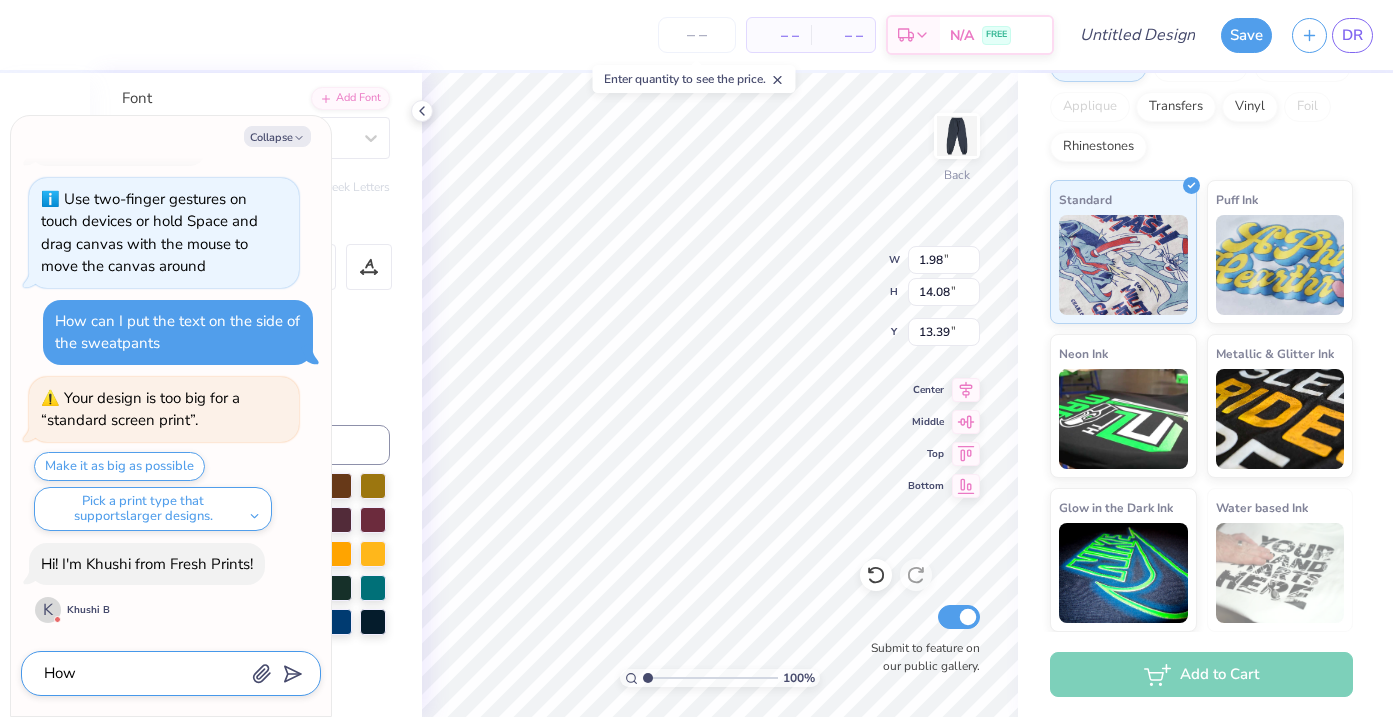 type on "x" 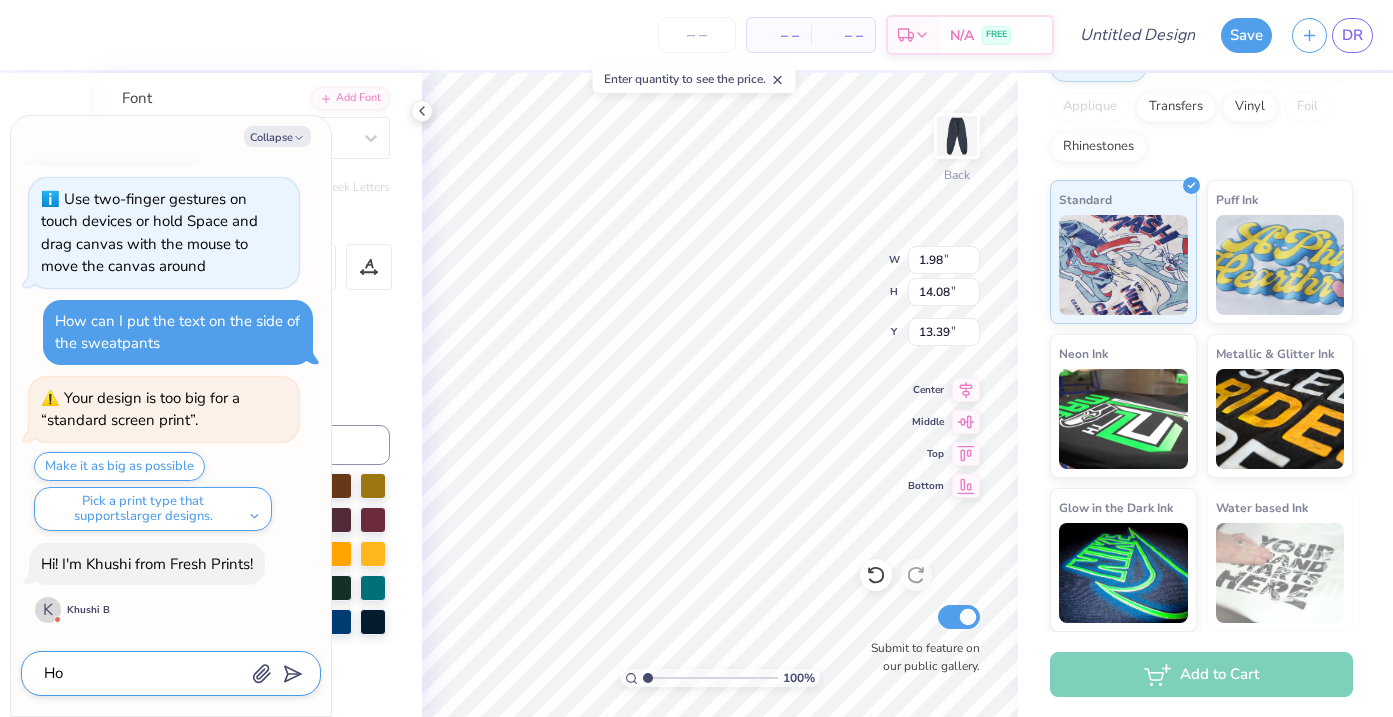 type on "x" 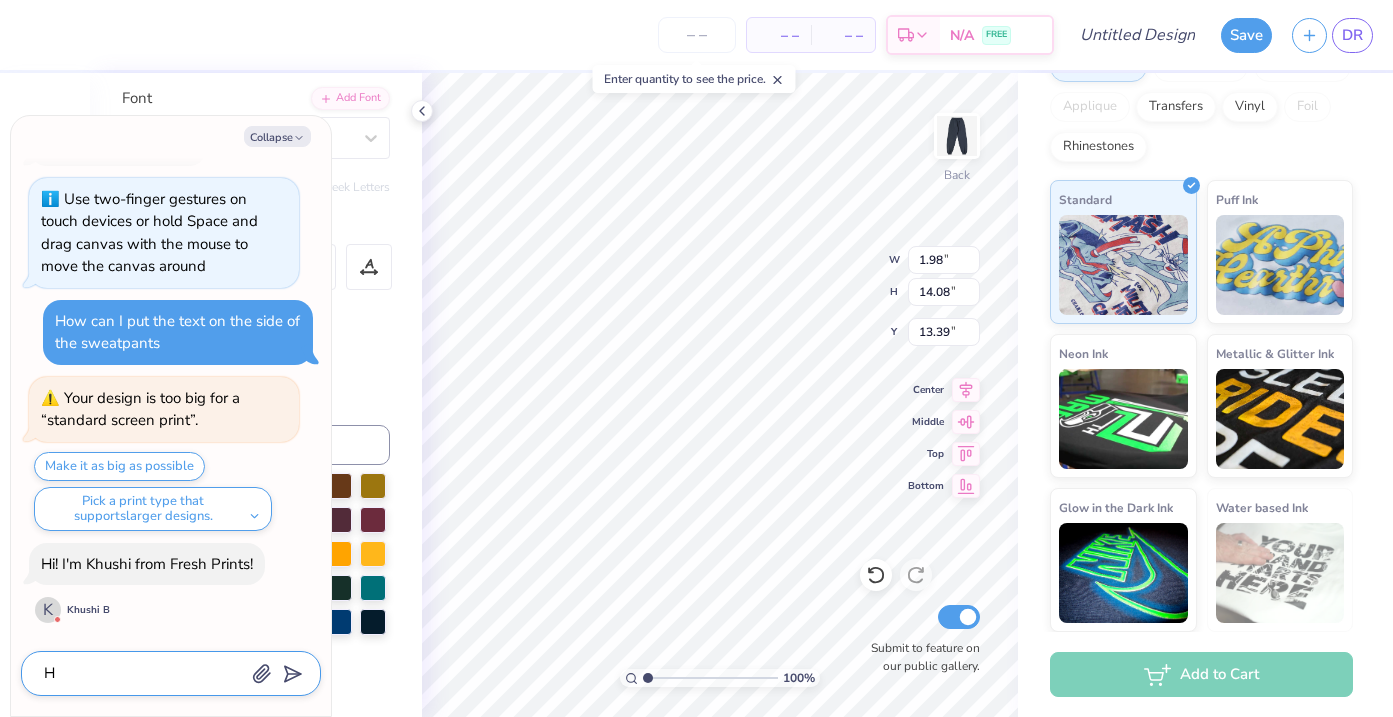 type on "x" 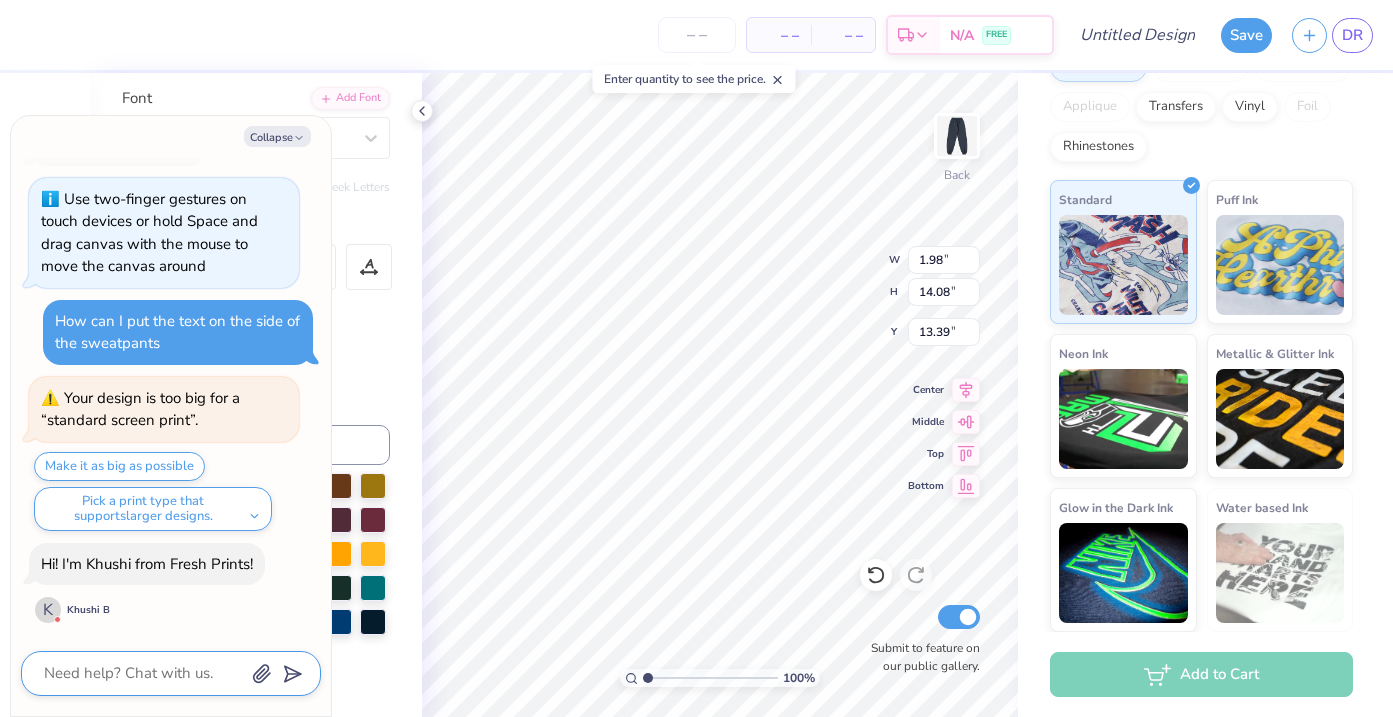 type on "x" 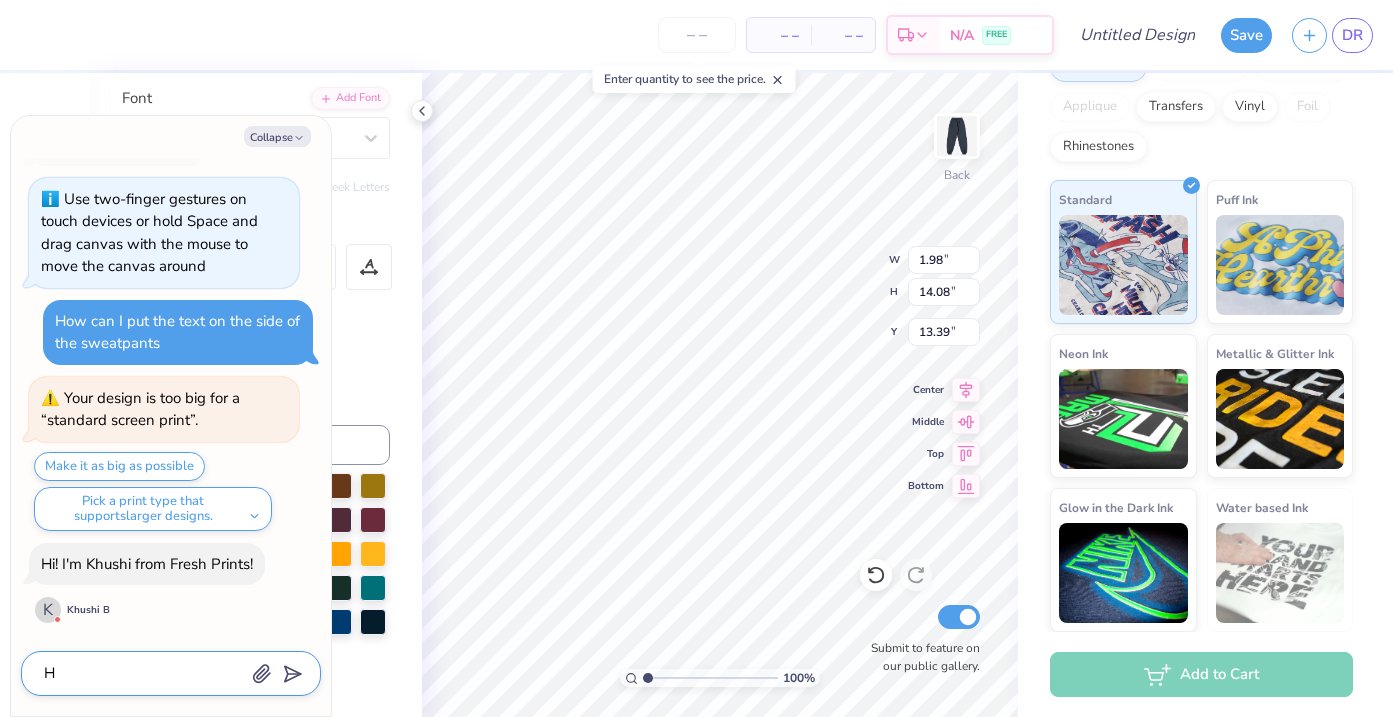 type on "x" 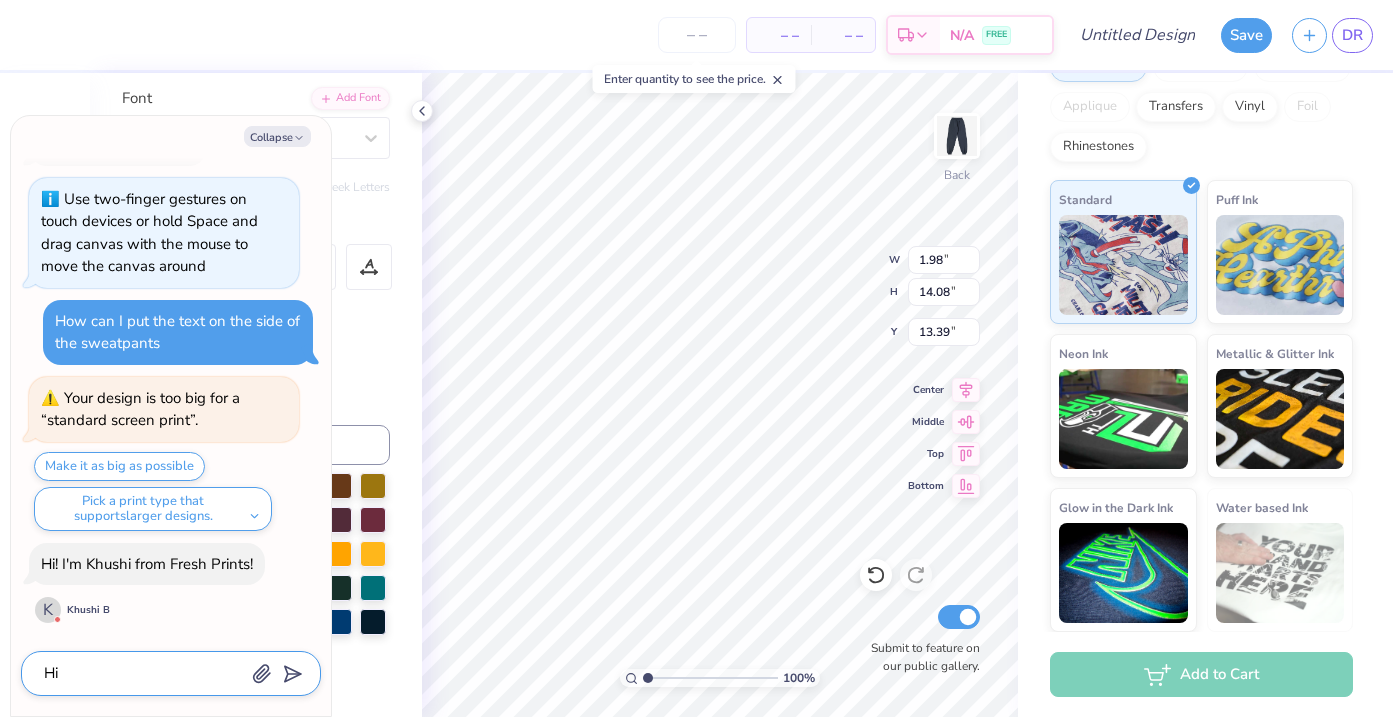 type on "x" 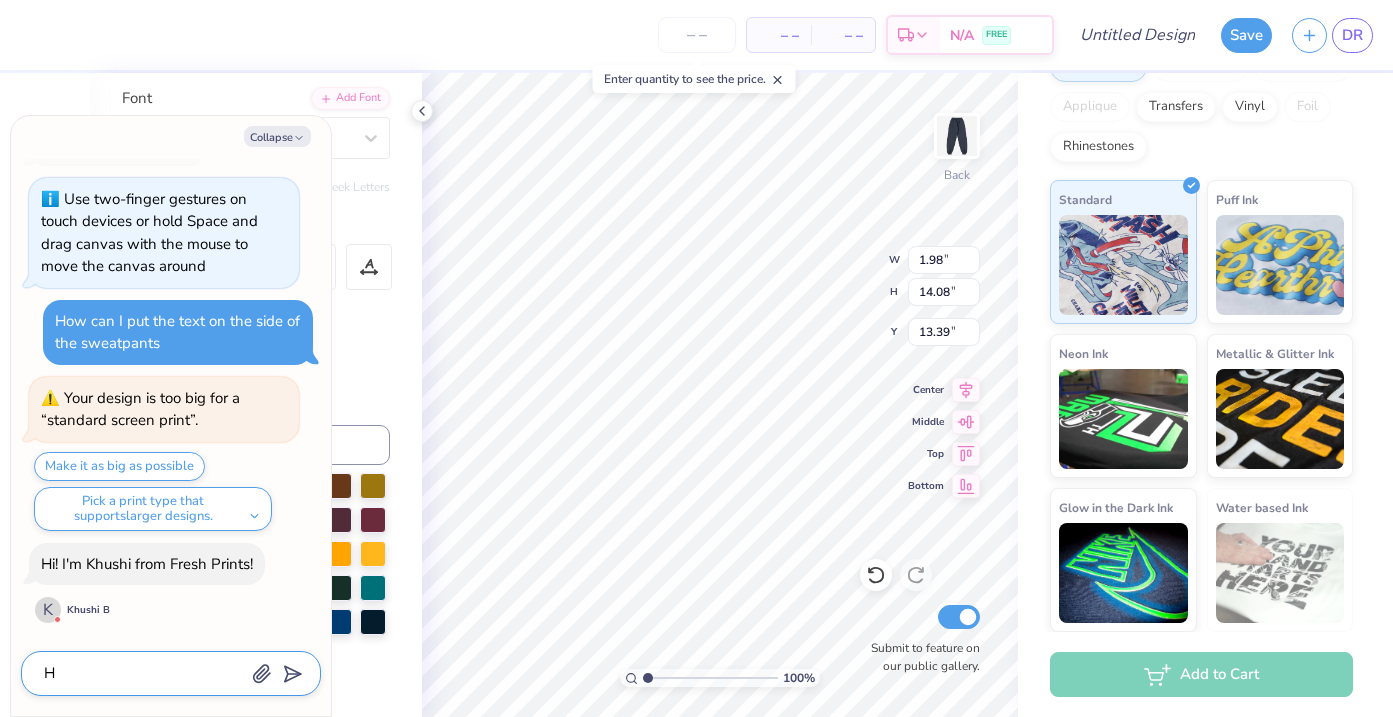 type on "x" 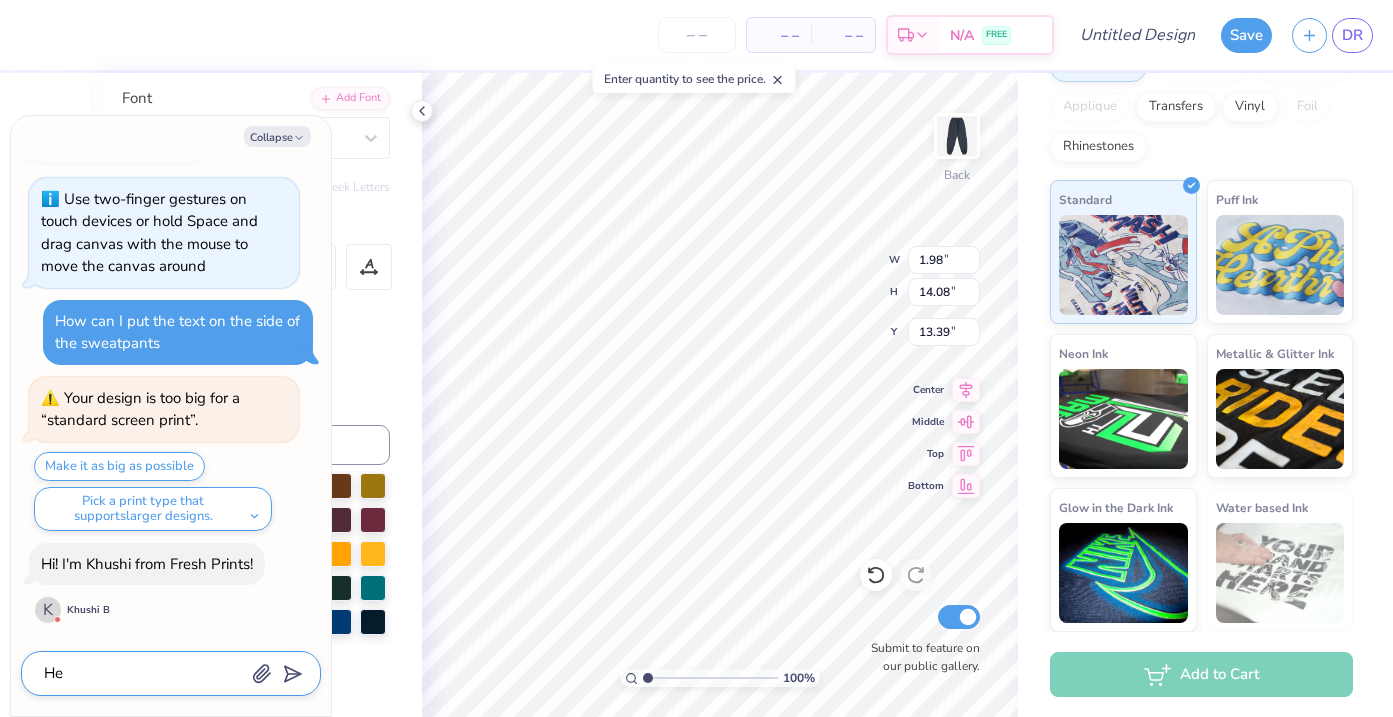 type on "x" 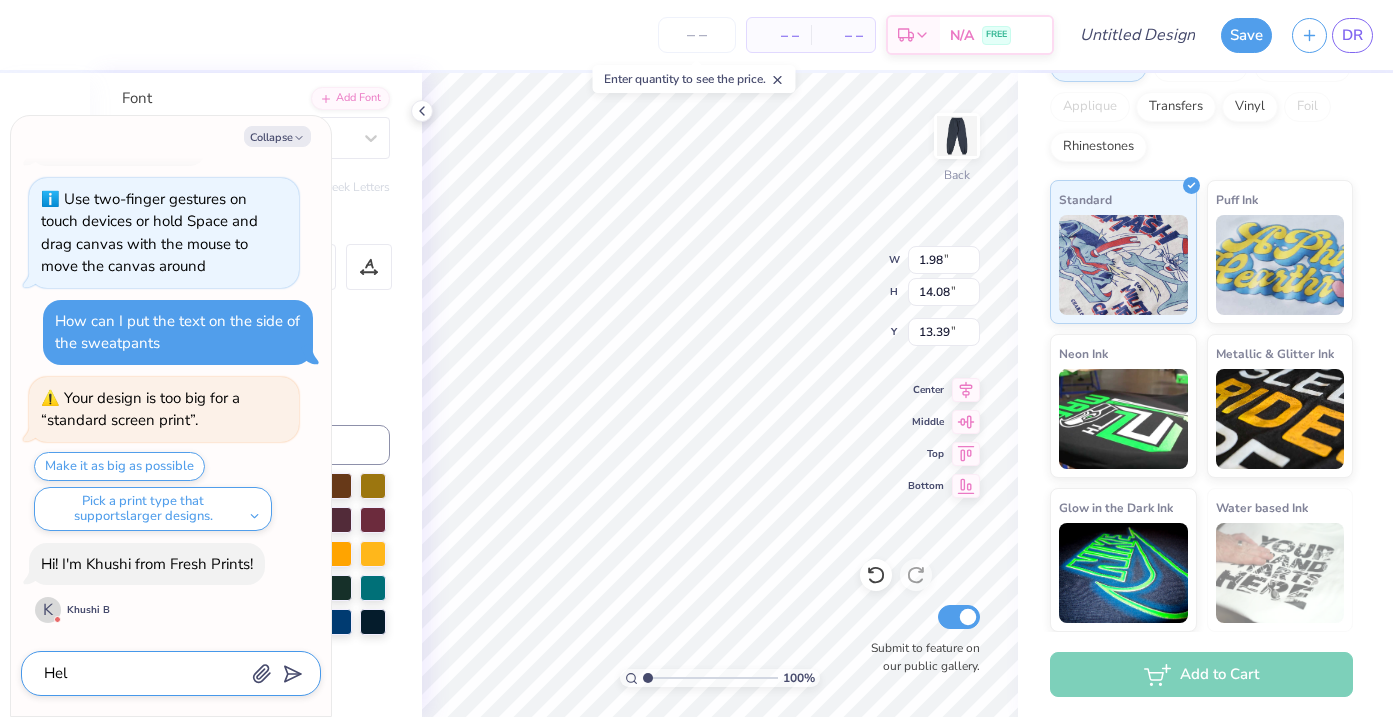 type on "x" 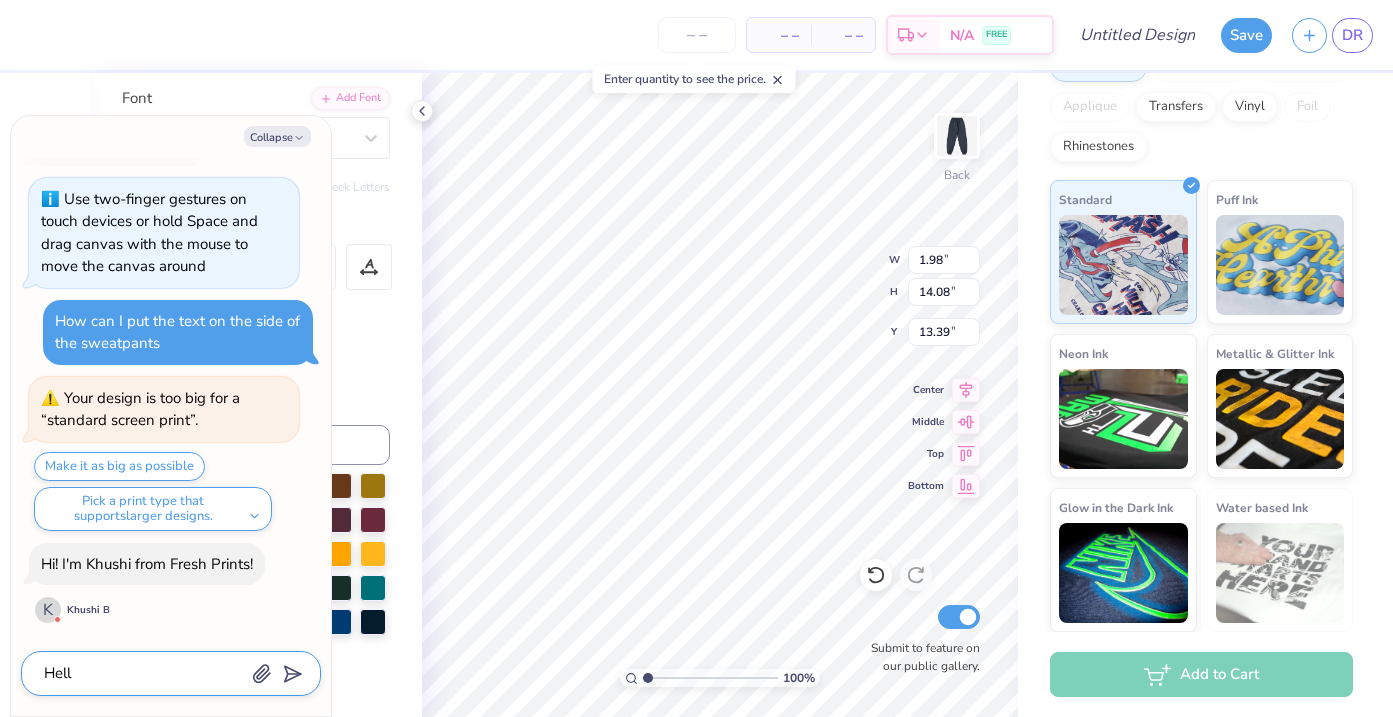 type on "x" 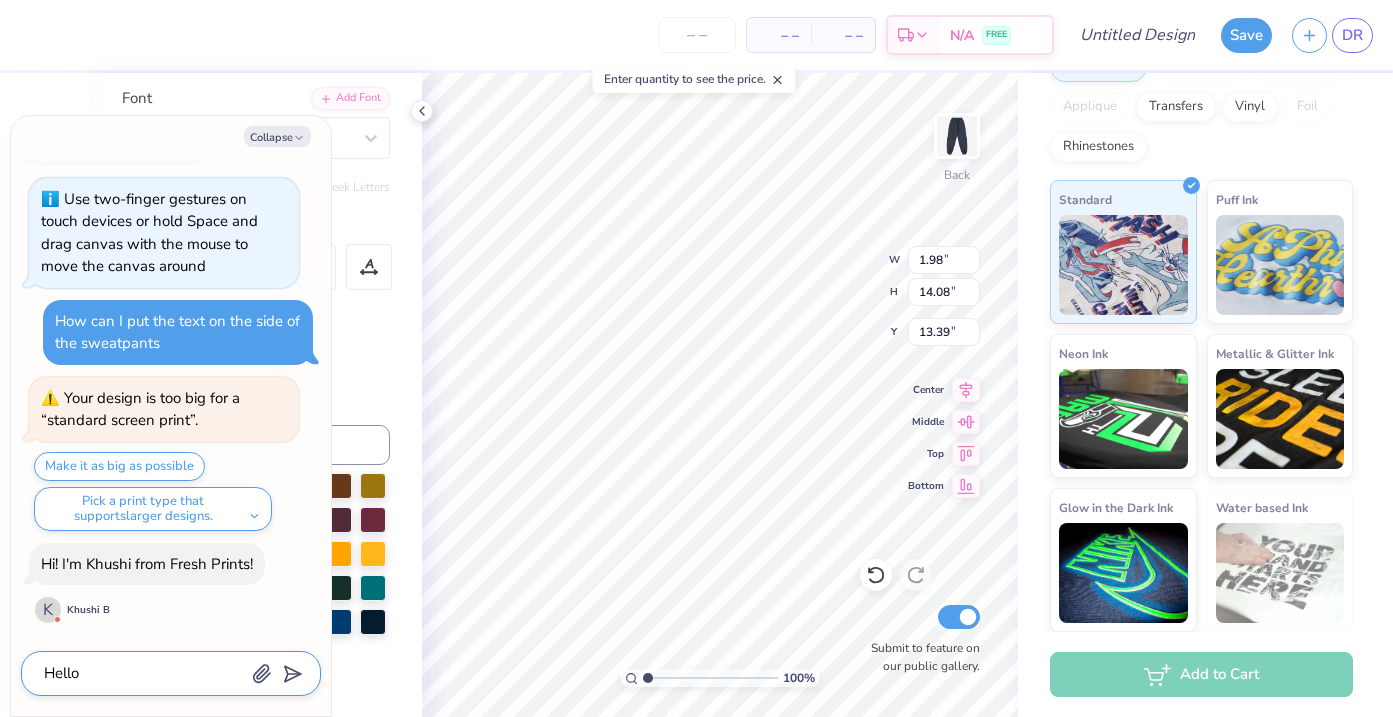type on "Hello" 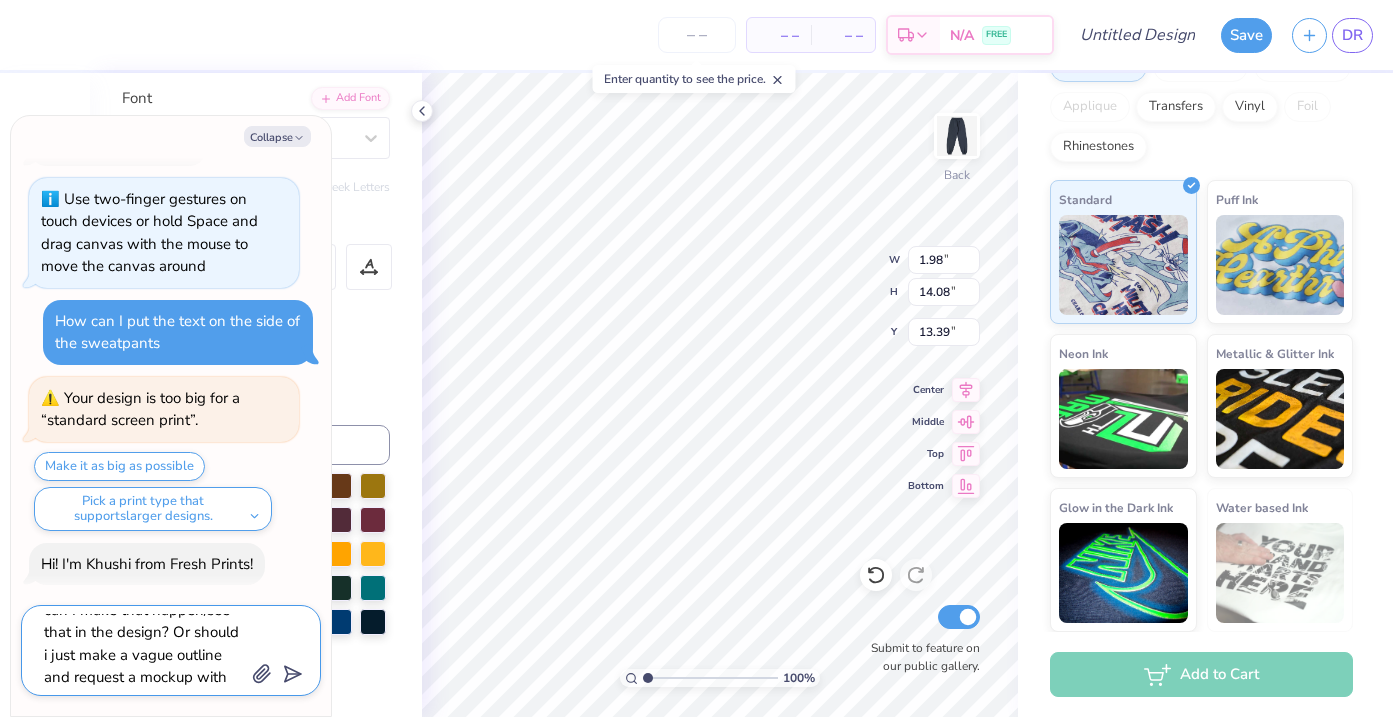 scroll, scrollTop: 108, scrollLeft: 0, axis: vertical 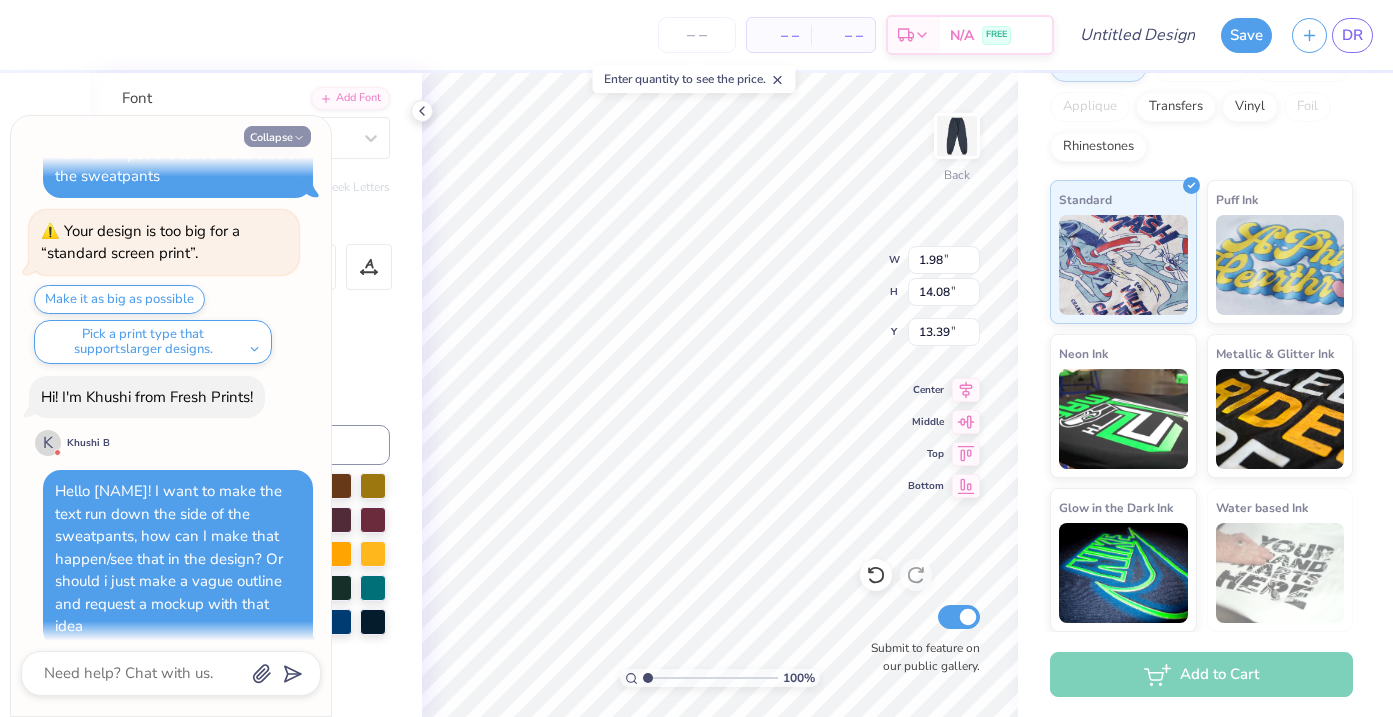 click 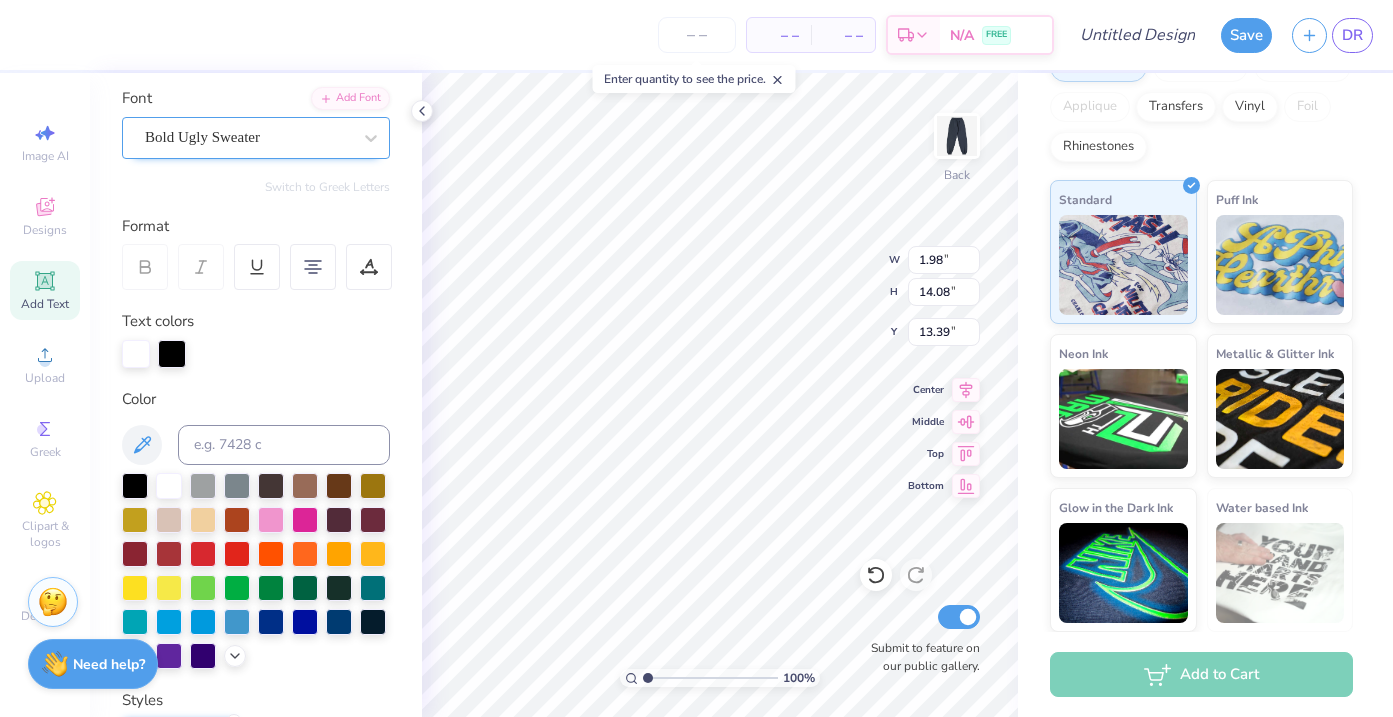 click at bounding box center [248, 137] 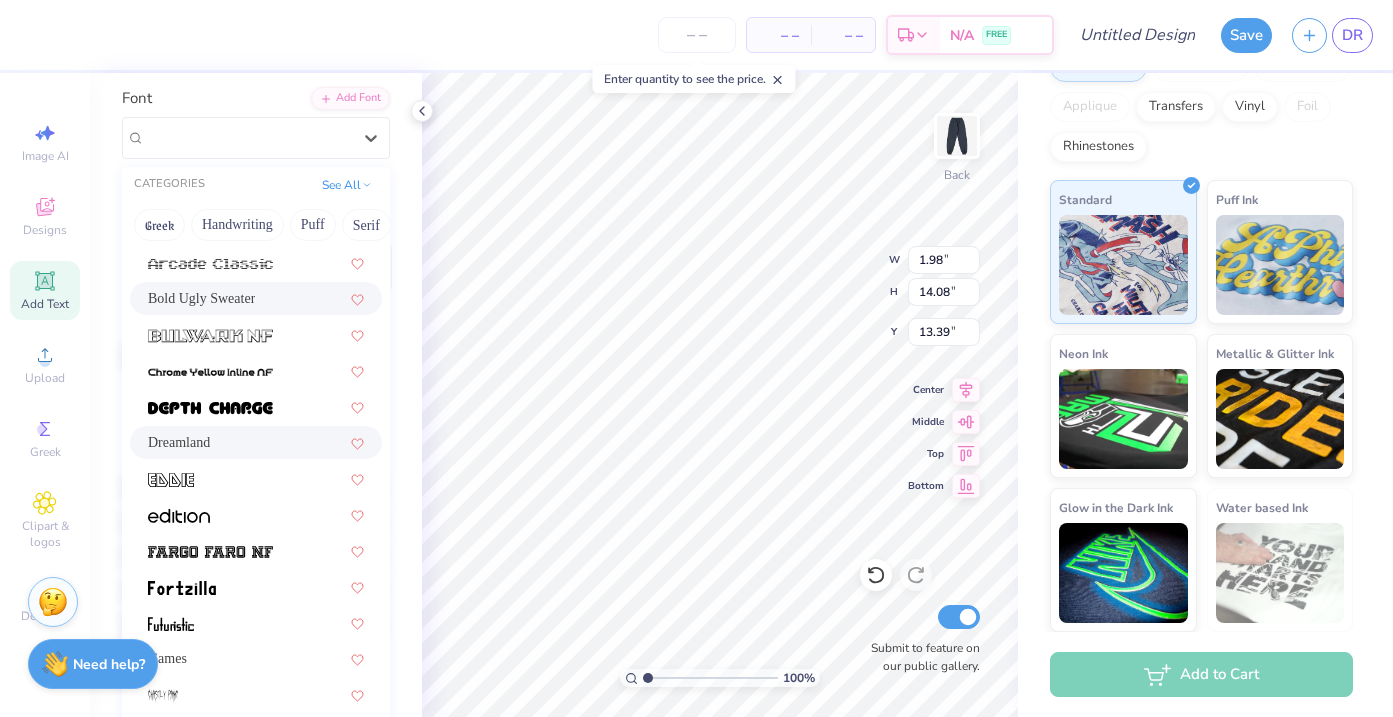 scroll, scrollTop: 34, scrollLeft: 0, axis: vertical 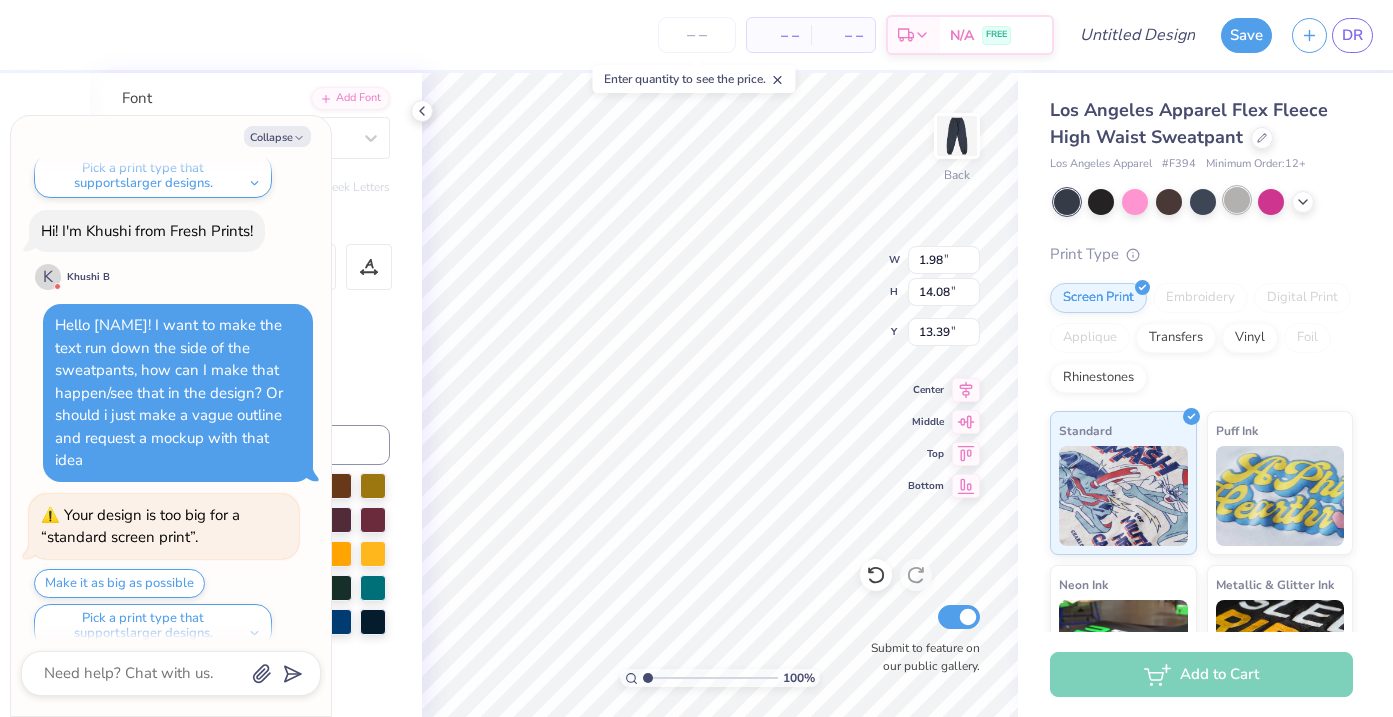 click at bounding box center [1237, 200] 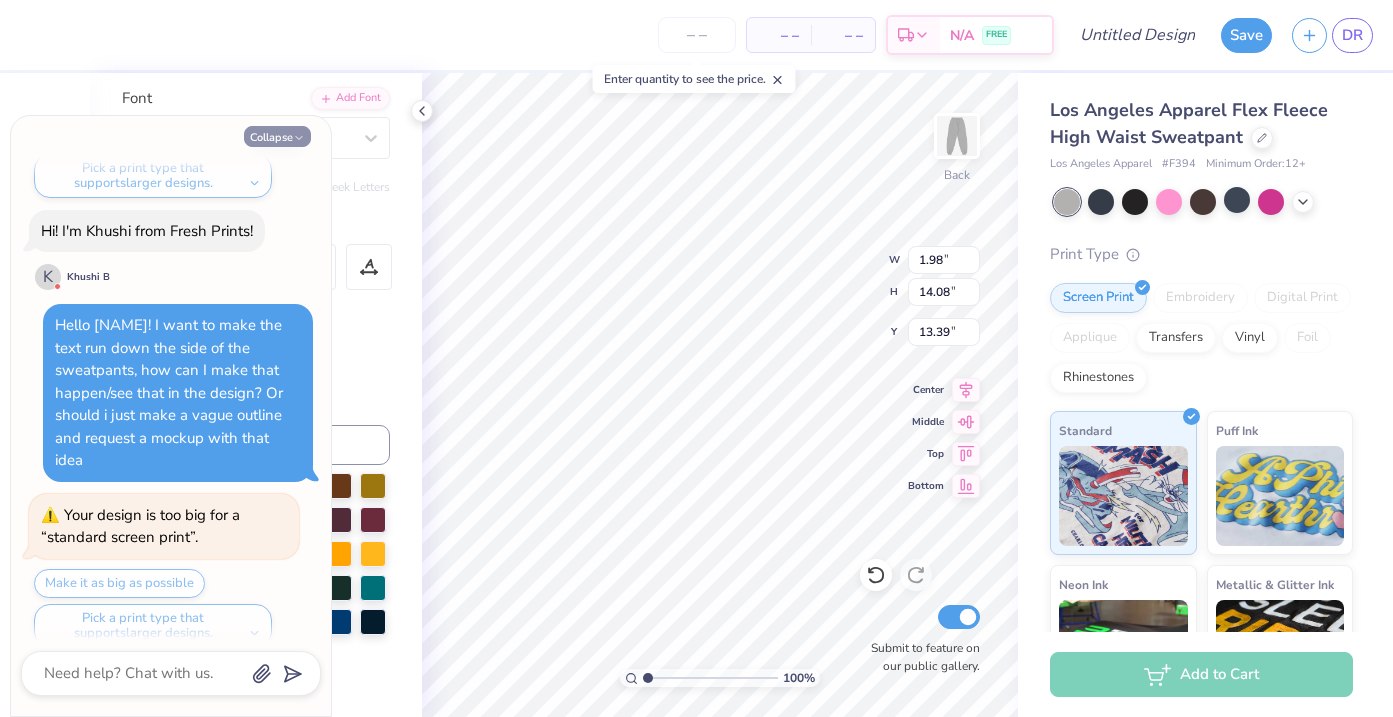 click on "Collapse" at bounding box center (277, 136) 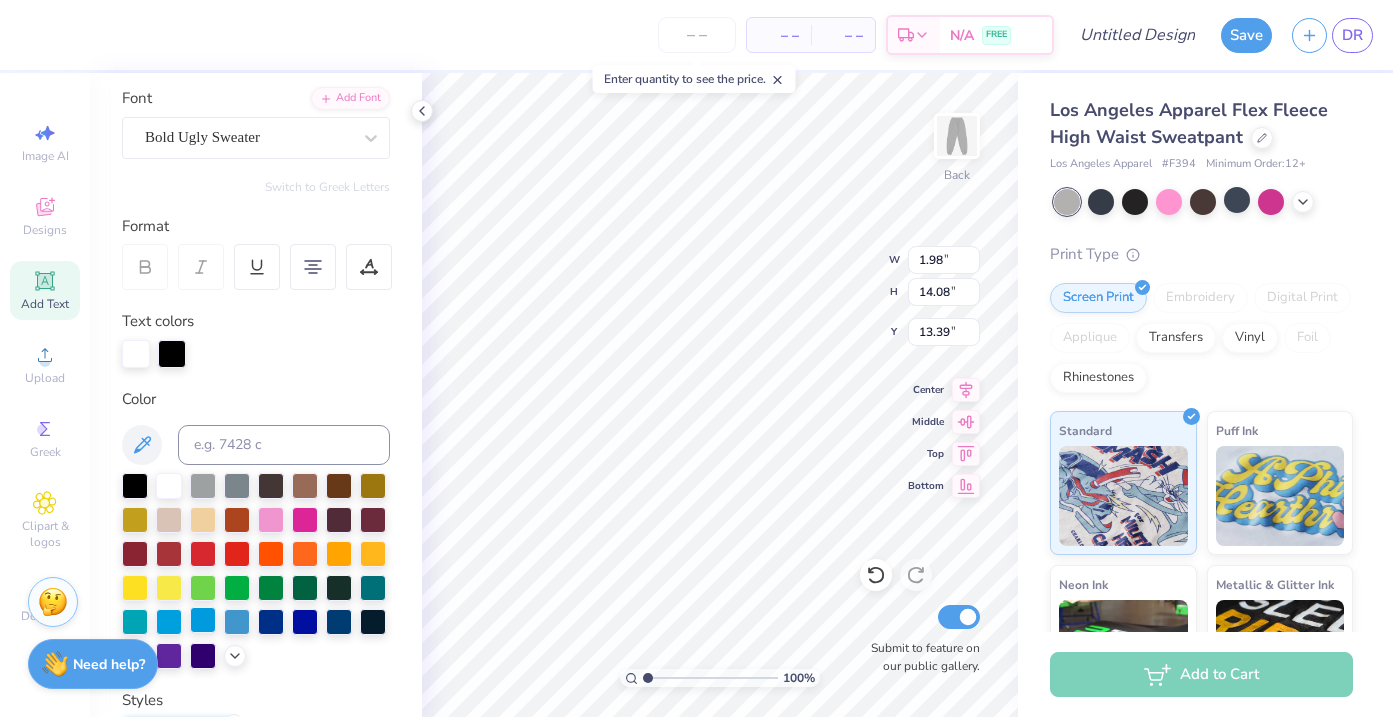 click at bounding box center [203, 620] 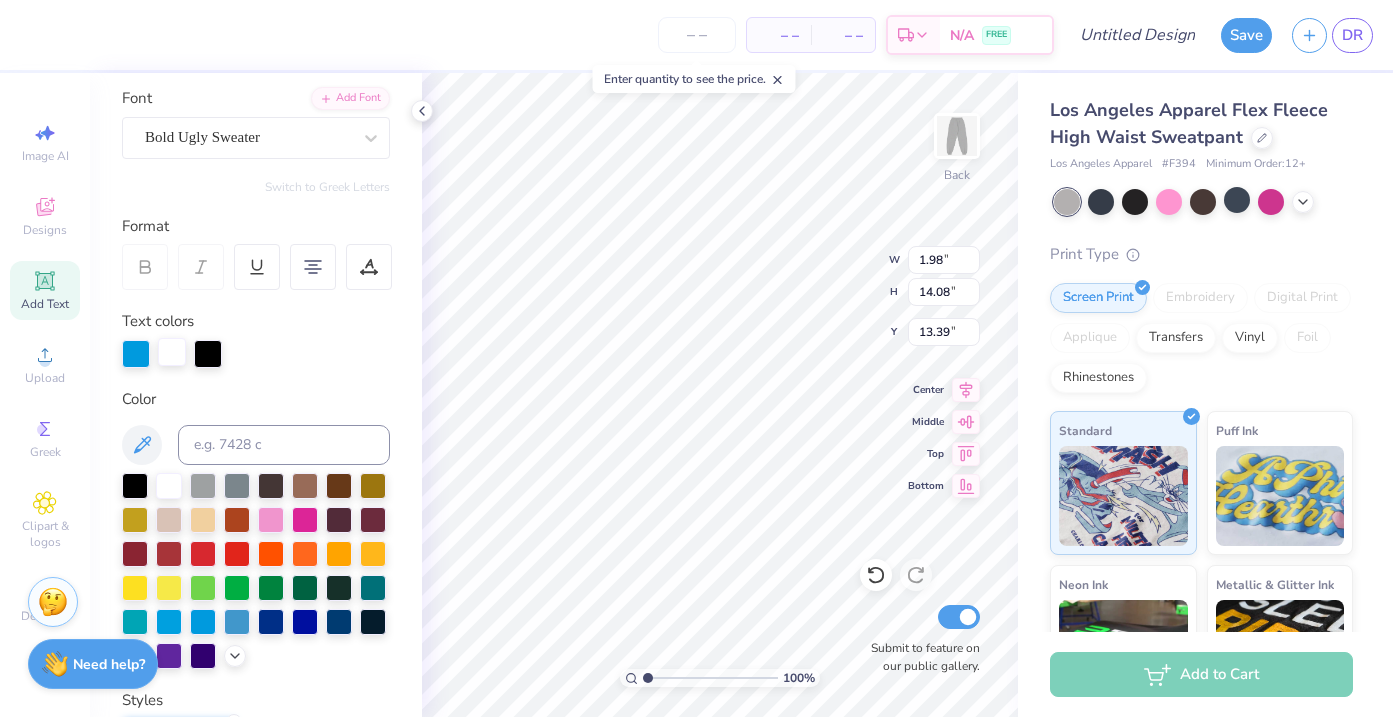 click at bounding box center (172, 352) 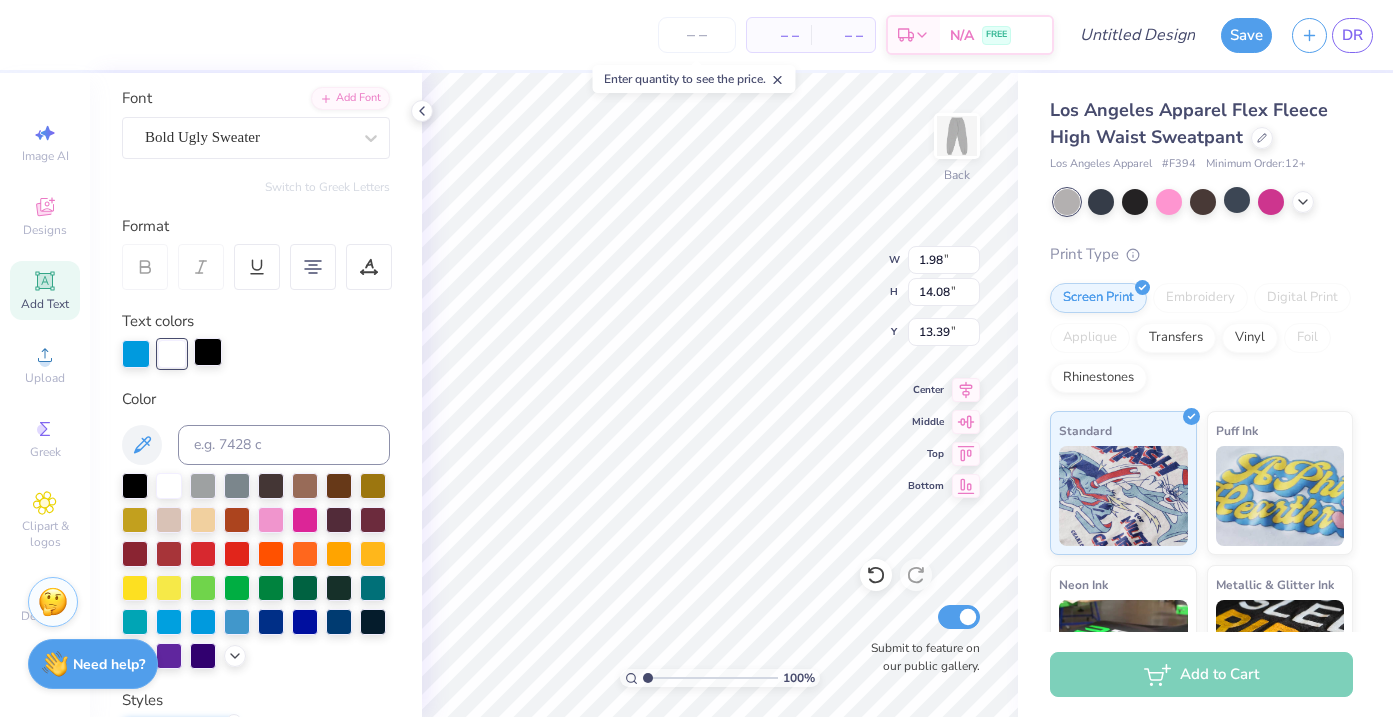 click at bounding box center (208, 352) 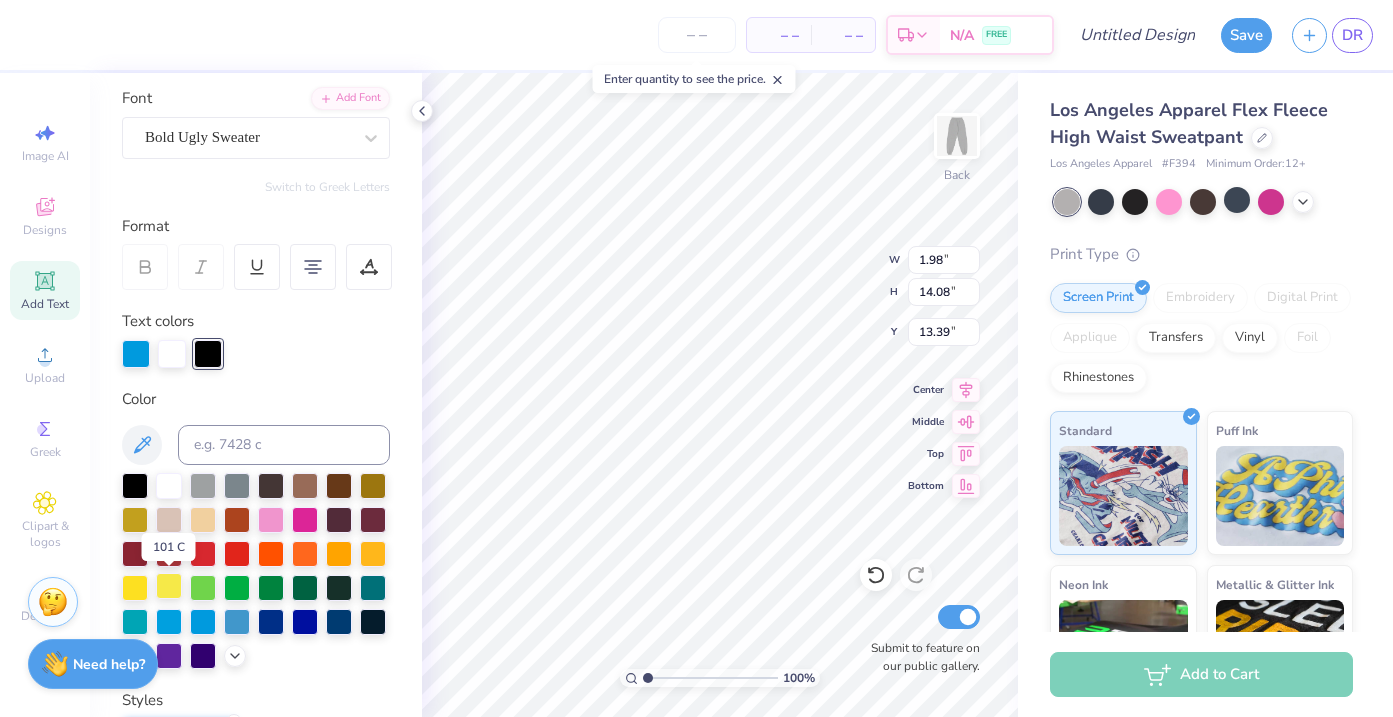 click at bounding box center [169, 586] 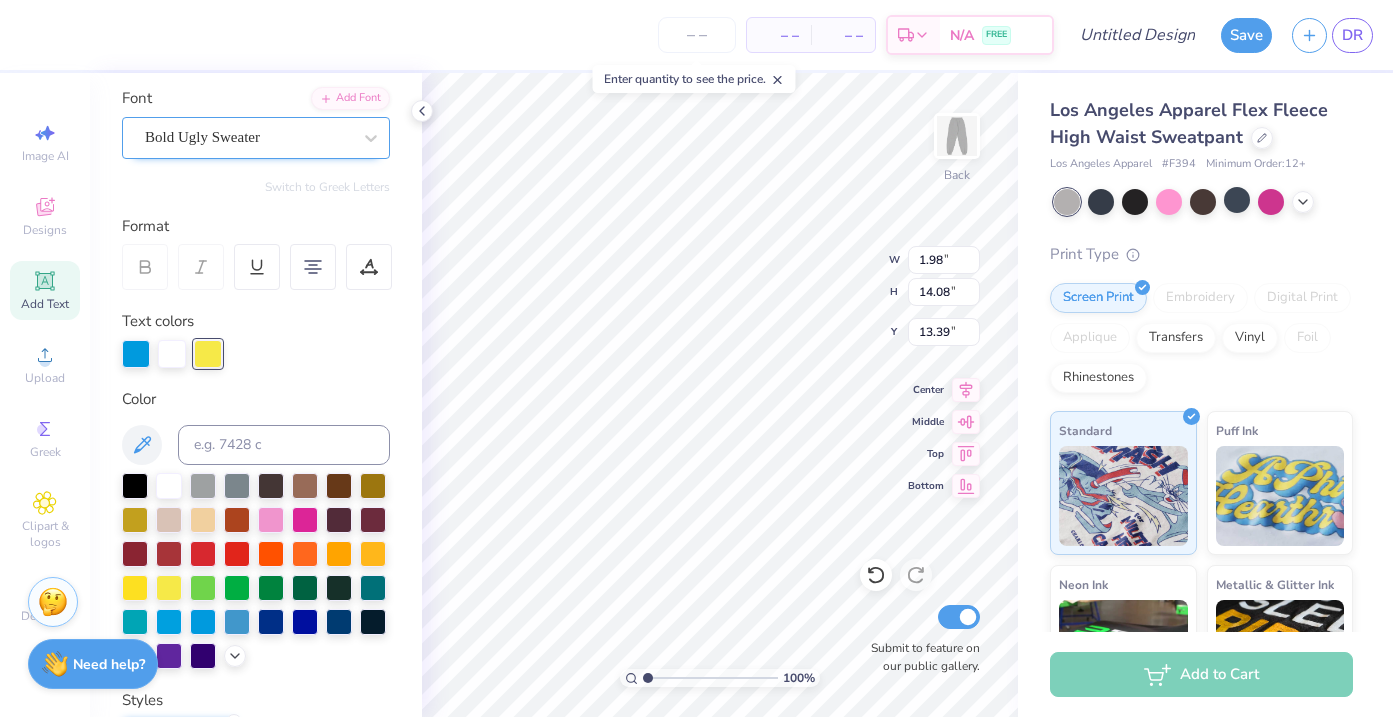 click on "Bold Ugly Sweater" at bounding box center [248, 137] 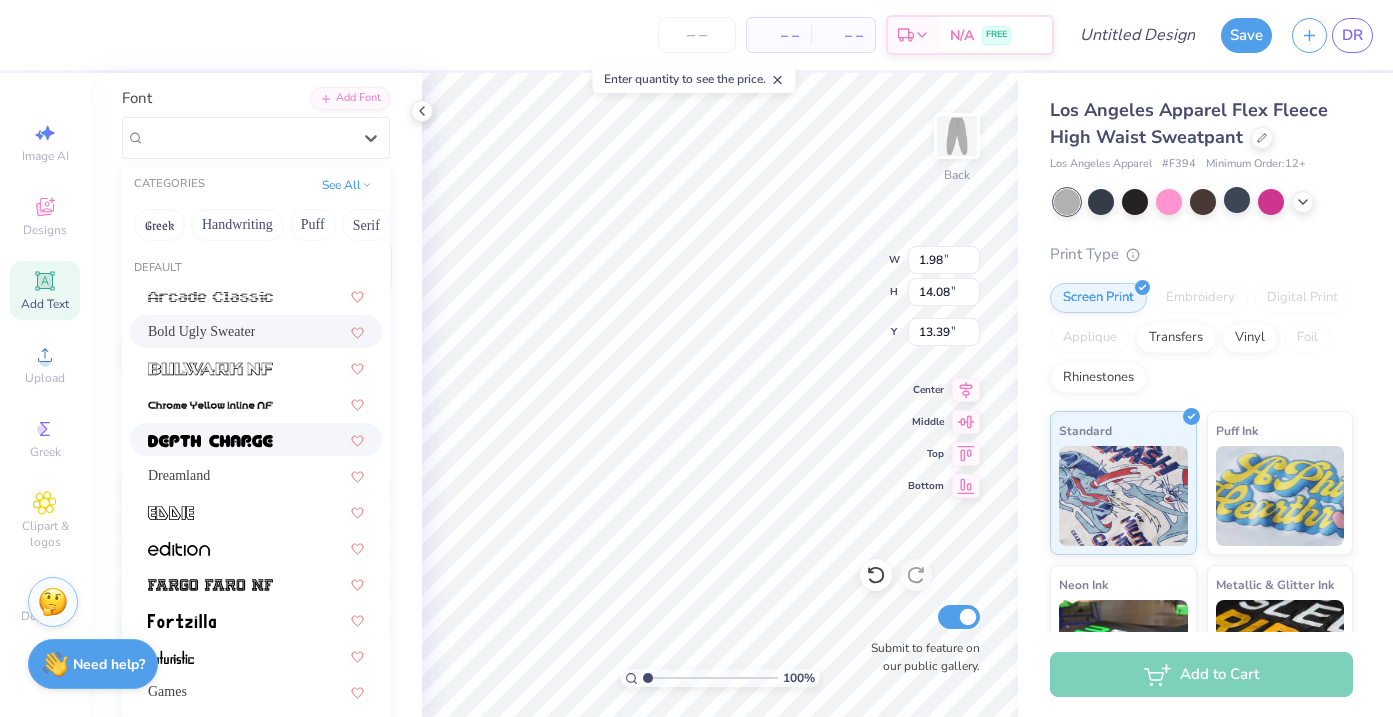 click at bounding box center [210, 441] 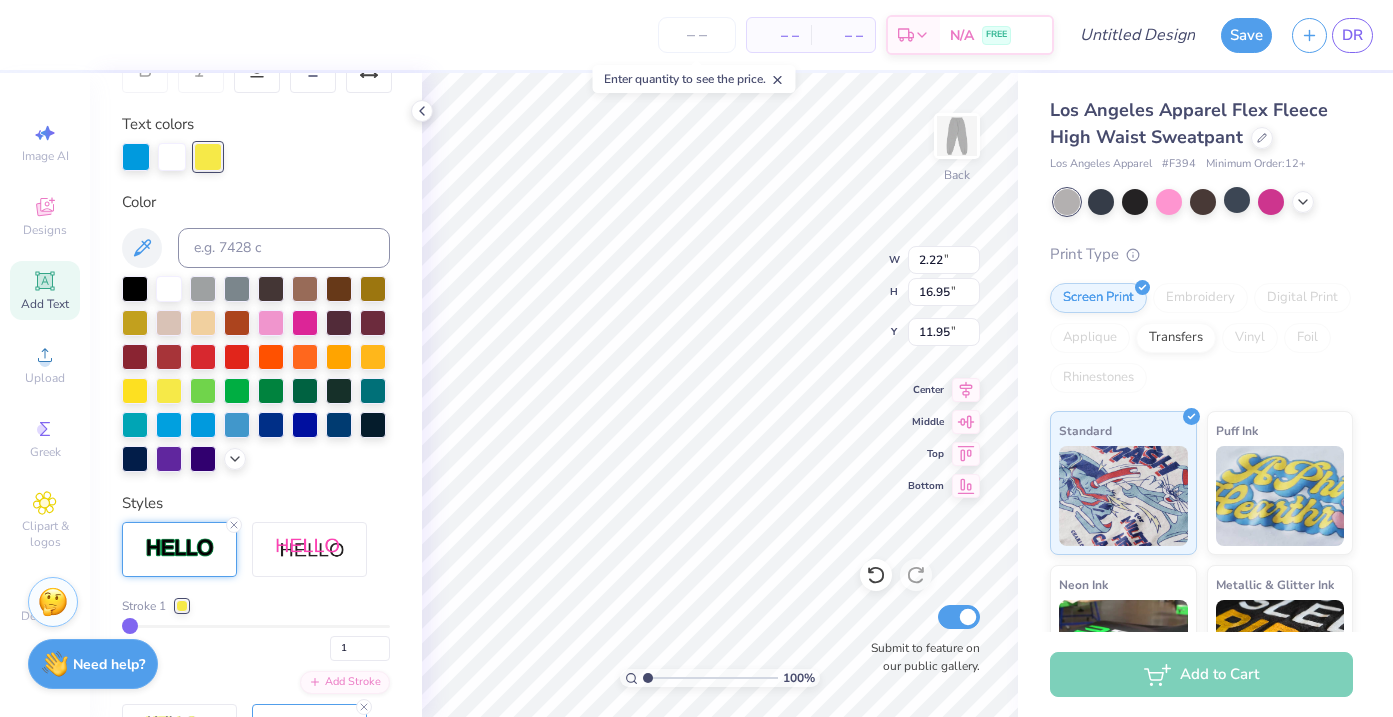 scroll, scrollTop: 640, scrollLeft: 0, axis: vertical 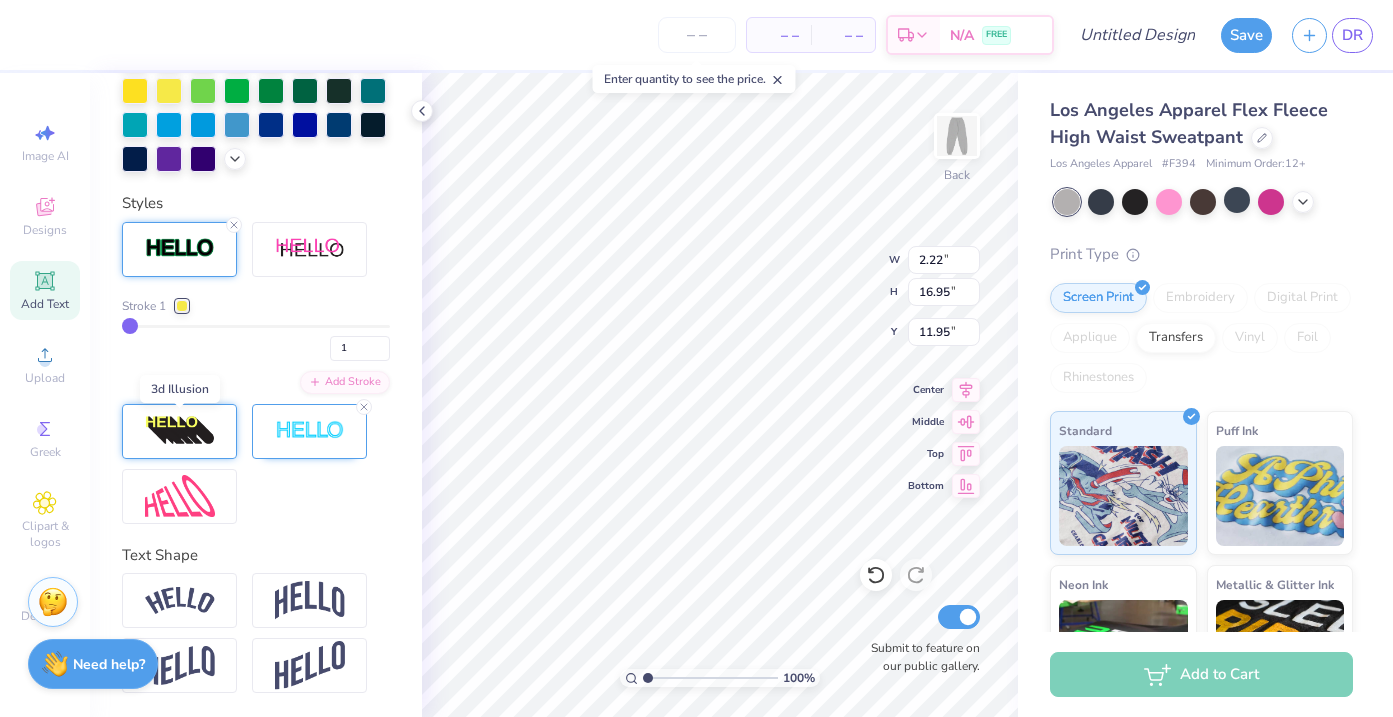 click at bounding box center (180, 431) 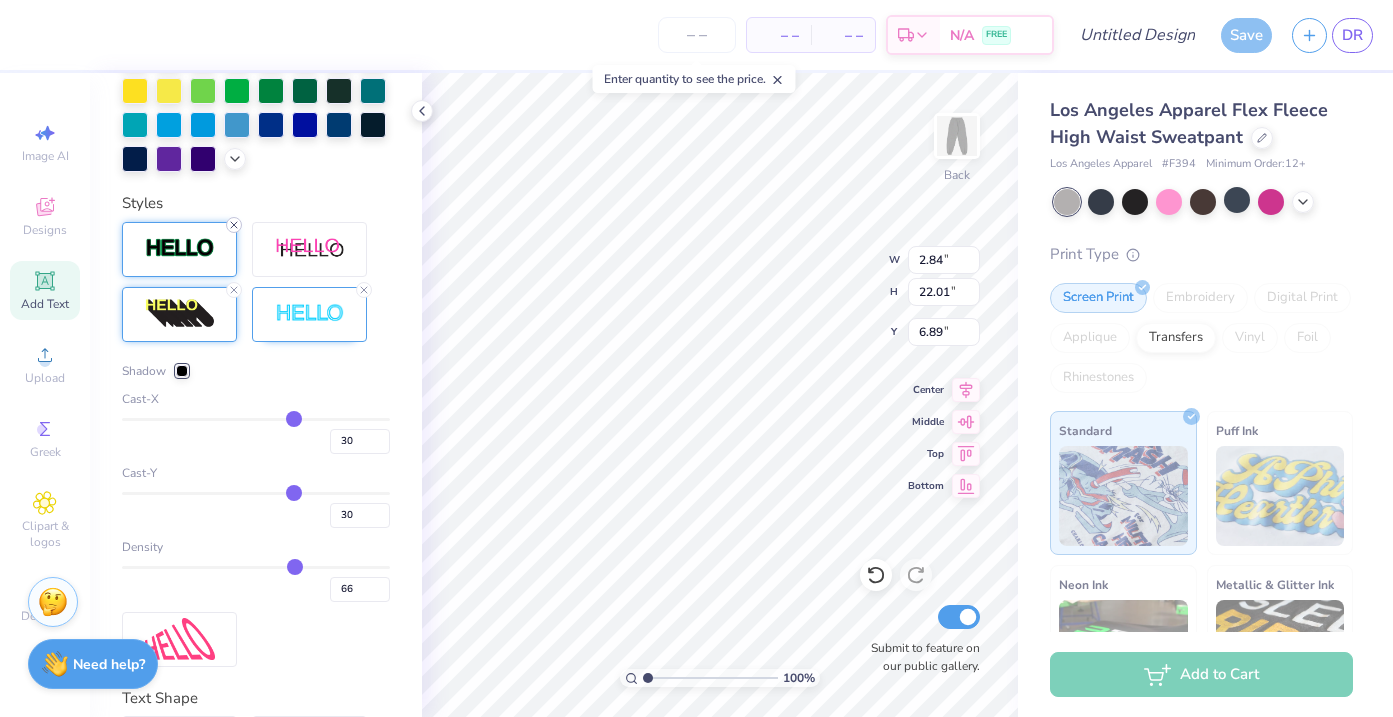 click 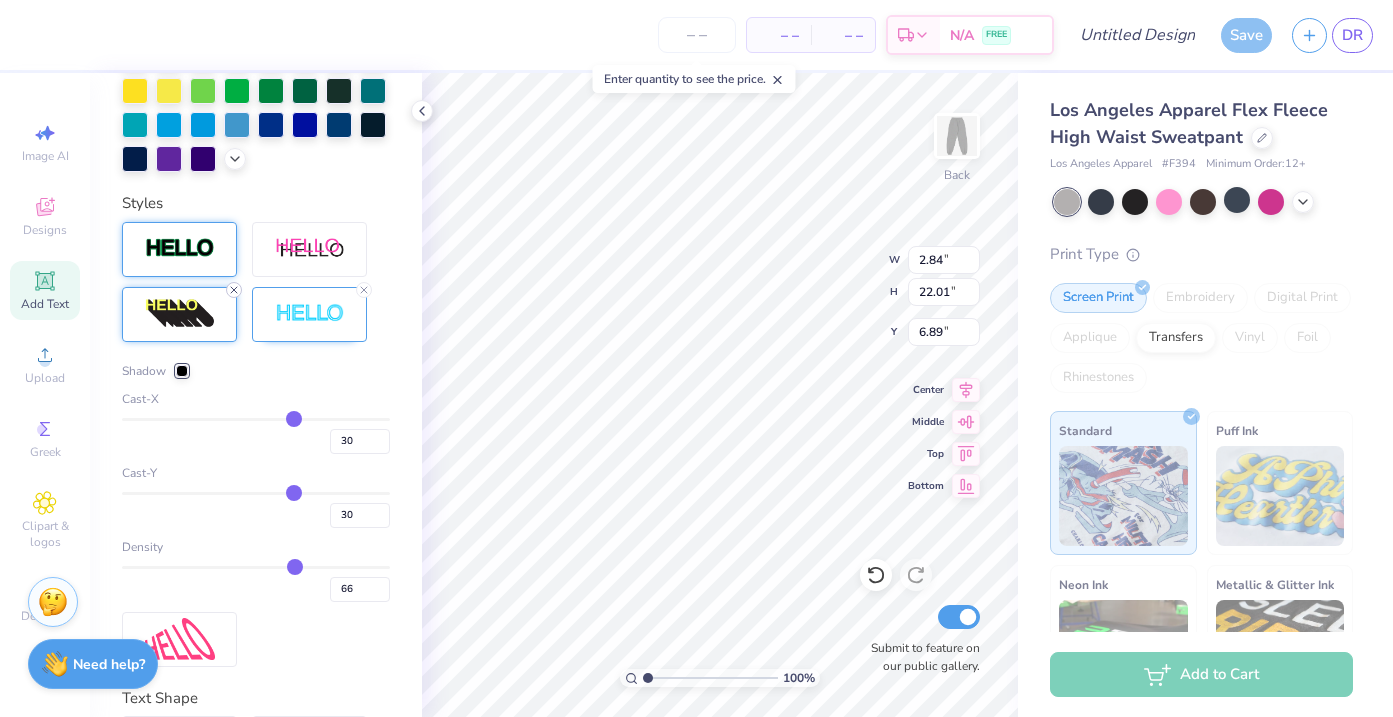 click at bounding box center (234, 290) 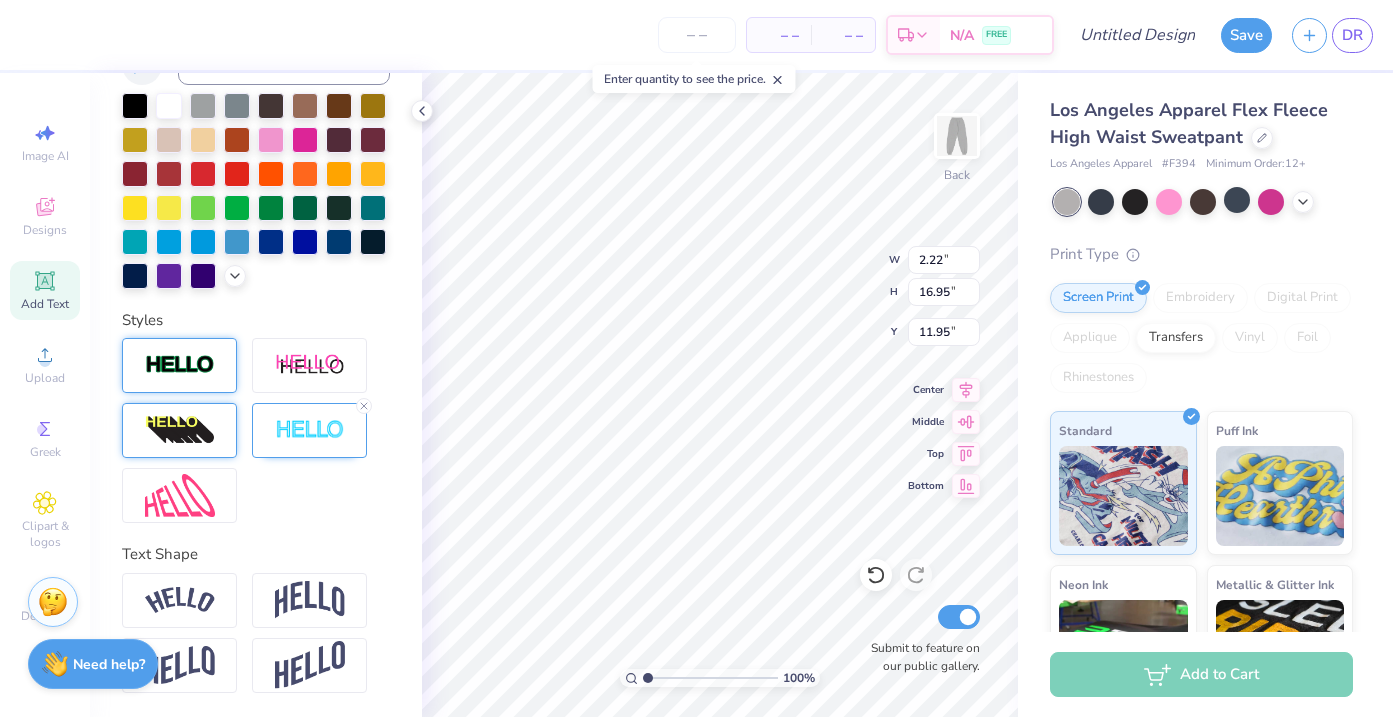 scroll, scrollTop: 445, scrollLeft: 0, axis: vertical 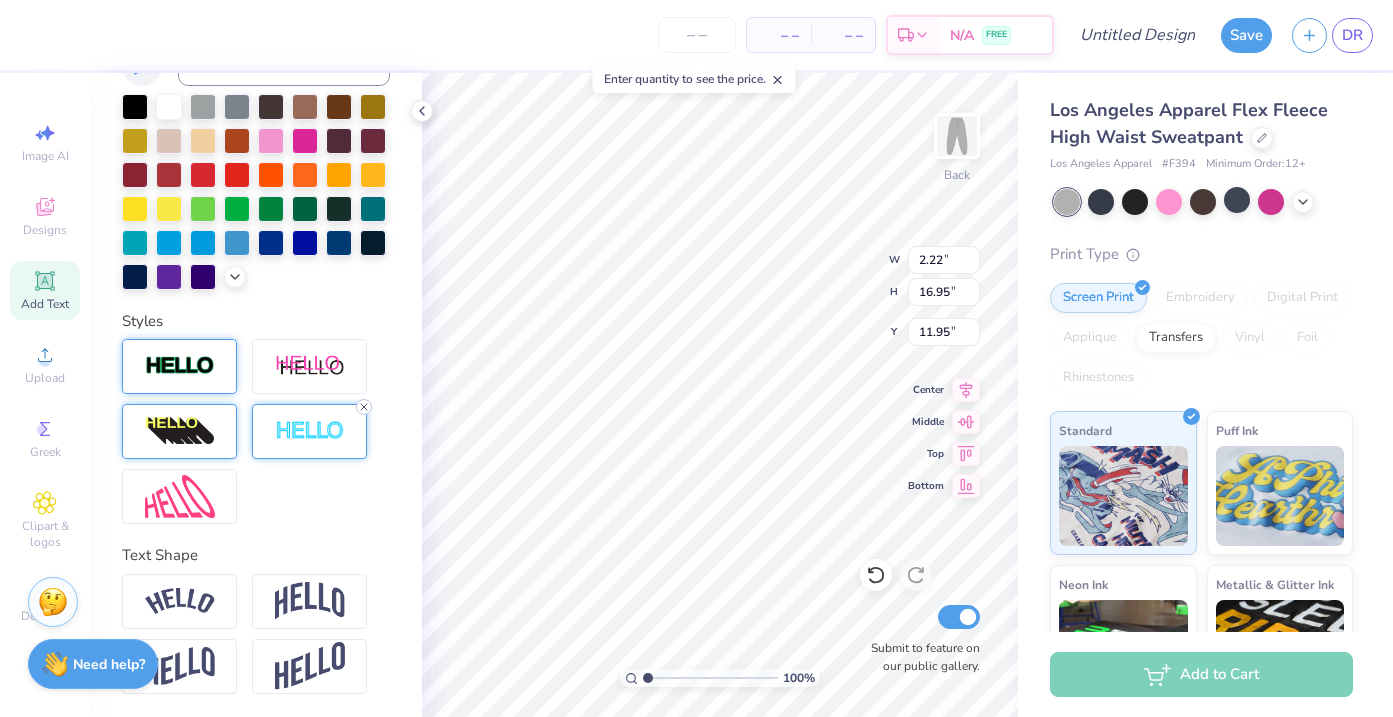 click 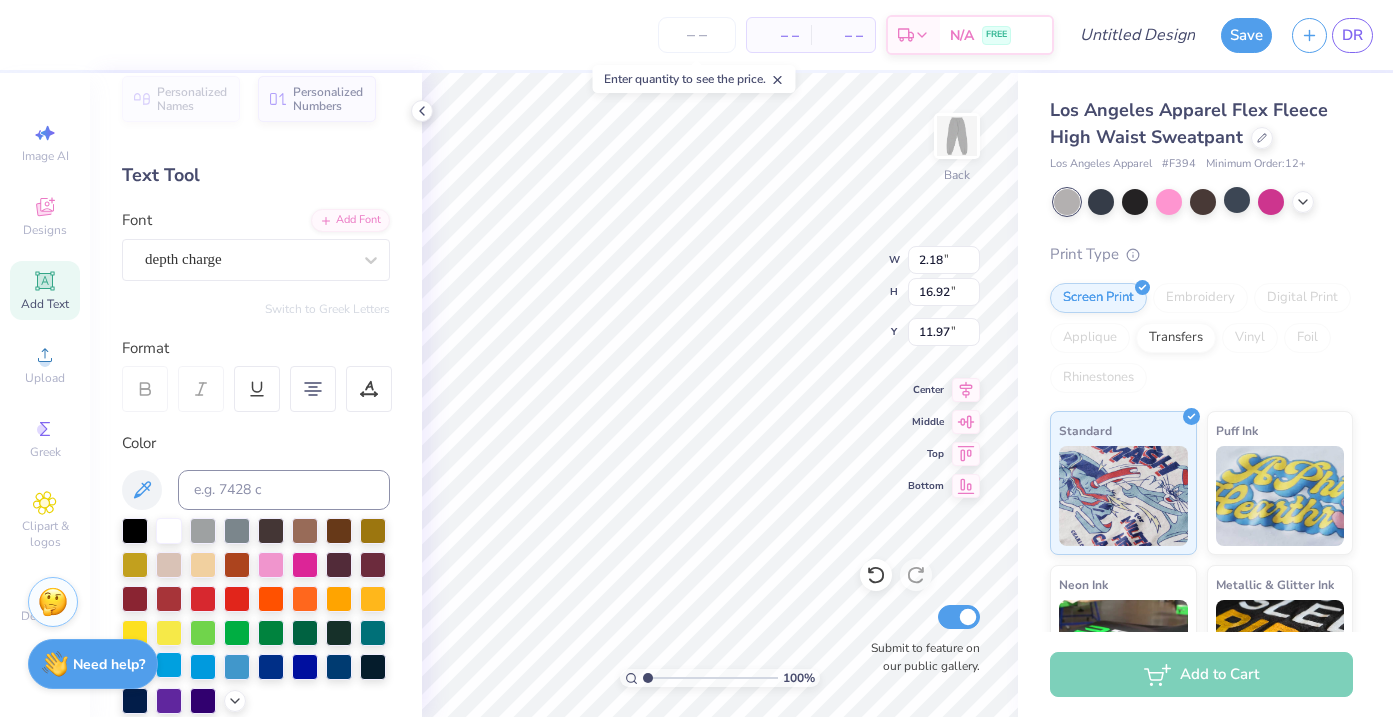 scroll, scrollTop: 20, scrollLeft: 0, axis: vertical 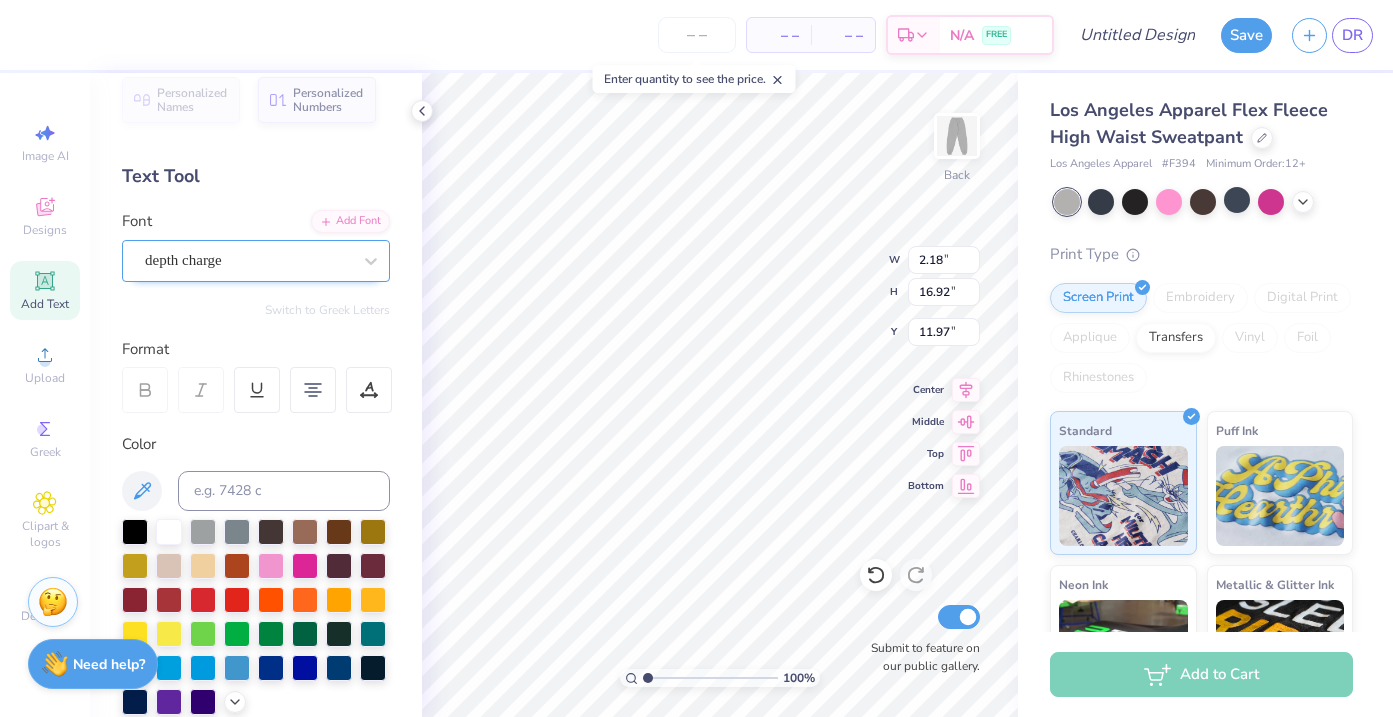click on "depth charge" at bounding box center [248, 260] 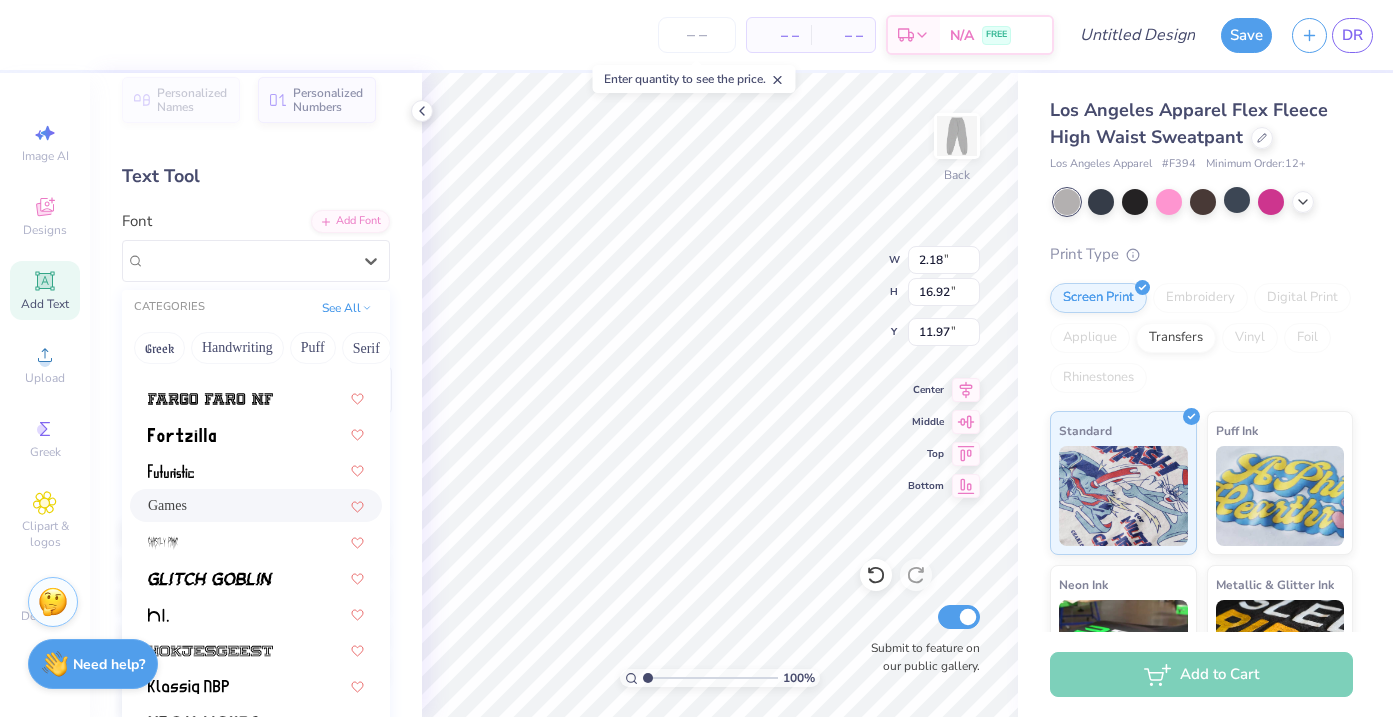 scroll, scrollTop: 346, scrollLeft: 0, axis: vertical 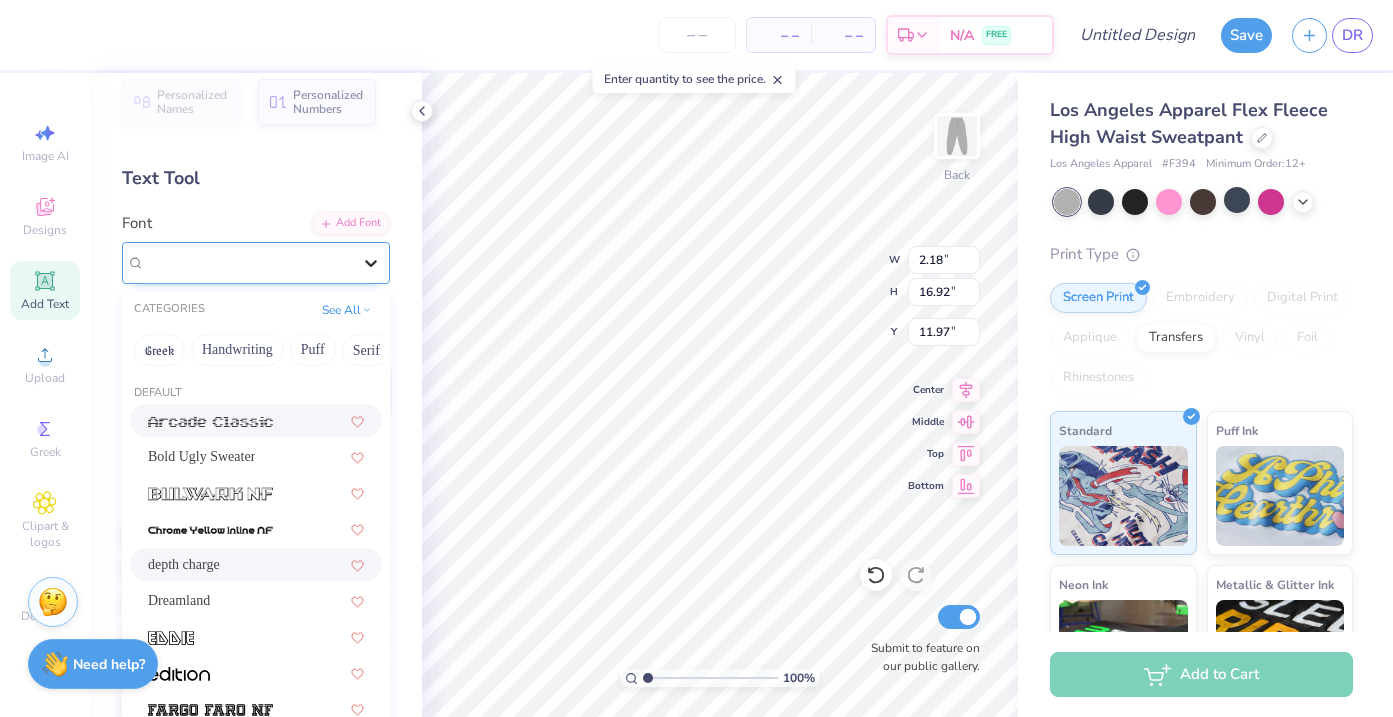 click 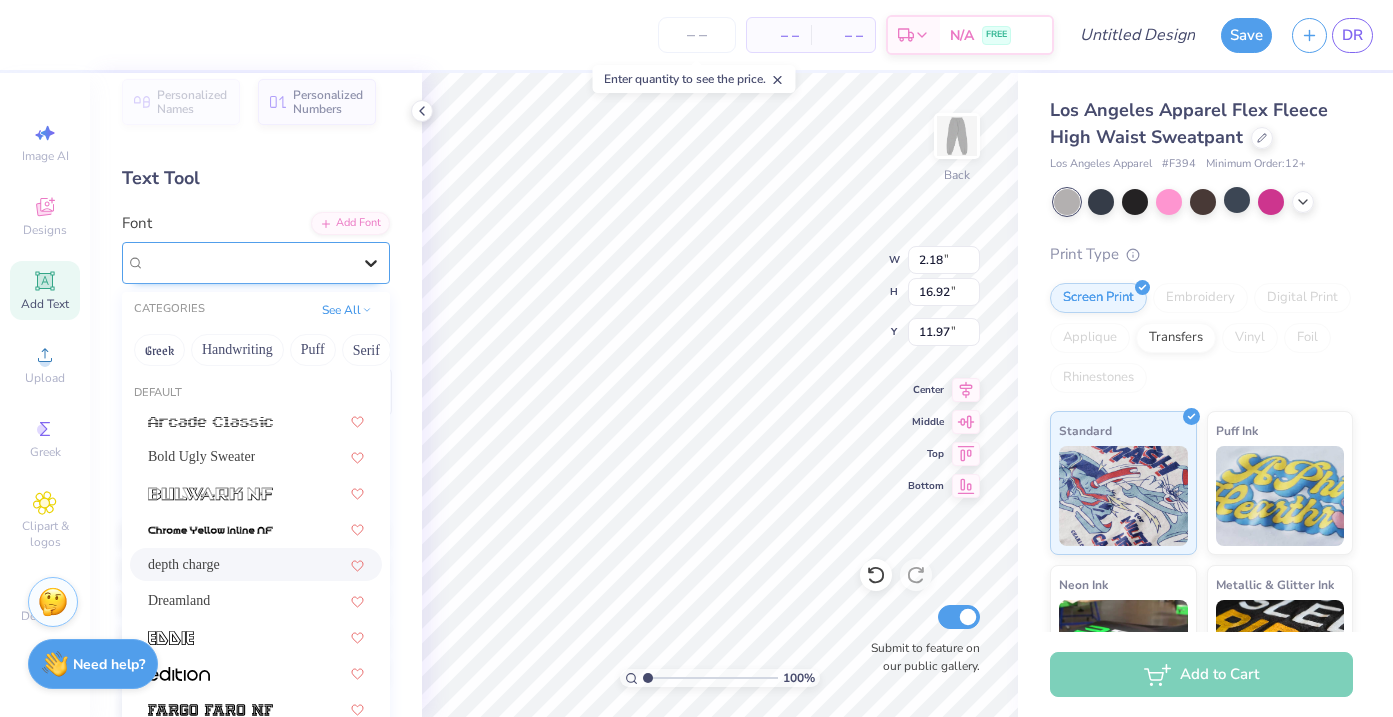 click 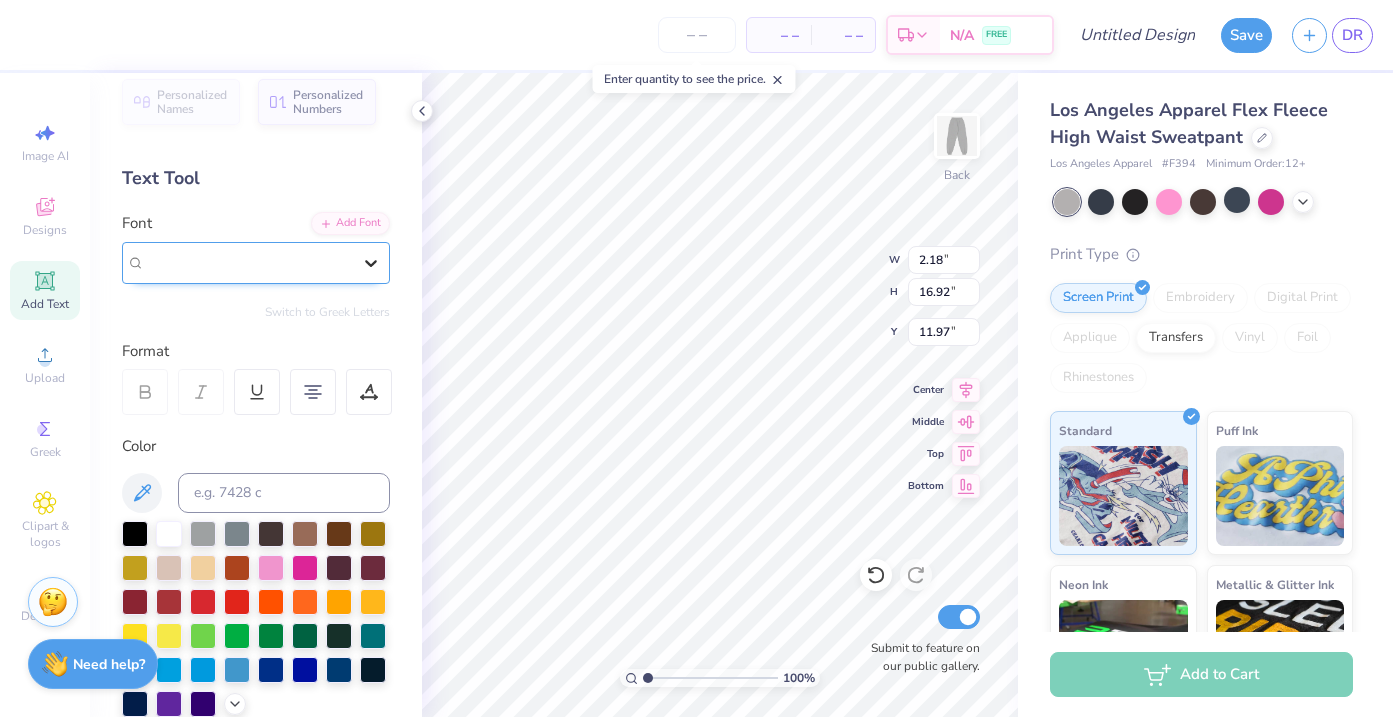 click 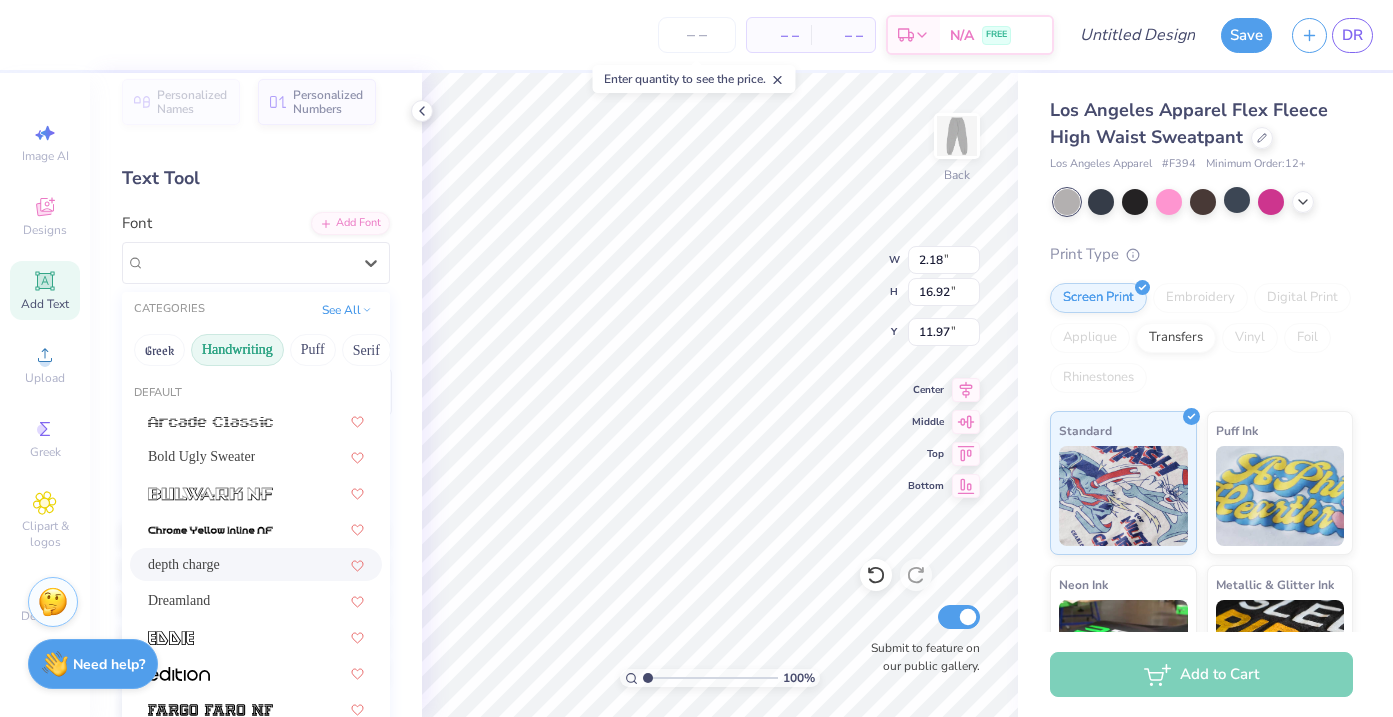click on "Handwriting" at bounding box center (237, 350) 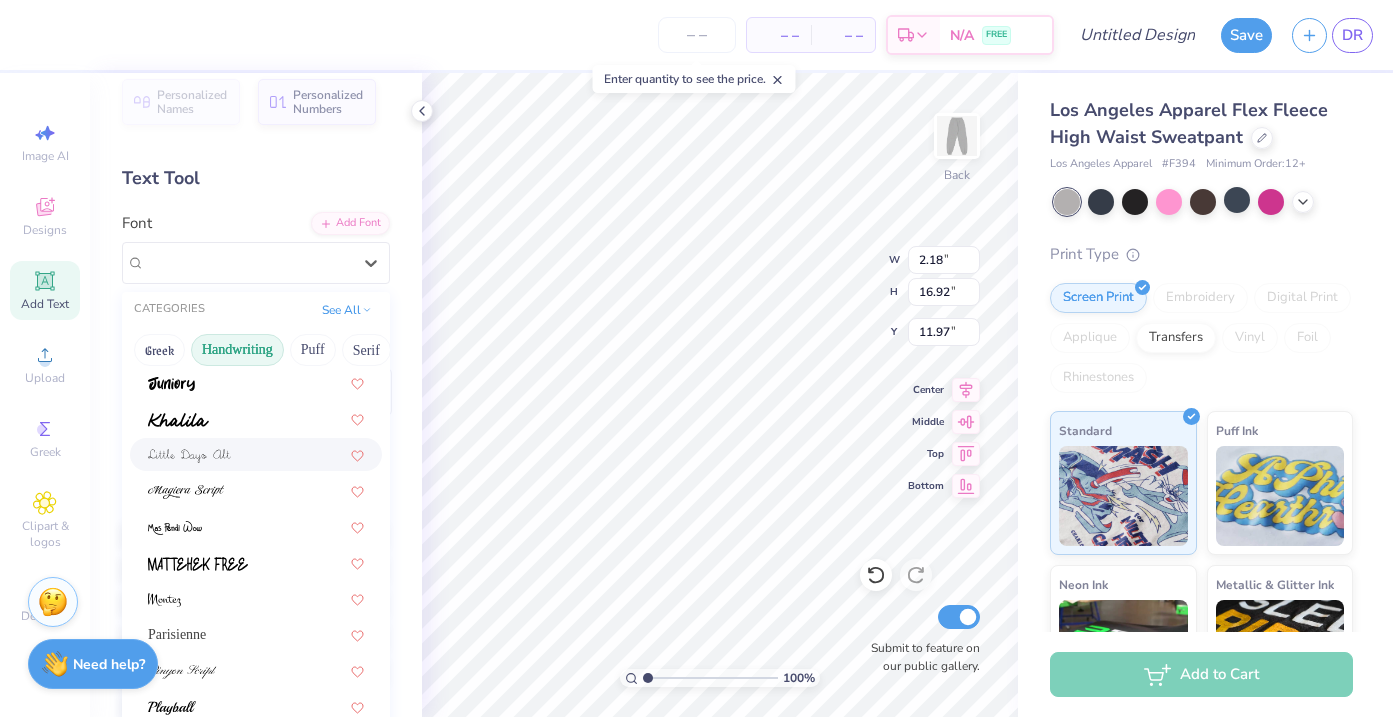 scroll, scrollTop: 454, scrollLeft: 0, axis: vertical 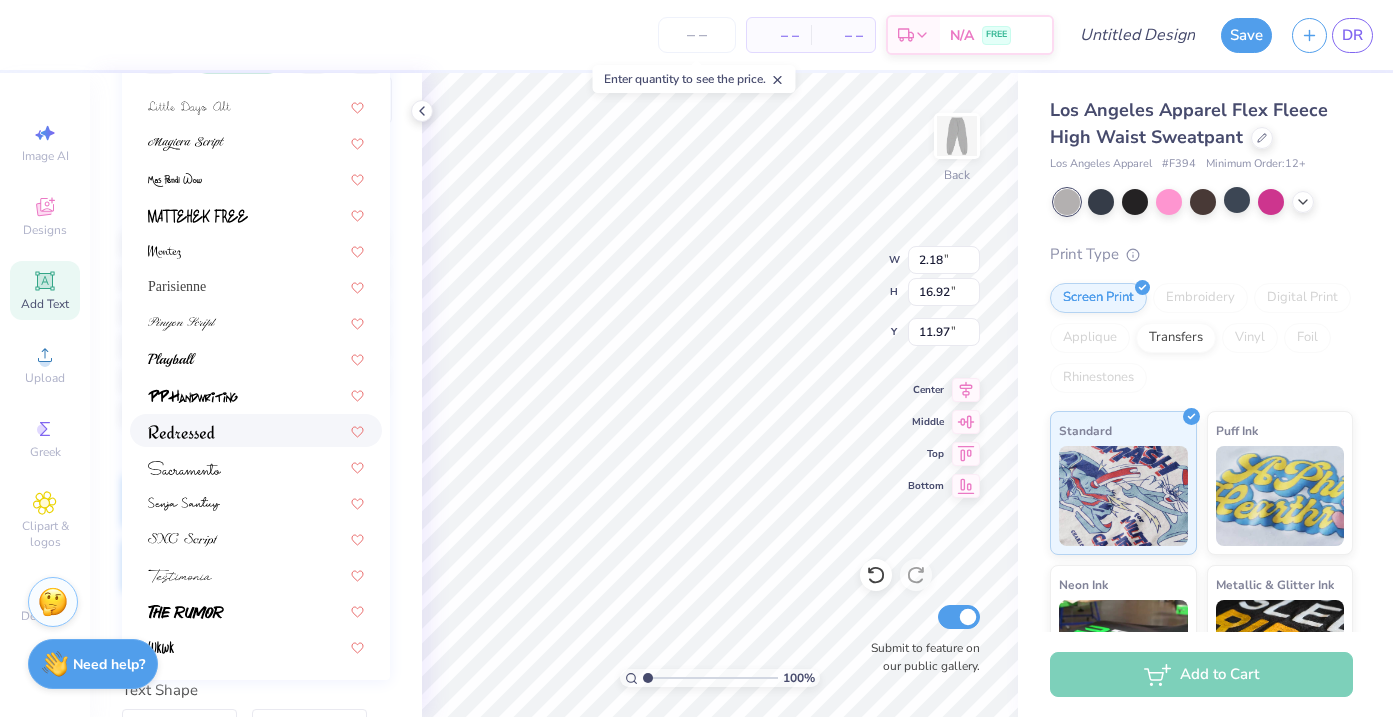 click at bounding box center (256, 430) 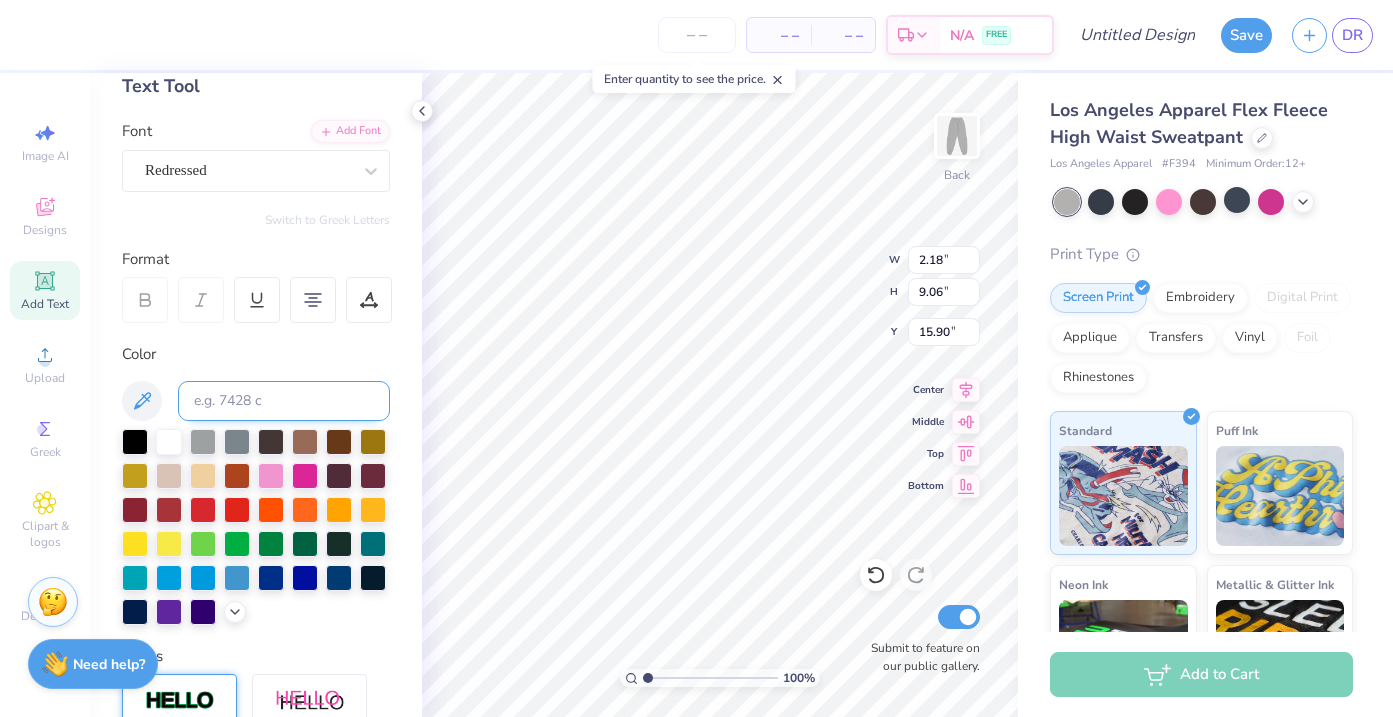 scroll, scrollTop: 0, scrollLeft: 0, axis: both 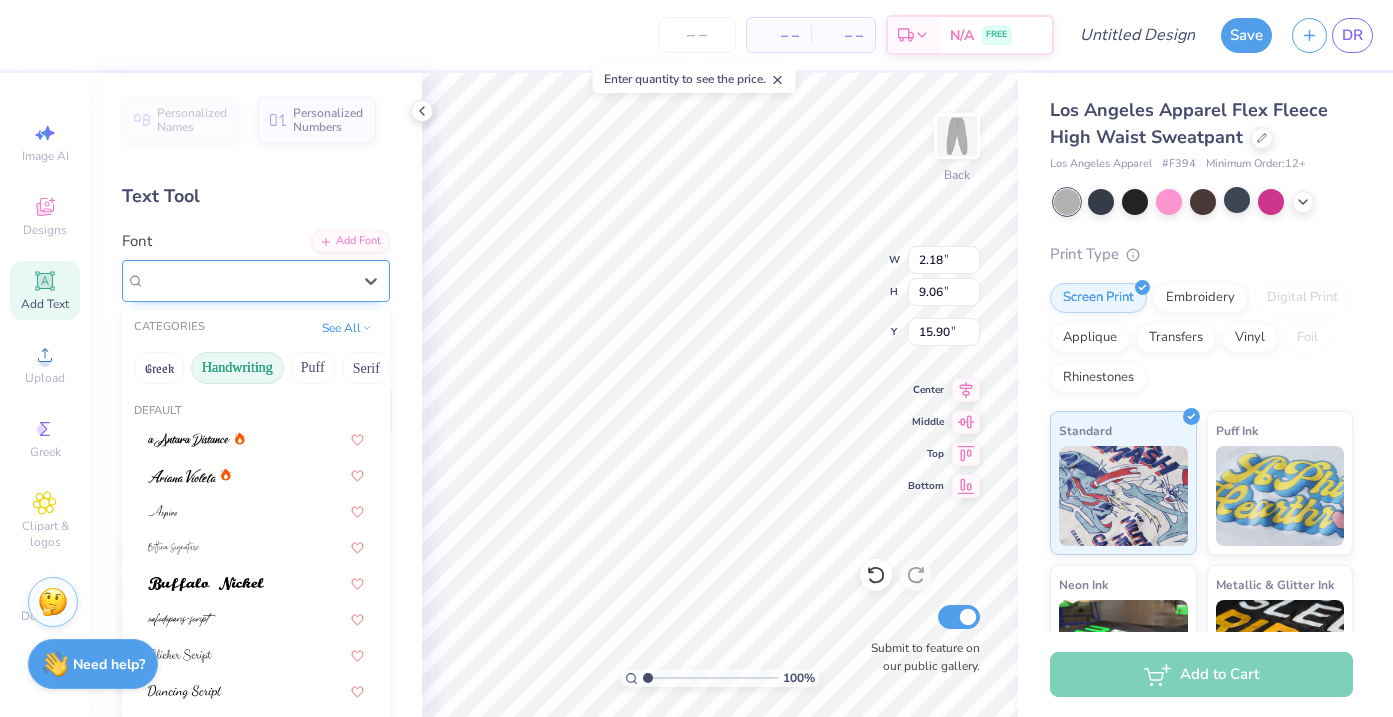click on "Redressed" at bounding box center (248, 280) 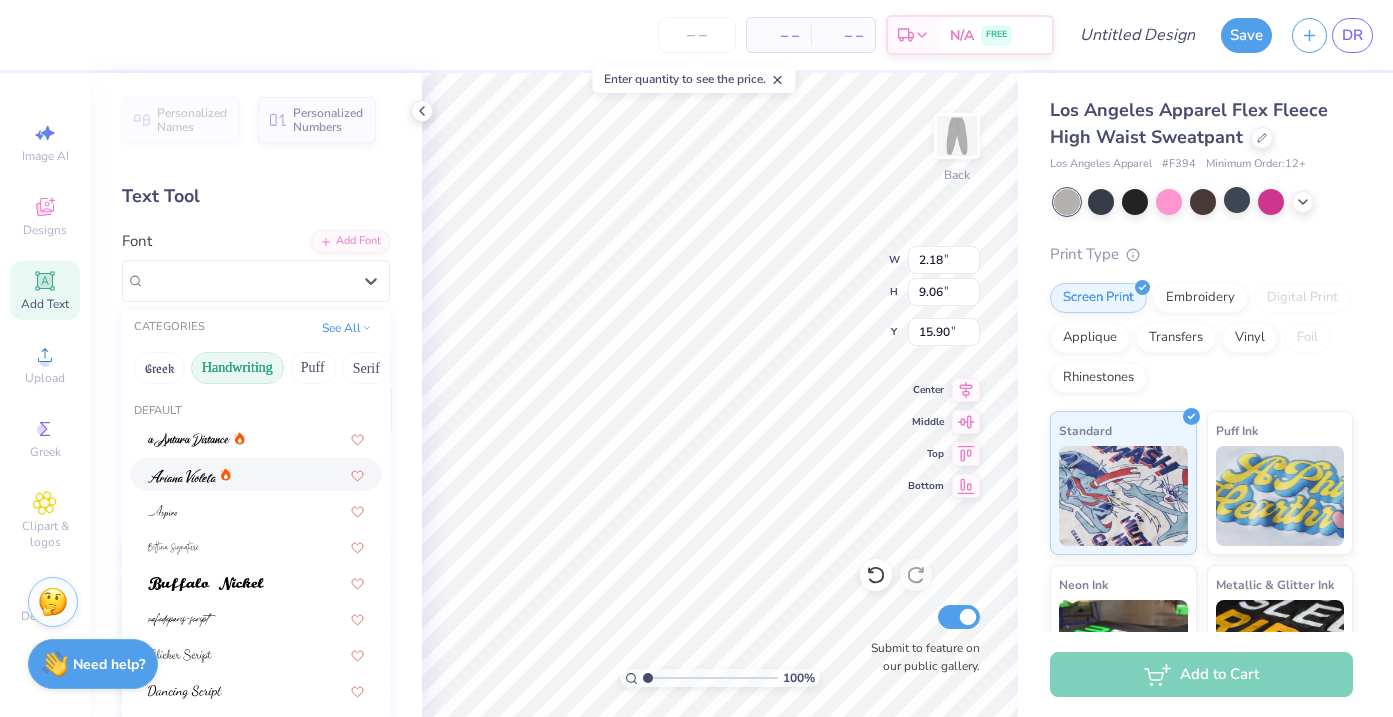 scroll, scrollTop: 454, scrollLeft: 0, axis: vertical 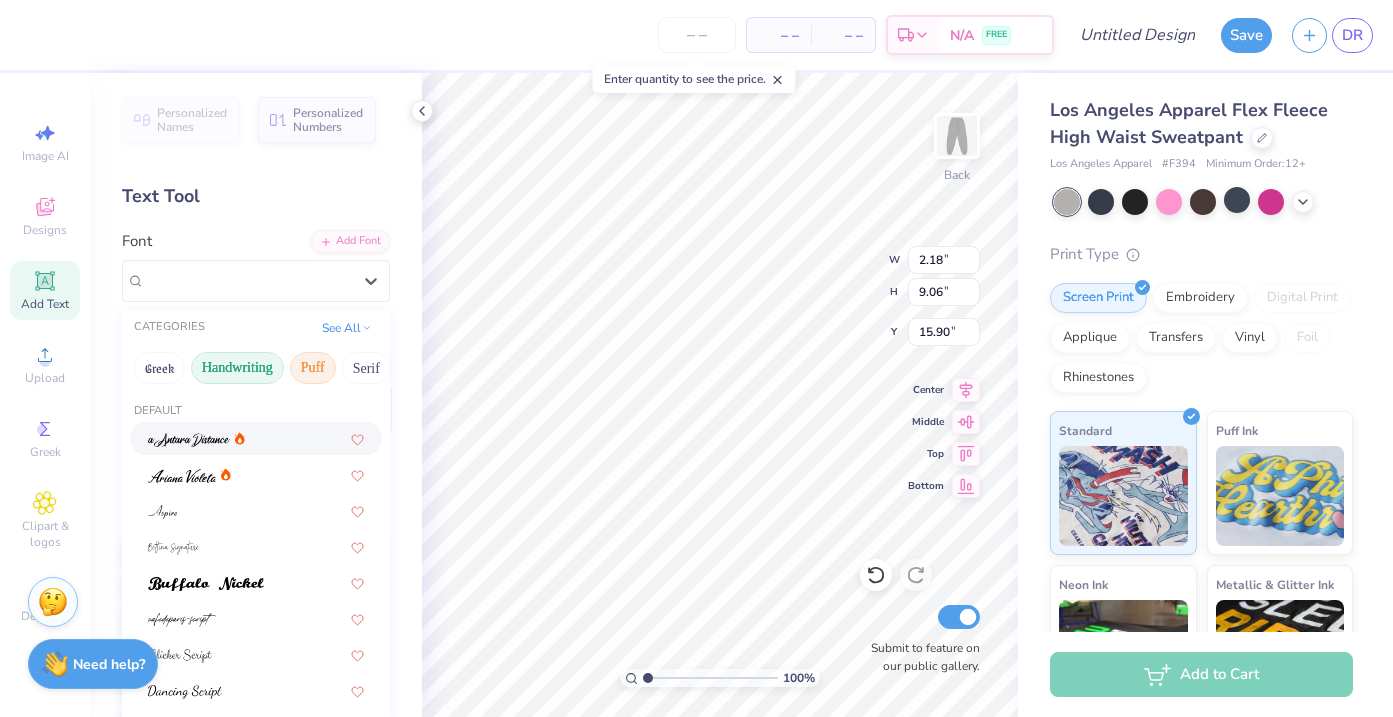 click on "Puff" at bounding box center (313, 368) 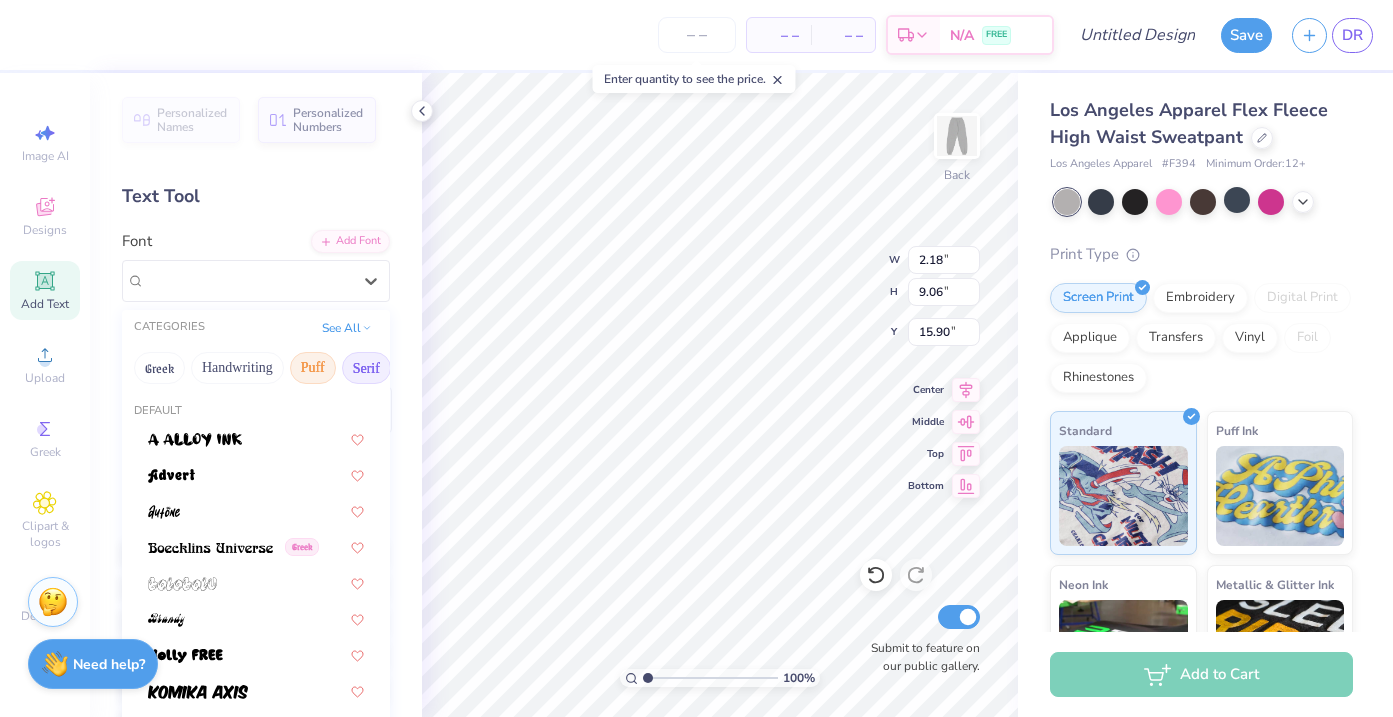 click on "Serif" at bounding box center (366, 368) 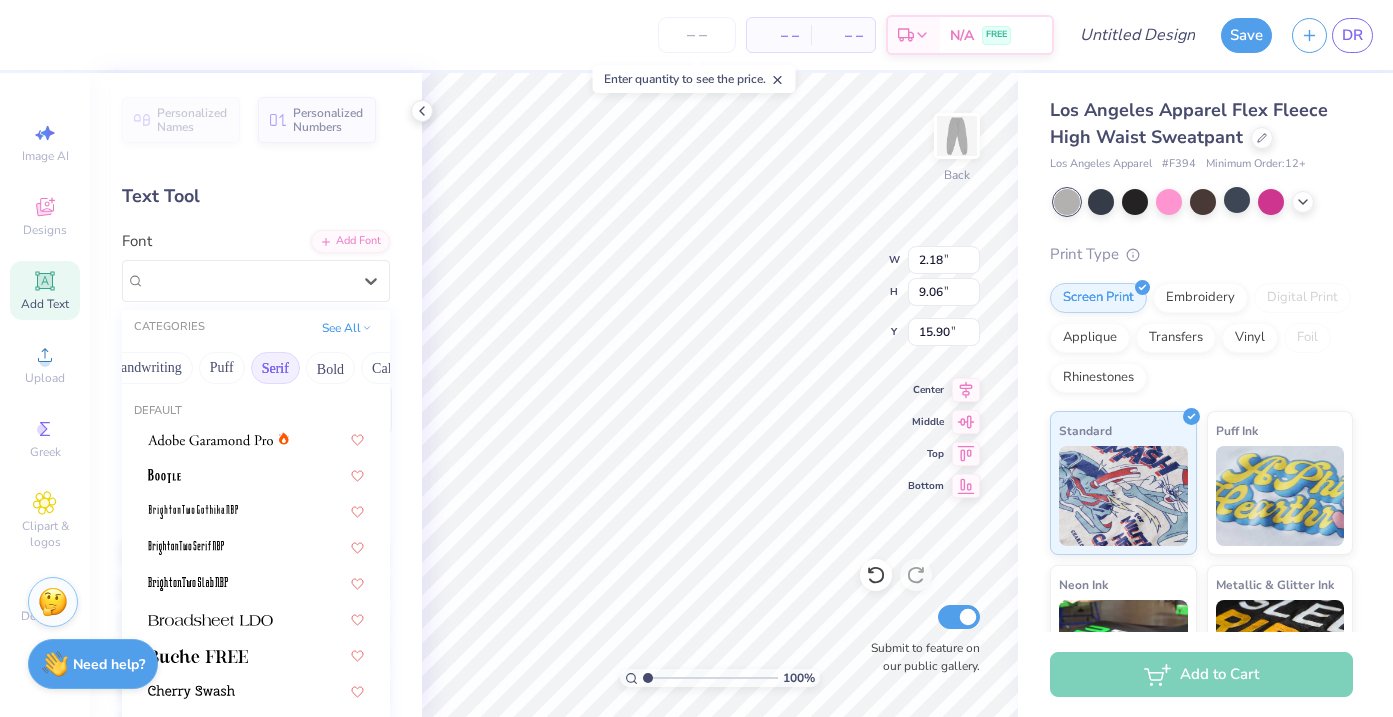 scroll, scrollTop: 0, scrollLeft: 93, axis: horizontal 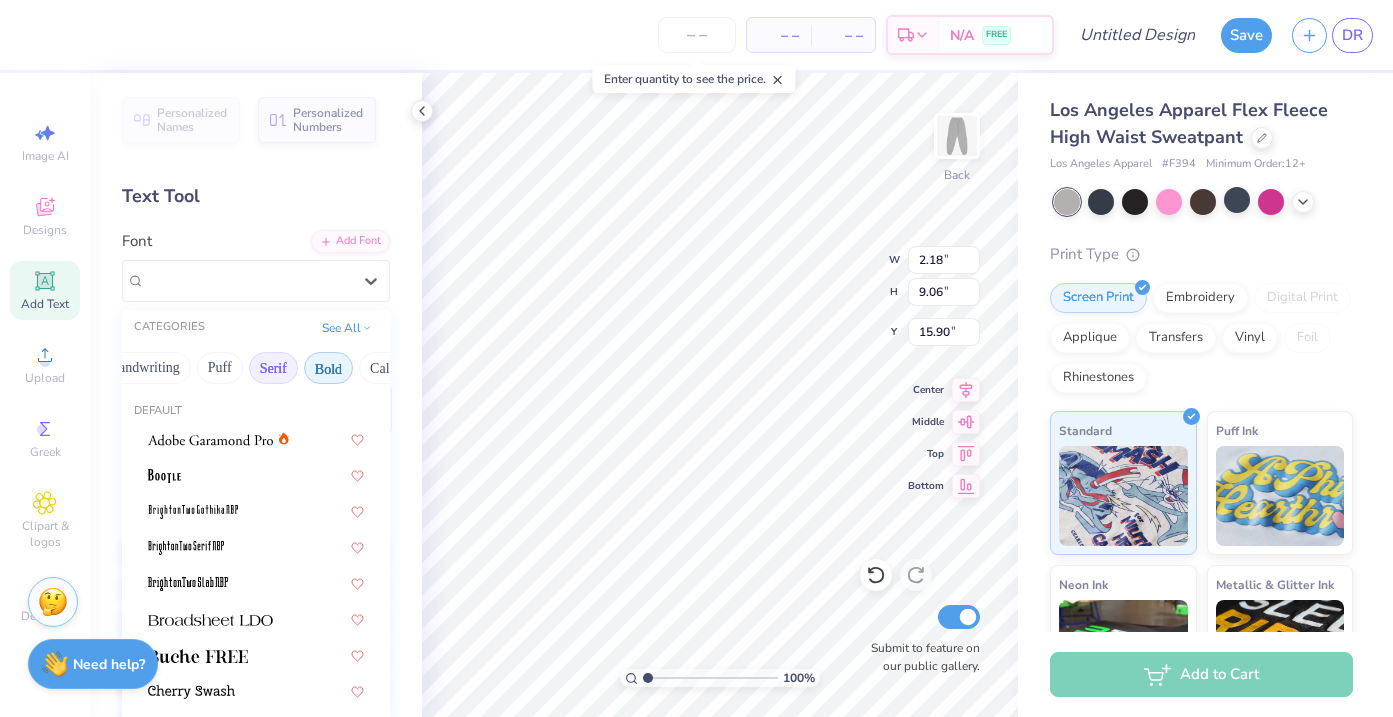 click on "Bold" at bounding box center [328, 368] 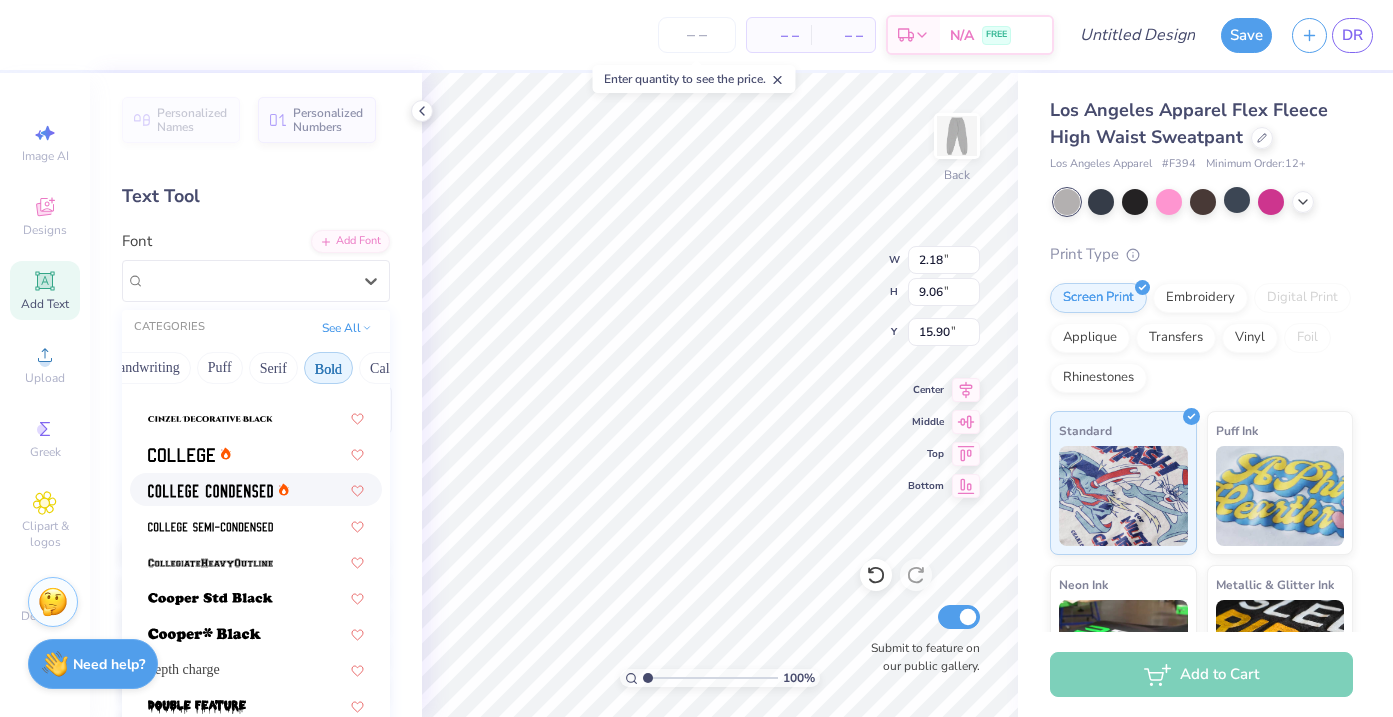 scroll, scrollTop: 226, scrollLeft: 0, axis: vertical 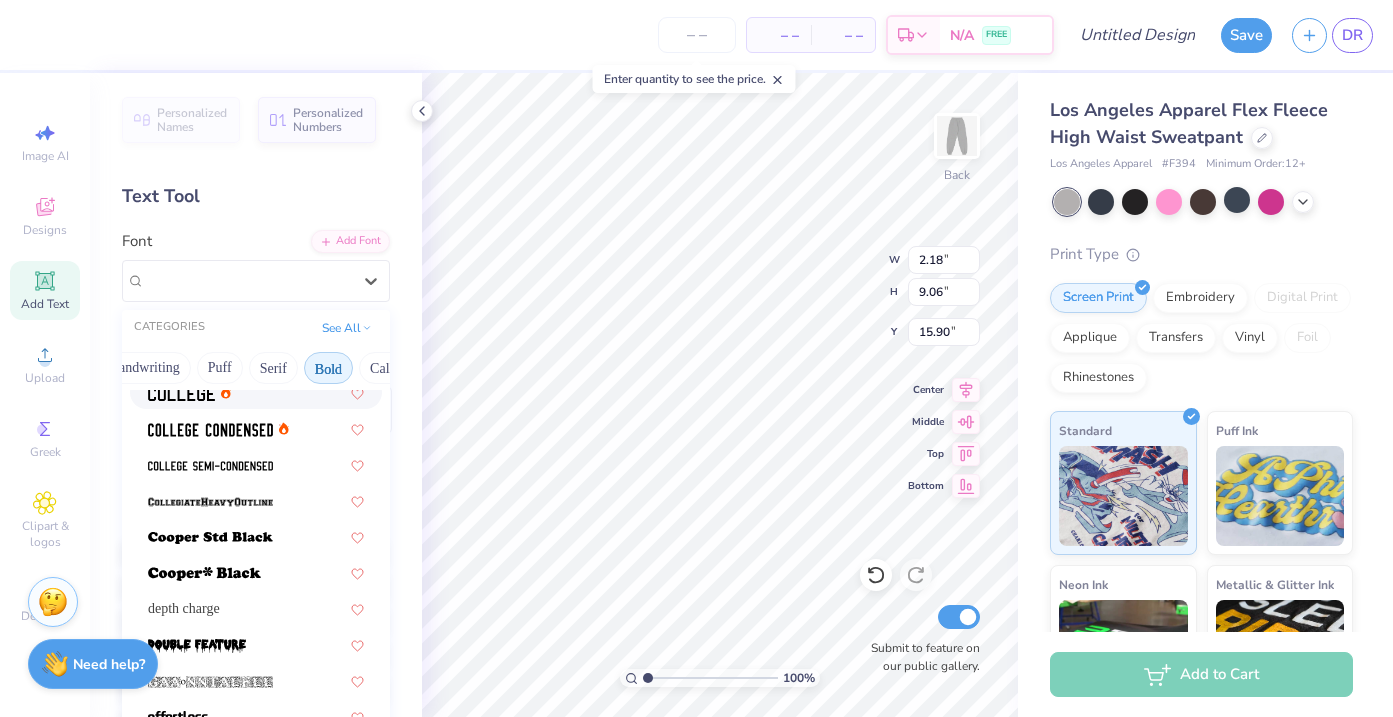 click at bounding box center (256, 392) 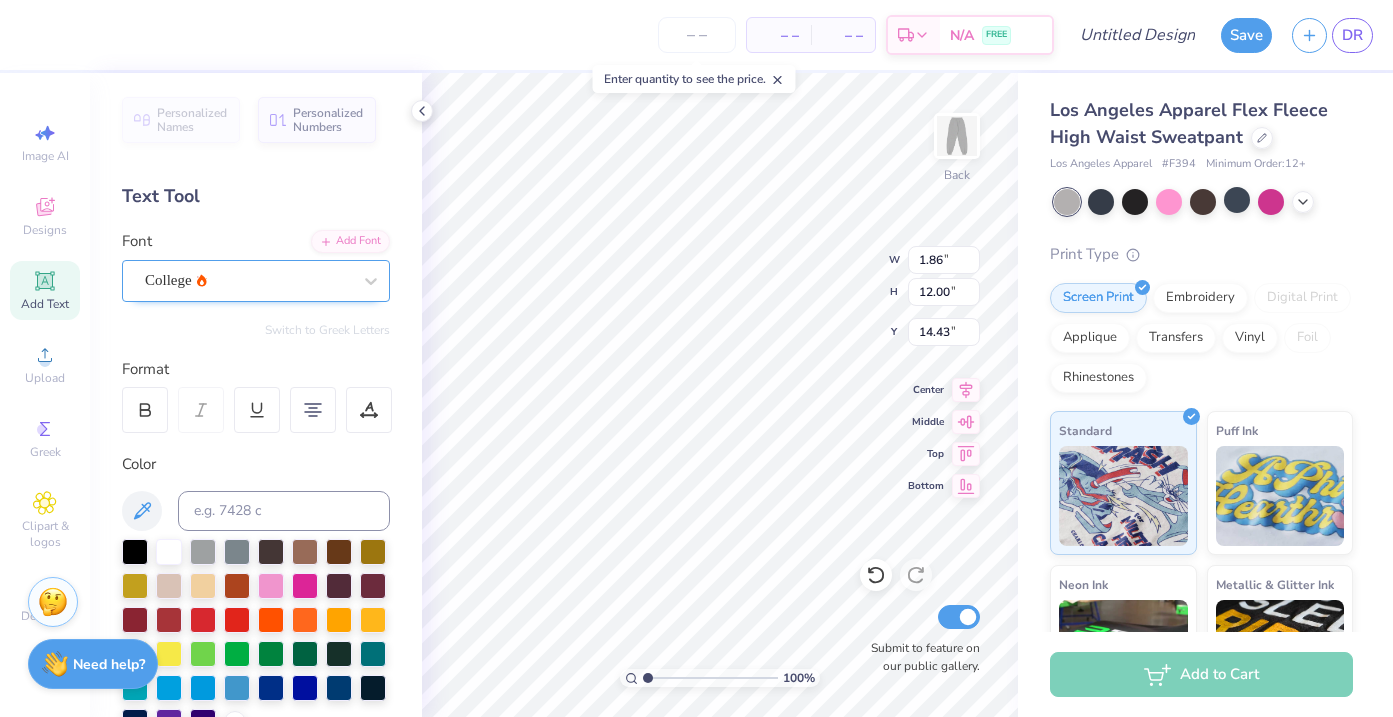 click on "College" at bounding box center (248, 280) 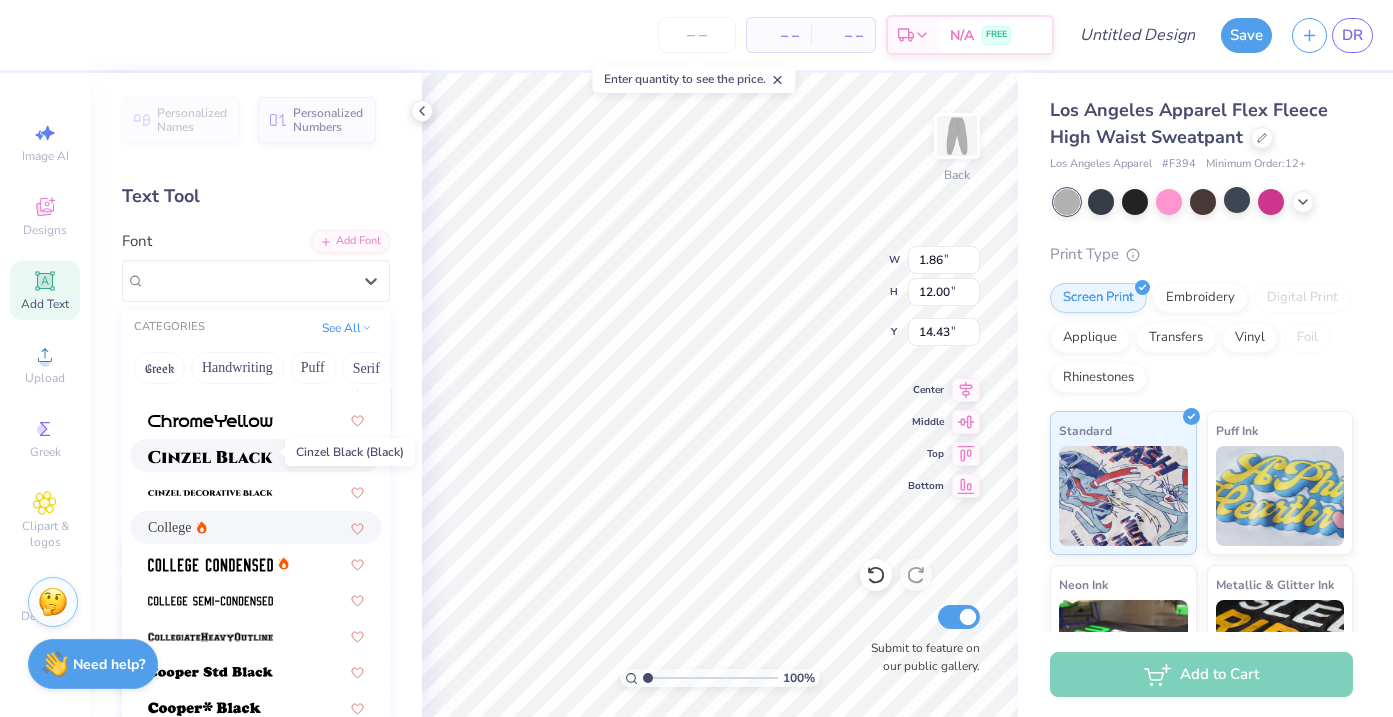 scroll, scrollTop: 120, scrollLeft: 0, axis: vertical 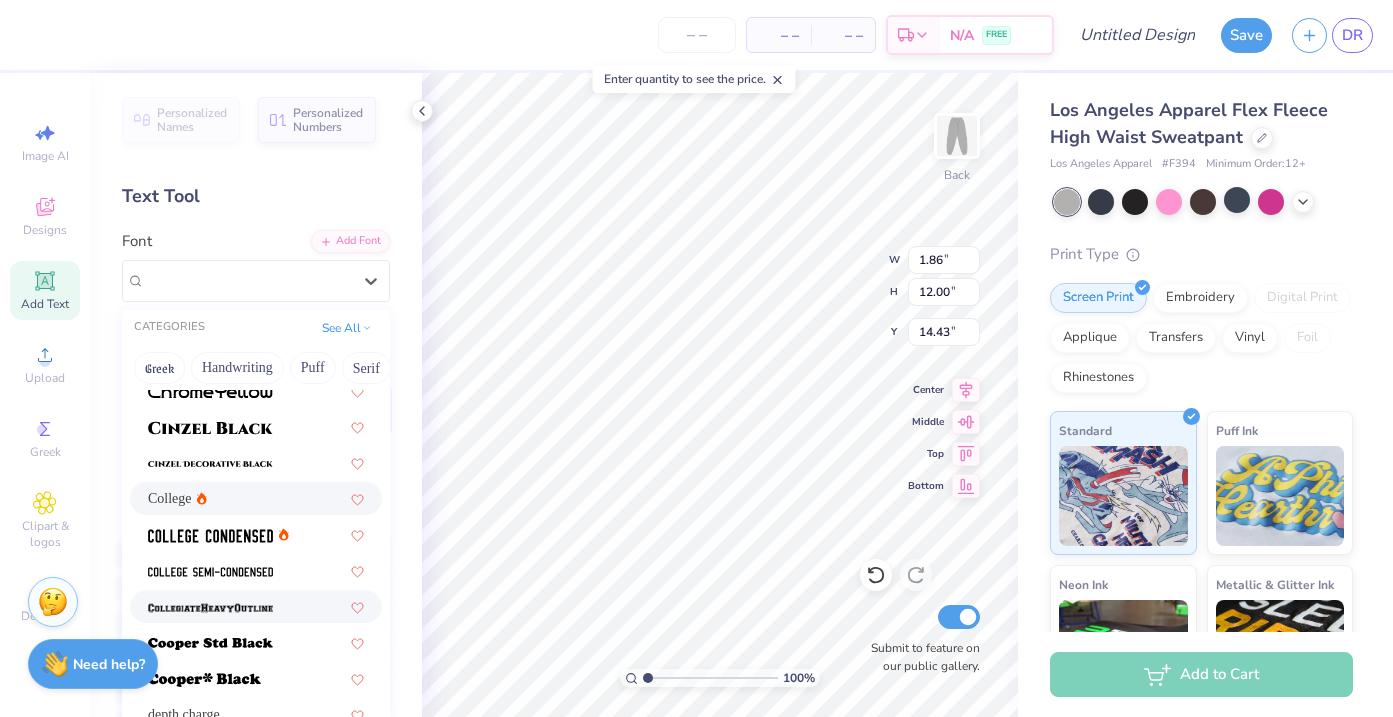 click at bounding box center [210, 606] 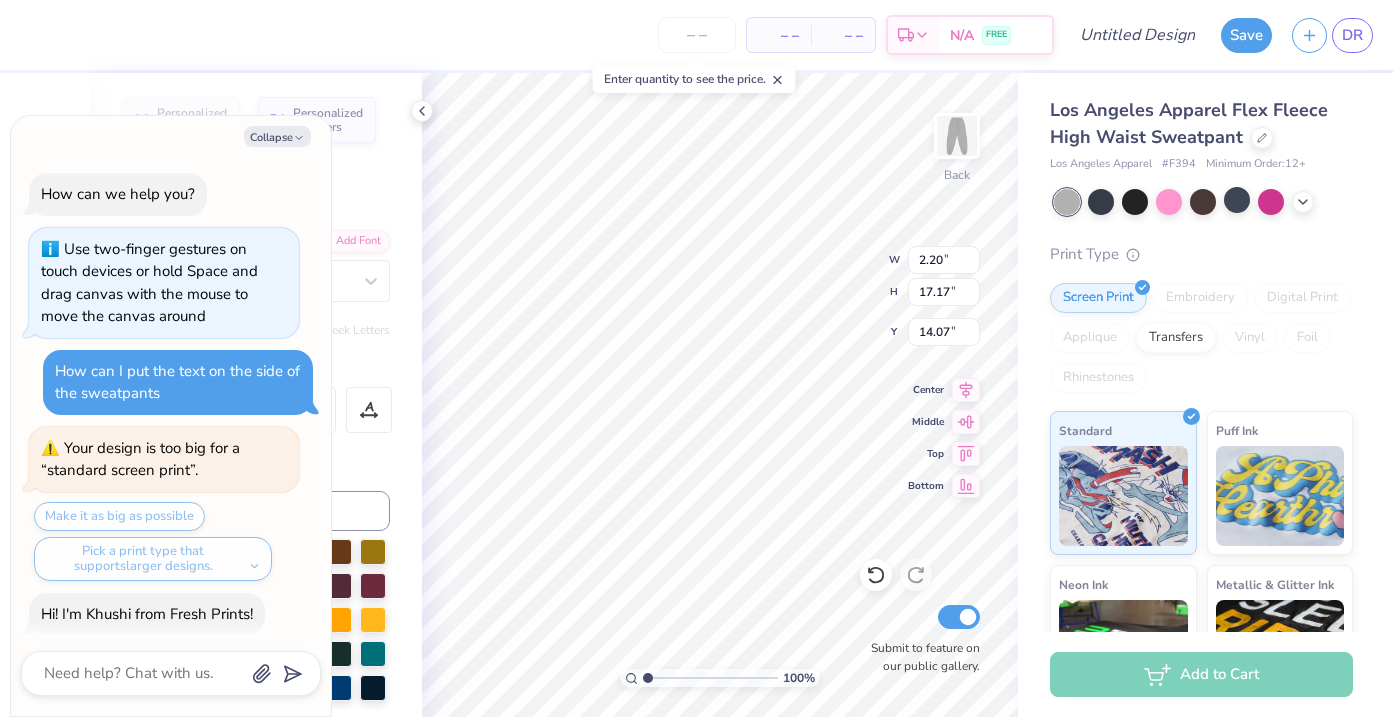 scroll, scrollTop: 549, scrollLeft: 0, axis: vertical 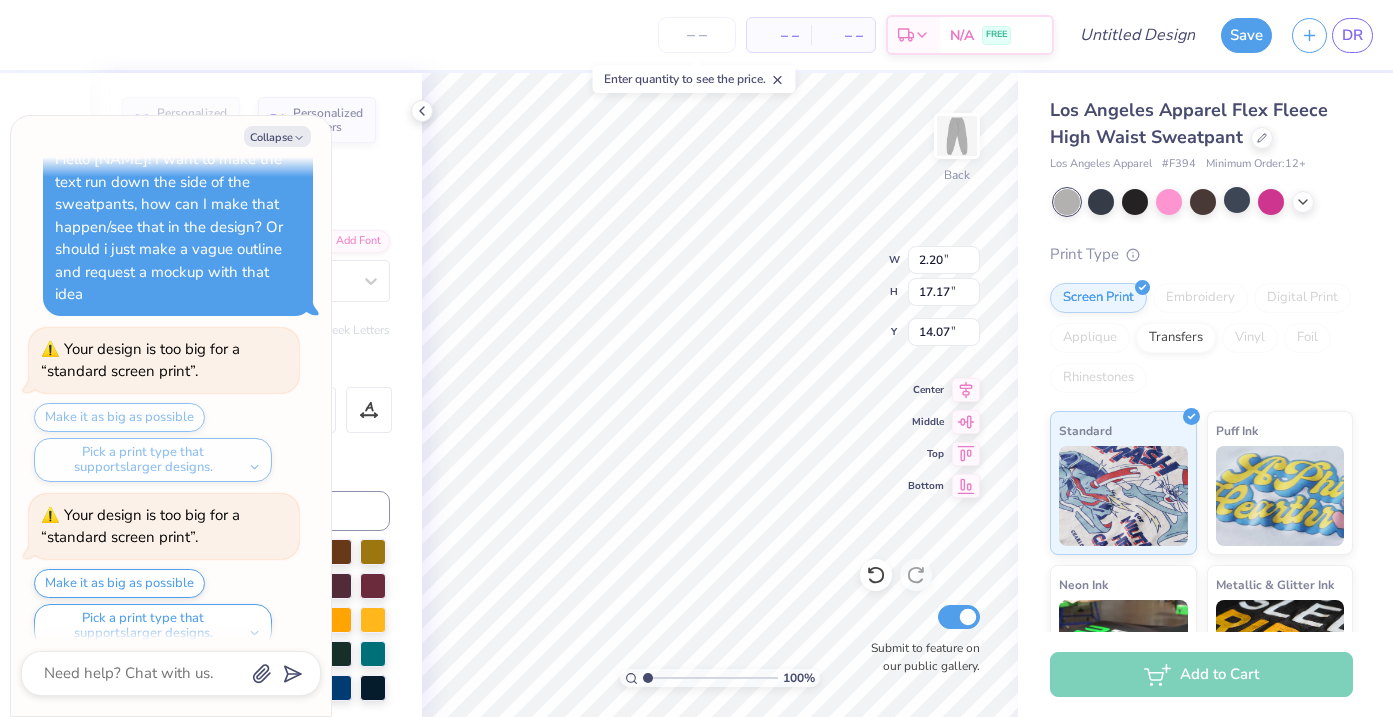 click on "Color" at bounding box center (256, 464) 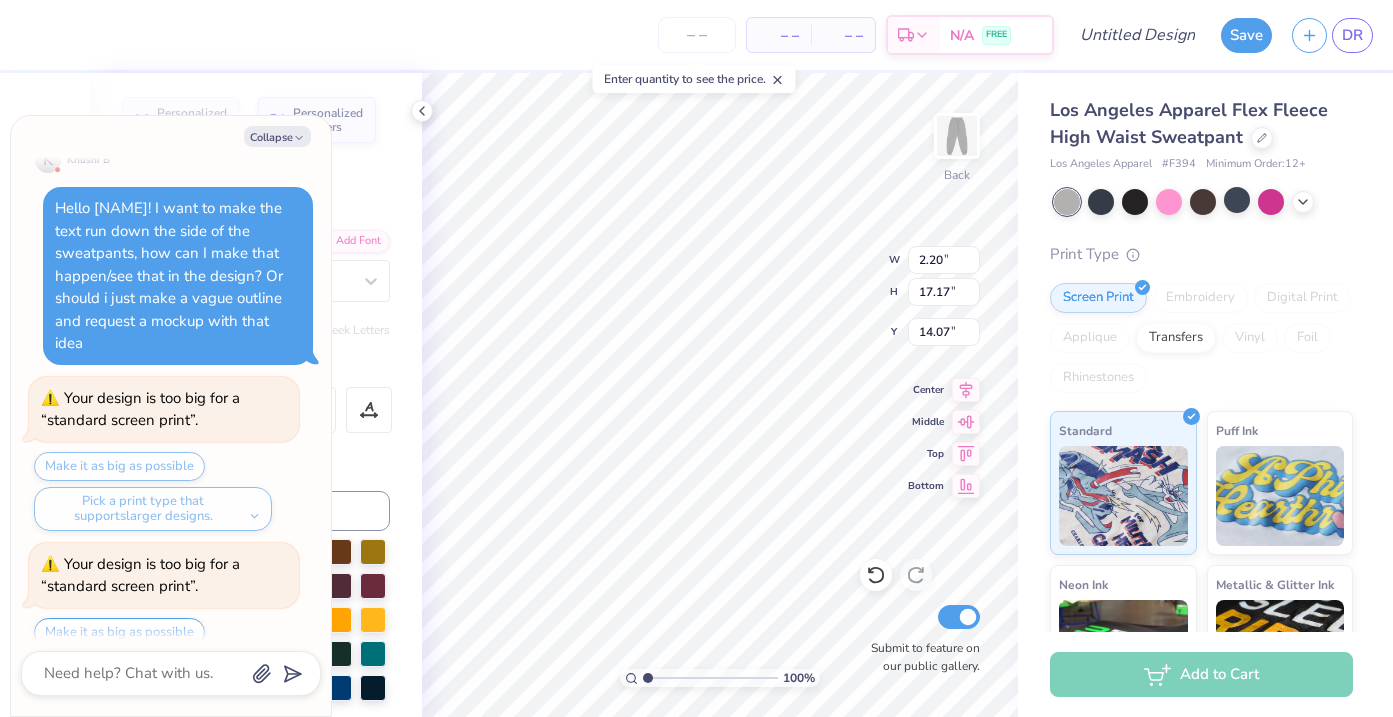 scroll, scrollTop: 549, scrollLeft: 0, axis: vertical 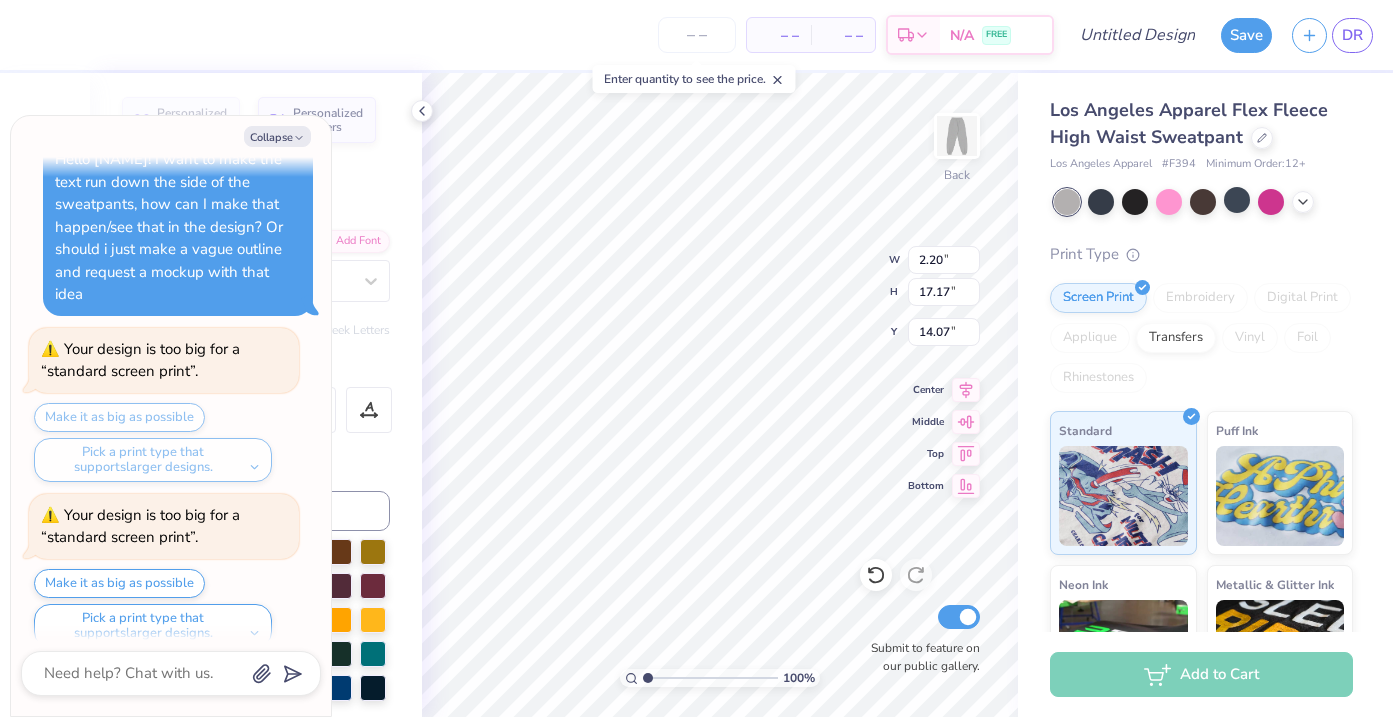 click on "Make it as big as possible Pick a print type that supports  larger   designs." at bounding box center [166, 442] 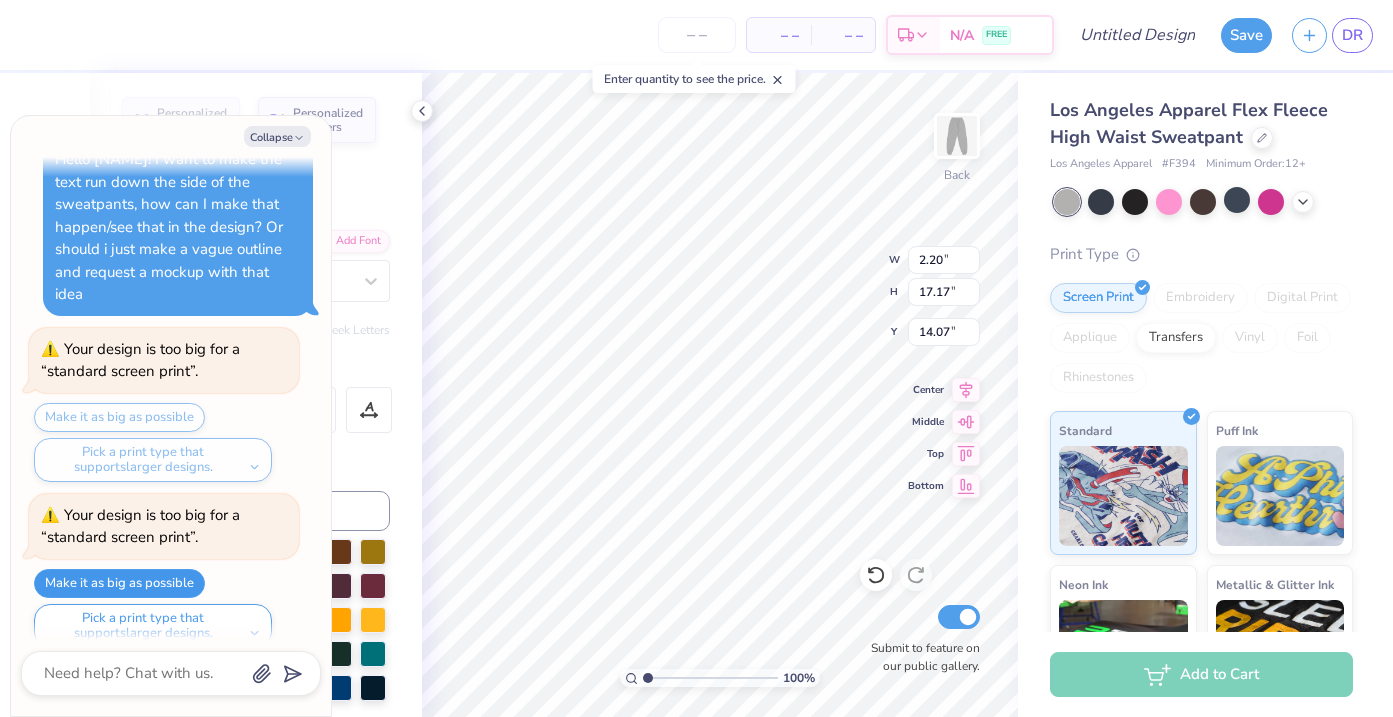 click on "Make it as big as possible" at bounding box center (119, 583) 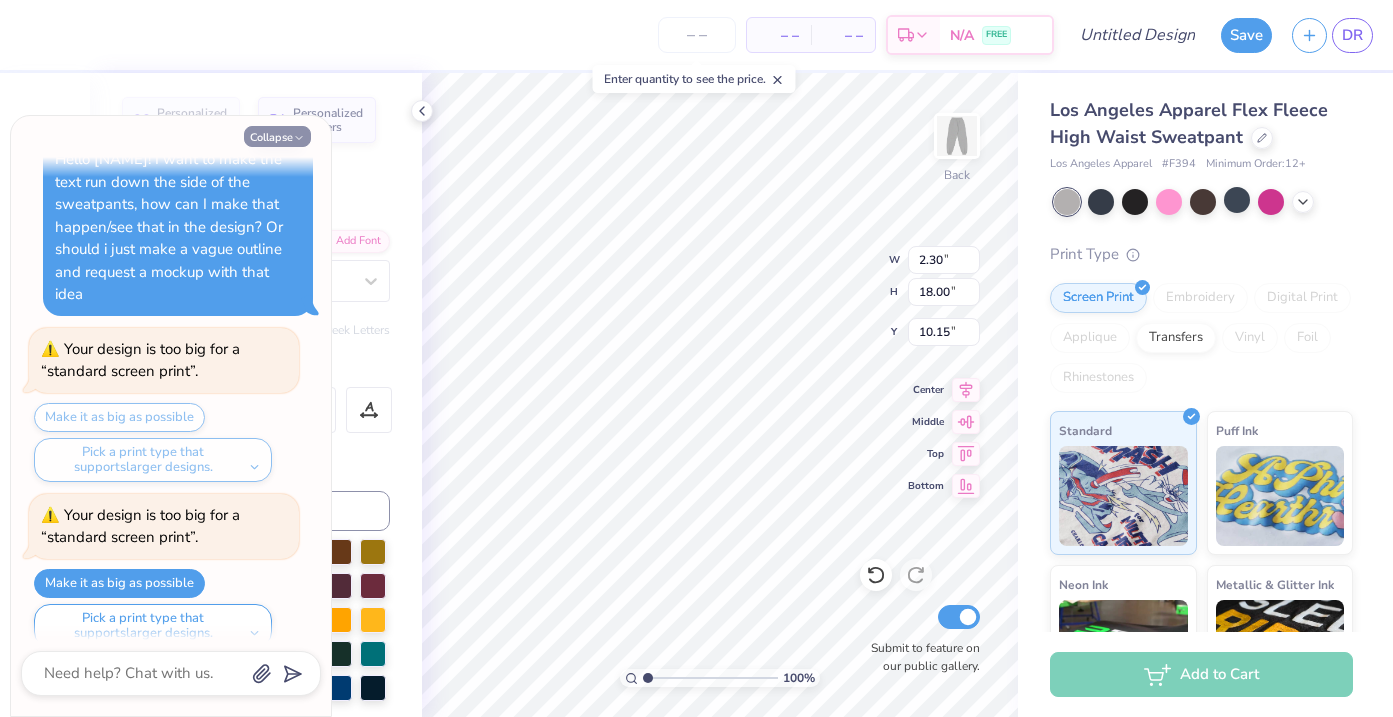 click 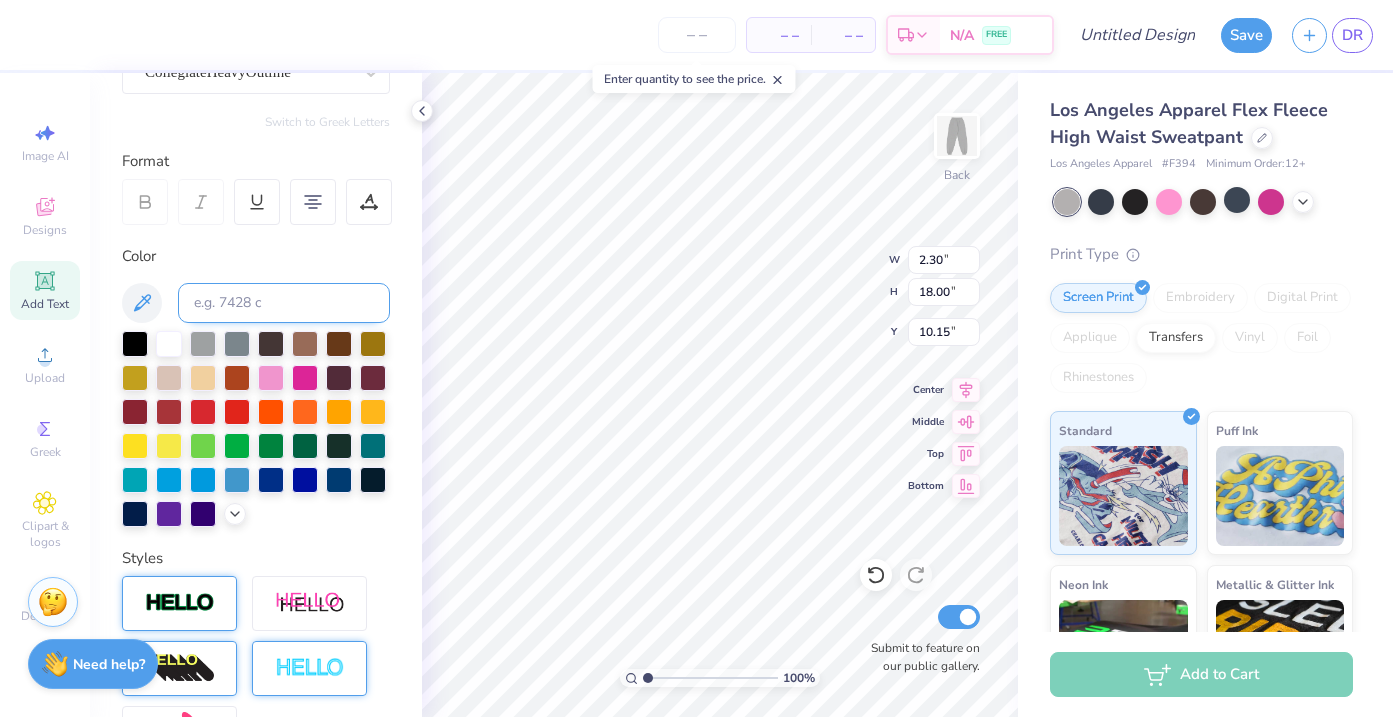 scroll, scrollTop: 205, scrollLeft: 0, axis: vertical 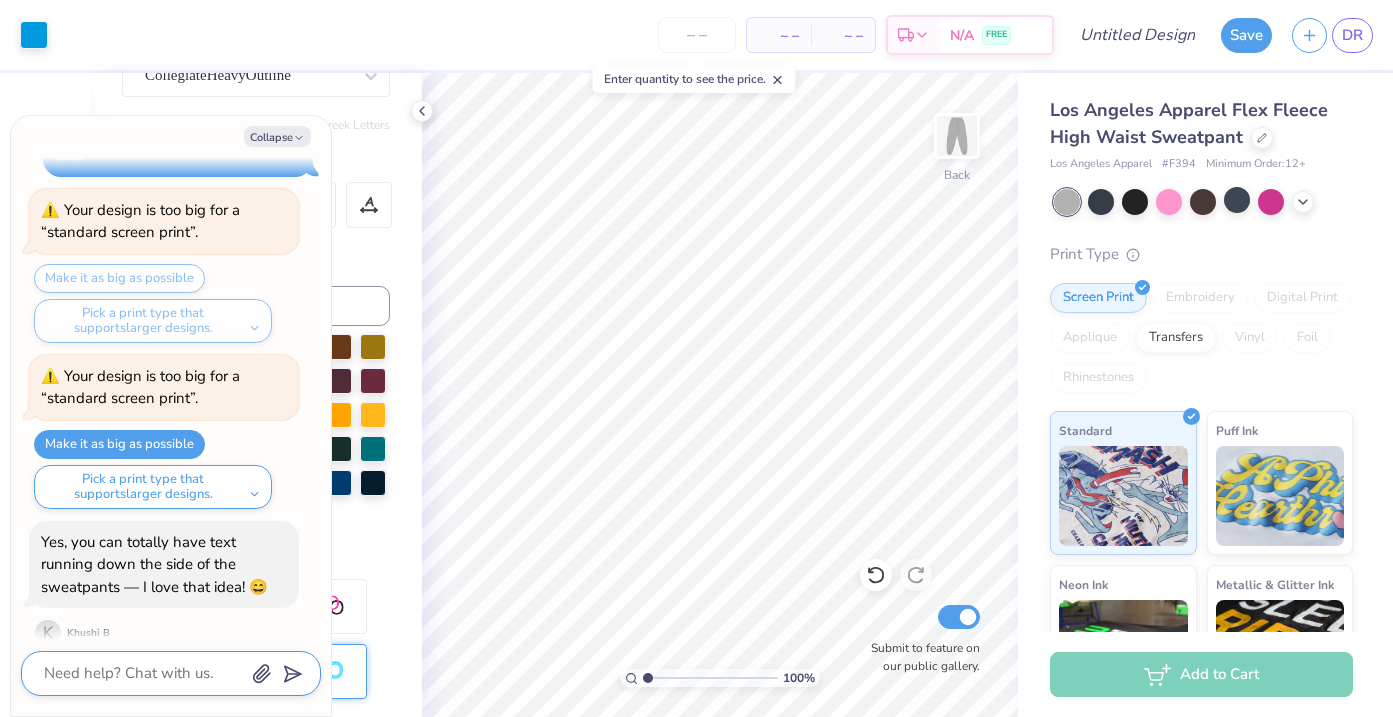 click at bounding box center (143, 673) 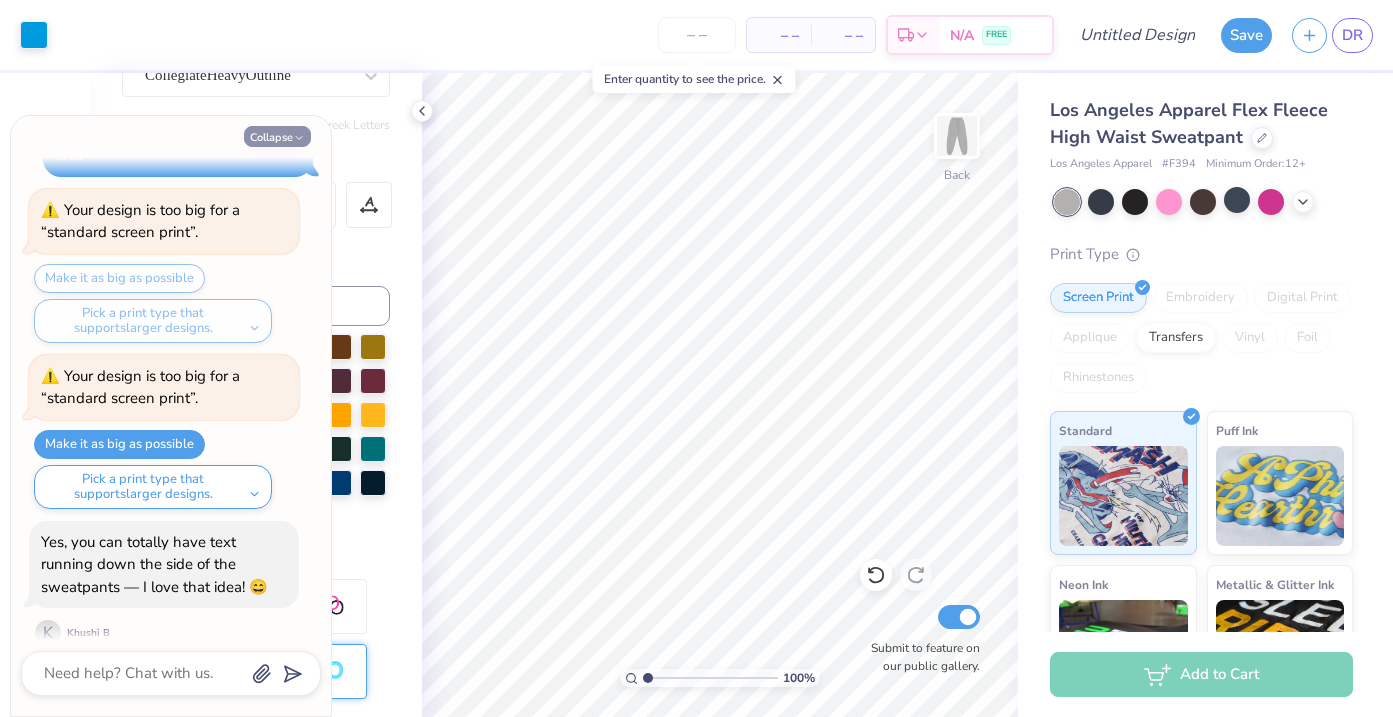 click on "Collapse" at bounding box center (277, 136) 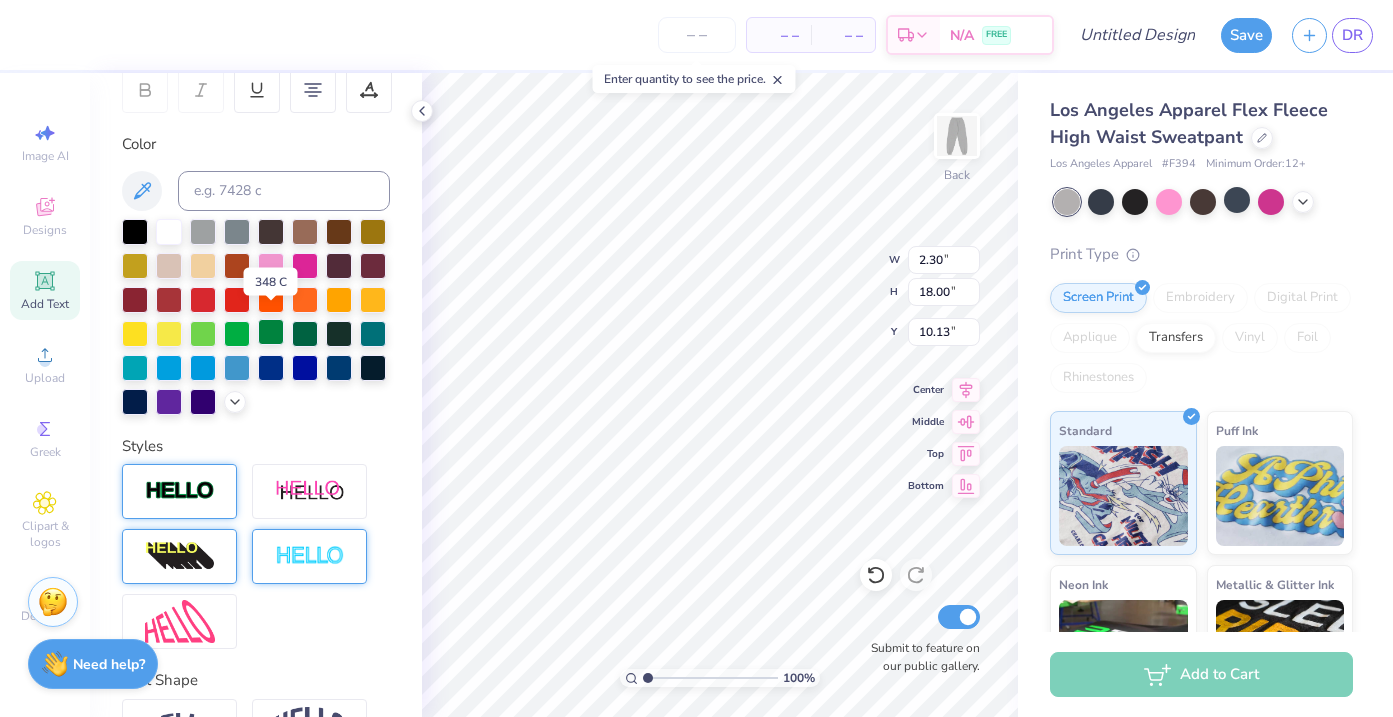 scroll, scrollTop: 331, scrollLeft: 0, axis: vertical 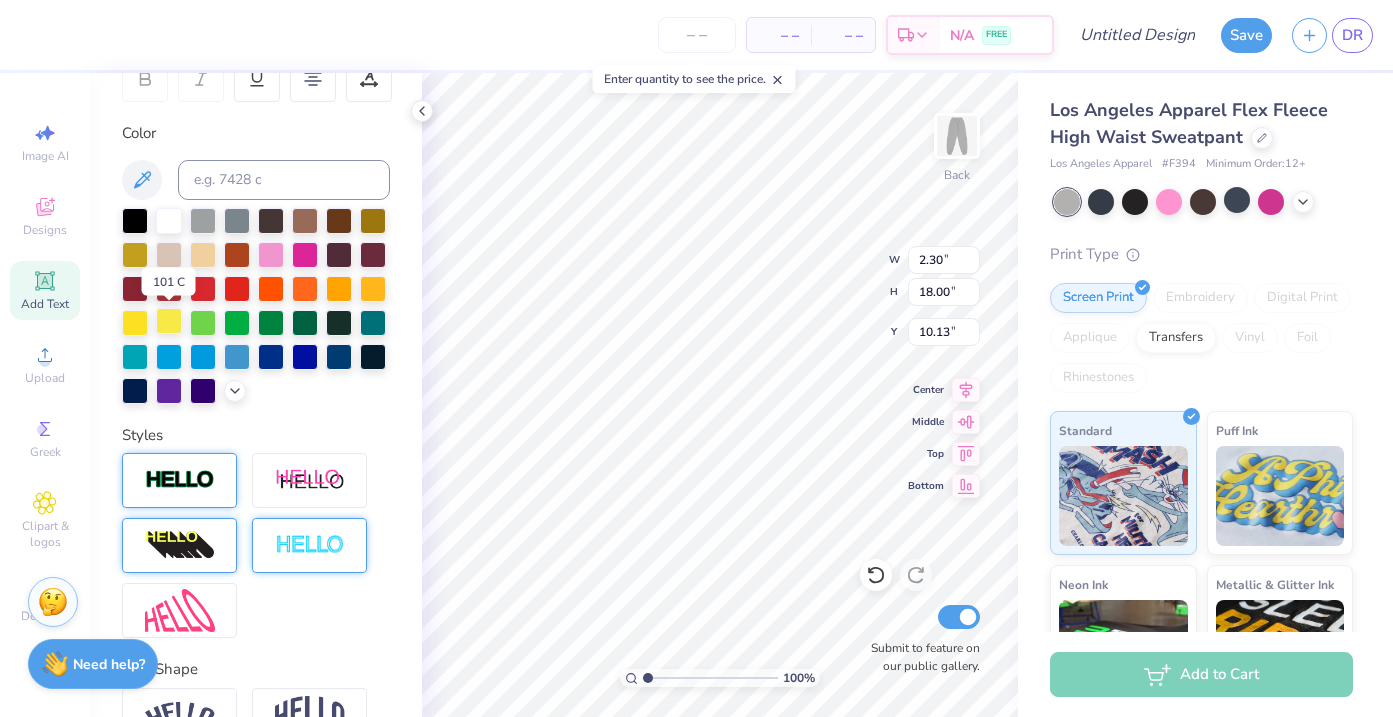 click at bounding box center [169, 321] 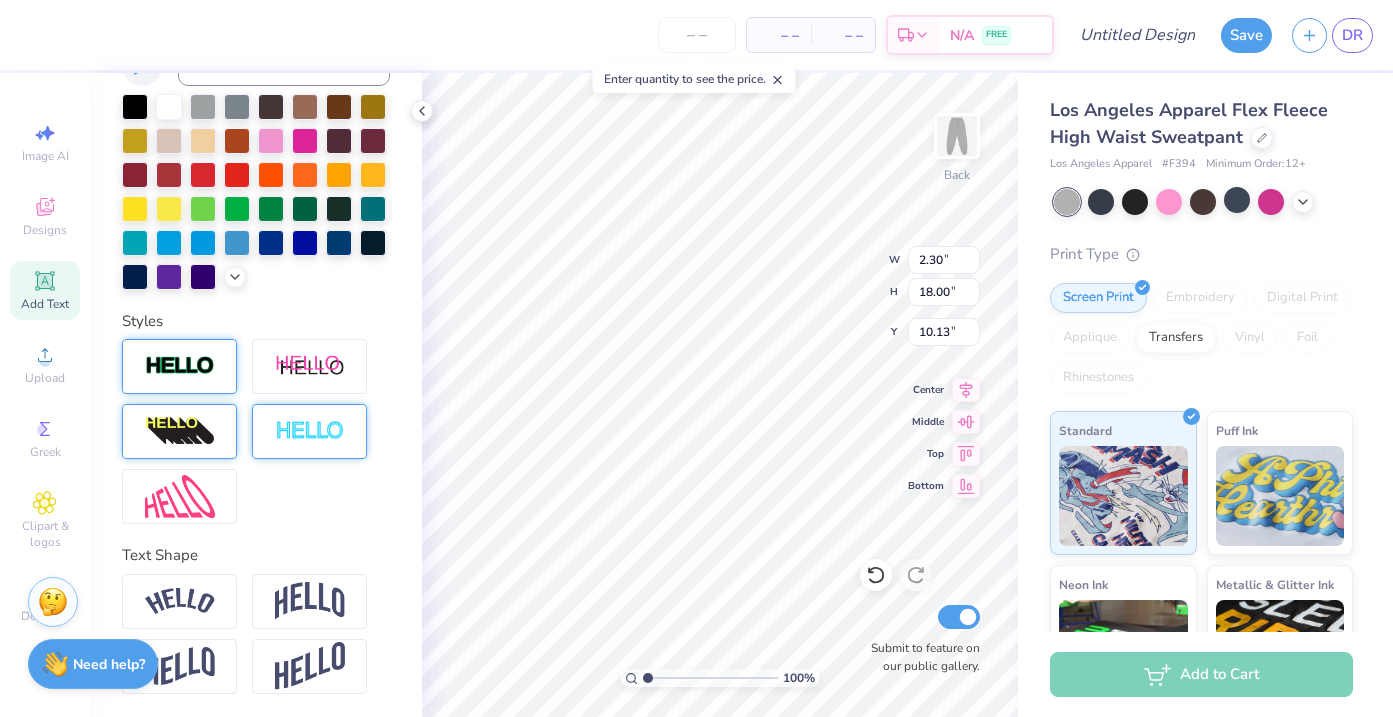 scroll, scrollTop: 445, scrollLeft: 0, axis: vertical 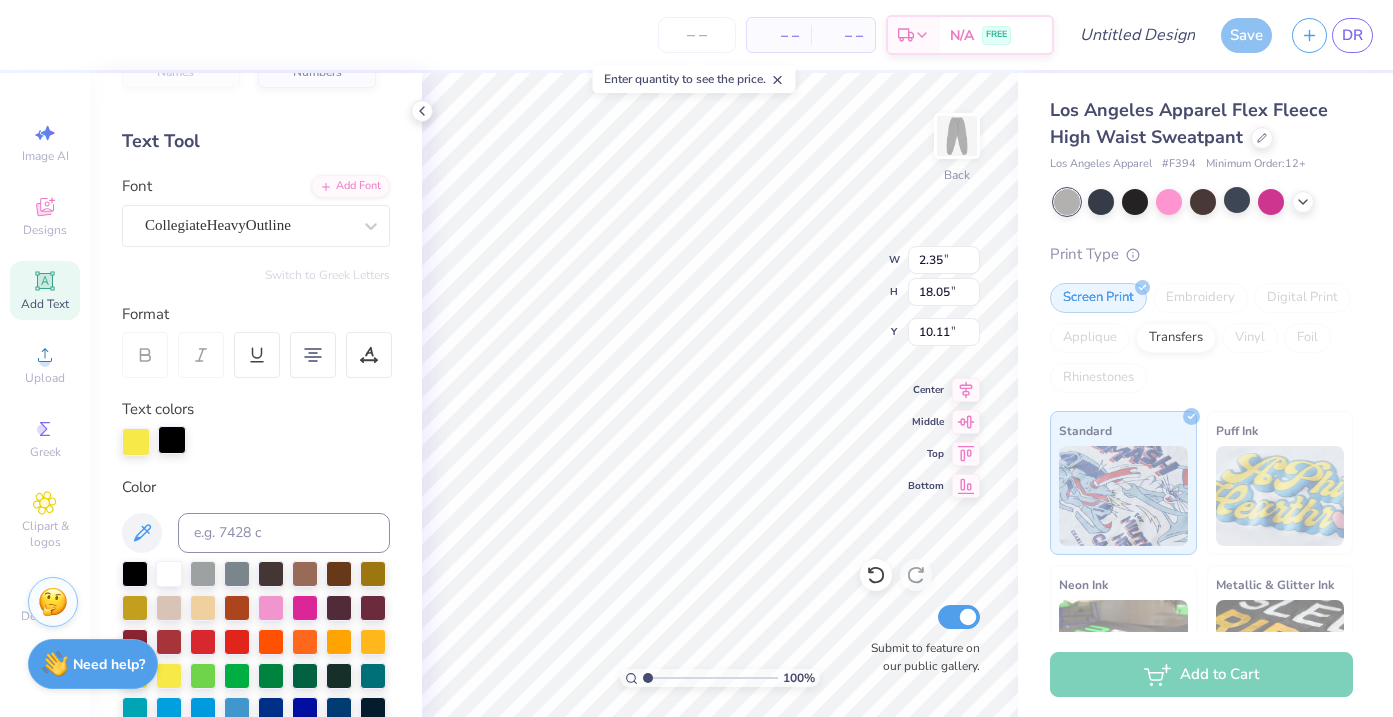 click at bounding box center [172, 440] 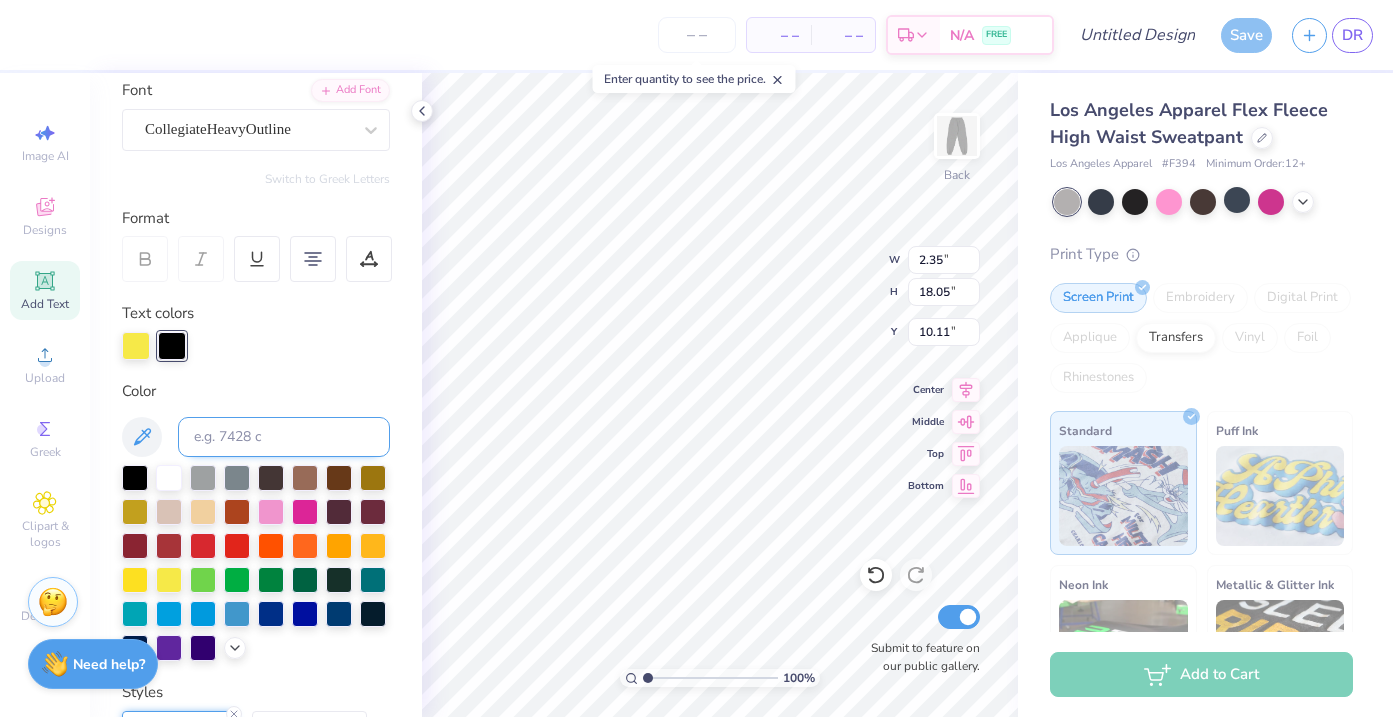 scroll, scrollTop: 158, scrollLeft: 0, axis: vertical 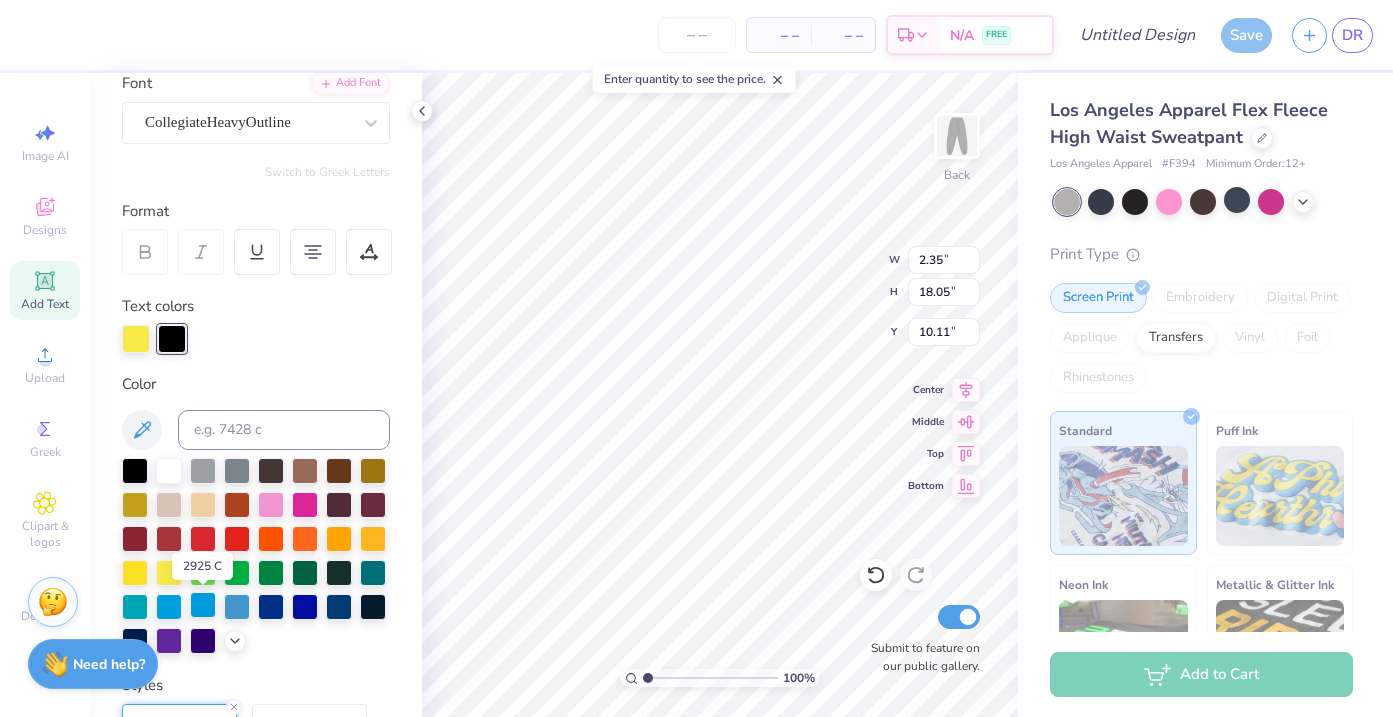 click at bounding box center [203, 605] 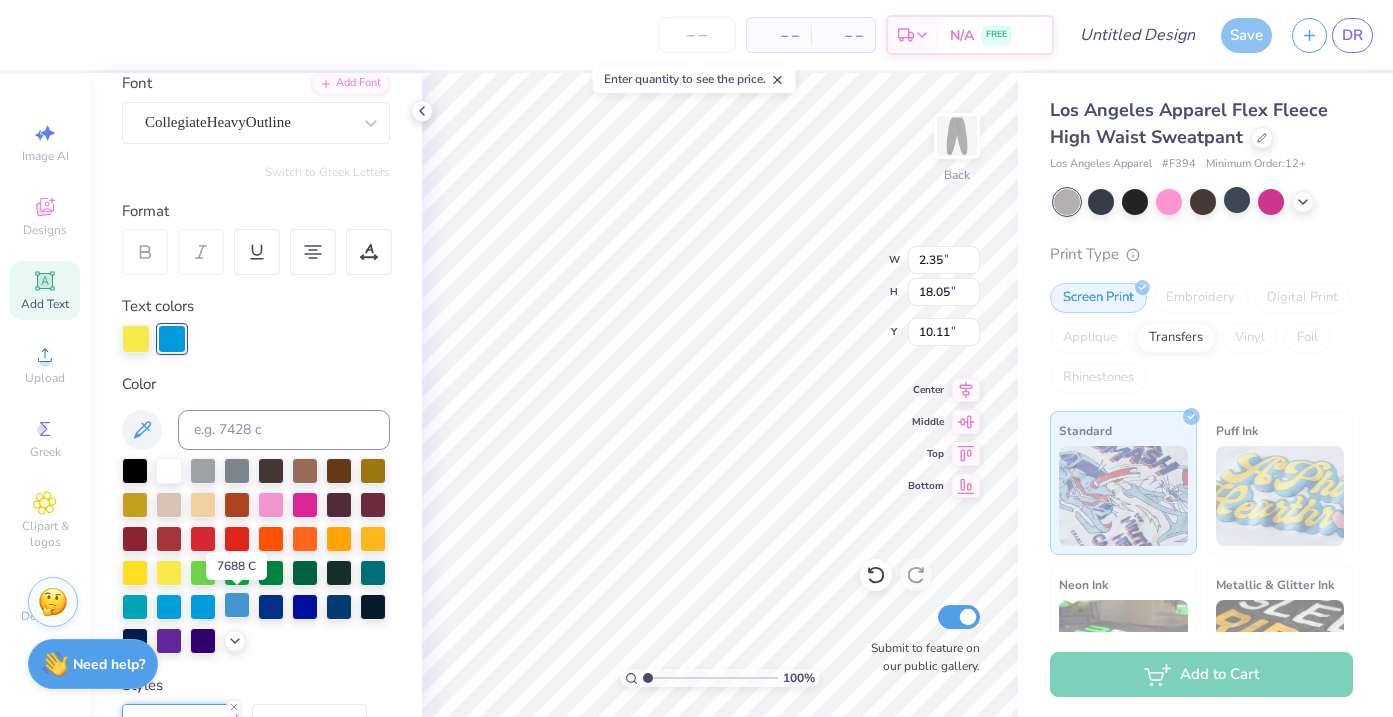click at bounding box center (237, 605) 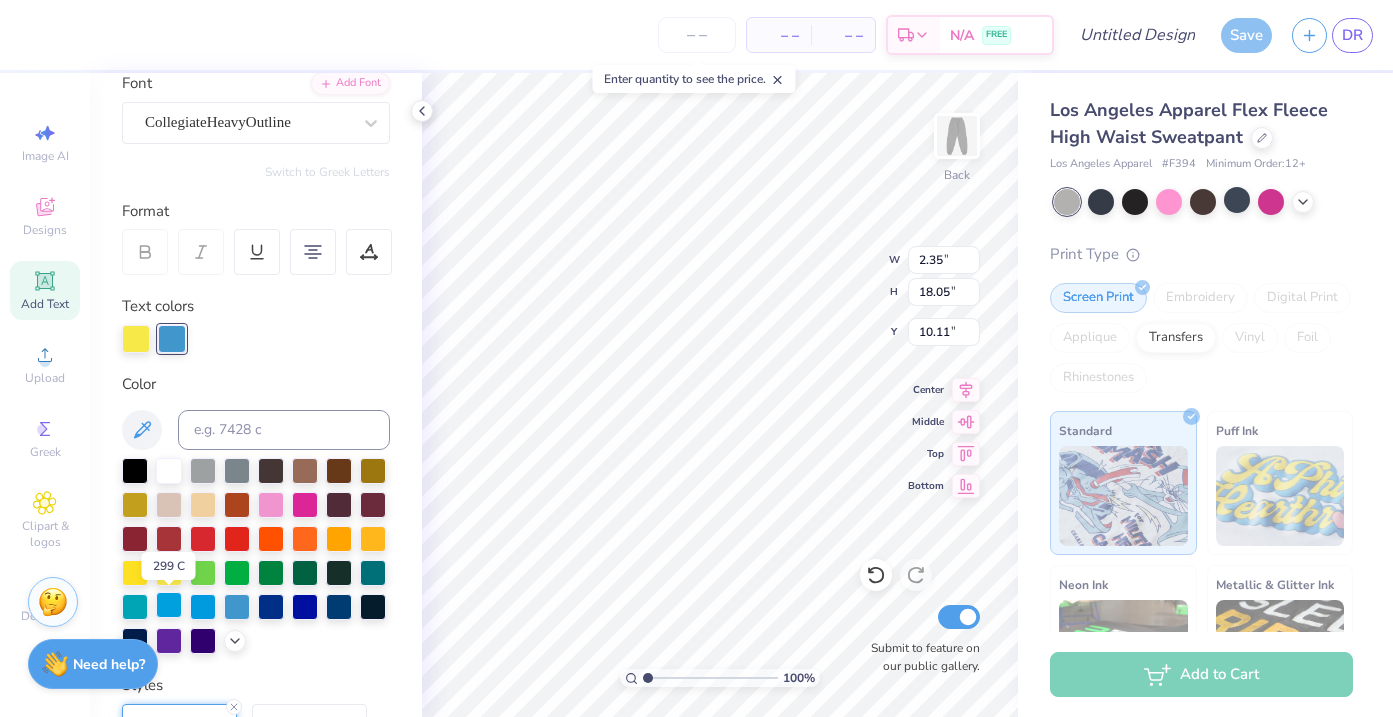 click at bounding box center (169, 605) 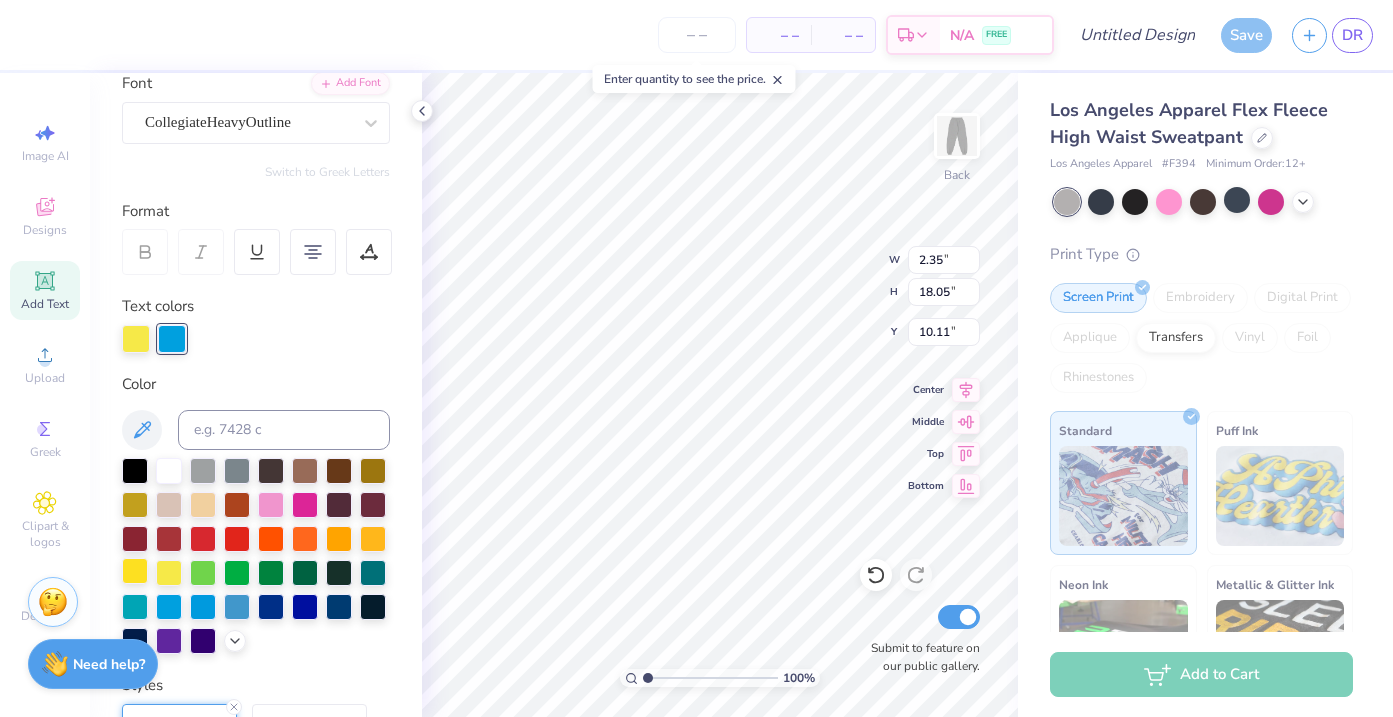 click at bounding box center [135, 571] 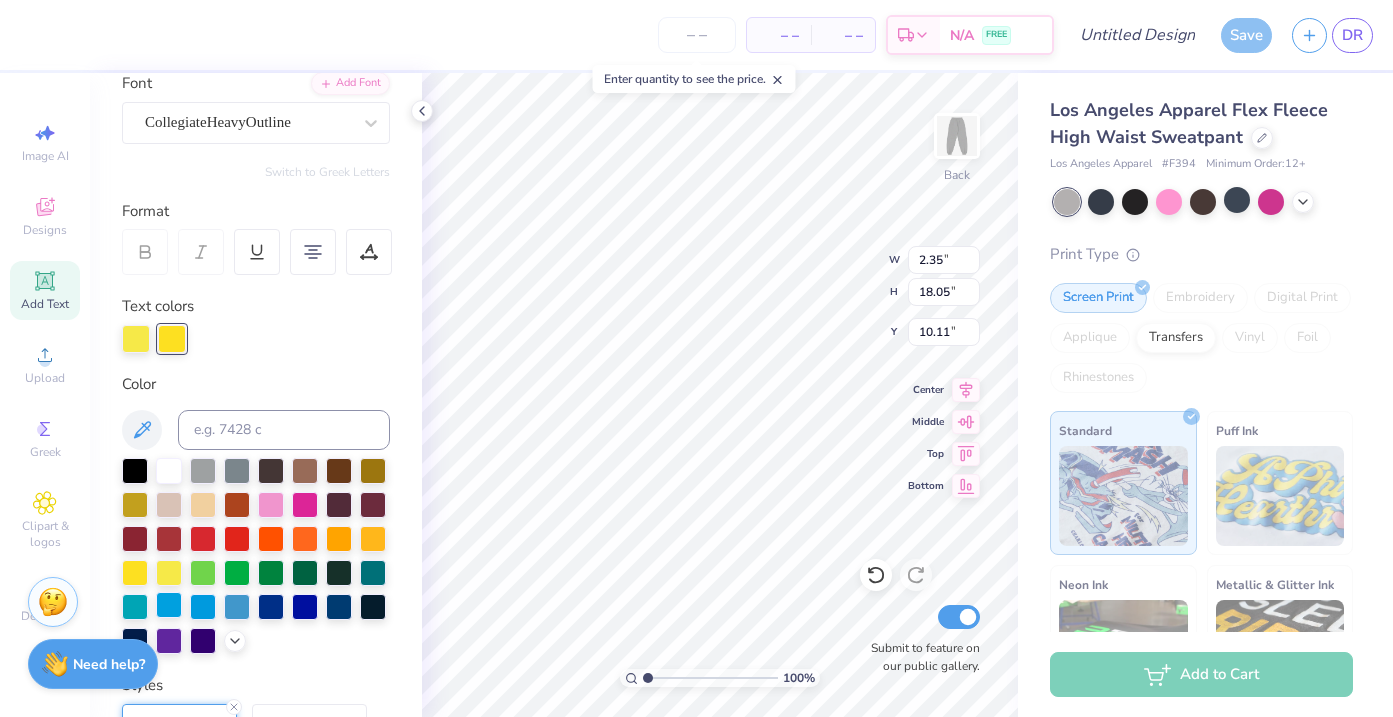 click at bounding box center (169, 605) 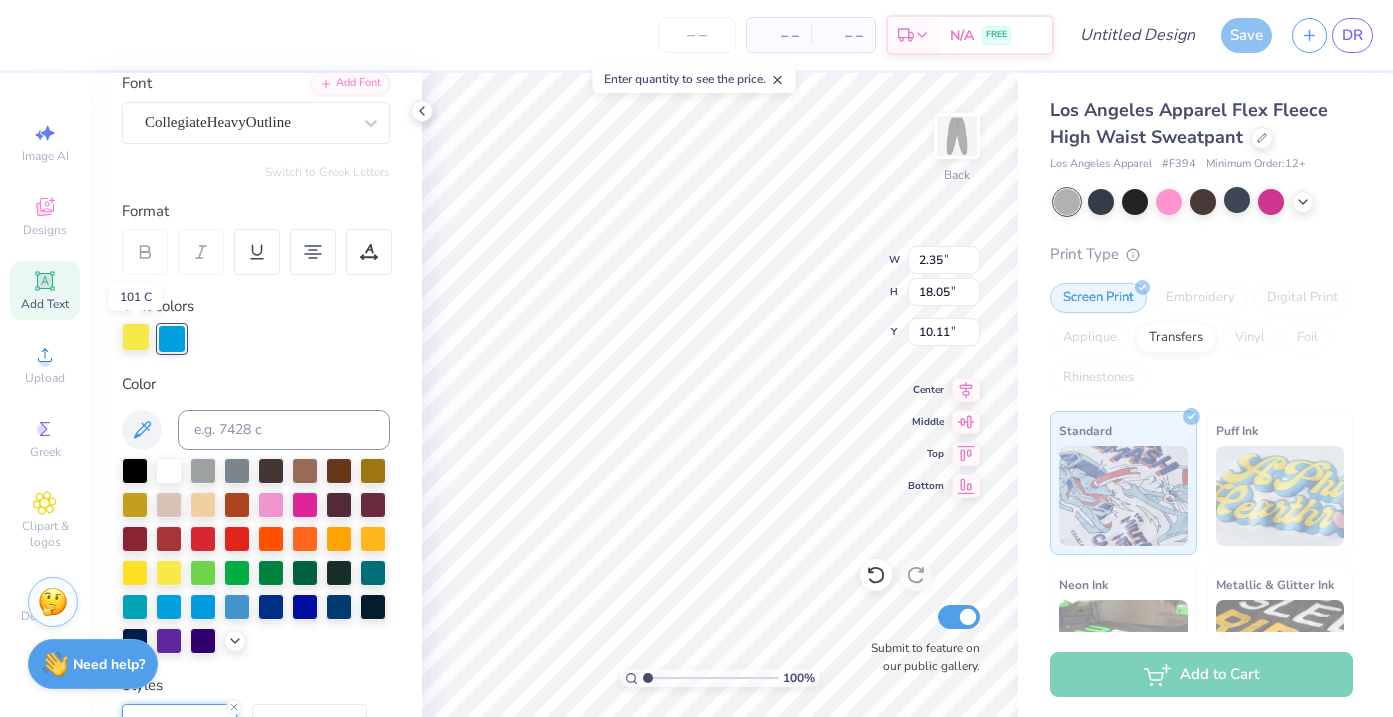 click at bounding box center [136, 337] 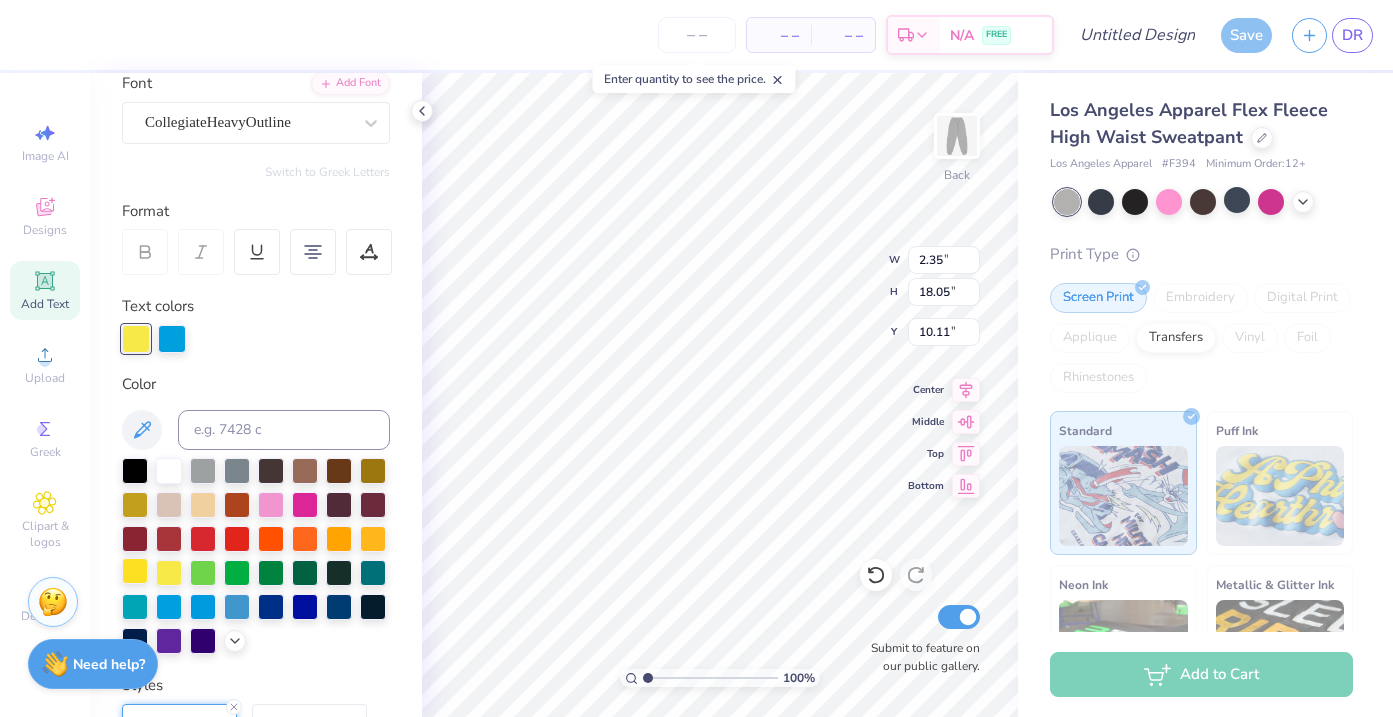 click at bounding box center (135, 571) 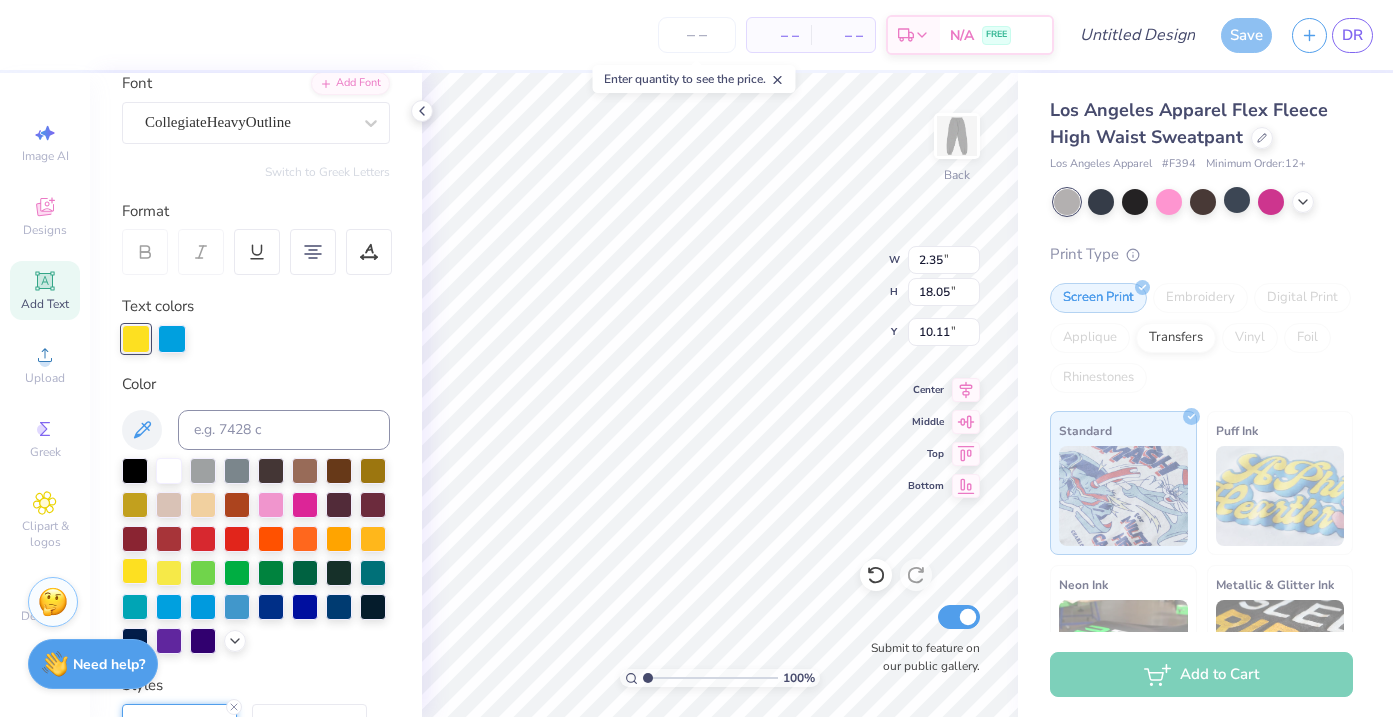 click at bounding box center (135, 571) 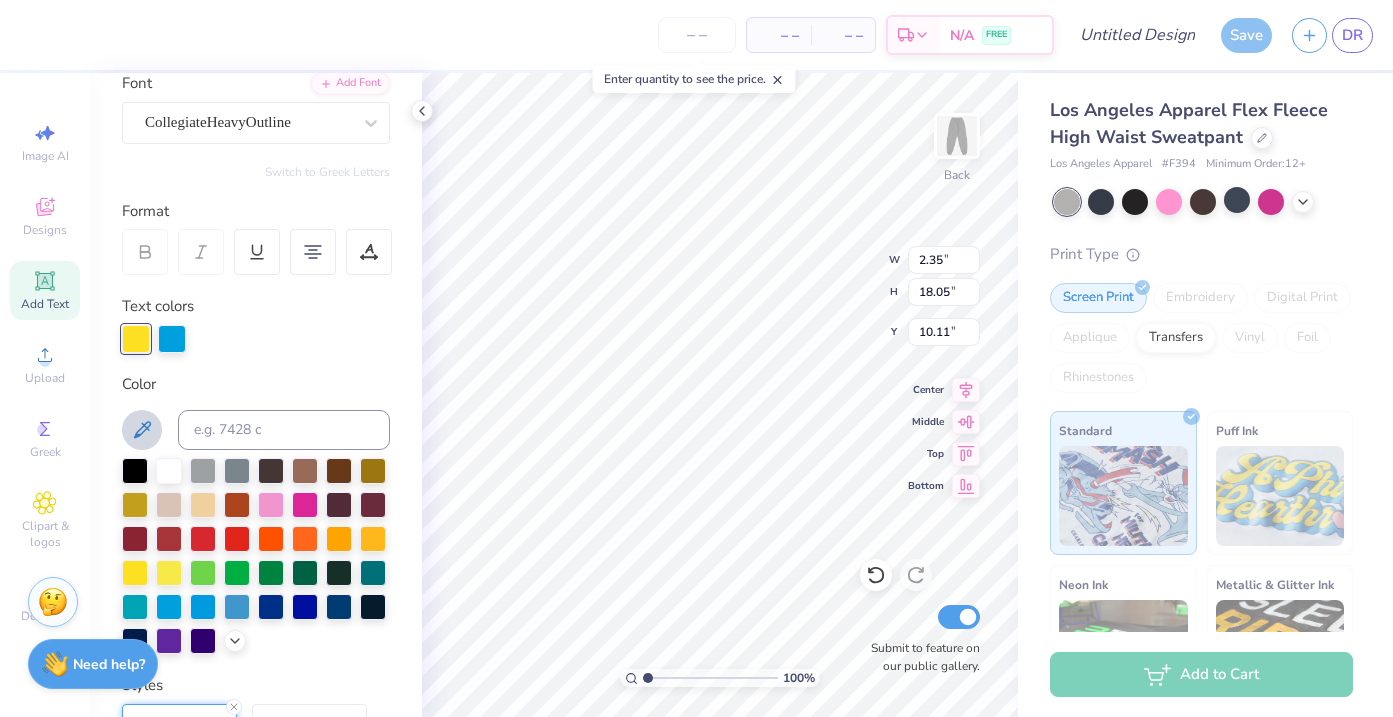 click at bounding box center [142, 430] 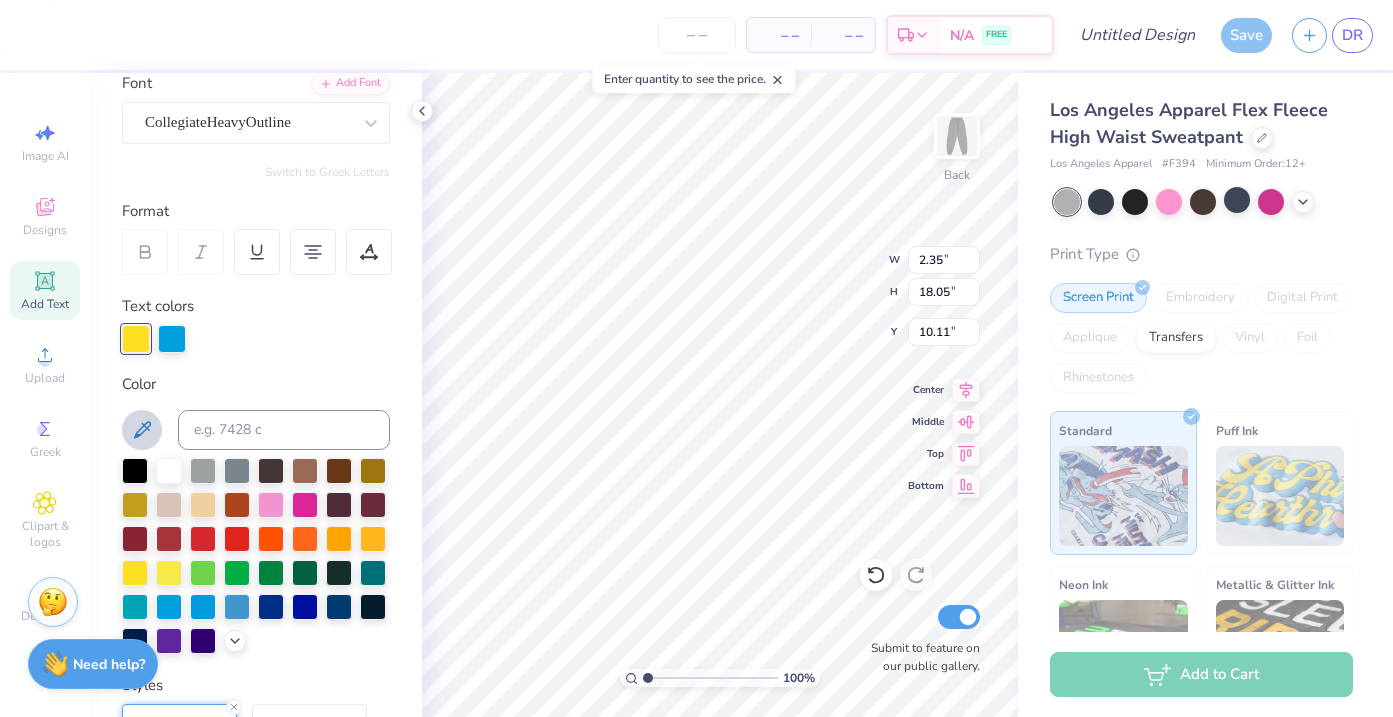 click 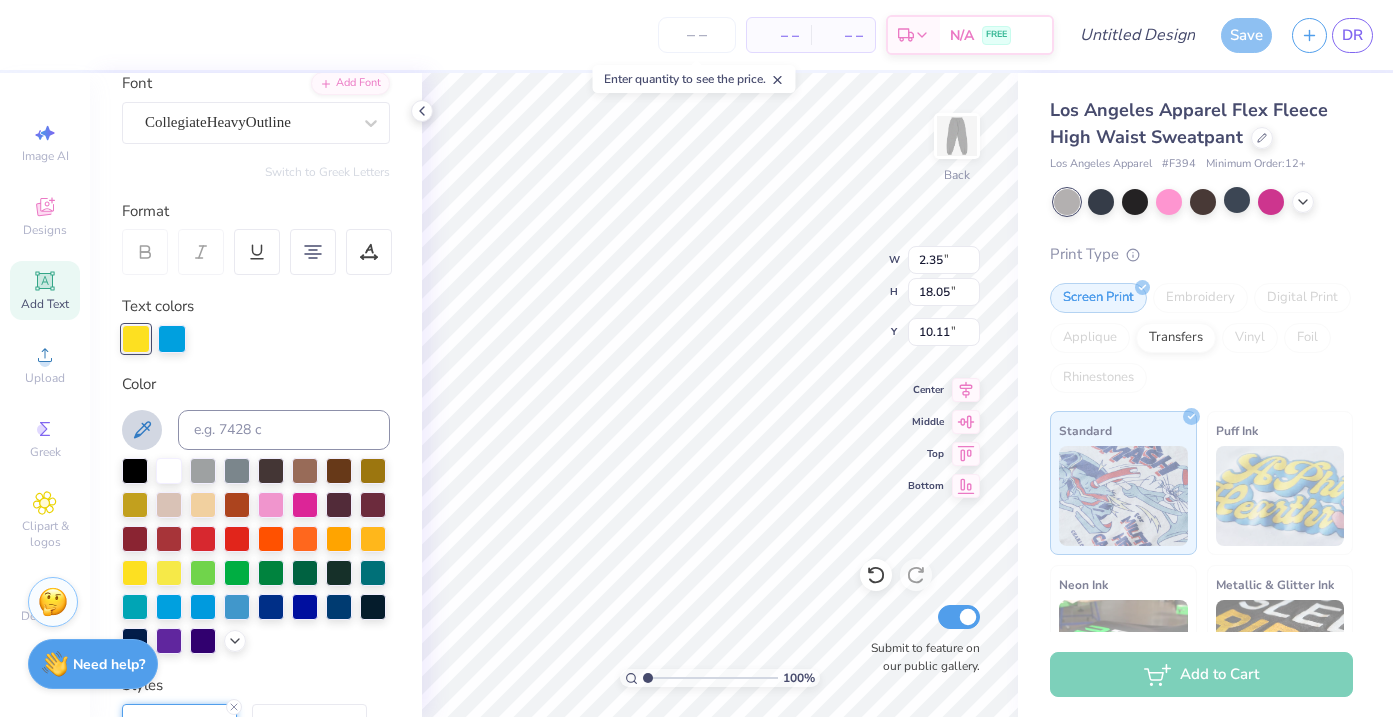 click 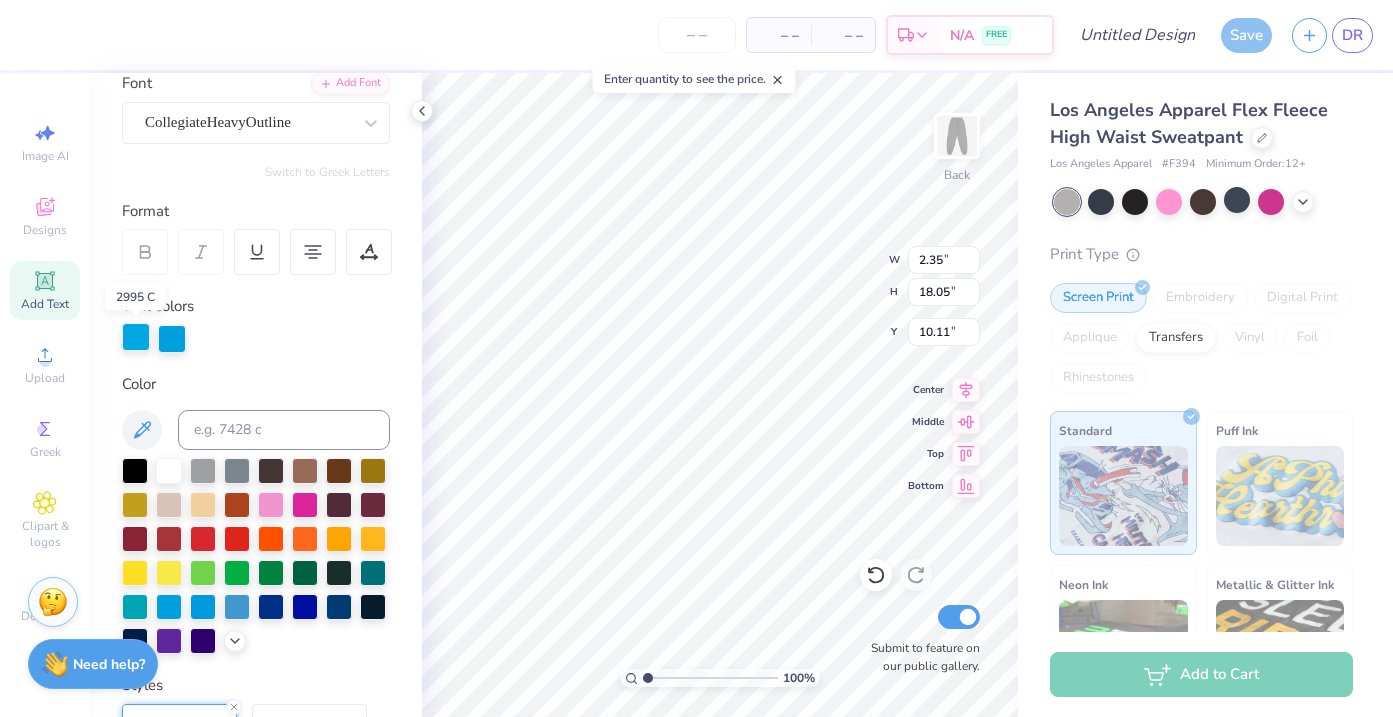 click at bounding box center [136, 337] 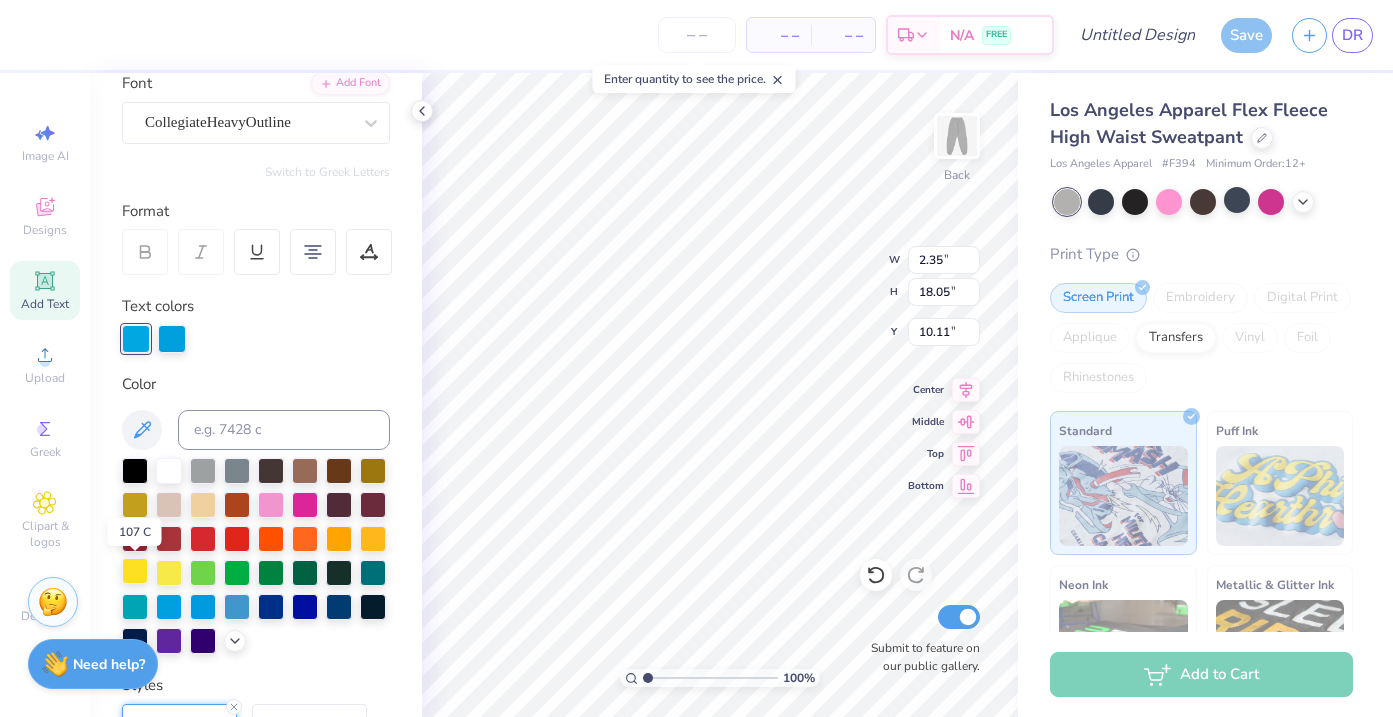 click at bounding box center [135, 571] 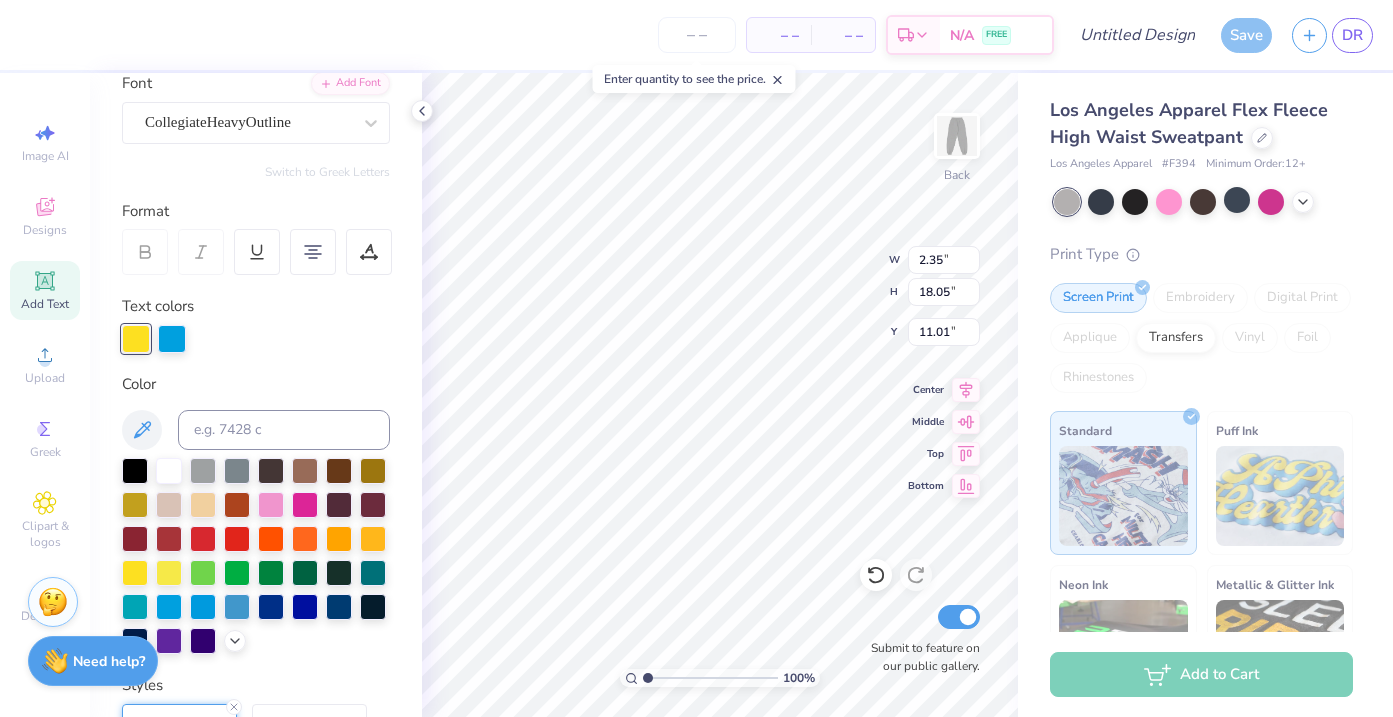 click on "Need help?  Chat with us." at bounding box center [93, 661] 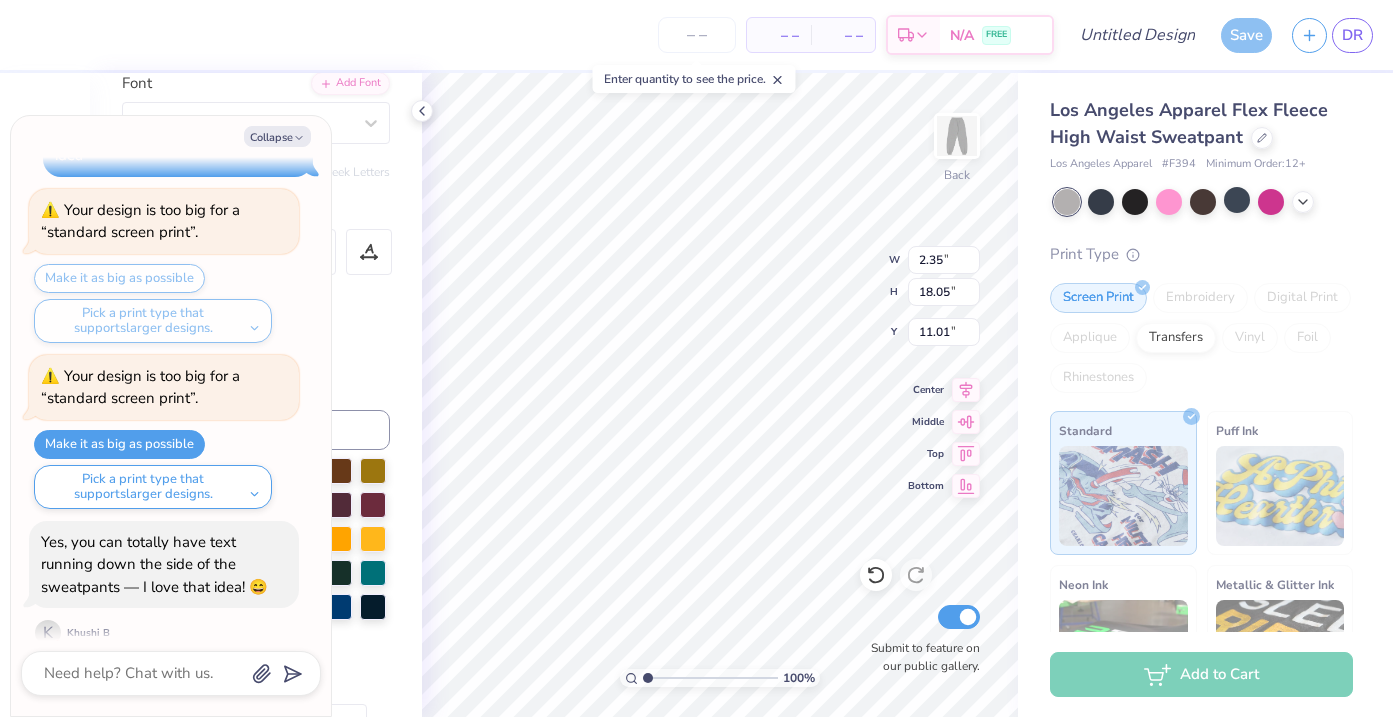 scroll, scrollTop: 979, scrollLeft: 0, axis: vertical 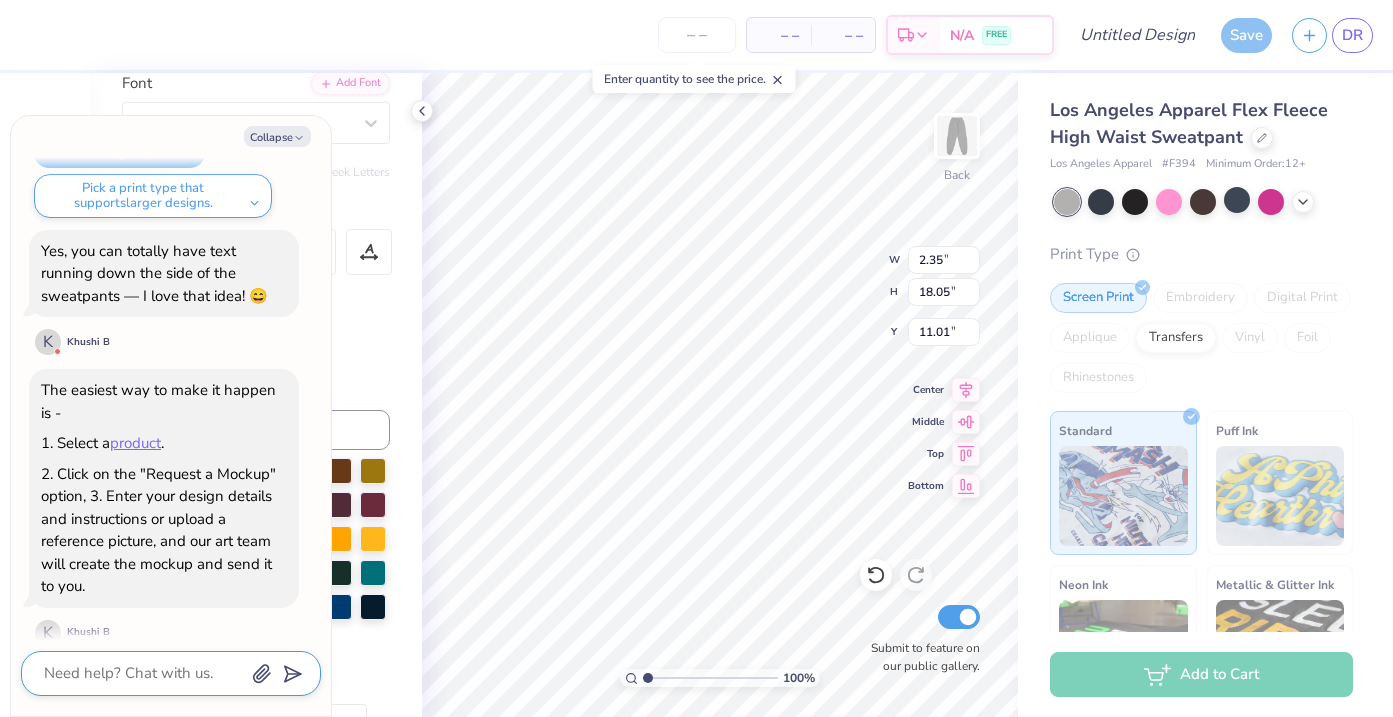 click at bounding box center (143, 673) 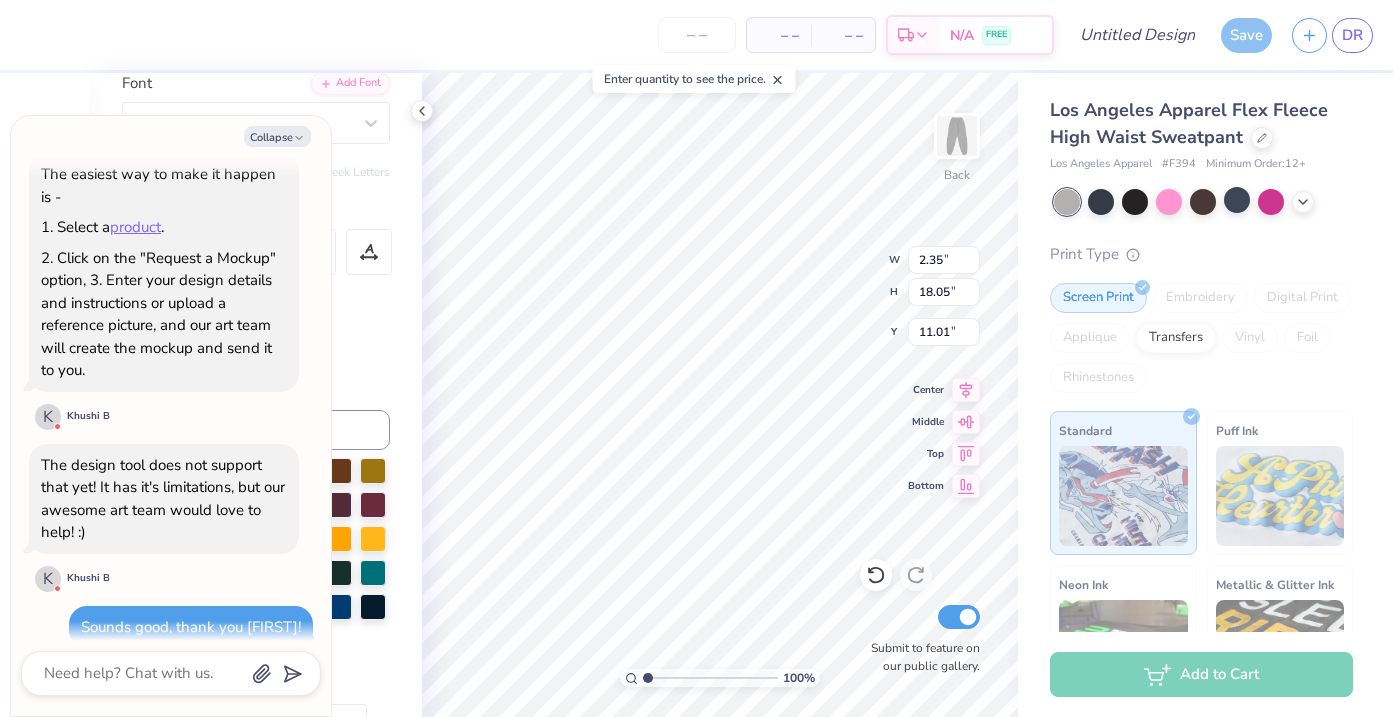 scroll, scrollTop: 1402, scrollLeft: 0, axis: vertical 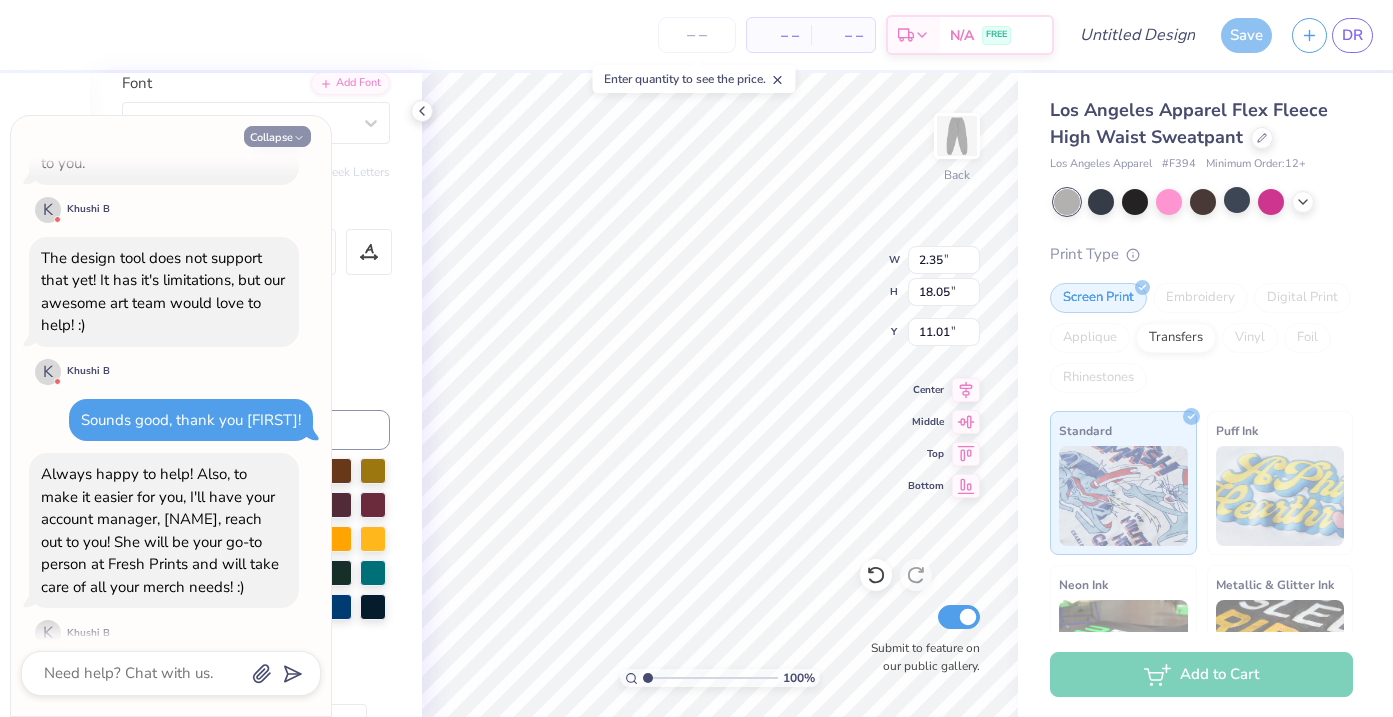 click on "Collapse" at bounding box center (277, 136) 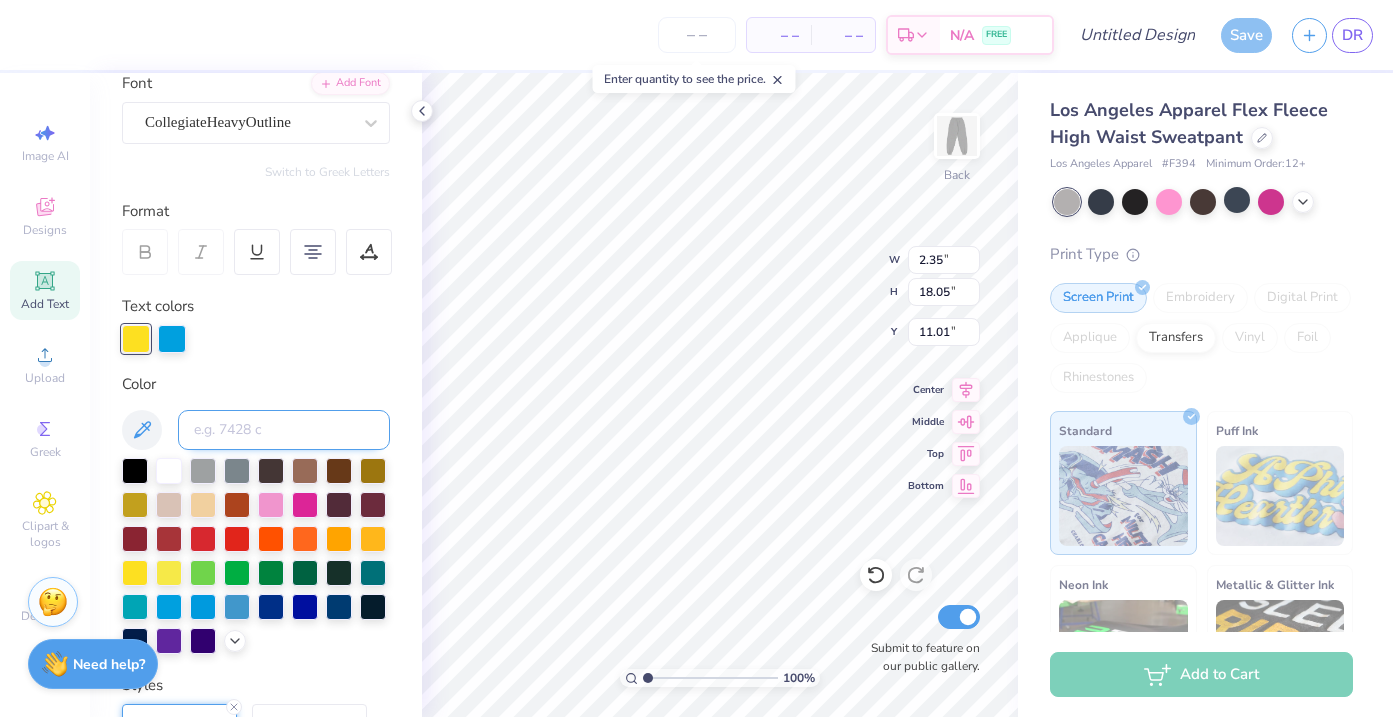 click at bounding box center [284, 430] 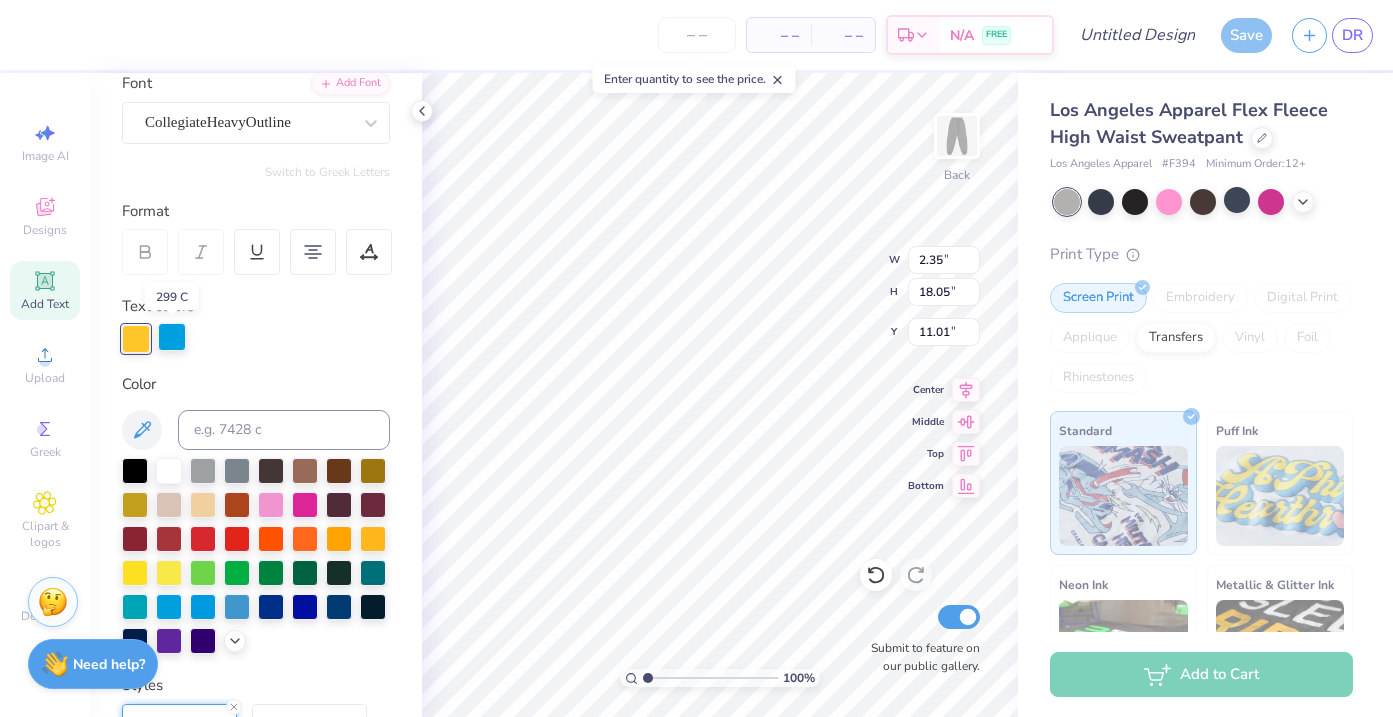 click at bounding box center [172, 337] 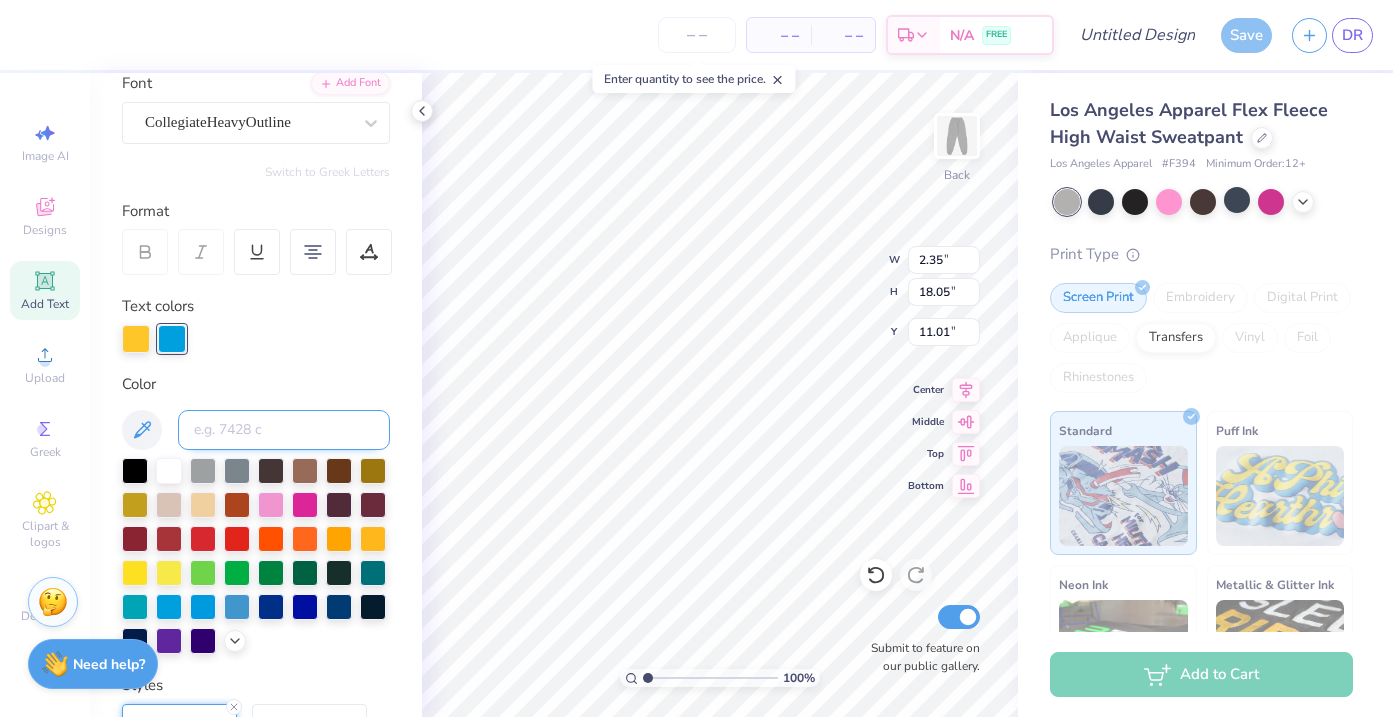 click at bounding box center (284, 430) 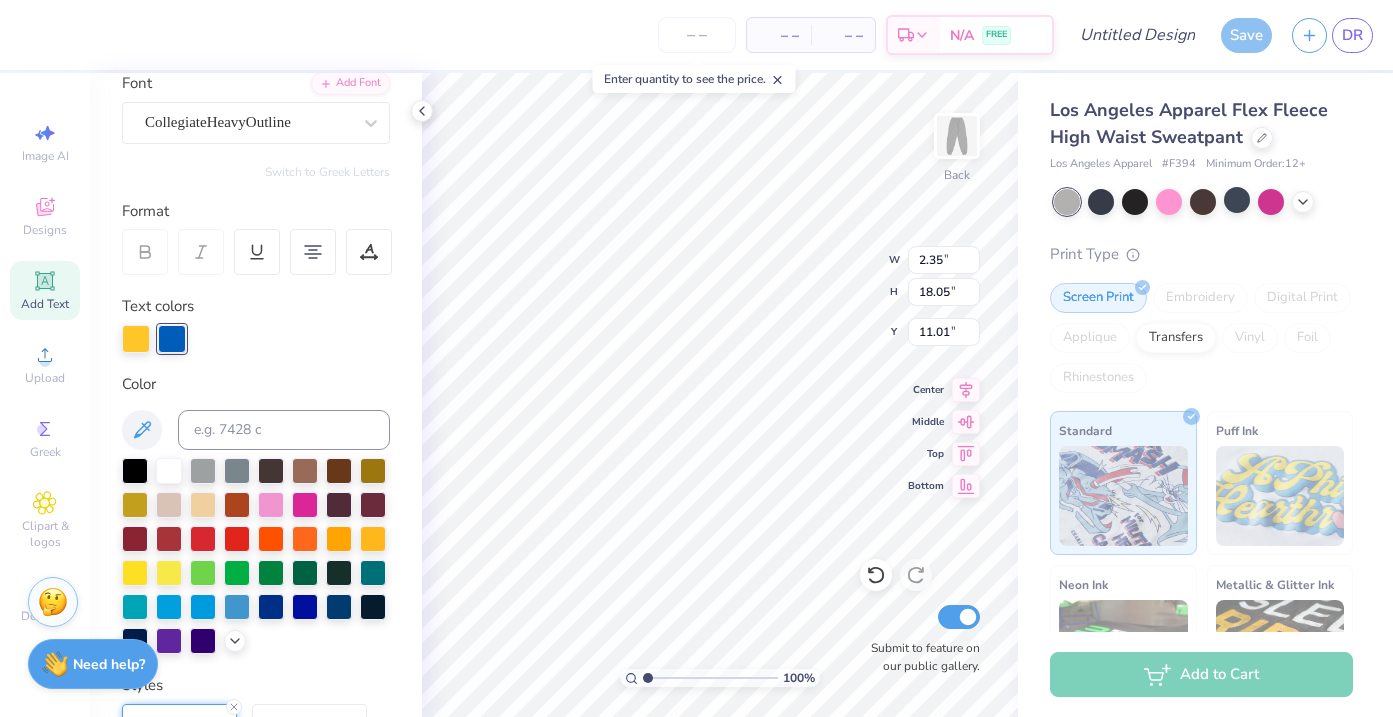 click at bounding box center [256, 556] 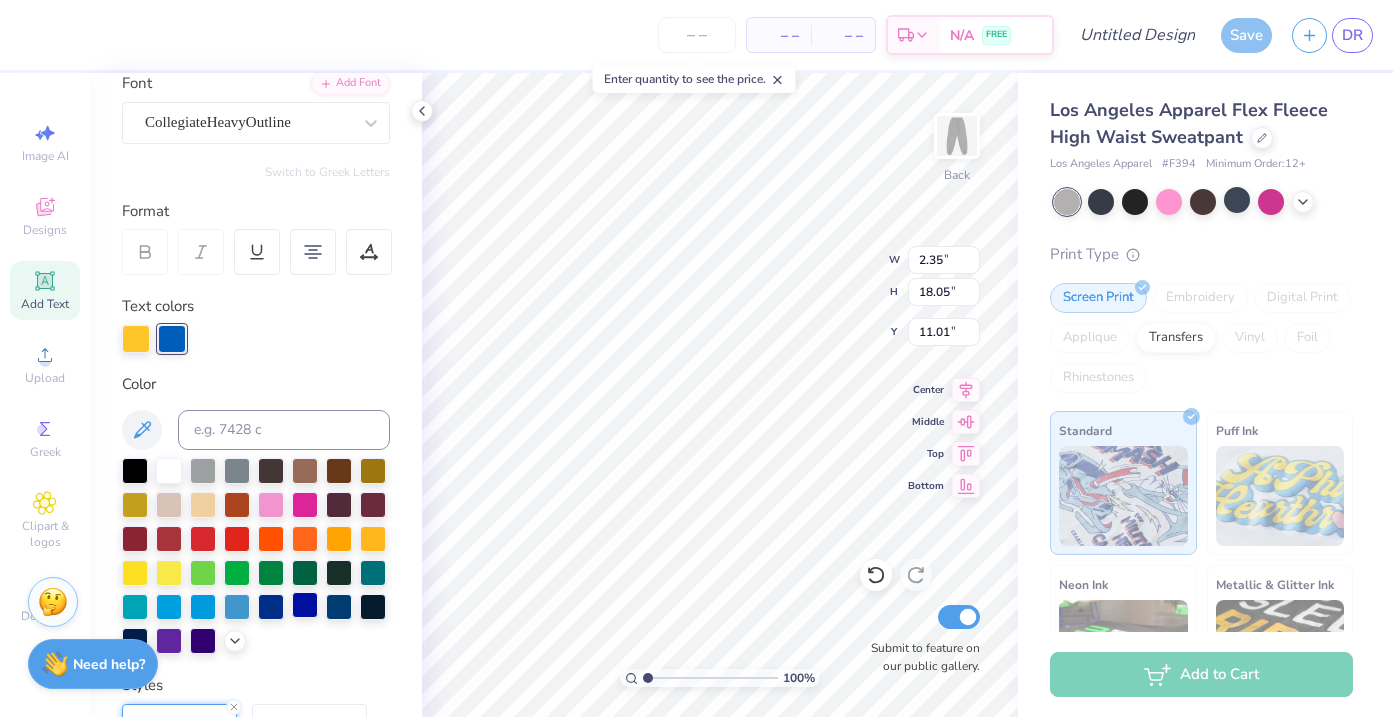click at bounding box center (305, 605) 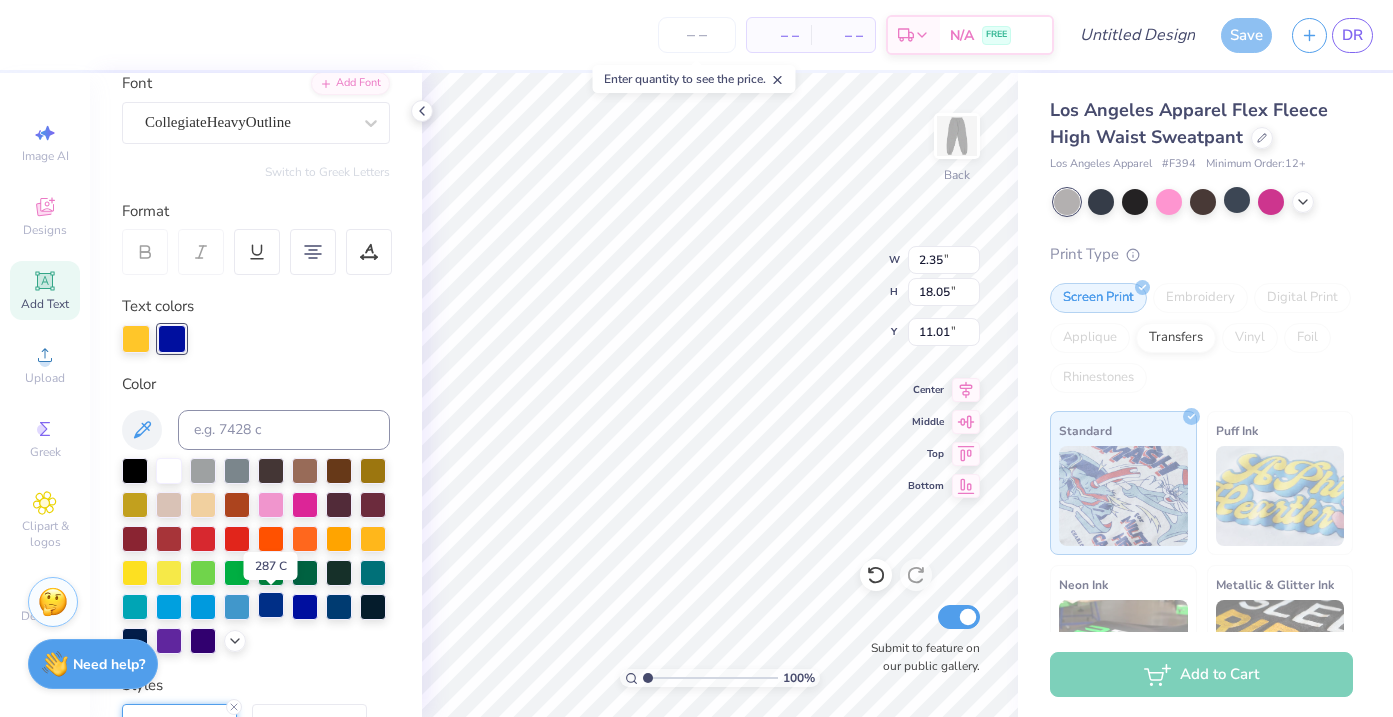 click at bounding box center [271, 605] 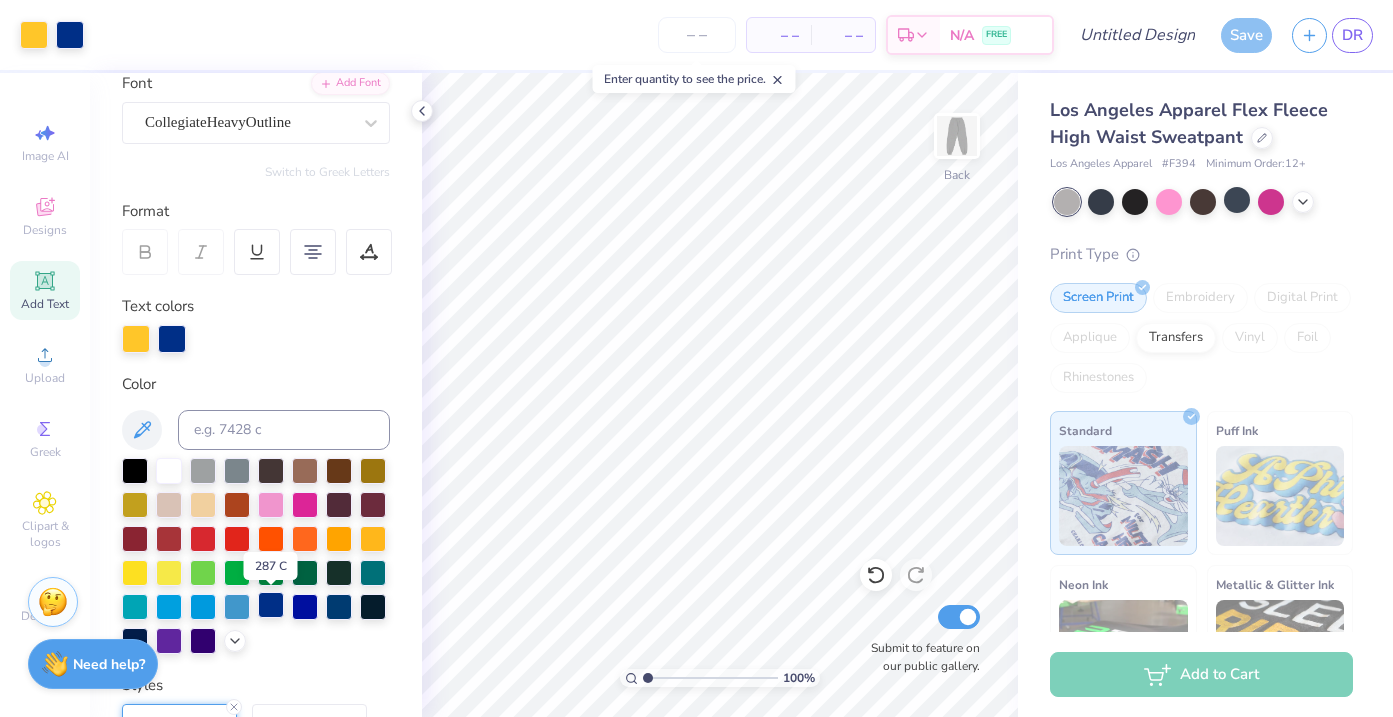 click at bounding box center (271, 605) 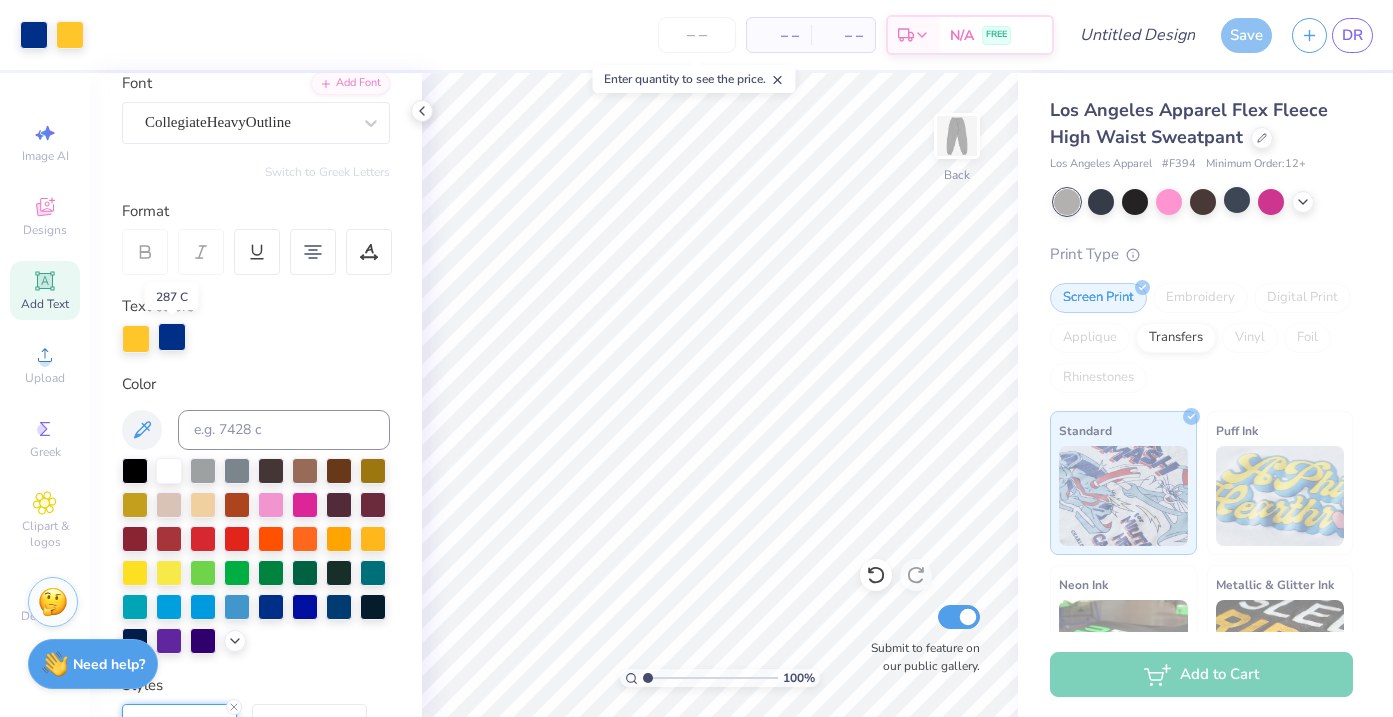 click at bounding box center (172, 337) 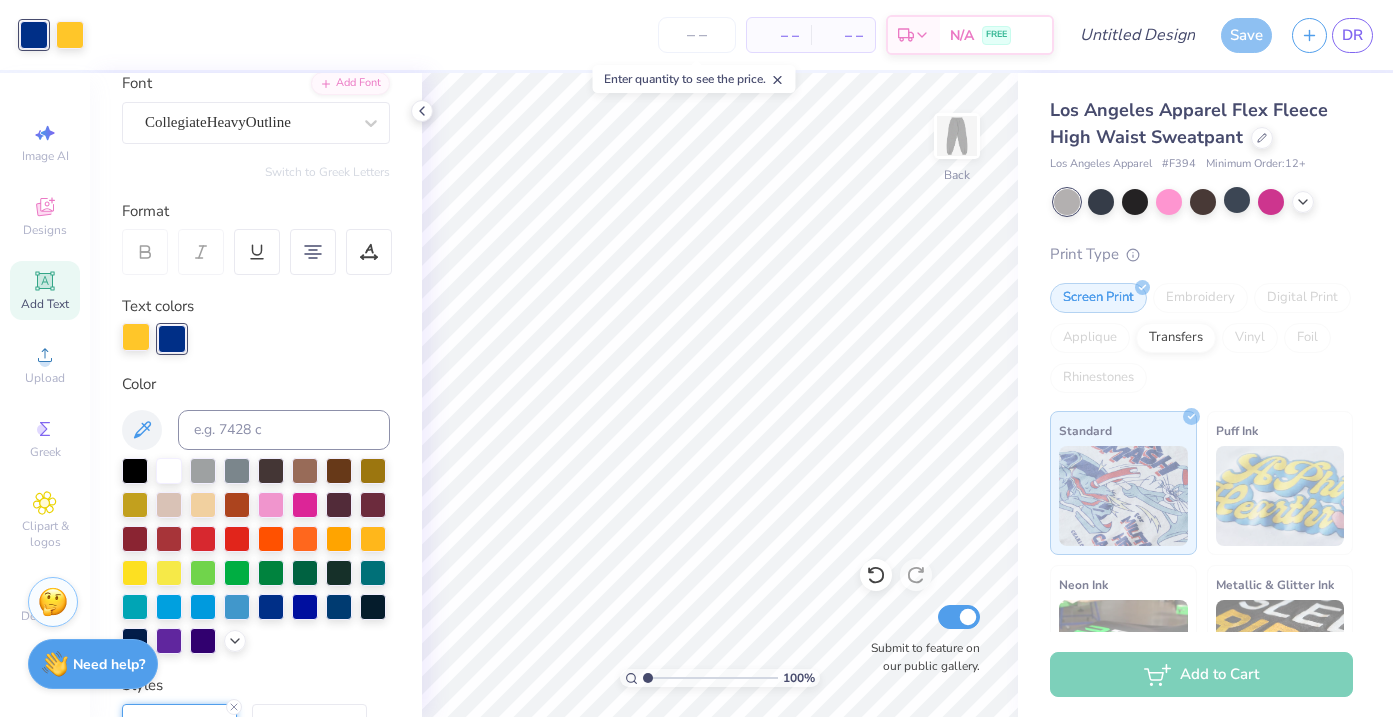 click at bounding box center [136, 337] 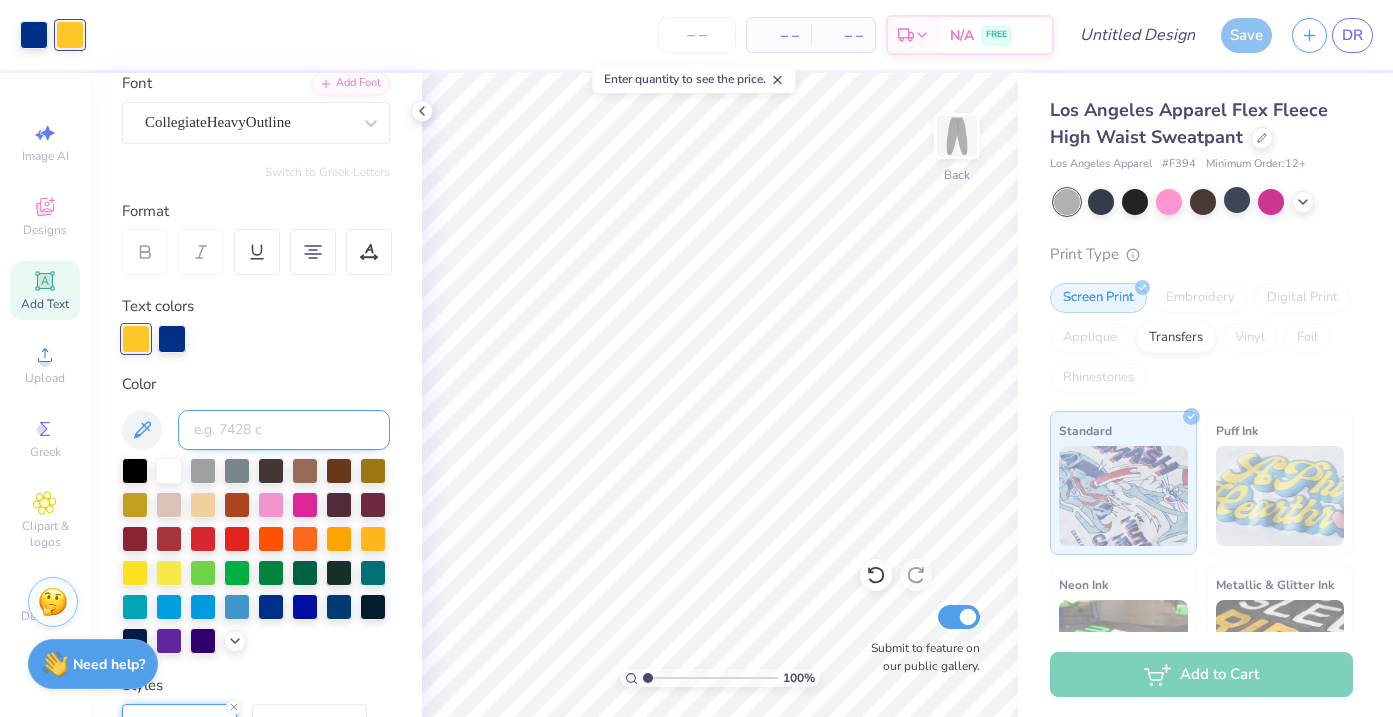 click at bounding box center (284, 430) 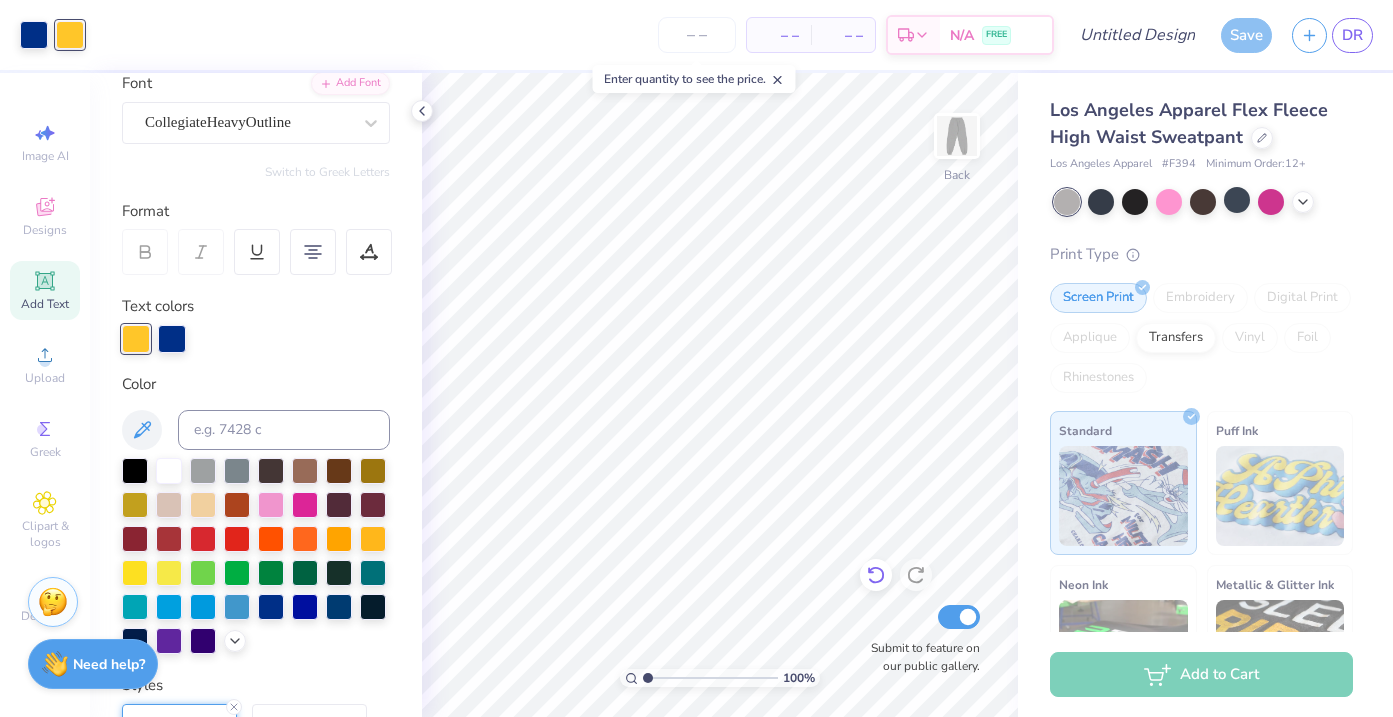 click 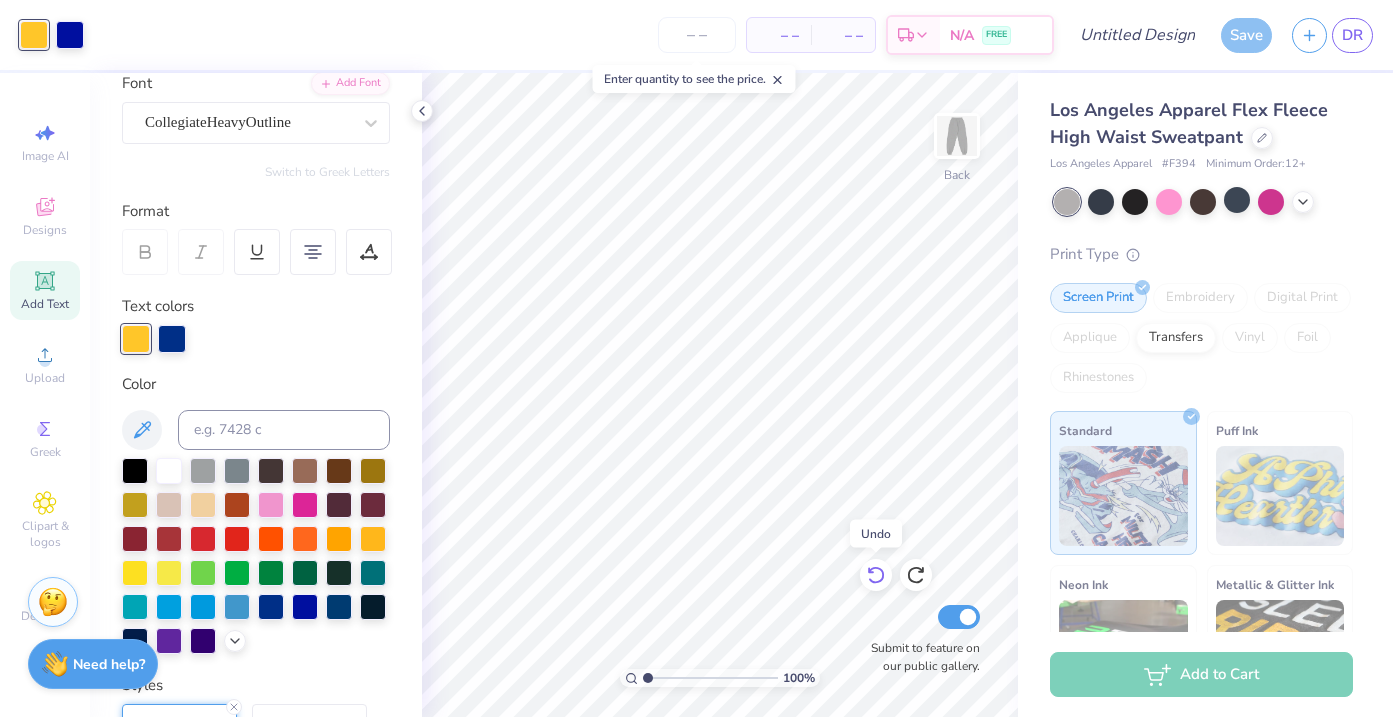 click 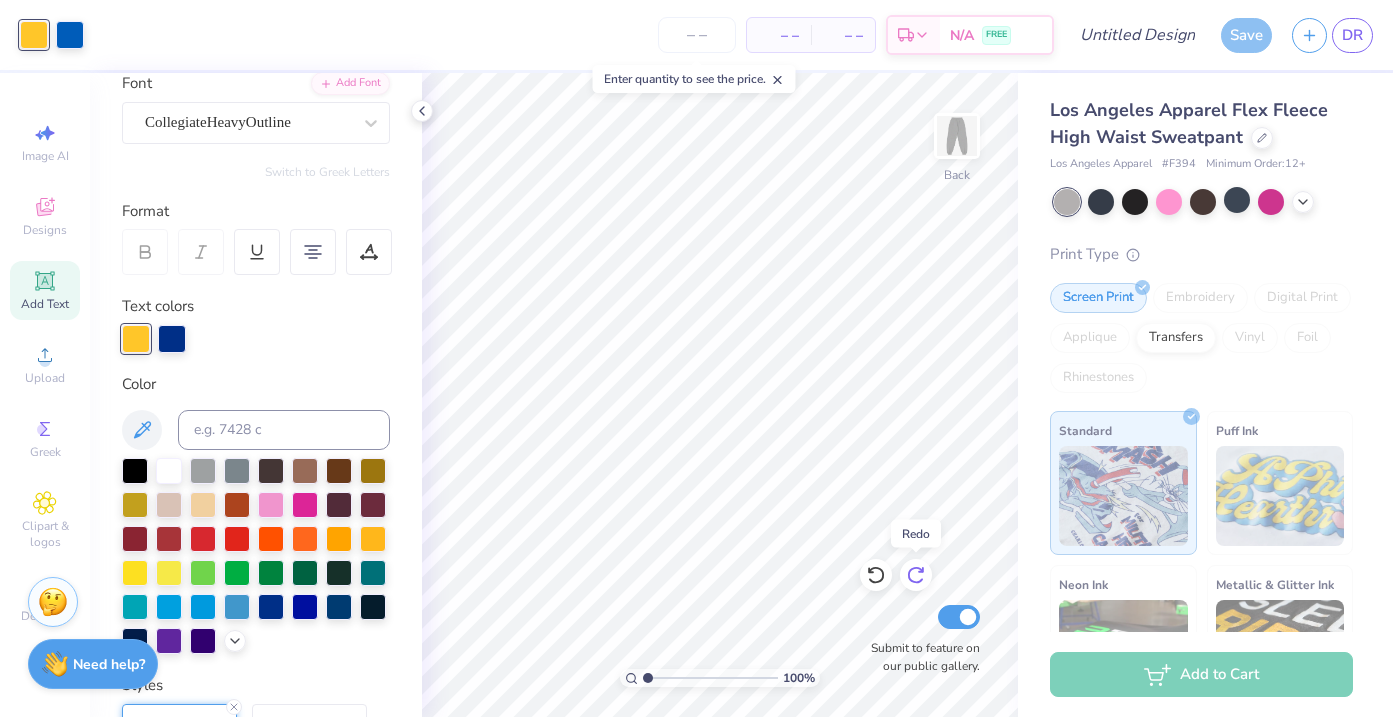 click 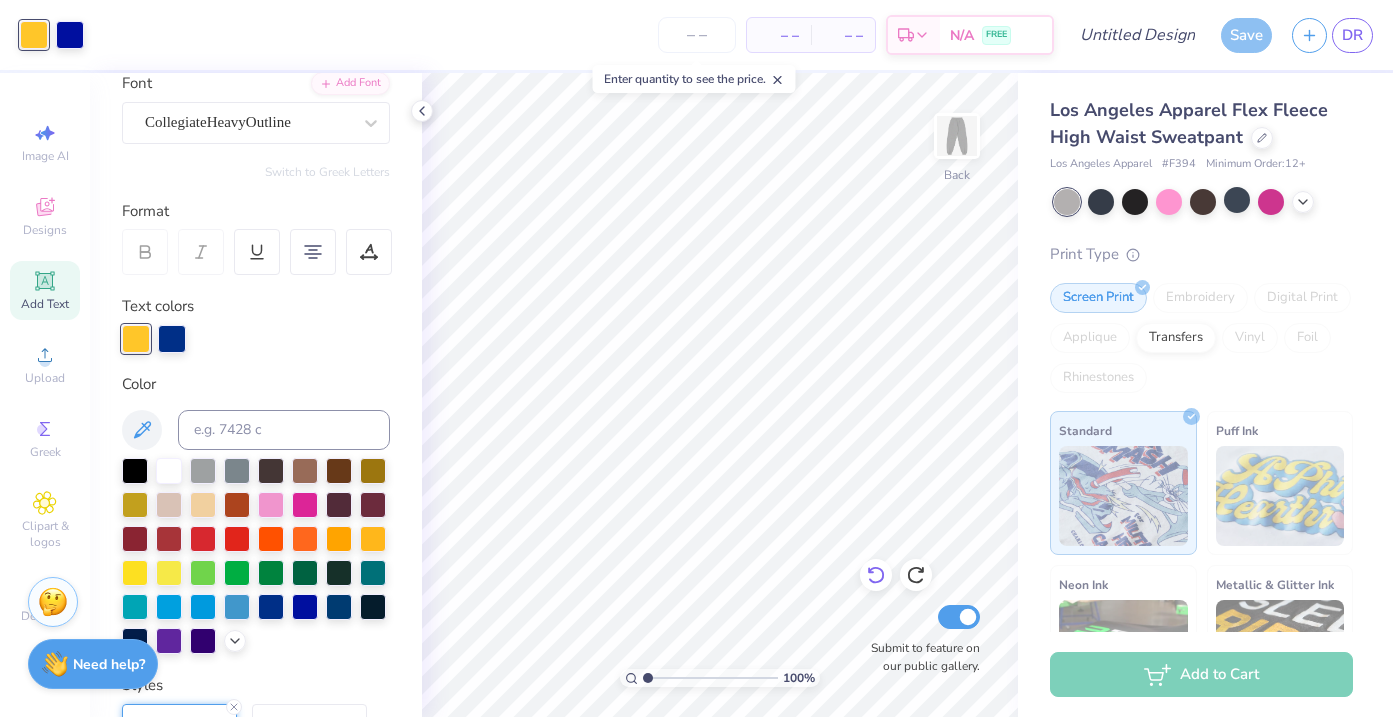 click 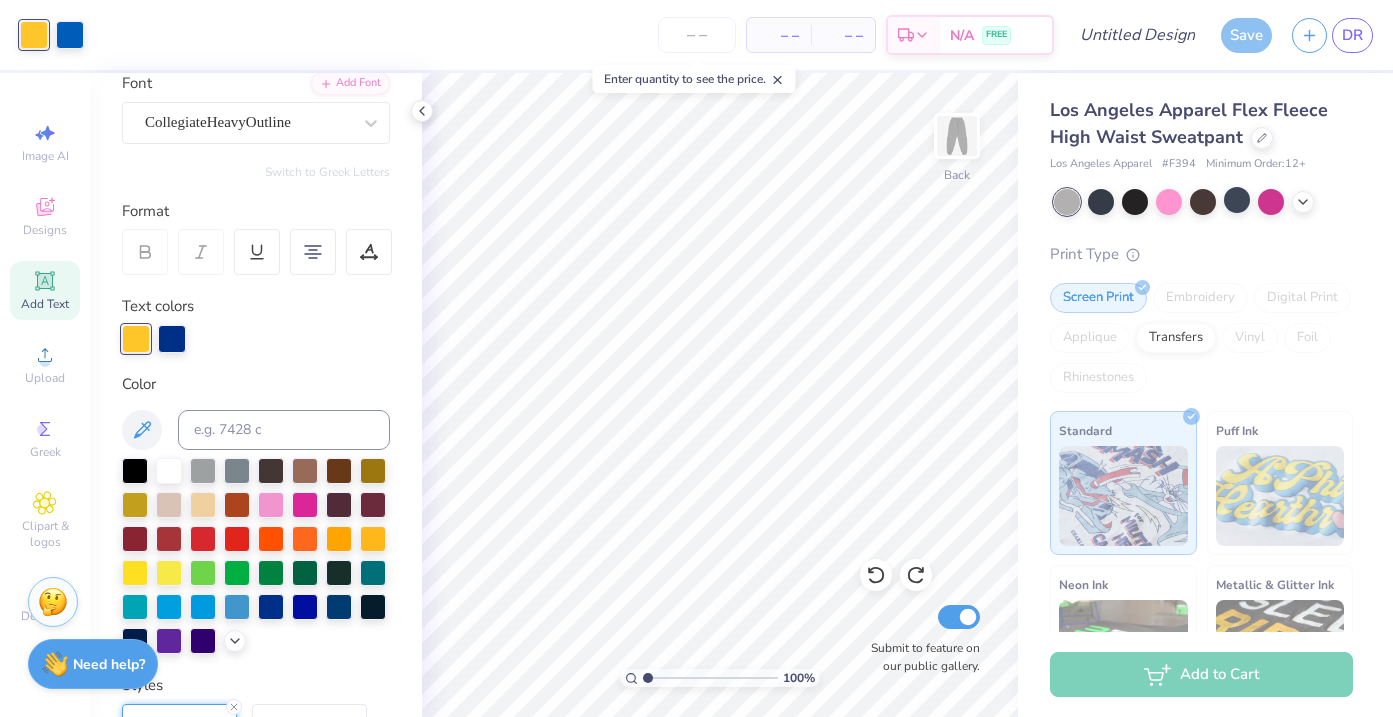 click at bounding box center [256, 339] 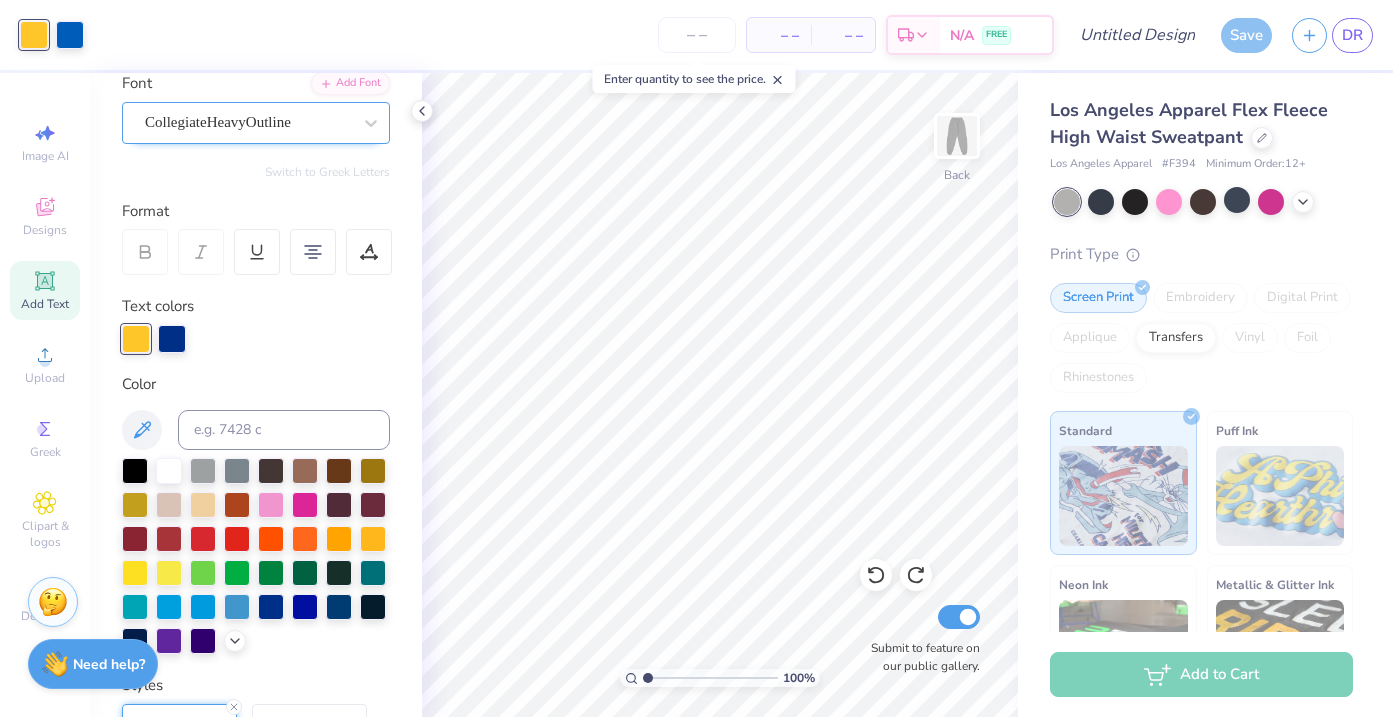 click on "CollegiateHeavyOutline" at bounding box center [248, 122] 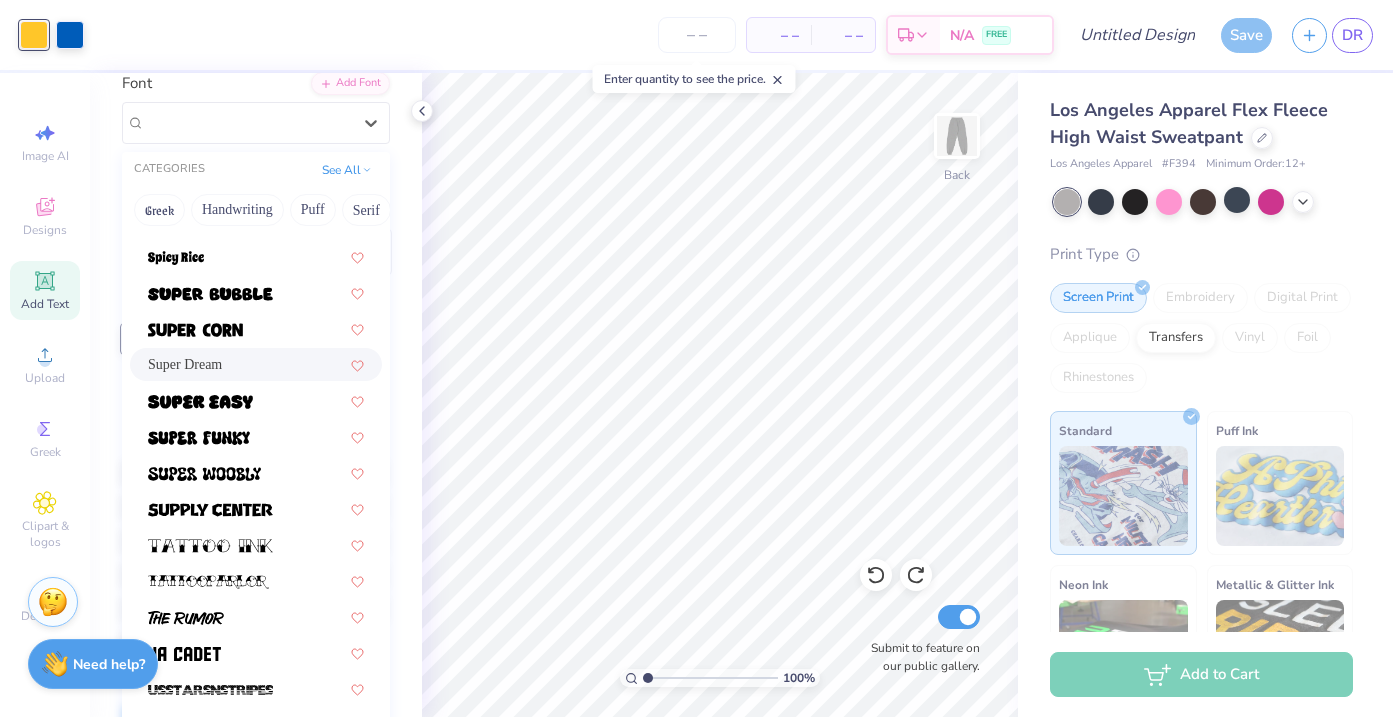 scroll, scrollTop: 2182, scrollLeft: 0, axis: vertical 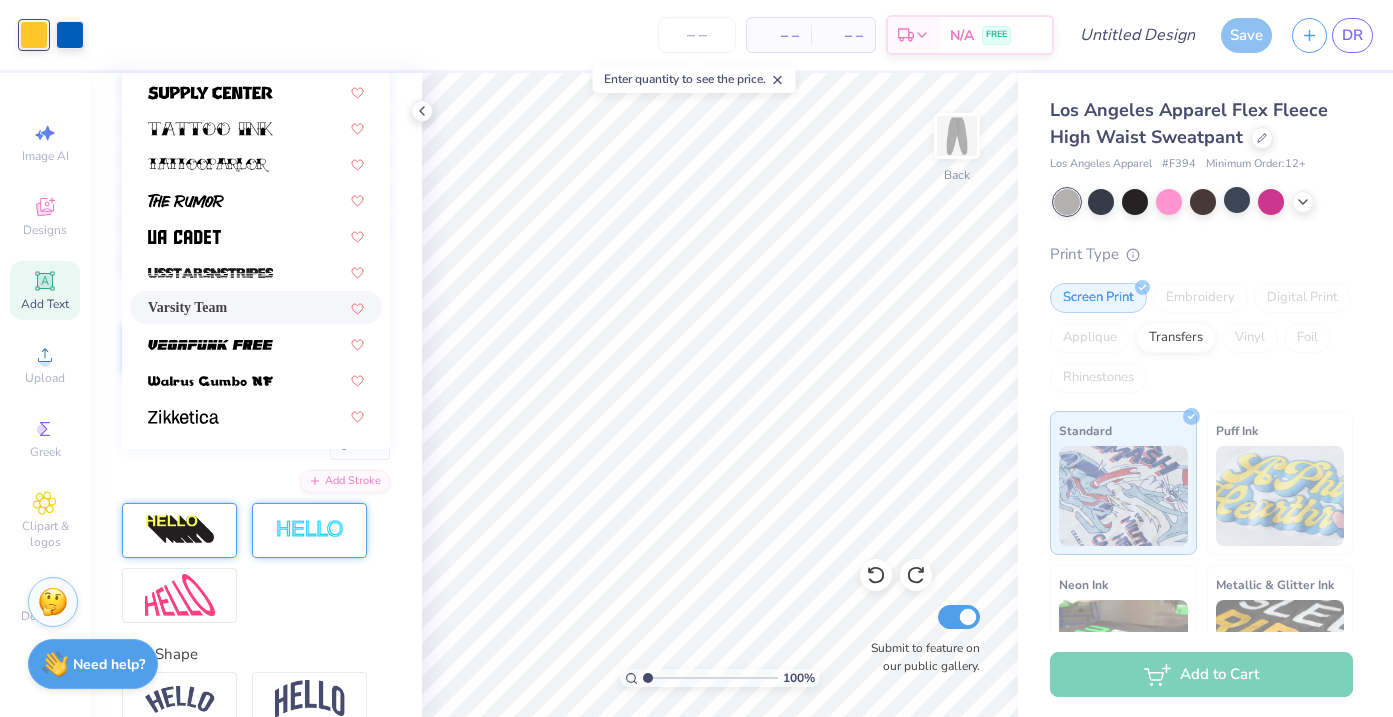 click on "Varsity Team" at bounding box center (256, 307) 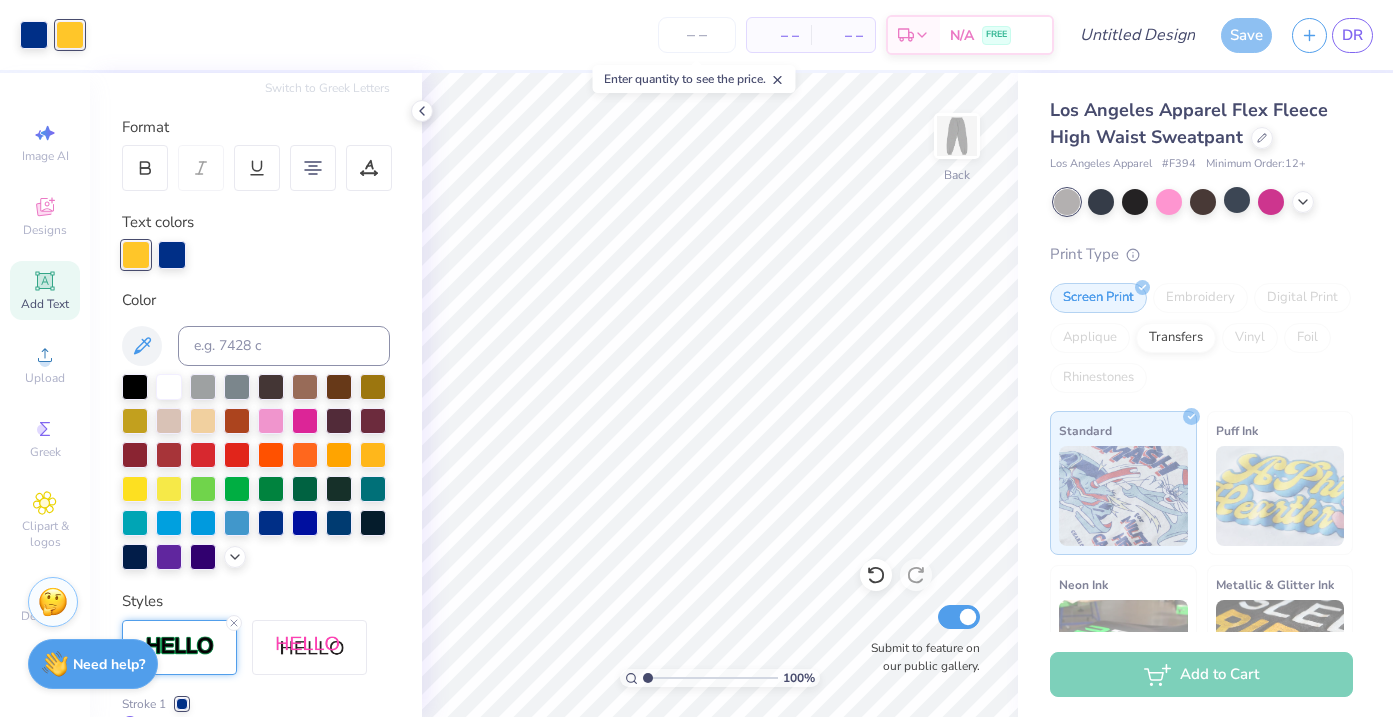 scroll, scrollTop: 207, scrollLeft: 0, axis: vertical 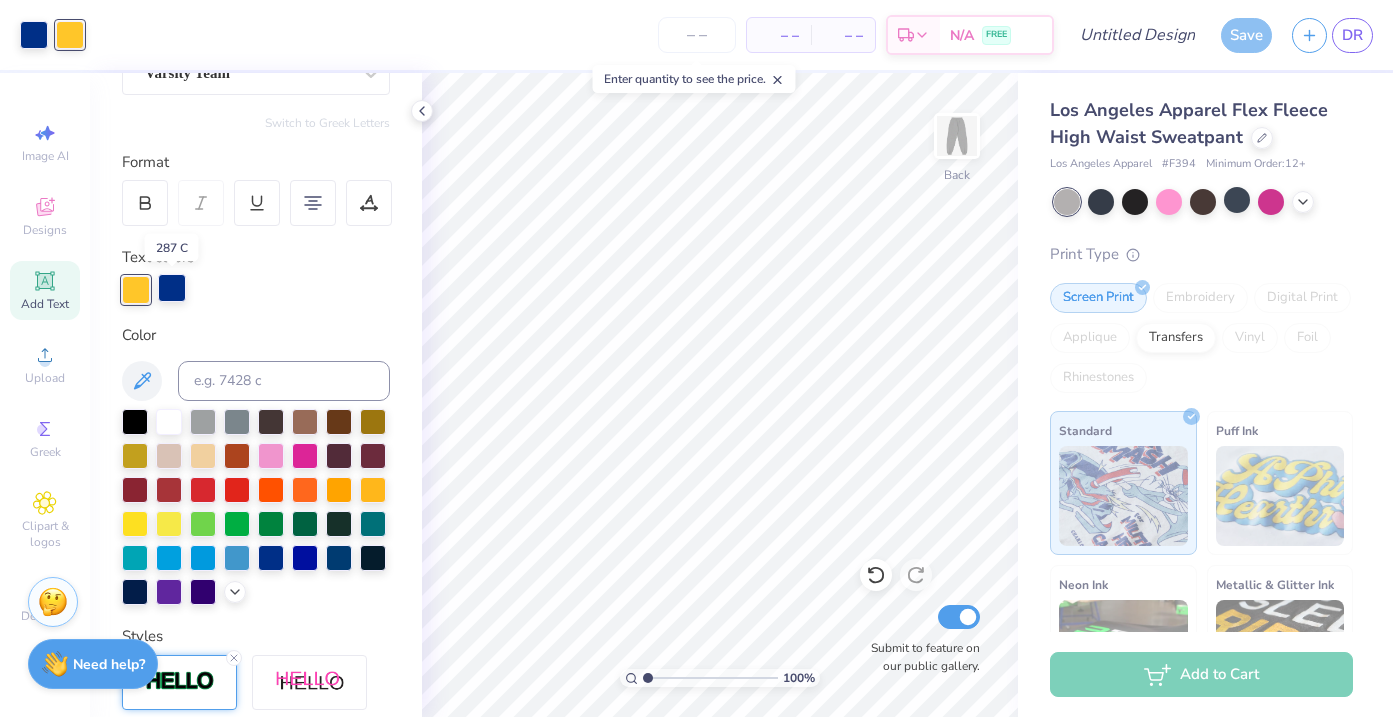 click at bounding box center (172, 288) 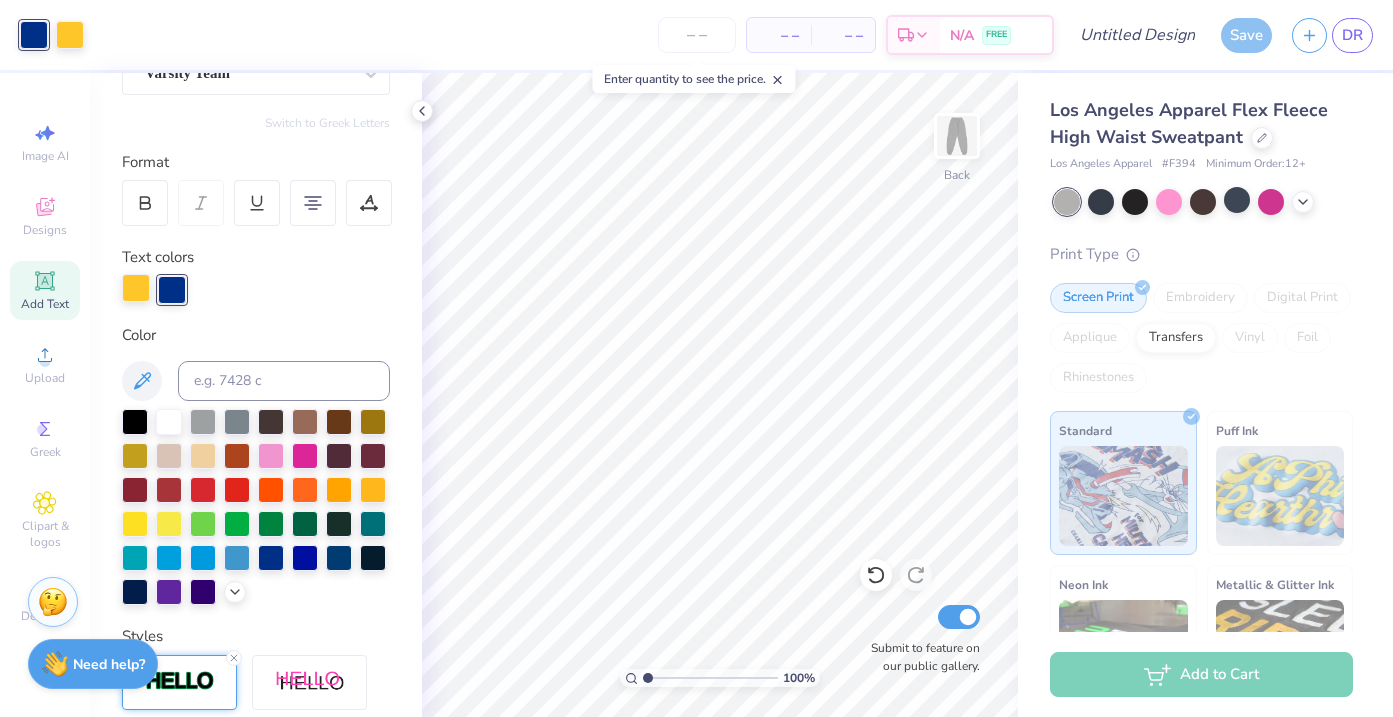 click at bounding box center [136, 288] 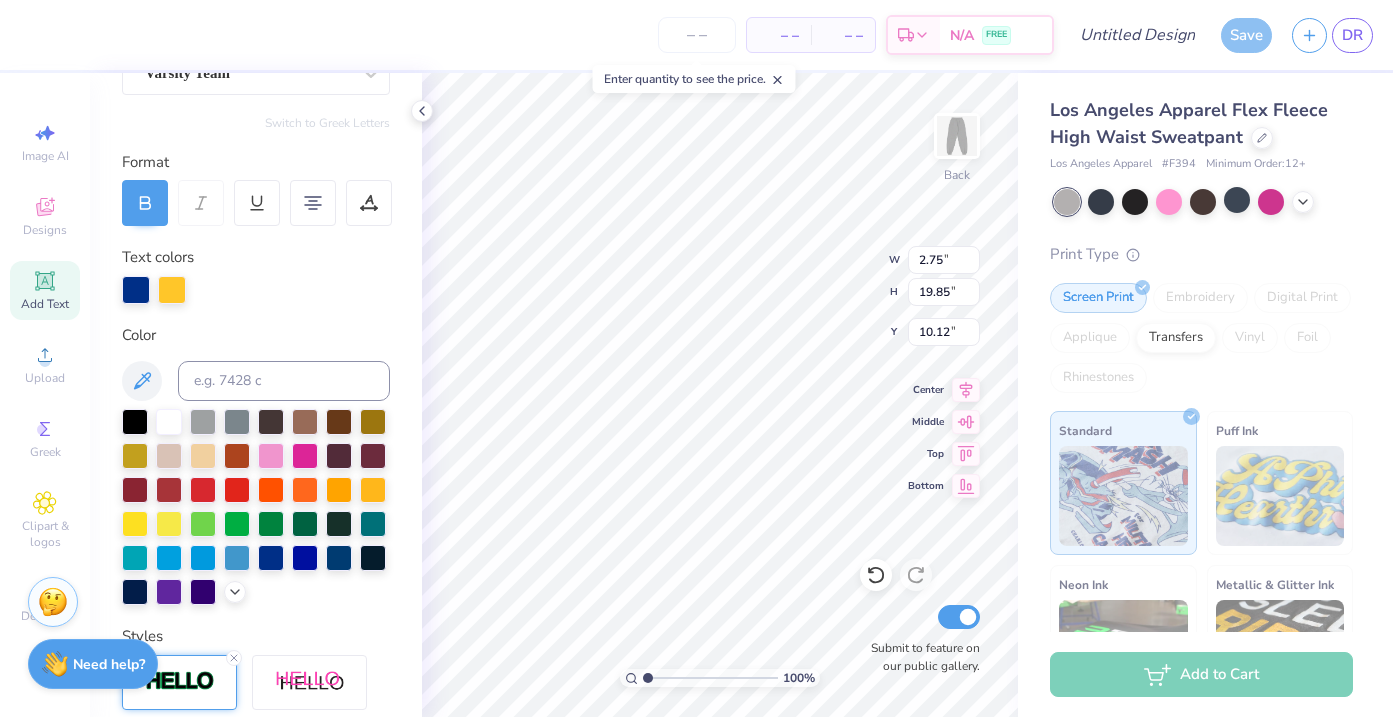 scroll, scrollTop: 0, scrollLeft: 2, axis: horizontal 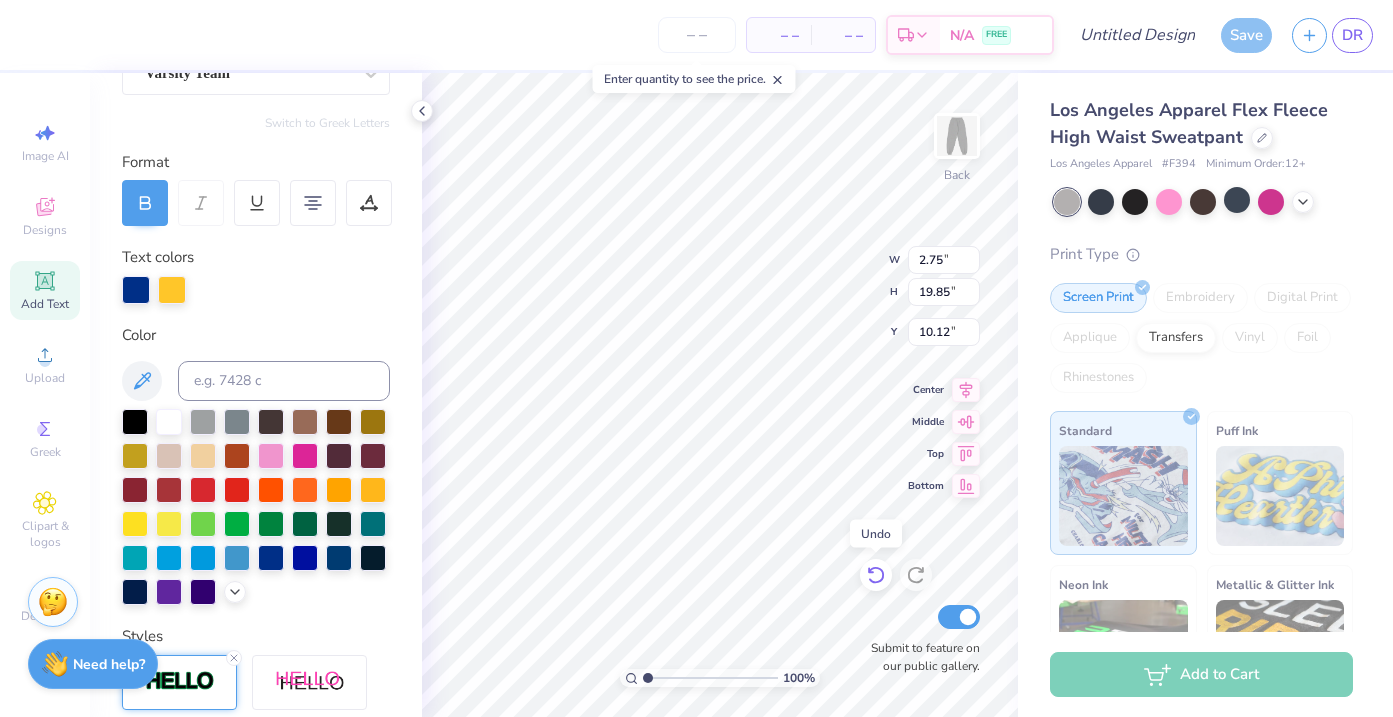 click 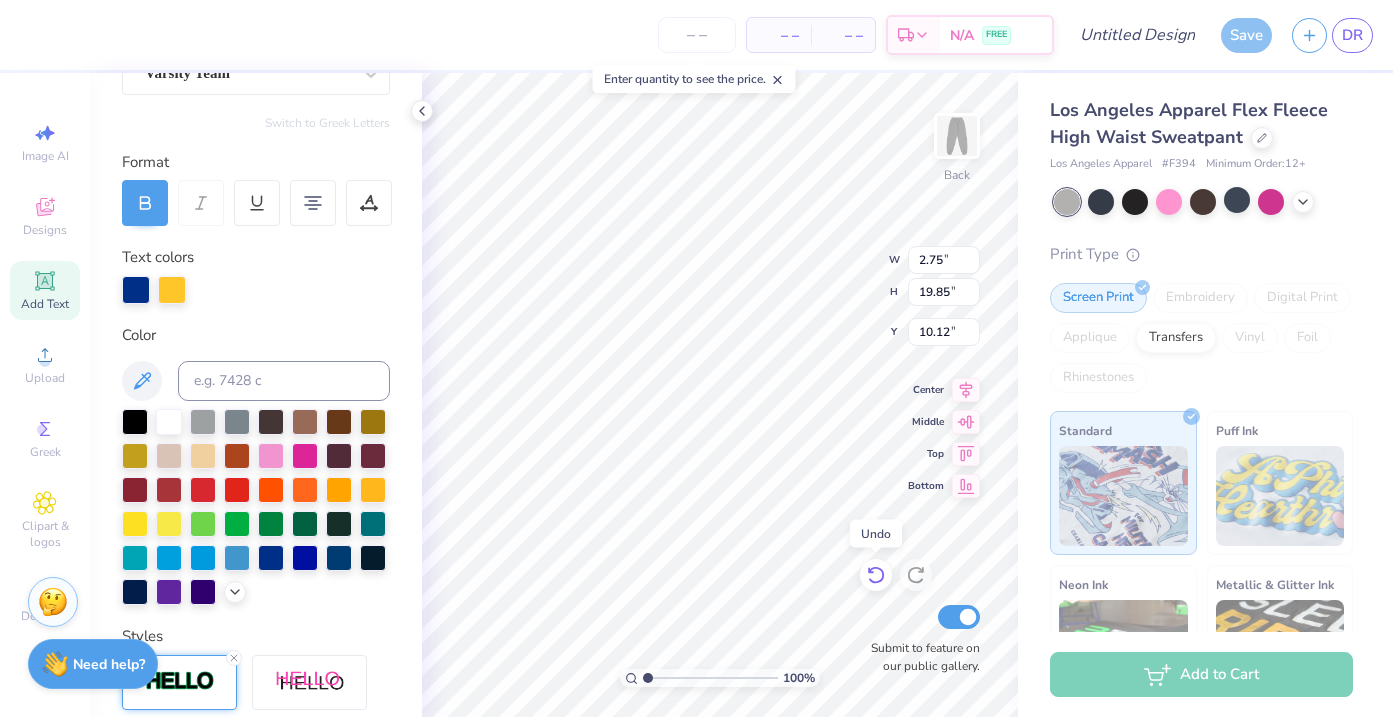 click 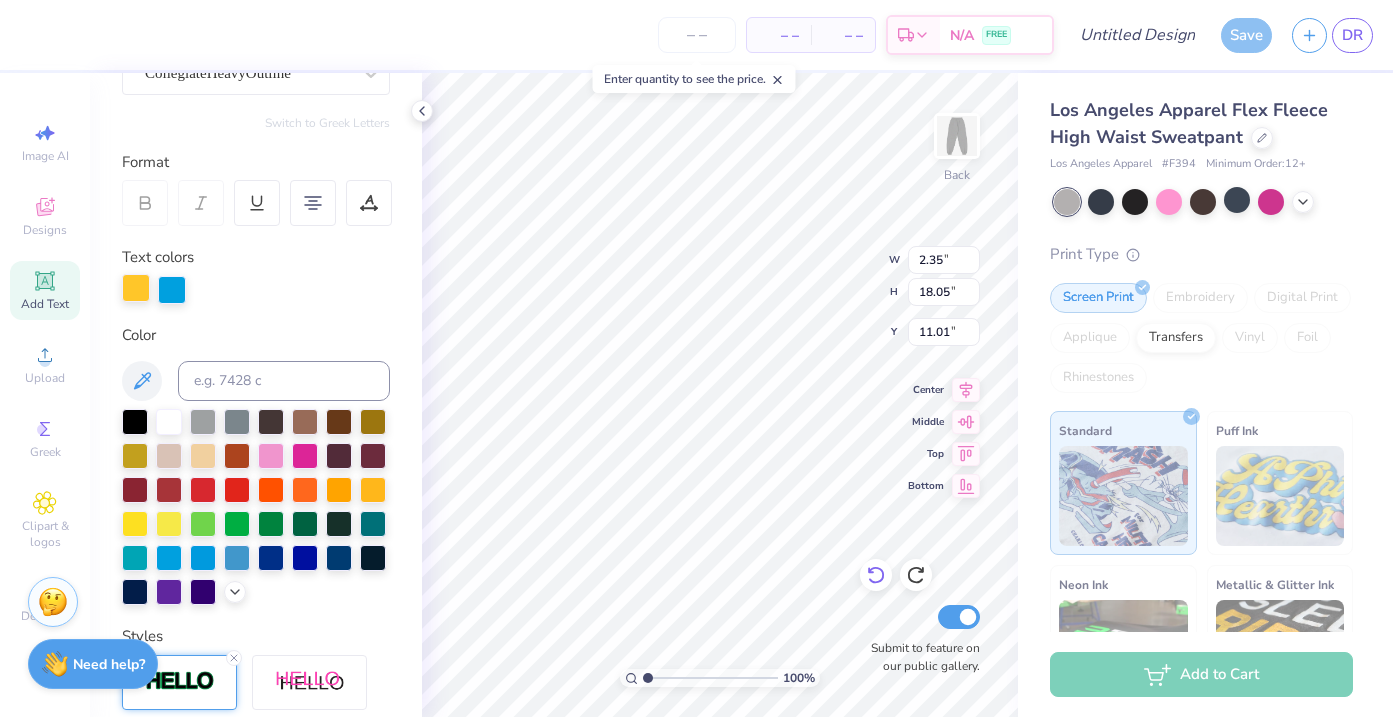 scroll, scrollTop: 208, scrollLeft: 0, axis: vertical 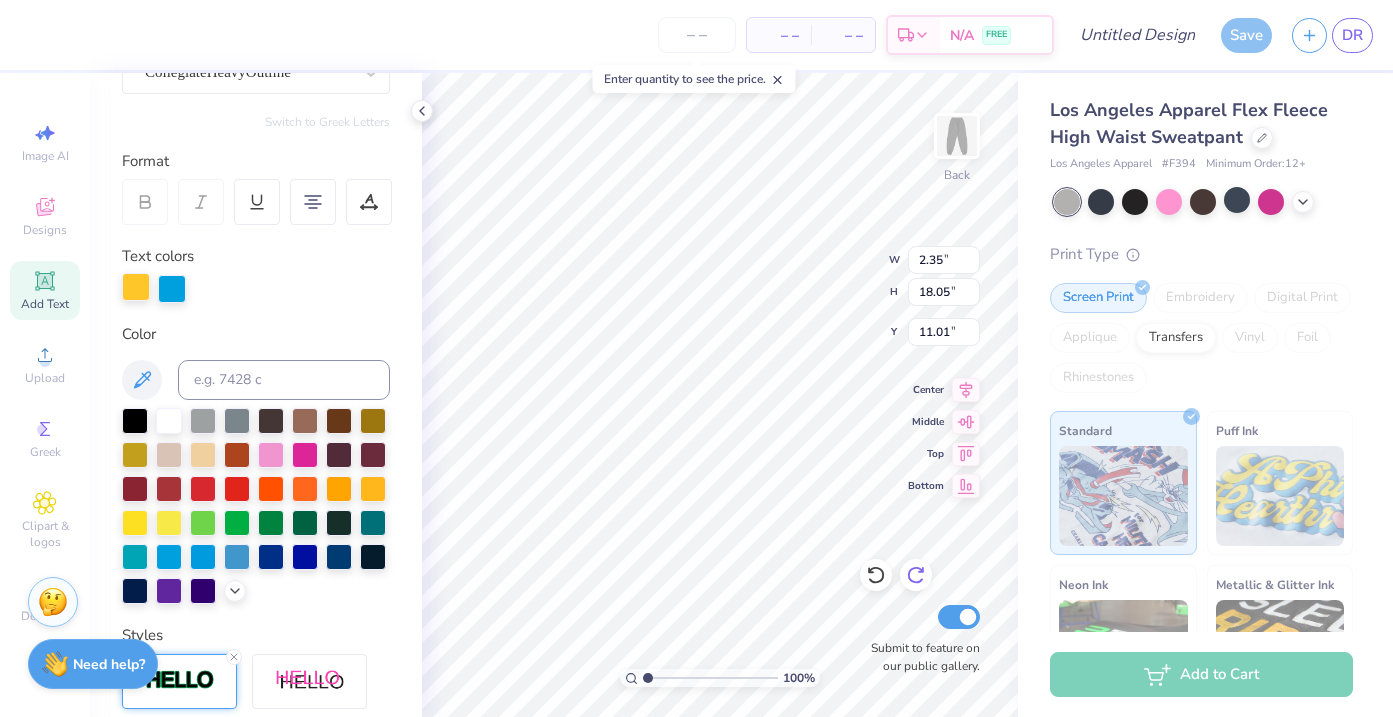 click 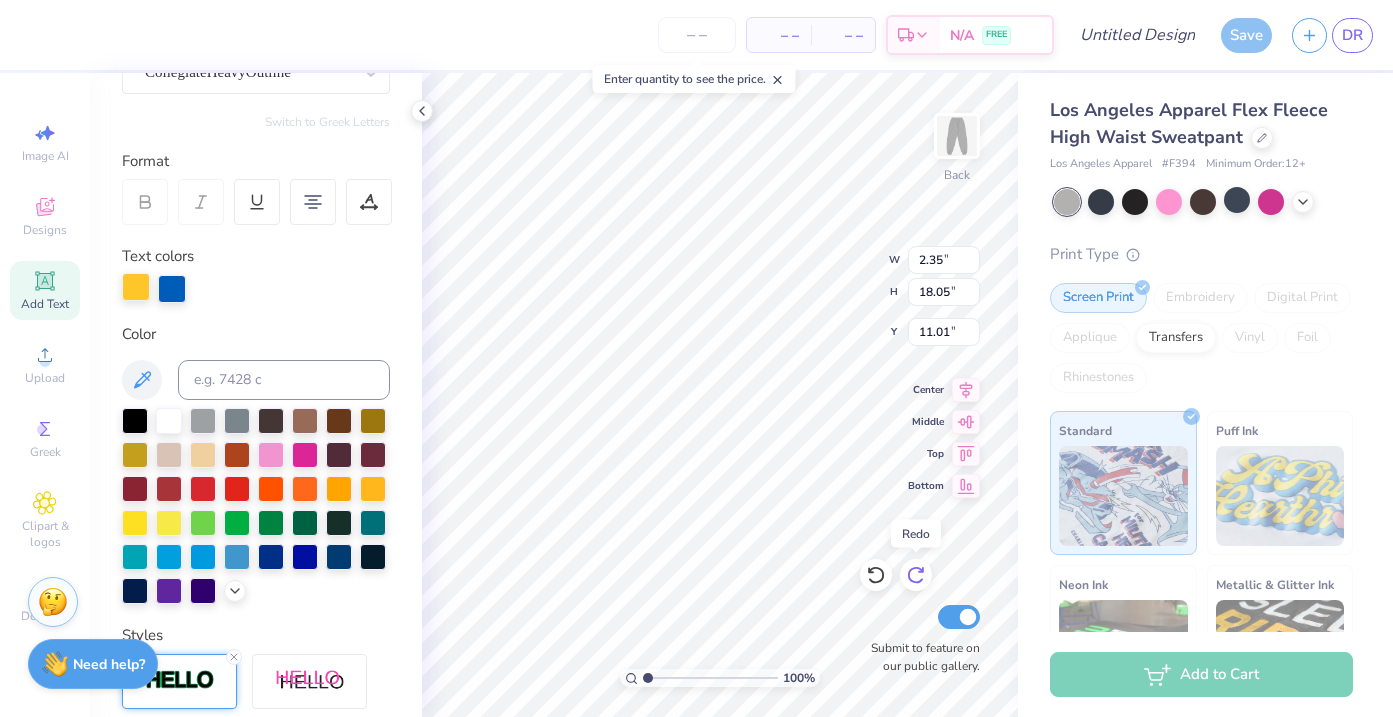 click 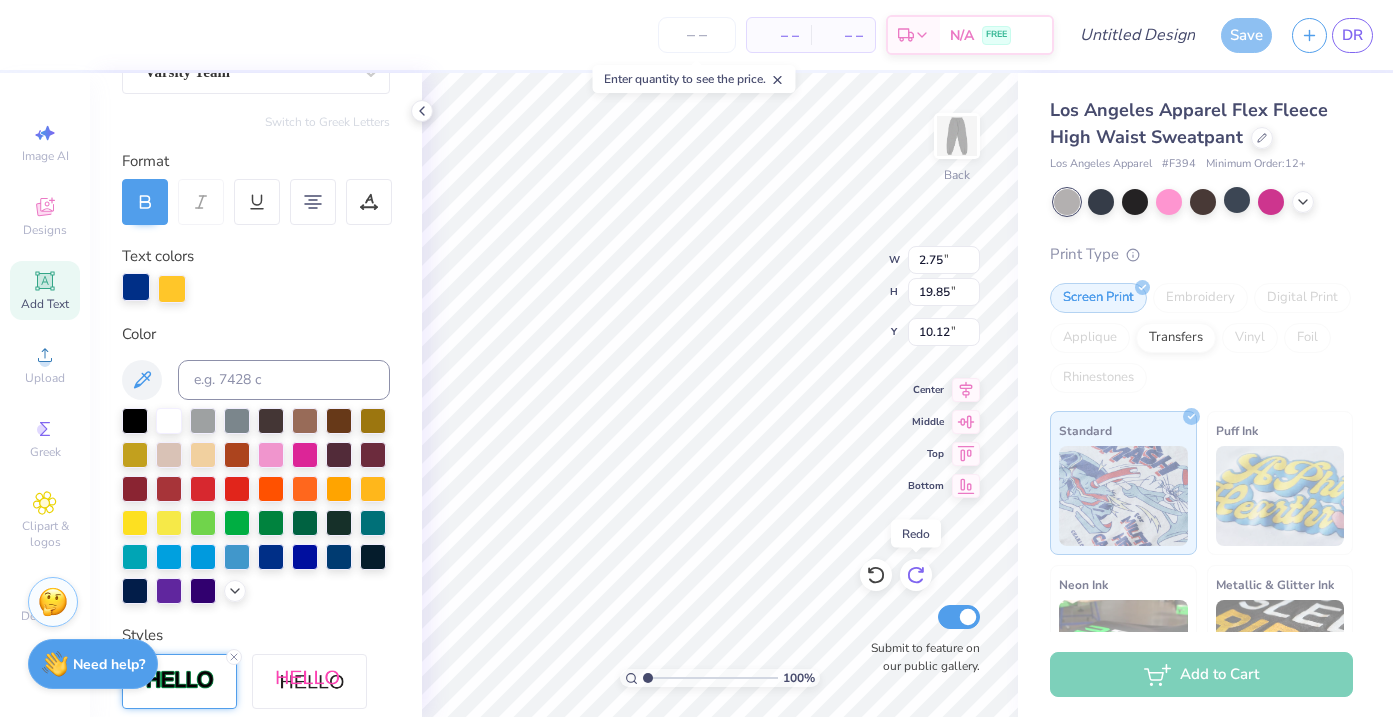 scroll, scrollTop: 207, scrollLeft: 0, axis: vertical 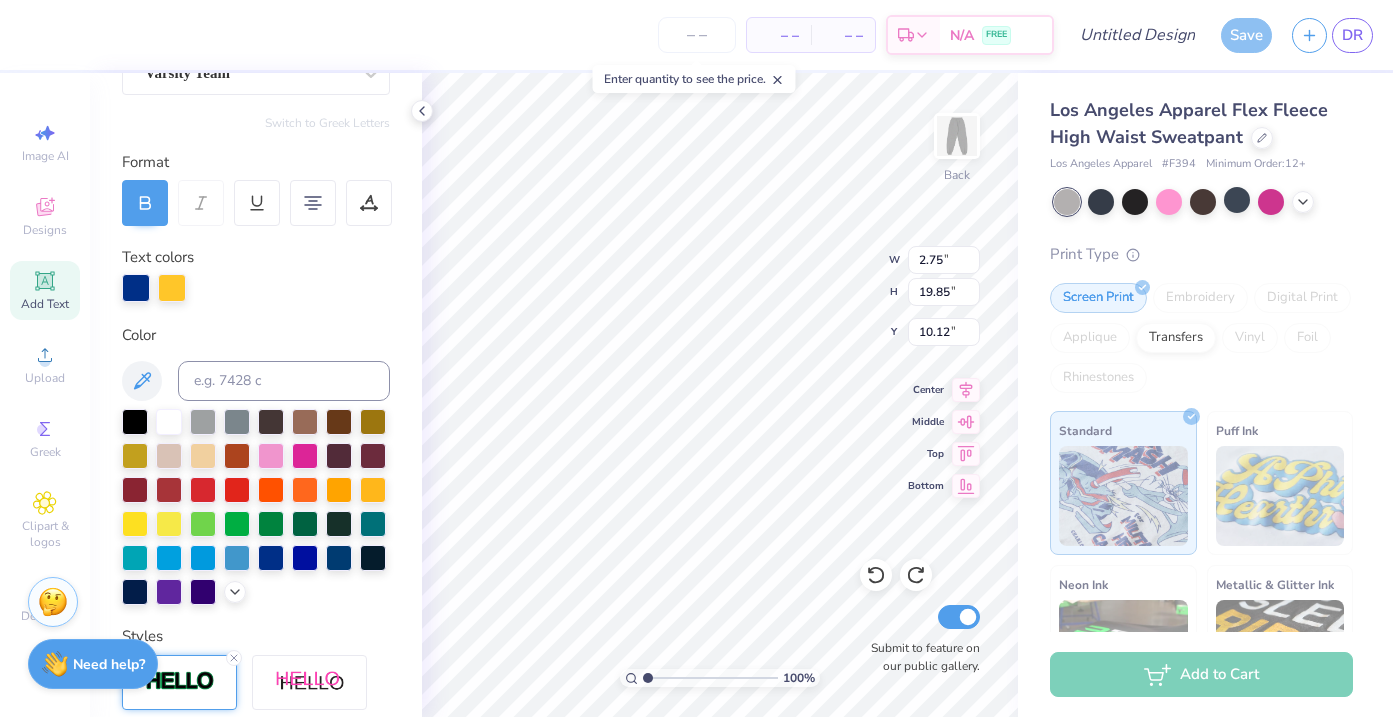 click at bounding box center (172, 288) 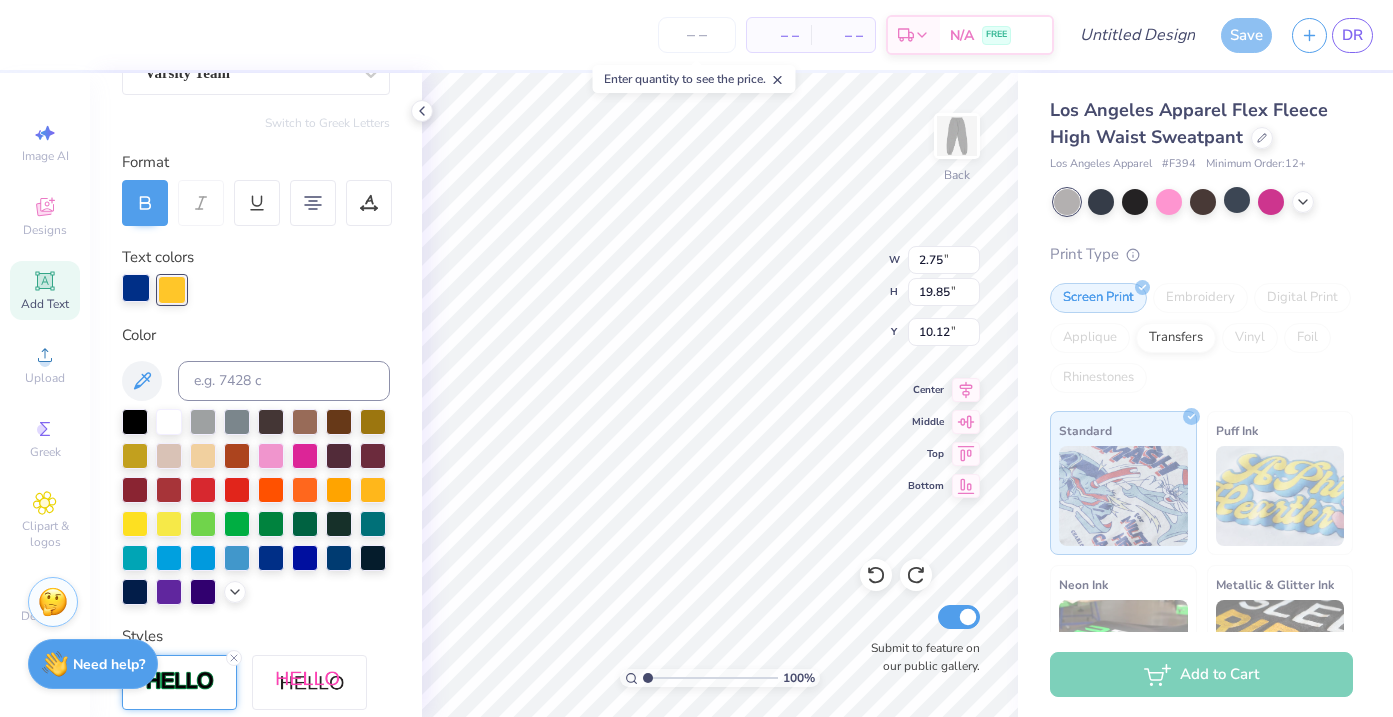 click at bounding box center (136, 288) 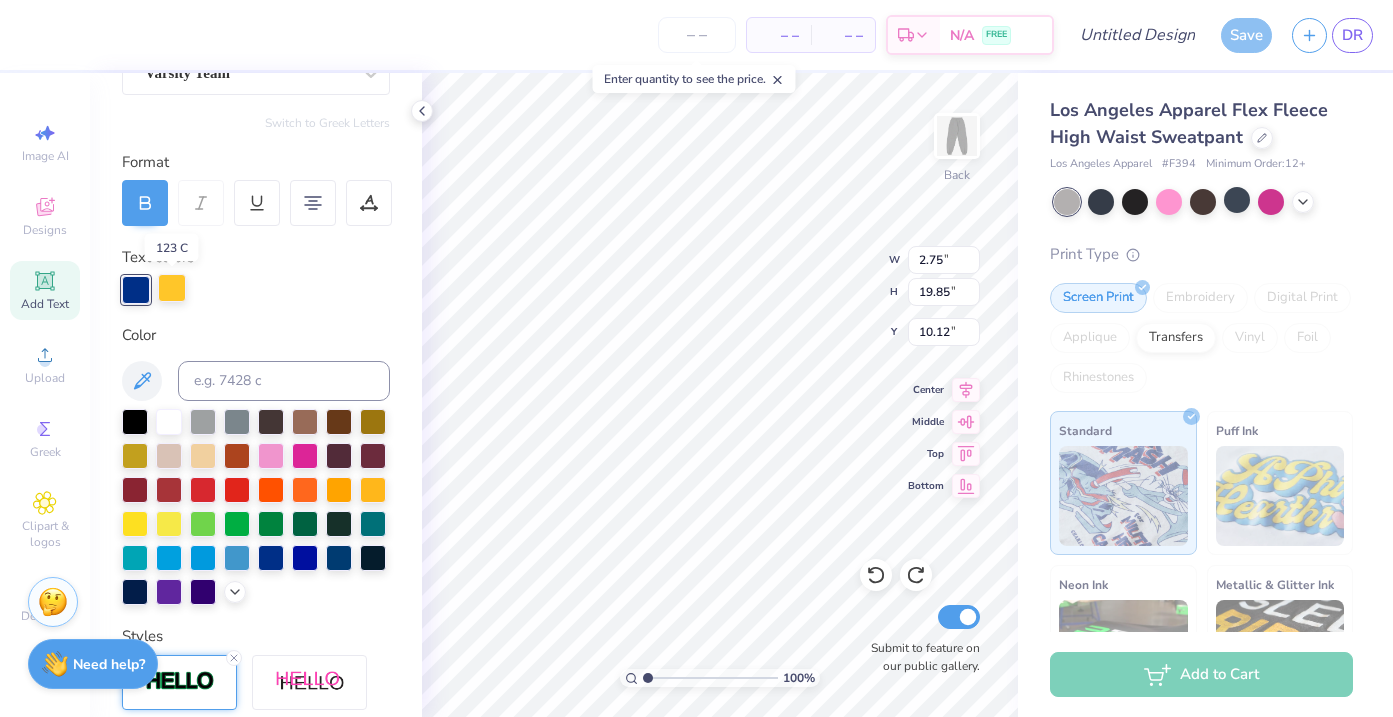 click at bounding box center (172, 288) 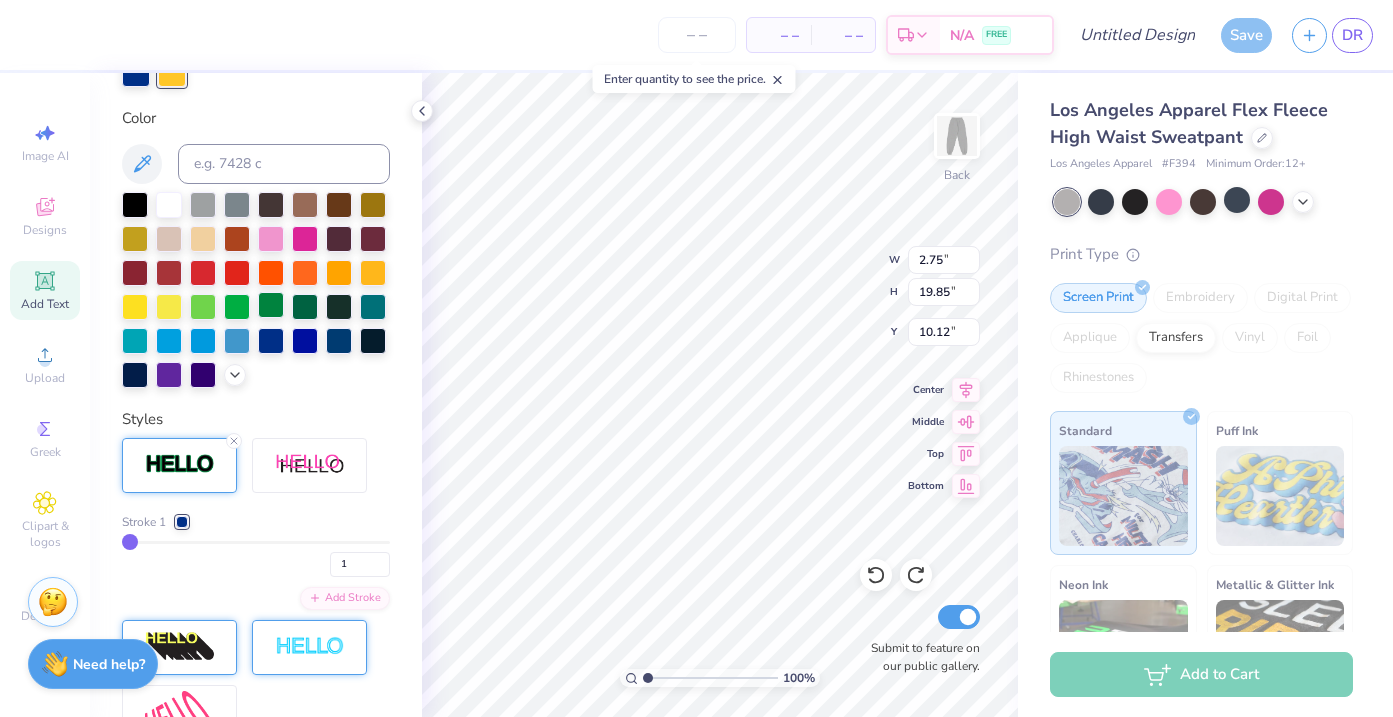 scroll, scrollTop: 431, scrollLeft: 0, axis: vertical 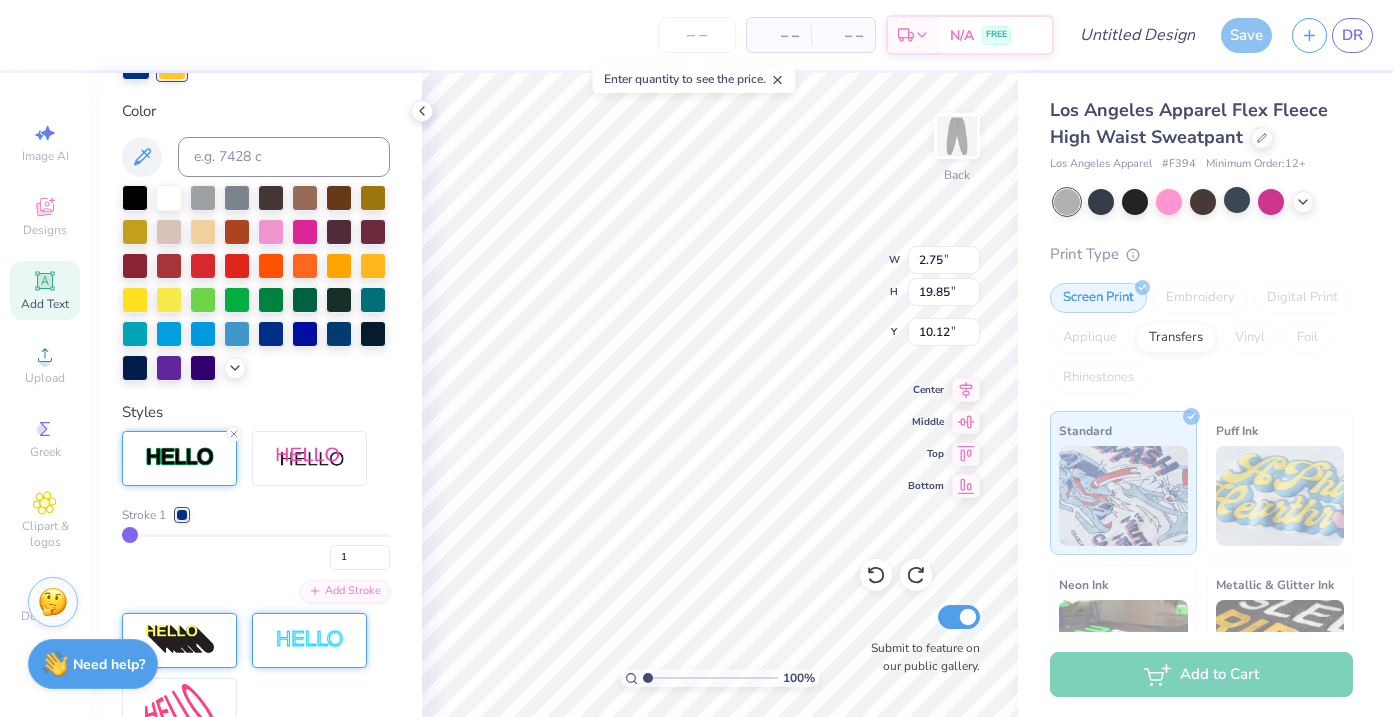 click on "Stroke 1 1" at bounding box center (256, 538) 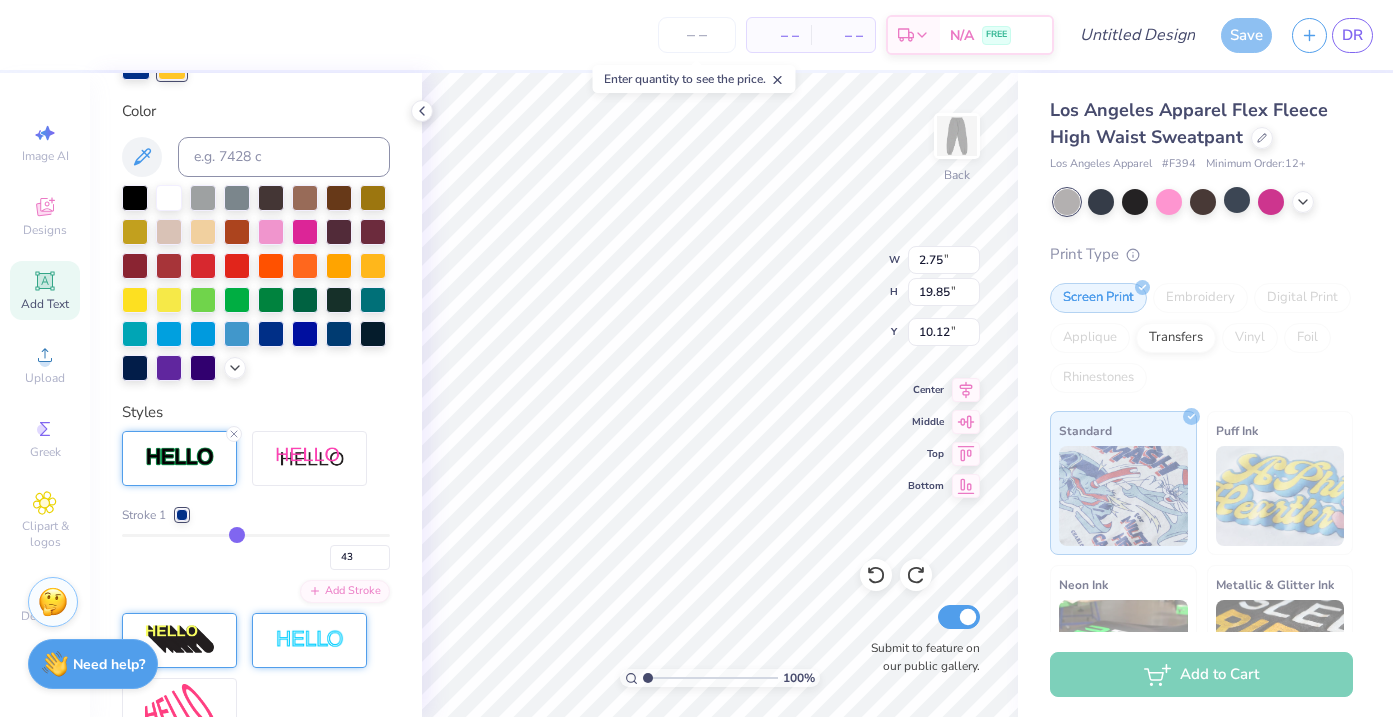 drag, startPoint x: 130, startPoint y: 534, endPoint x: 237, endPoint y: 535, distance: 107.00467 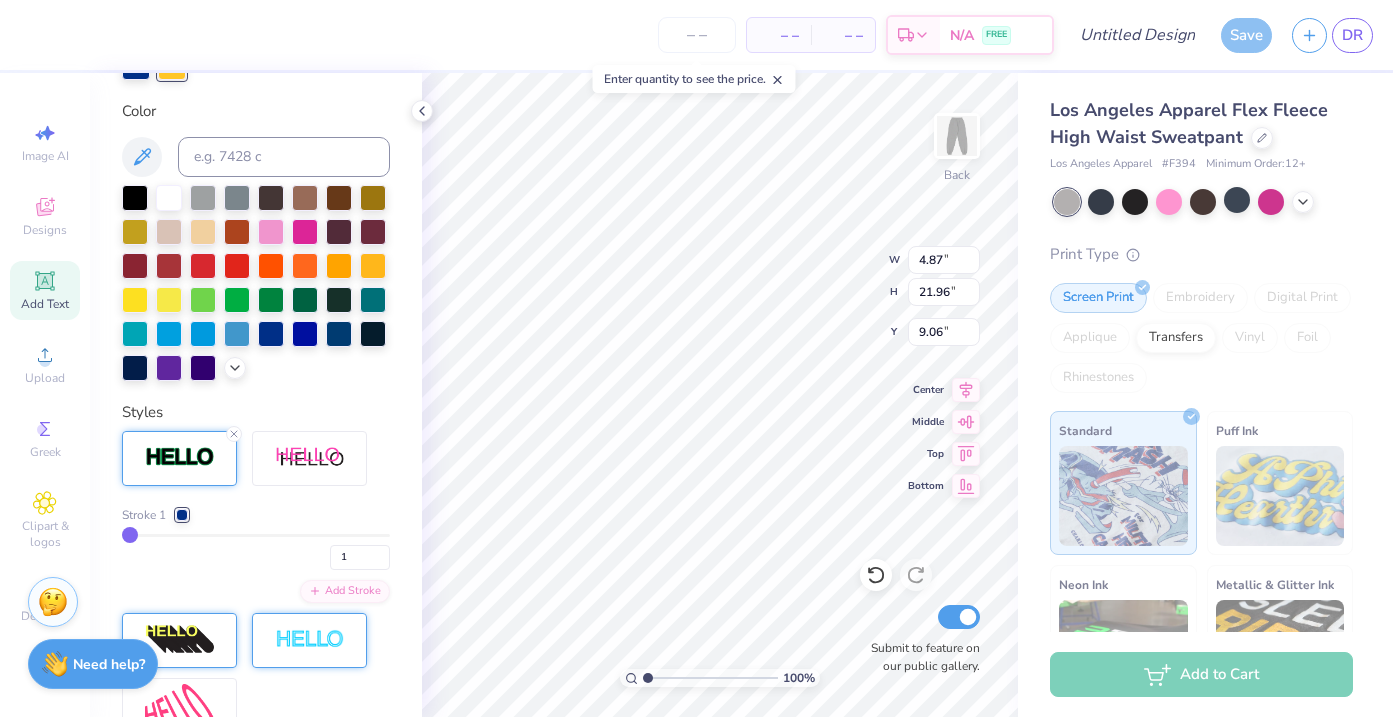 drag, startPoint x: 234, startPoint y: 535, endPoint x: 87, endPoint y: 527, distance: 147.21753 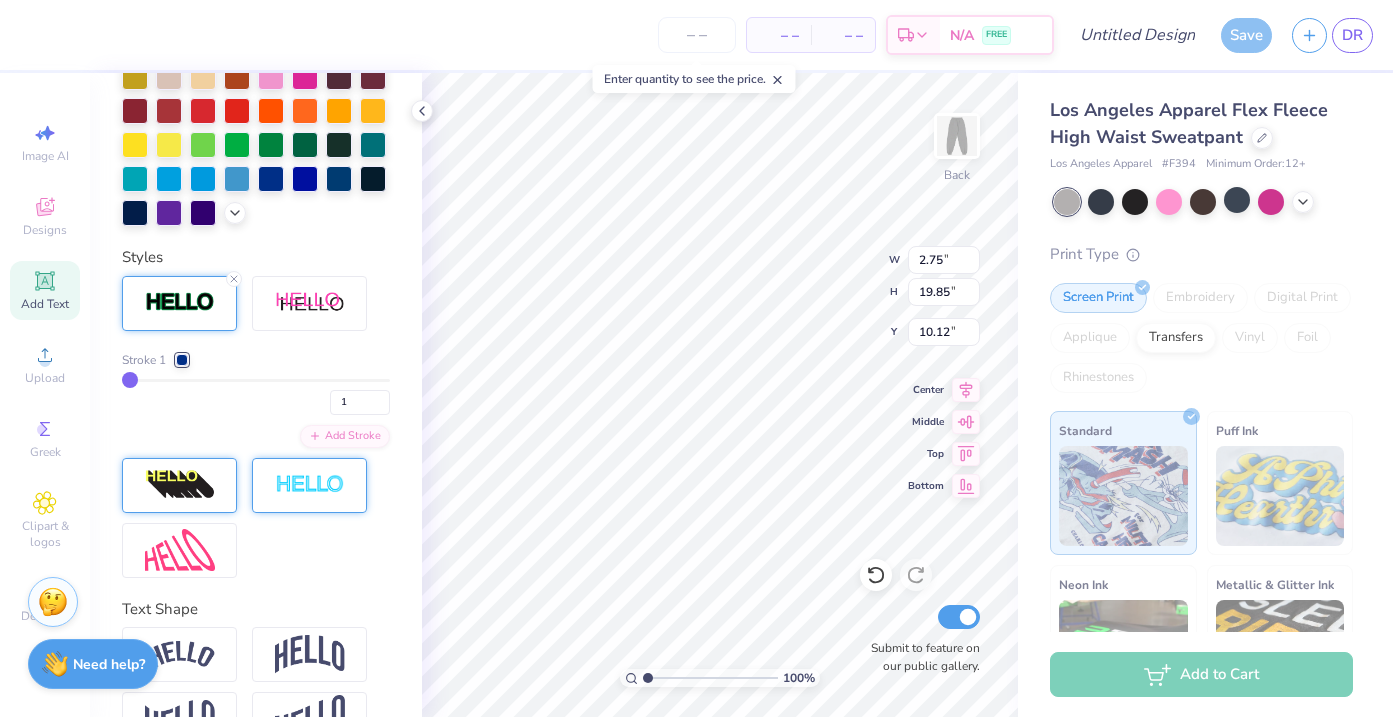 scroll, scrollTop: 640, scrollLeft: 0, axis: vertical 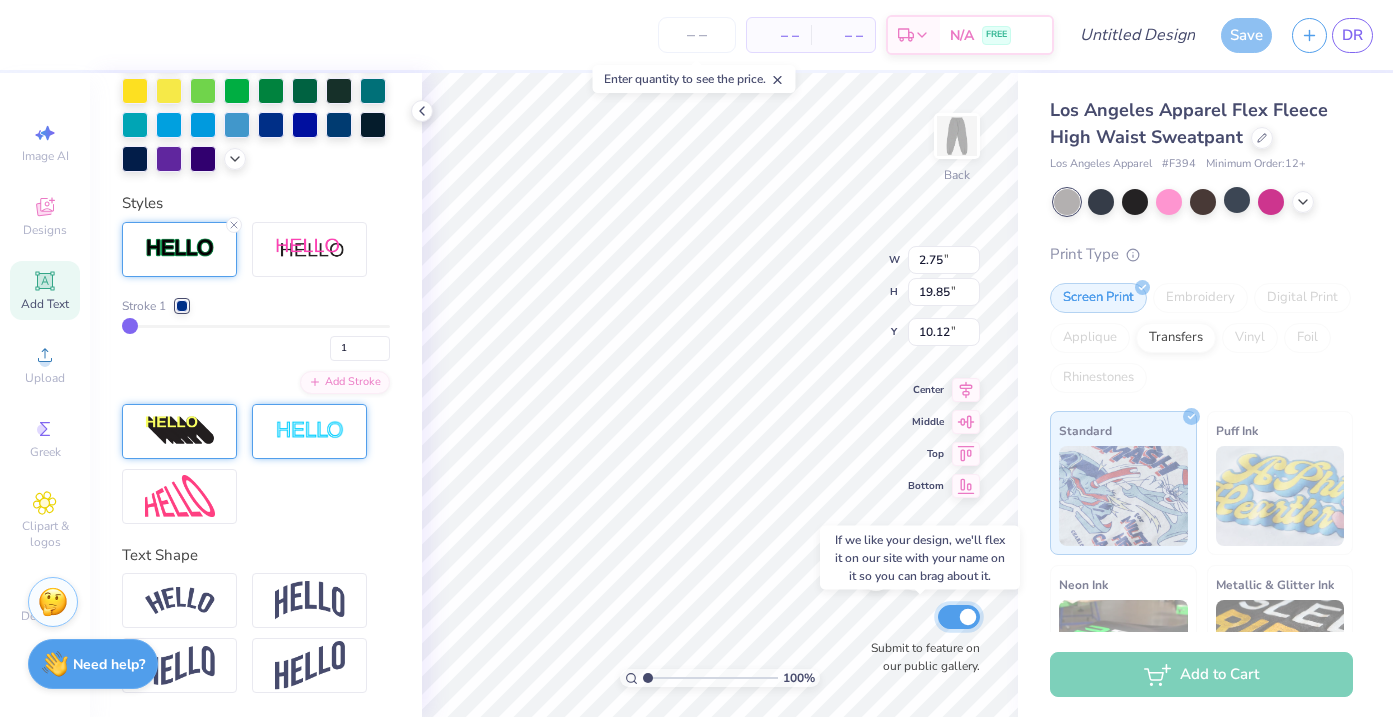 click on "Submit to feature on our public gallery." at bounding box center (959, 617) 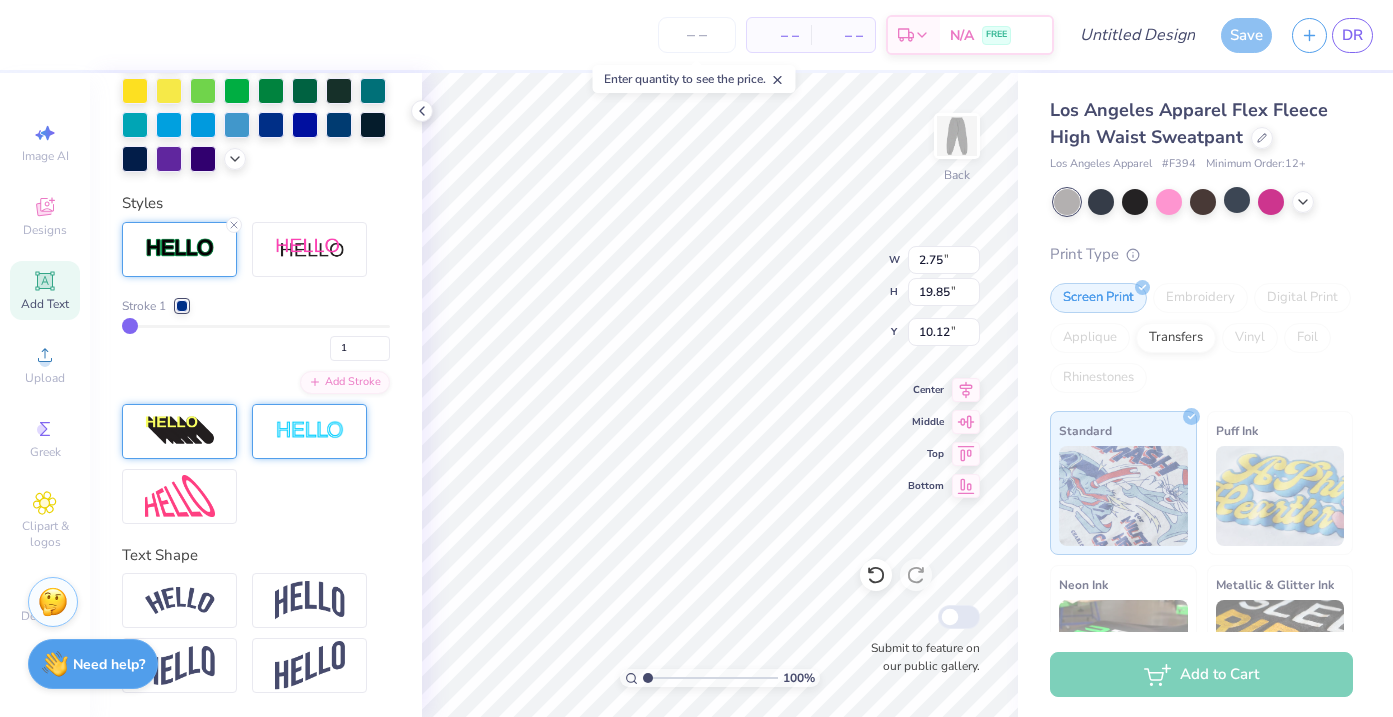 click on "Stroke 1 1  Add Stroke" at bounding box center (256, 373) 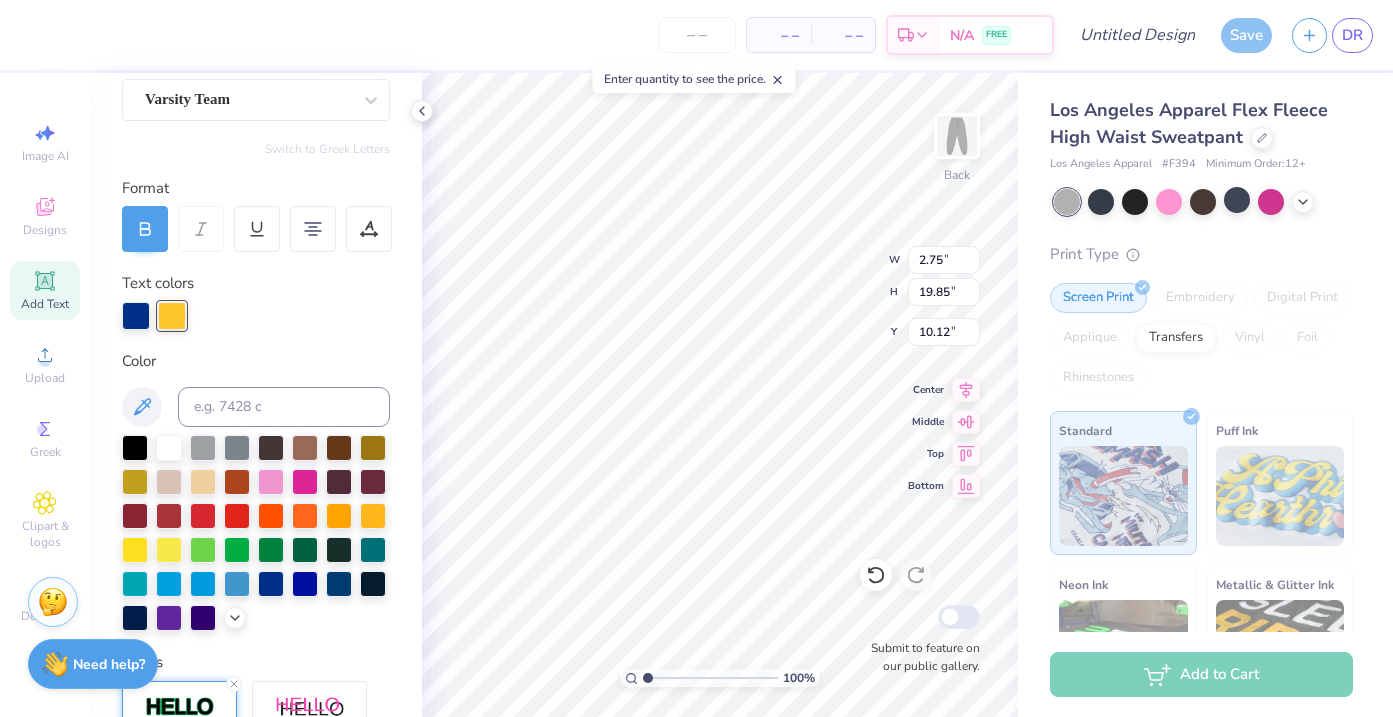 scroll, scrollTop: 121, scrollLeft: 0, axis: vertical 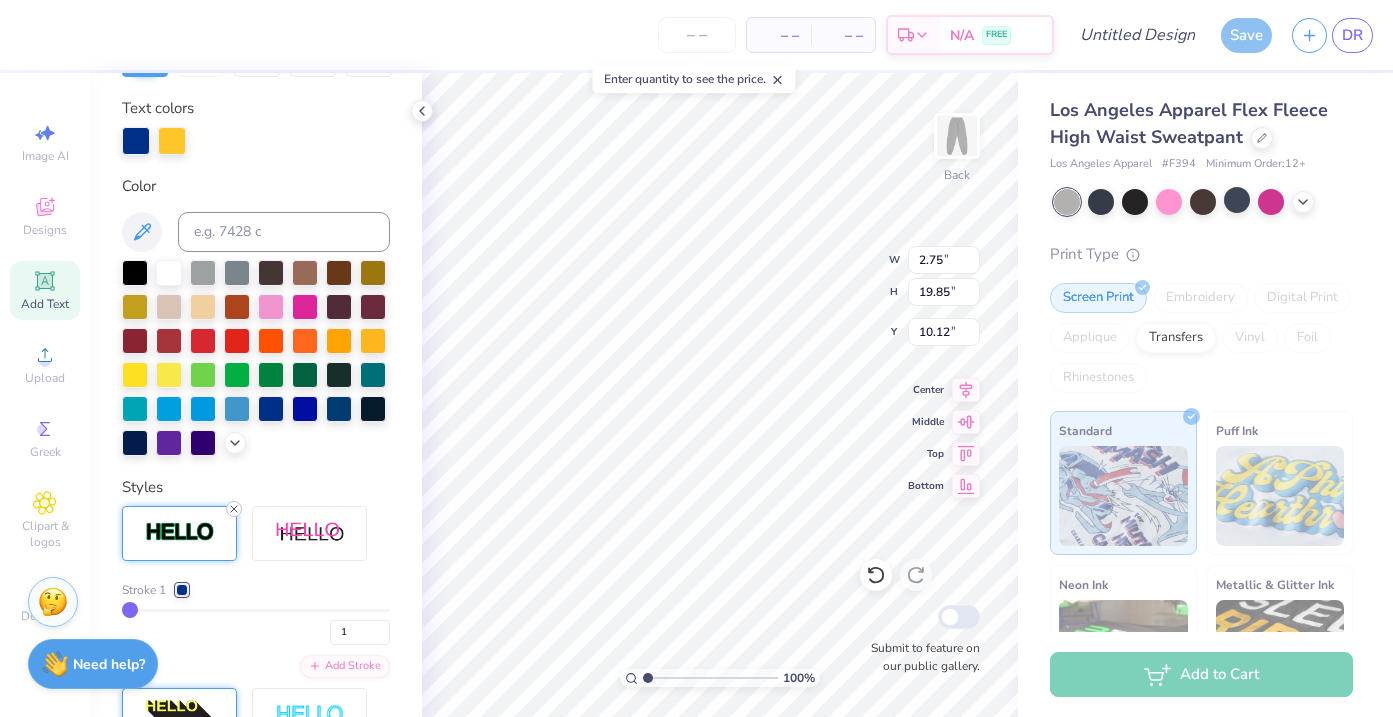 click 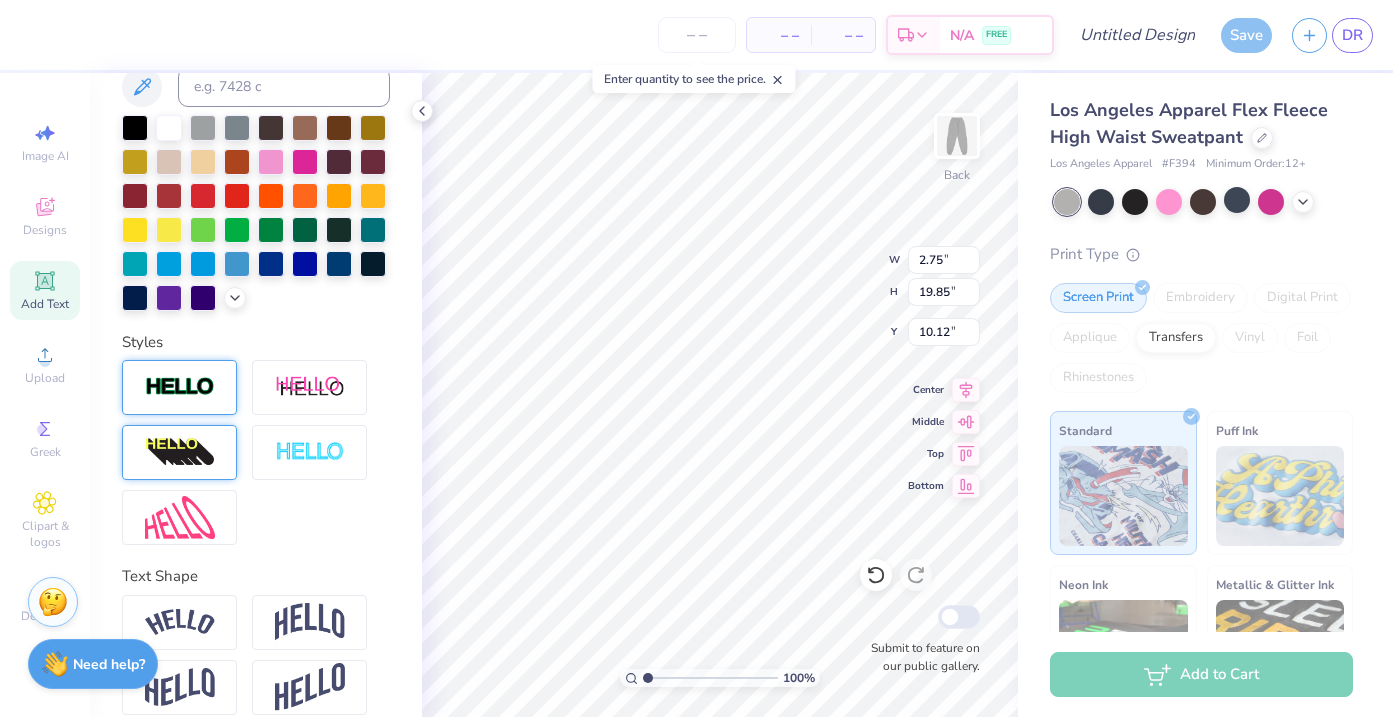 scroll, scrollTop: 445, scrollLeft: 0, axis: vertical 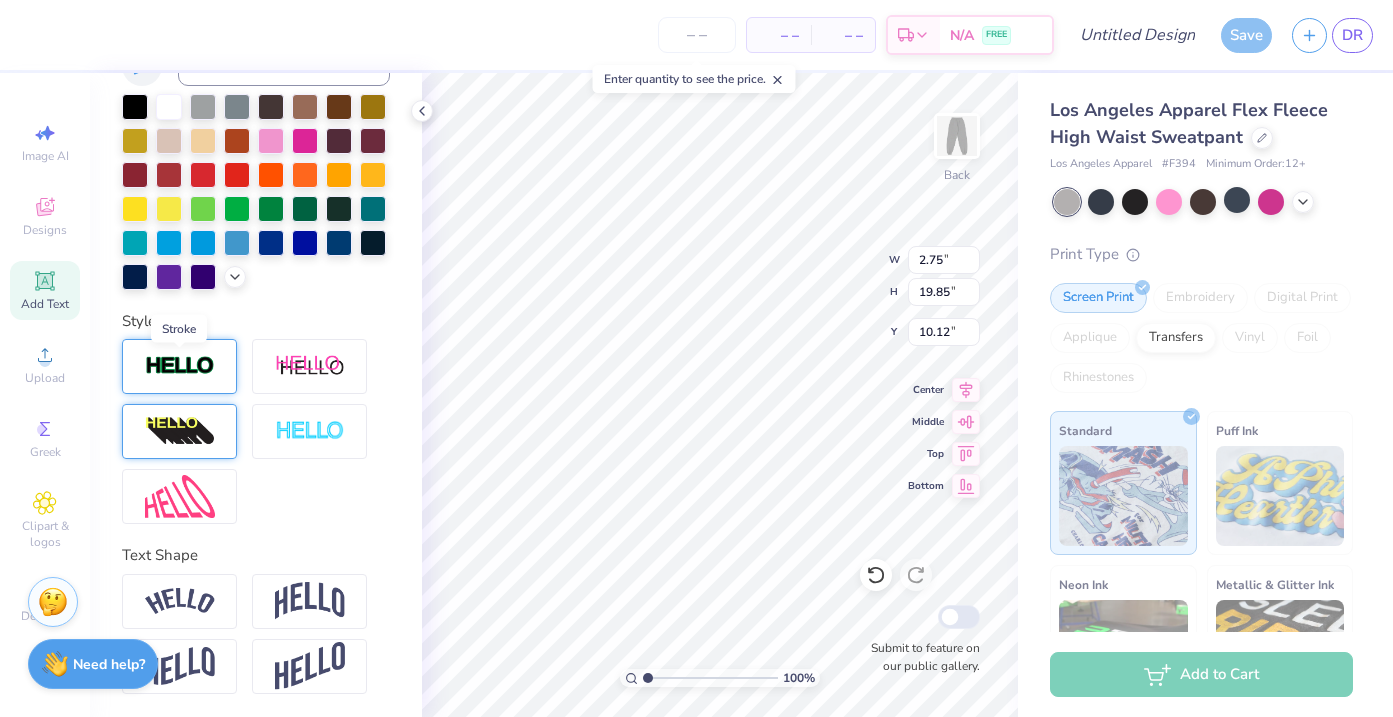 click at bounding box center (180, 366) 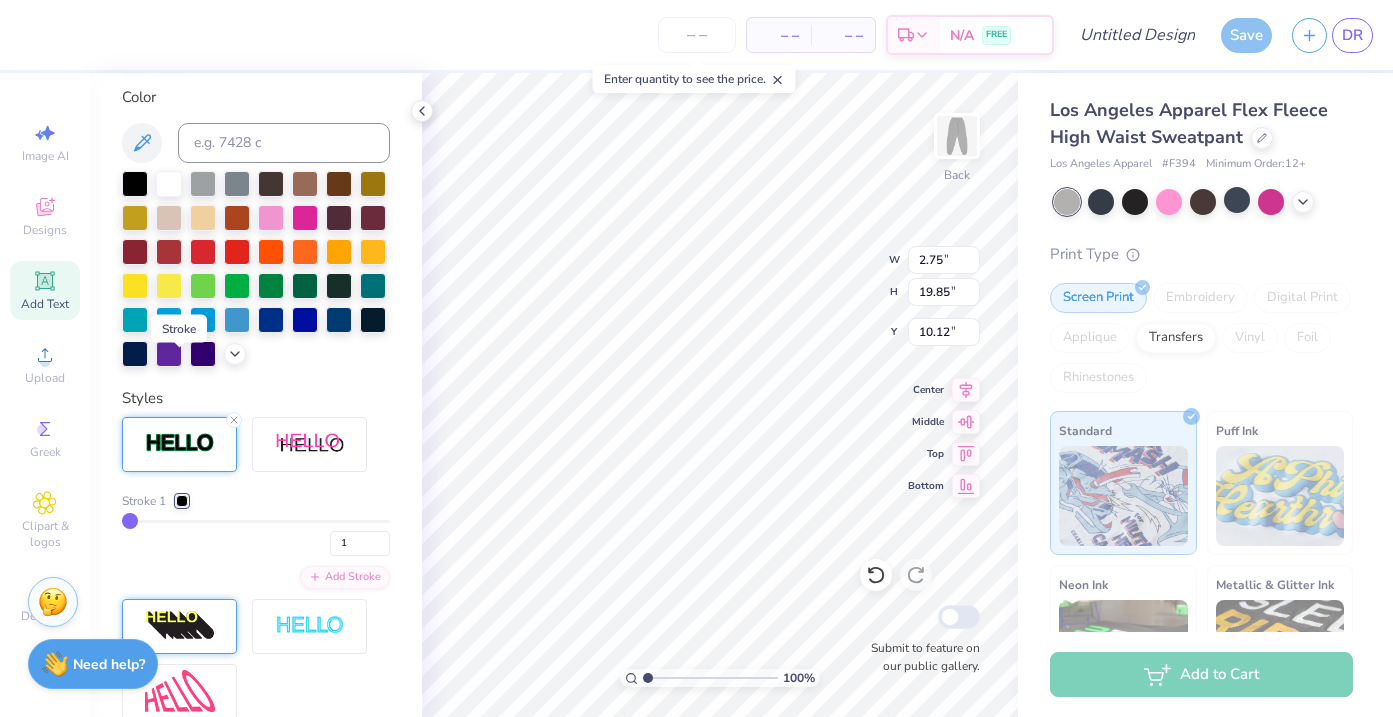 scroll, scrollTop: 523, scrollLeft: 0, axis: vertical 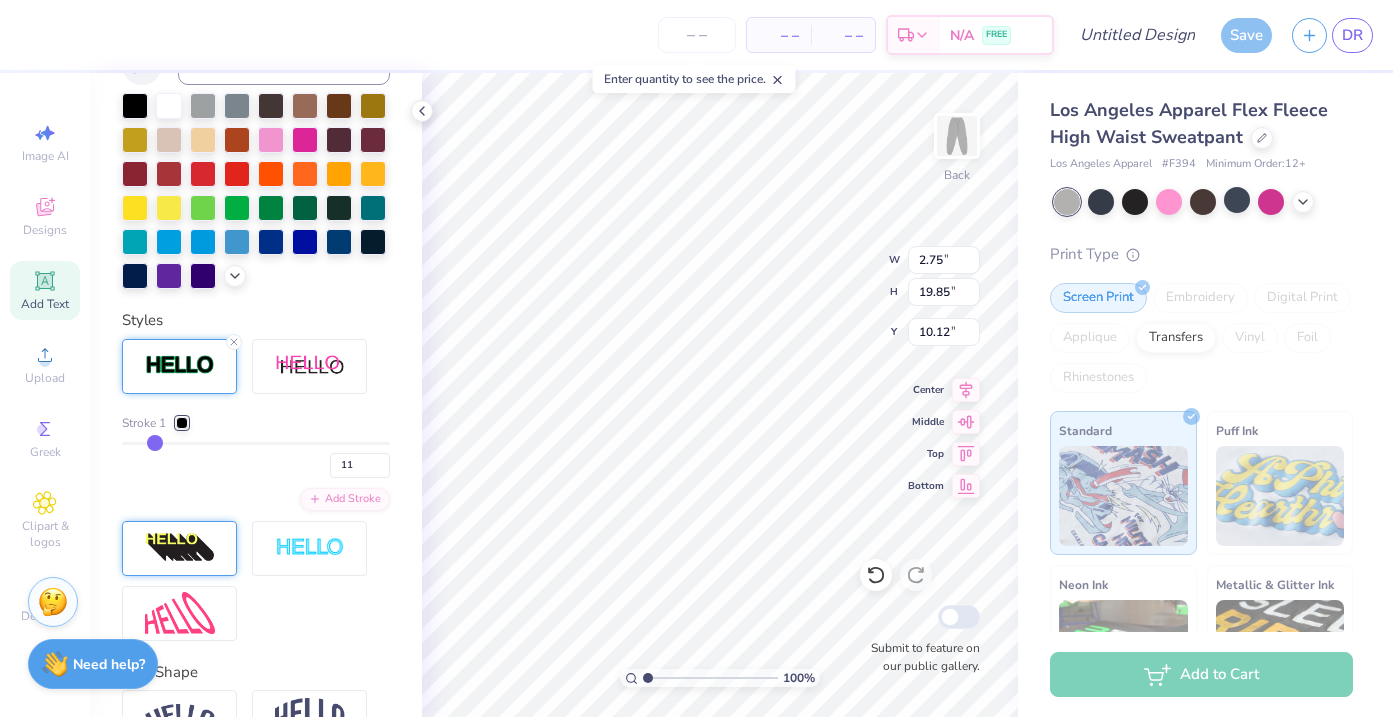 drag, startPoint x: 137, startPoint y: 441, endPoint x: 113, endPoint y: 436, distance: 24.5153 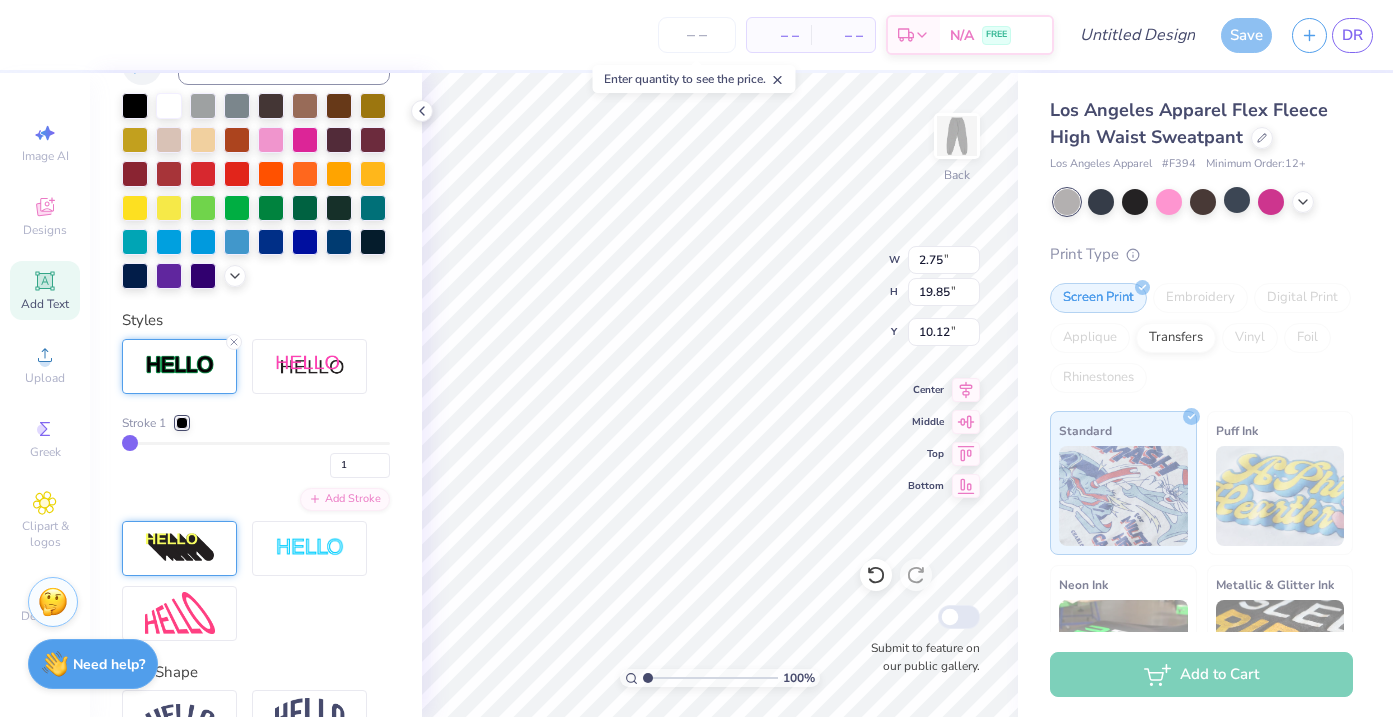 drag, startPoint x: 153, startPoint y: 444, endPoint x: 111, endPoint y: 438, distance: 42.426407 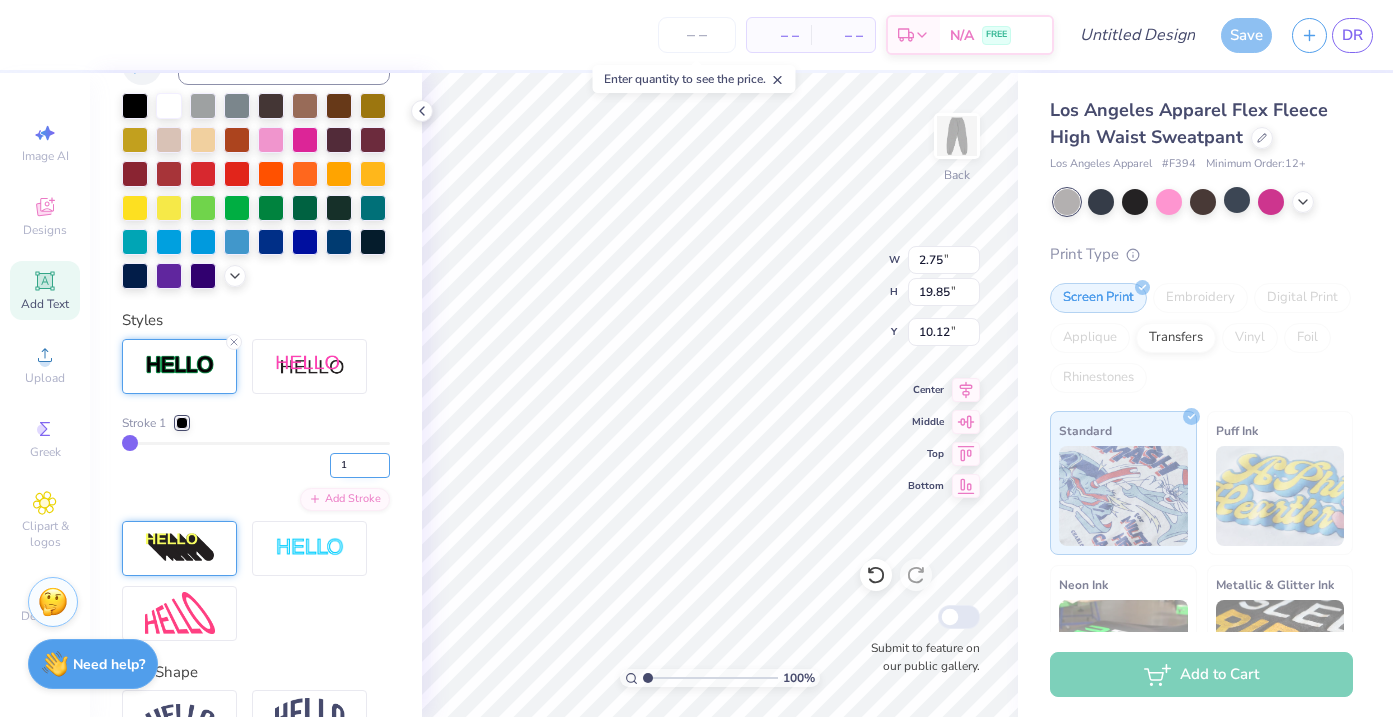 click on "1" at bounding box center (360, 465) 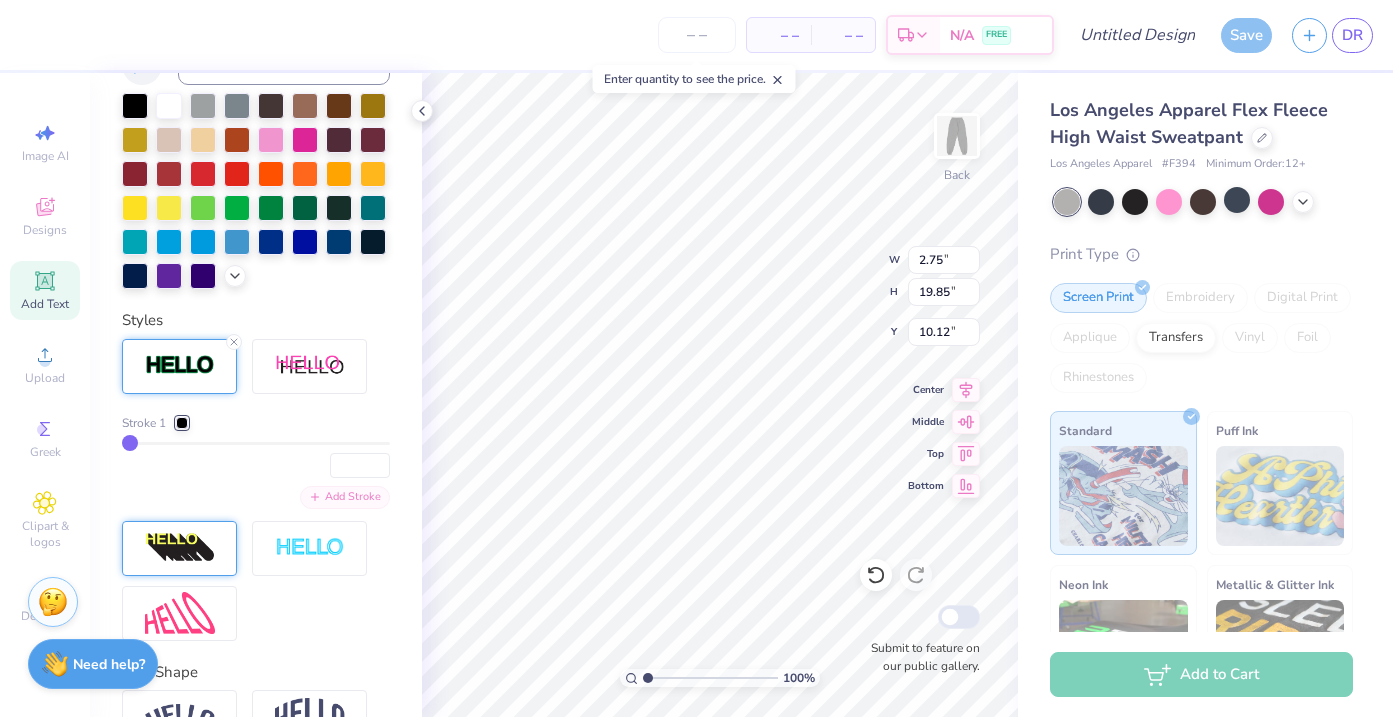 click on "Add Stroke" at bounding box center [345, 497] 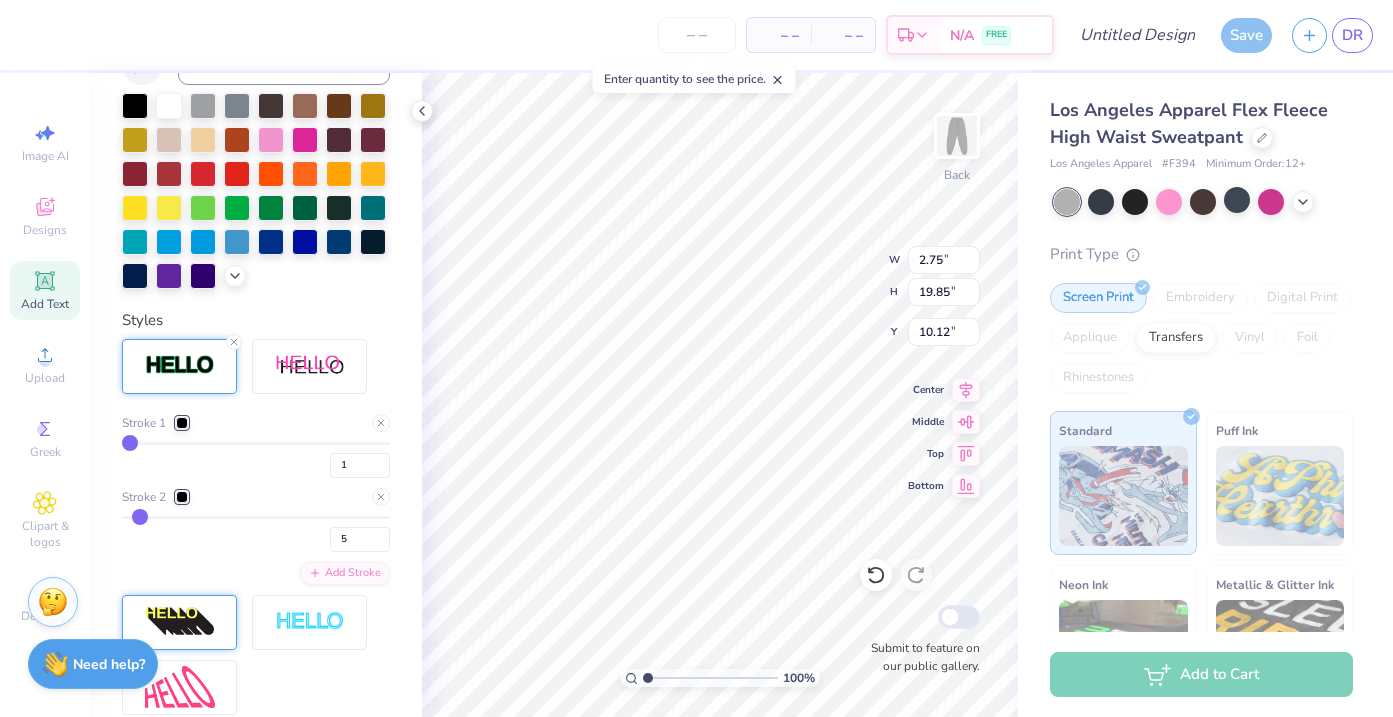 click at bounding box center [256, 517] 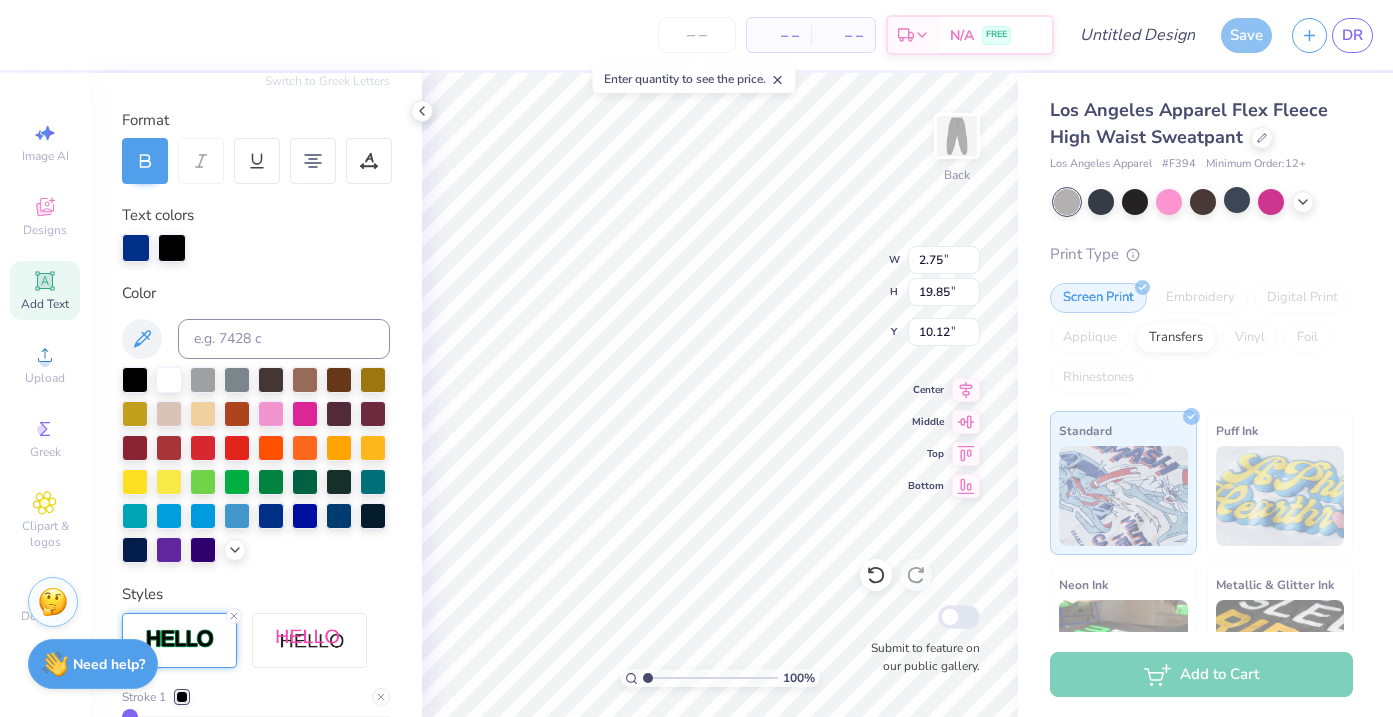 scroll, scrollTop: 240, scrollLeft: 0, axis: vertical 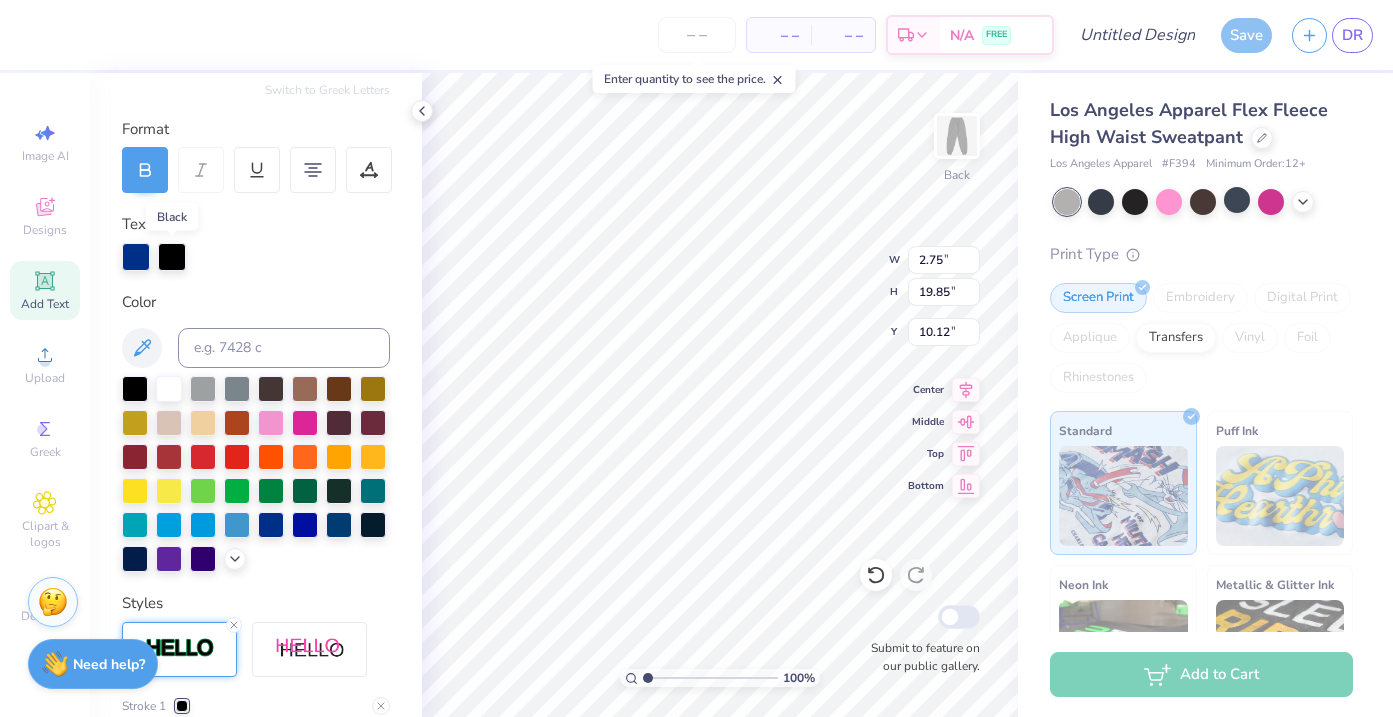 click at bounding box center [172, 257] 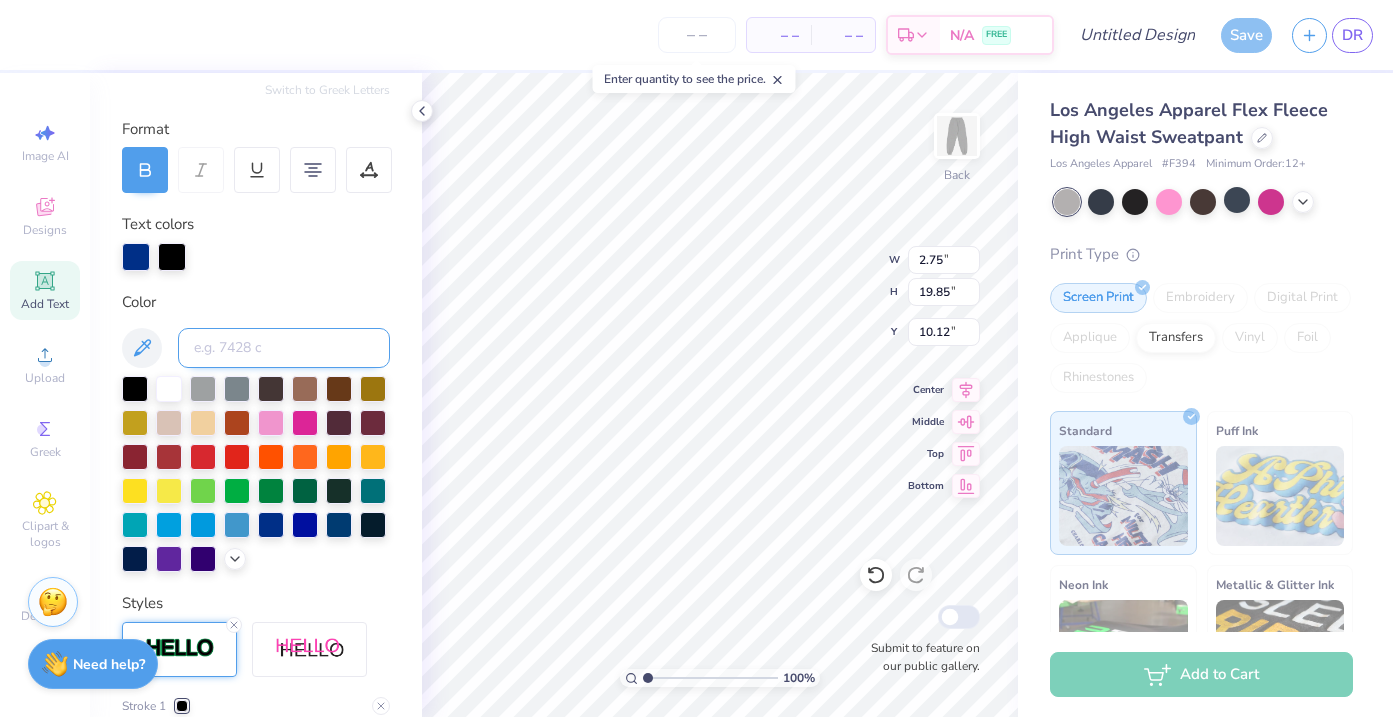 click at bounding box center [284, 348] 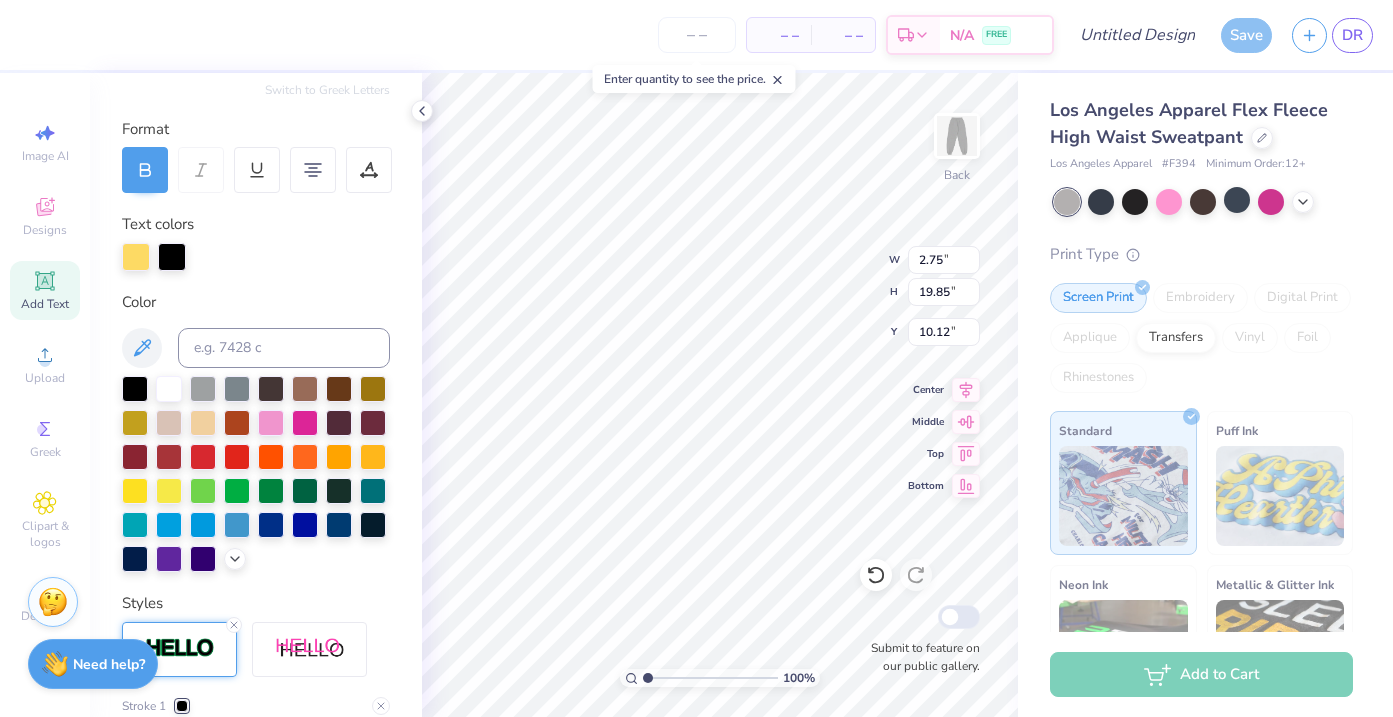 scroll, scrollTop: 1, scrollLeft: 0, axis: vertical 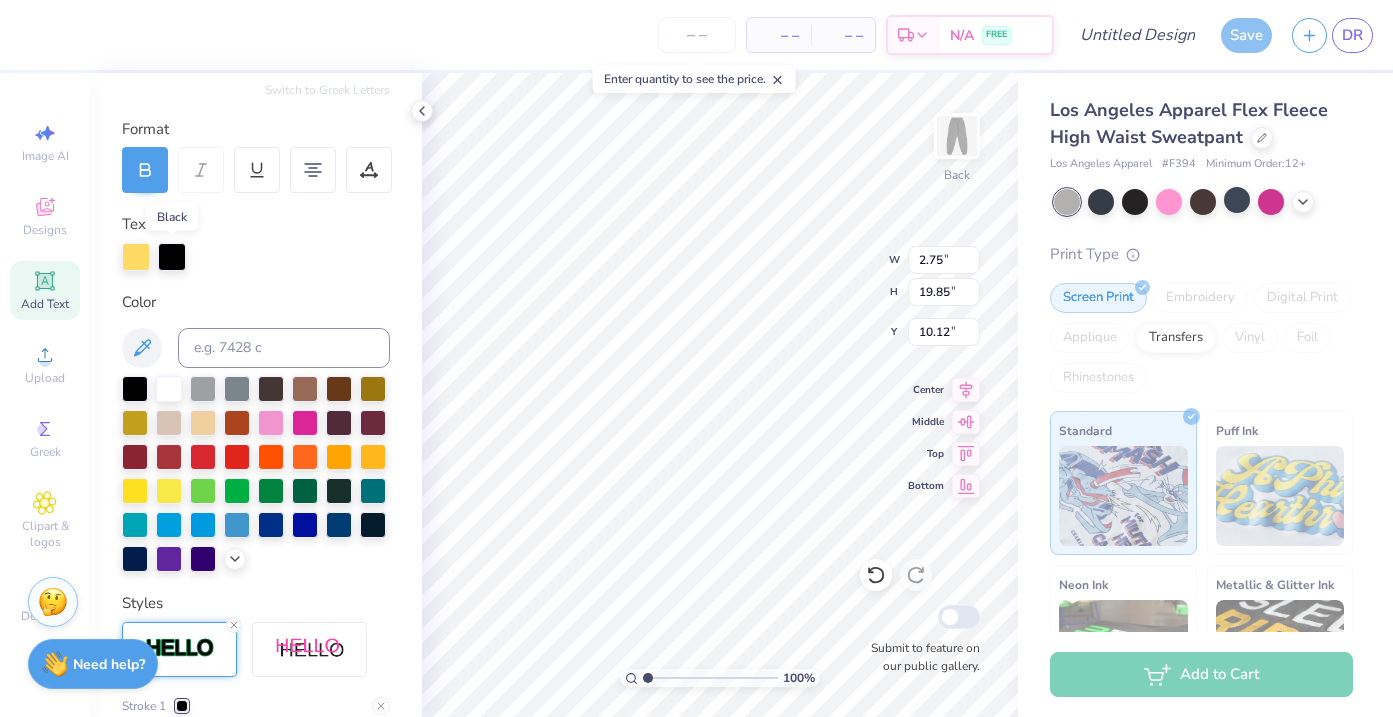 click at bounding box center [172, 257] 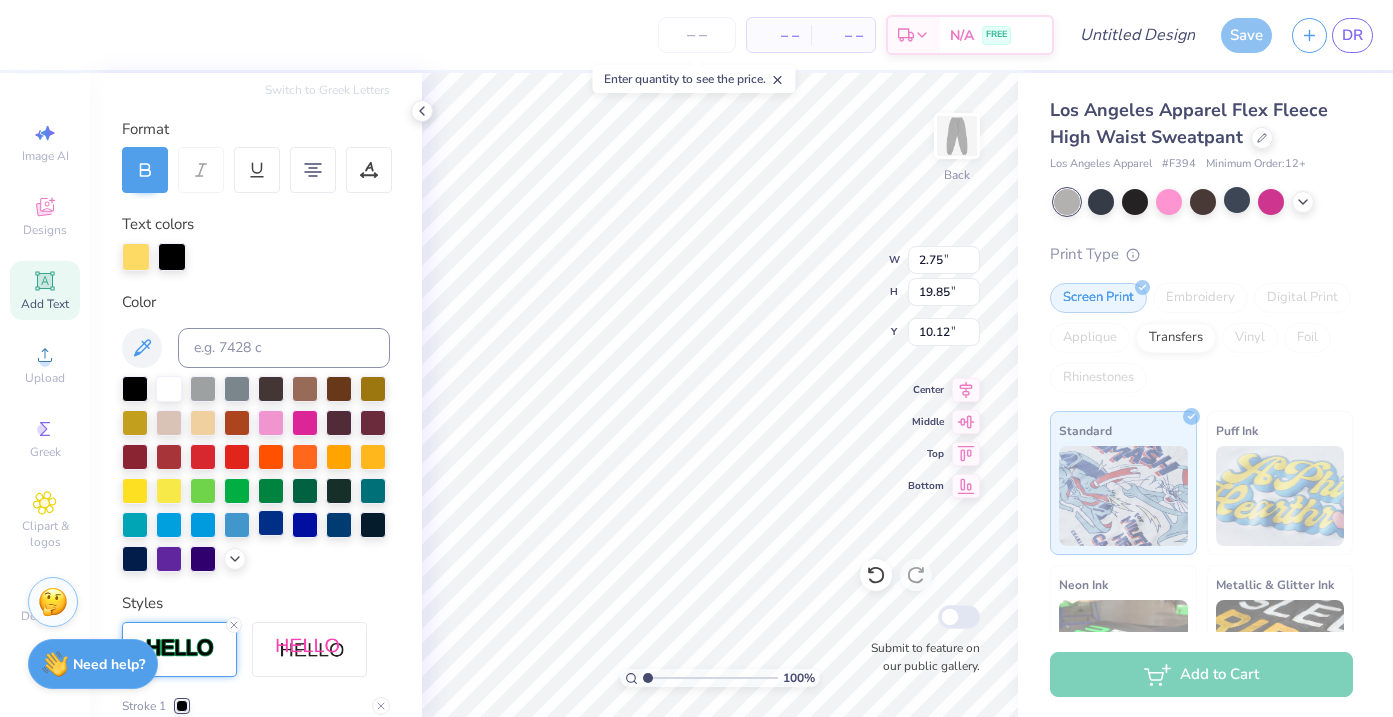 click at bounding box center (271, 523) 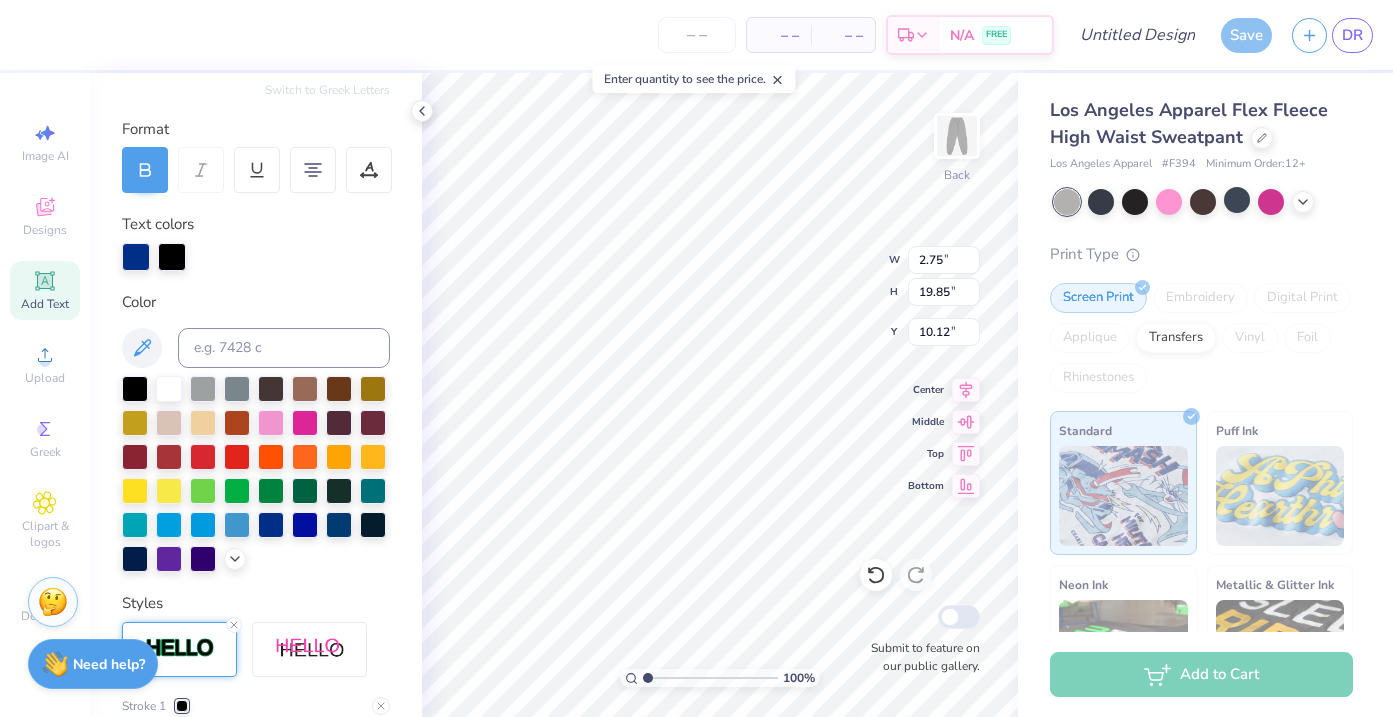 click at bounding box center (172, 257) 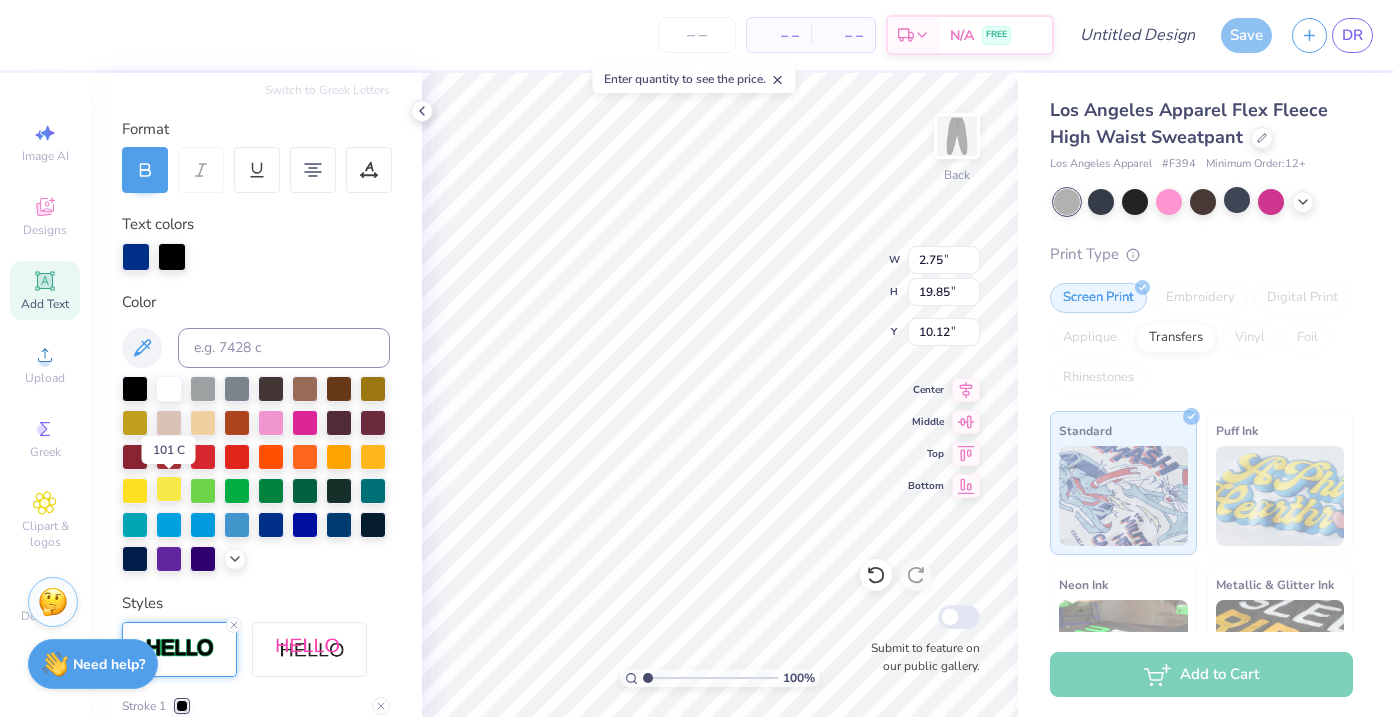 click at bounding box center [169, 489] 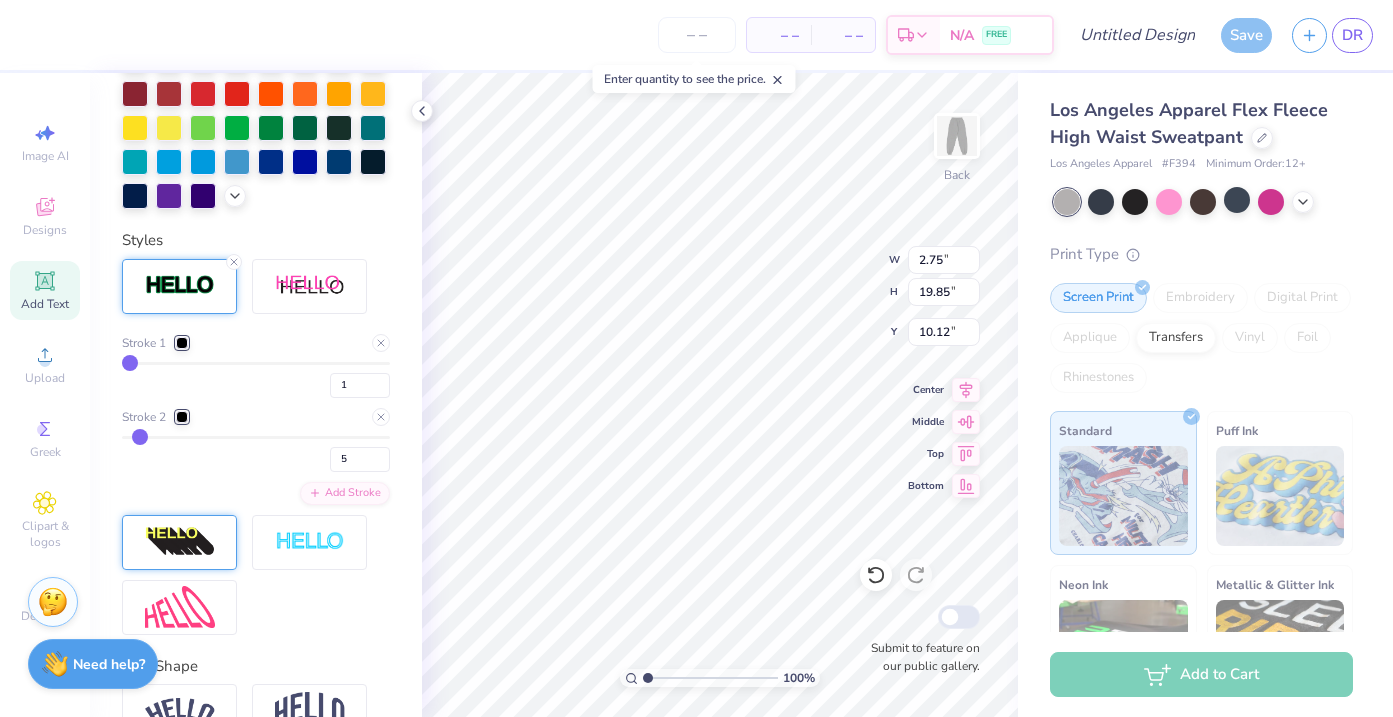 scroll, scrollTop: 610, scrollLeft: 0, axis: vertical 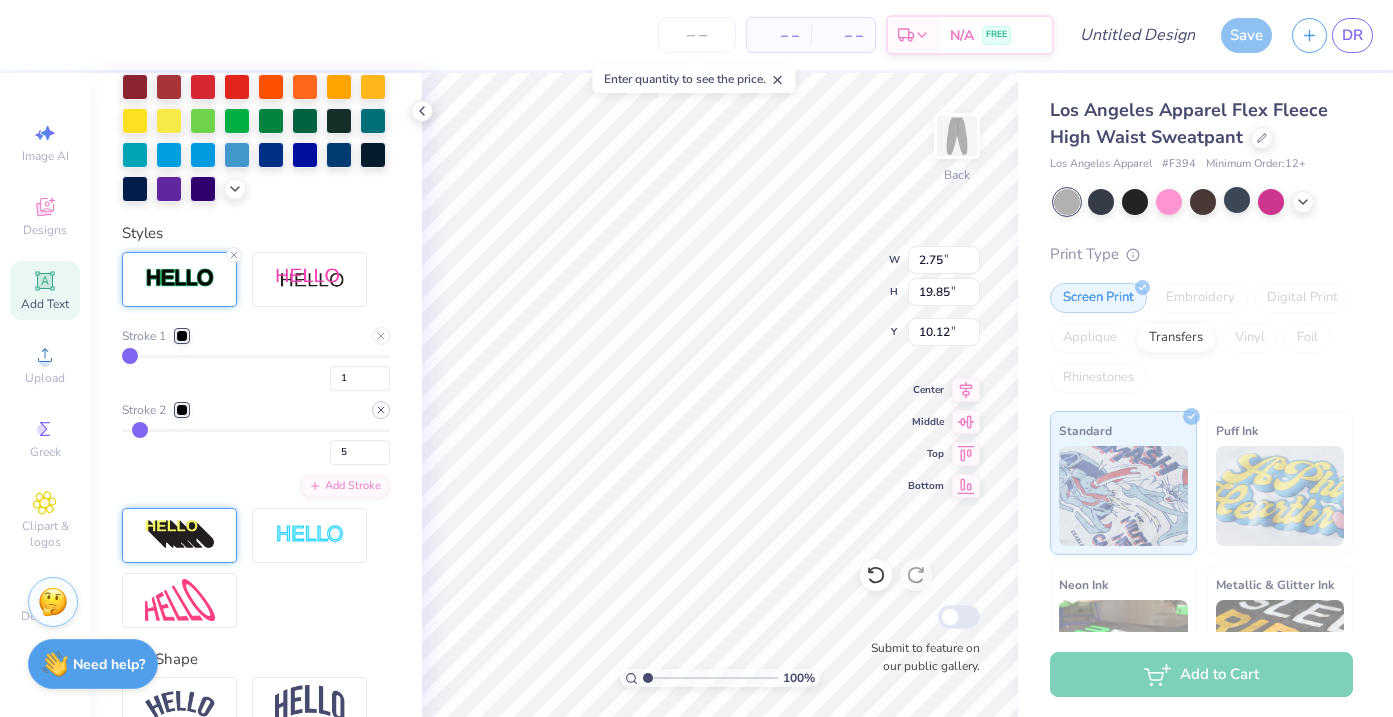 click 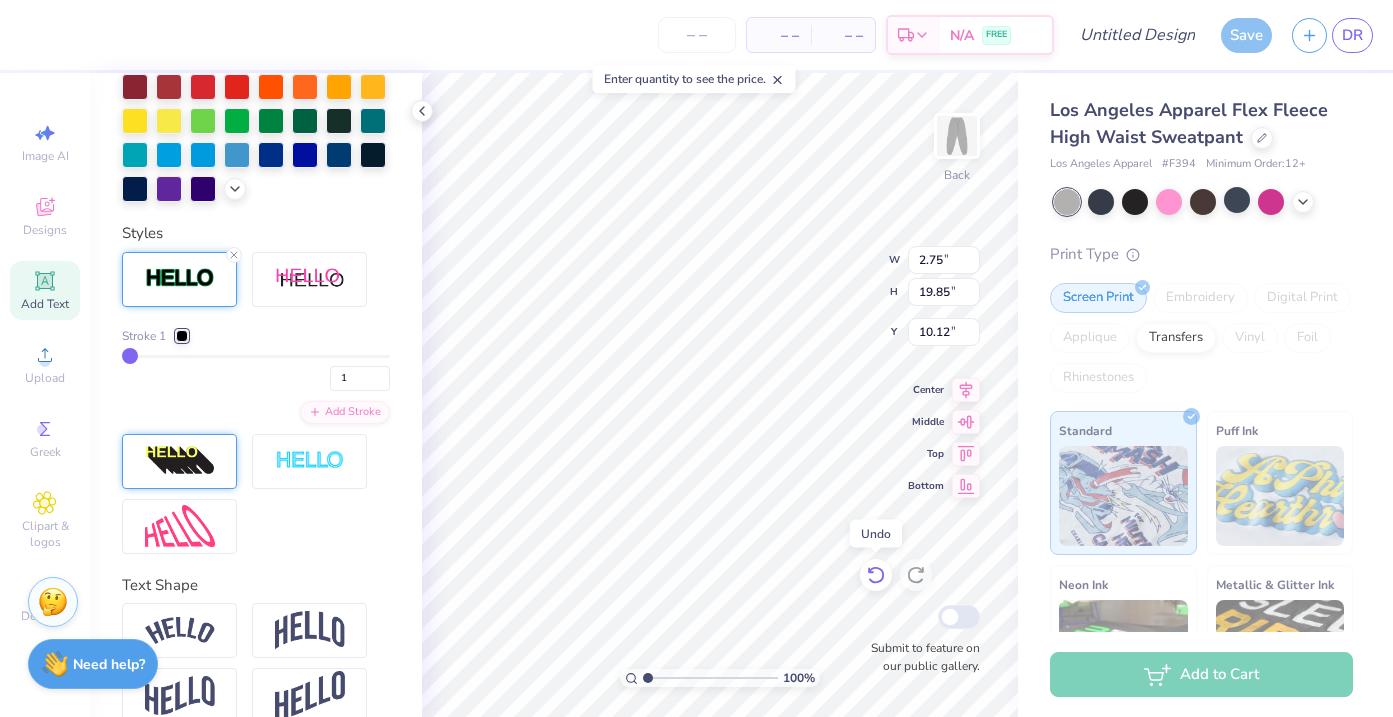 scroll, scrollTop: 507, scrollLeft: 0, axis: vertical 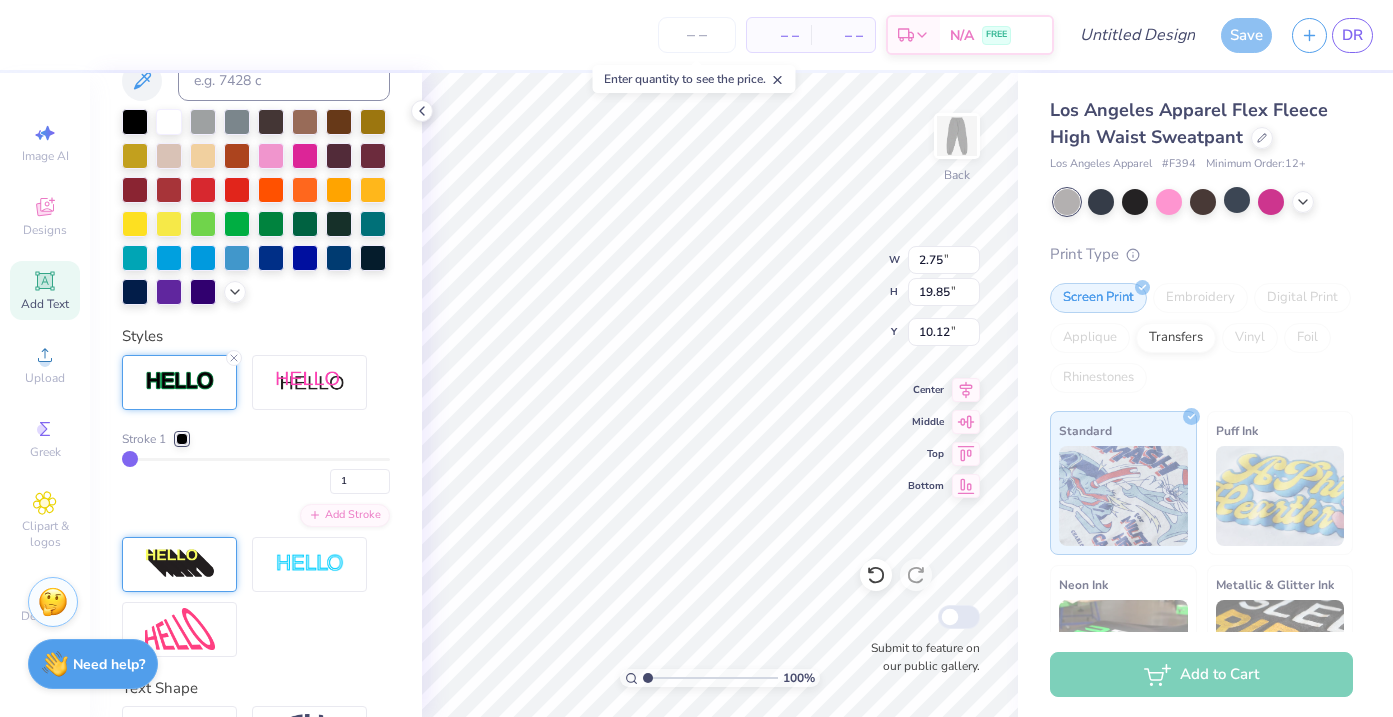 click 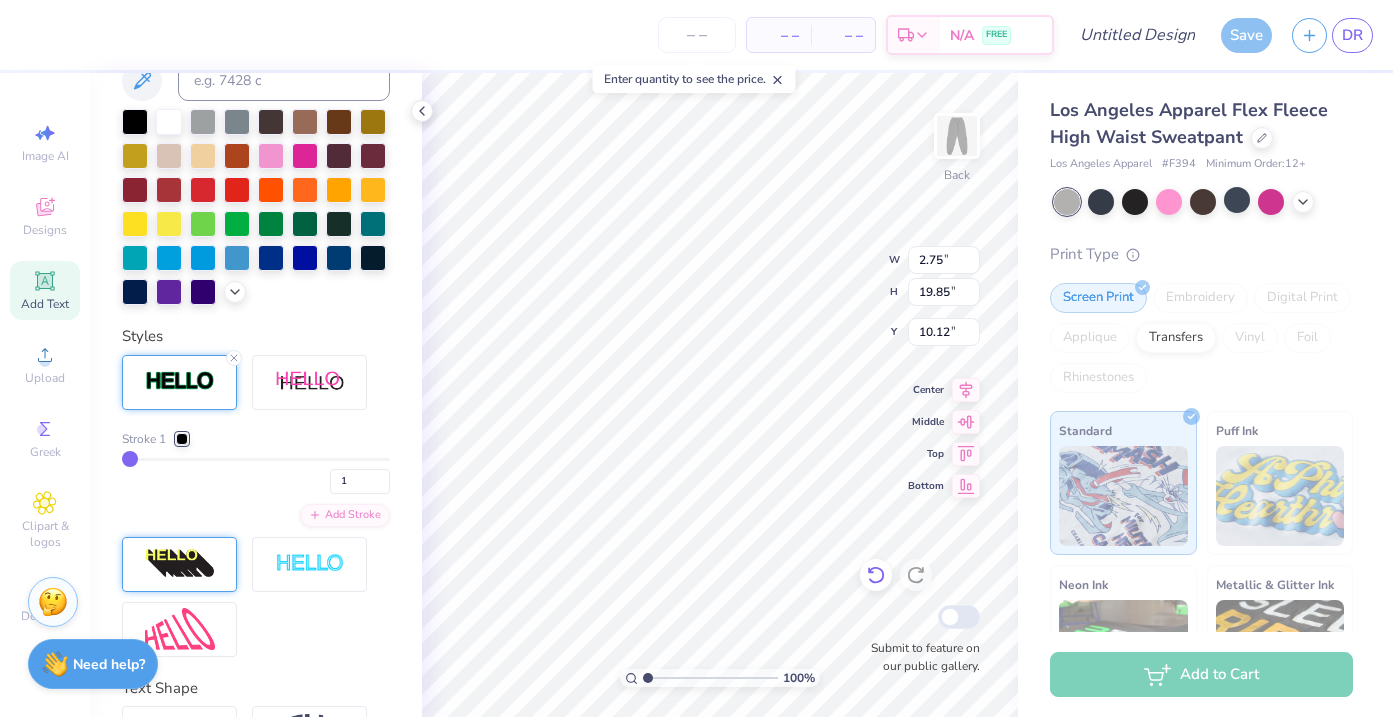 click 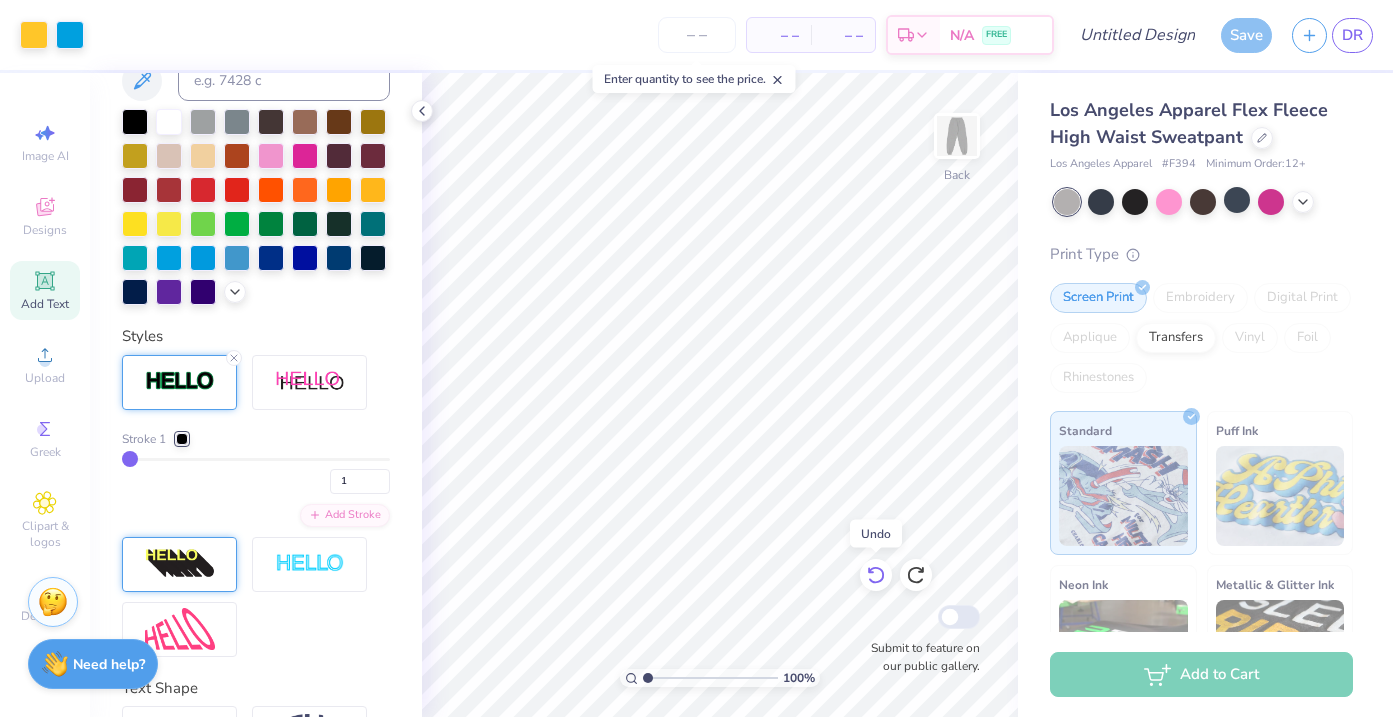 click 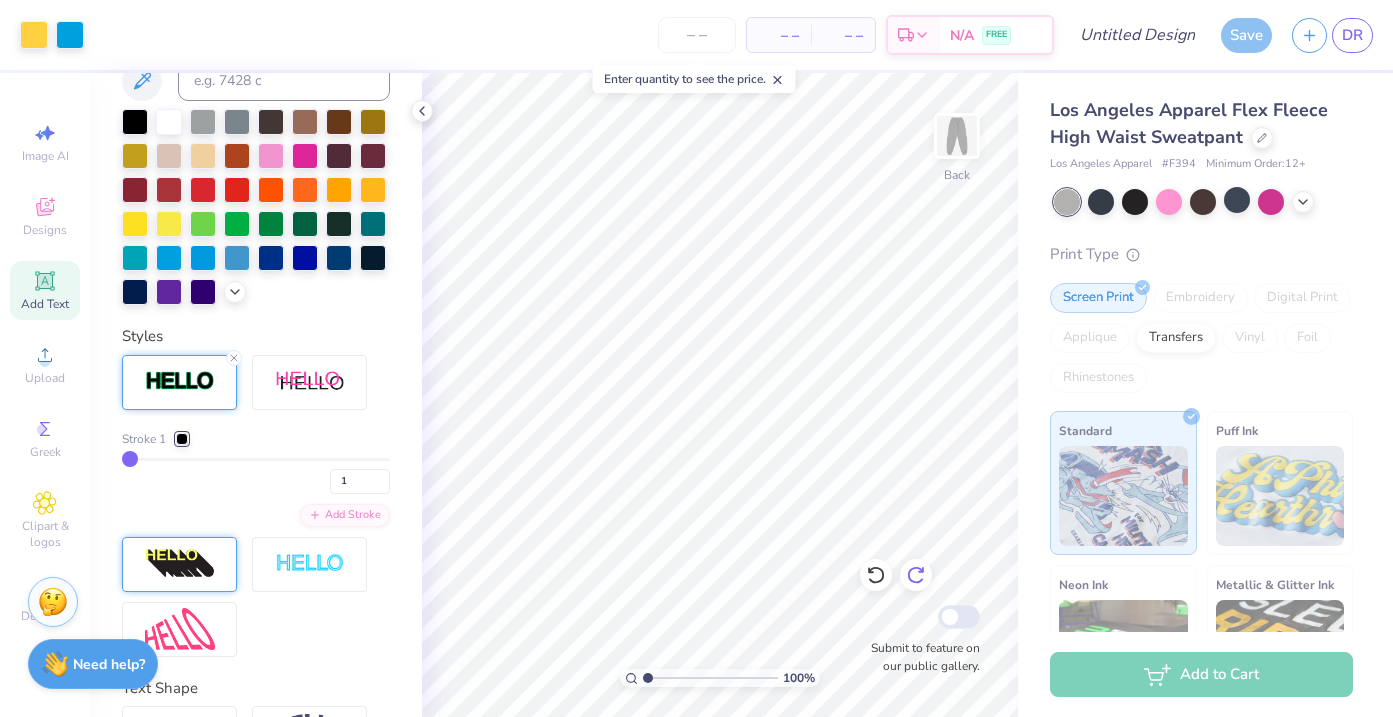 click 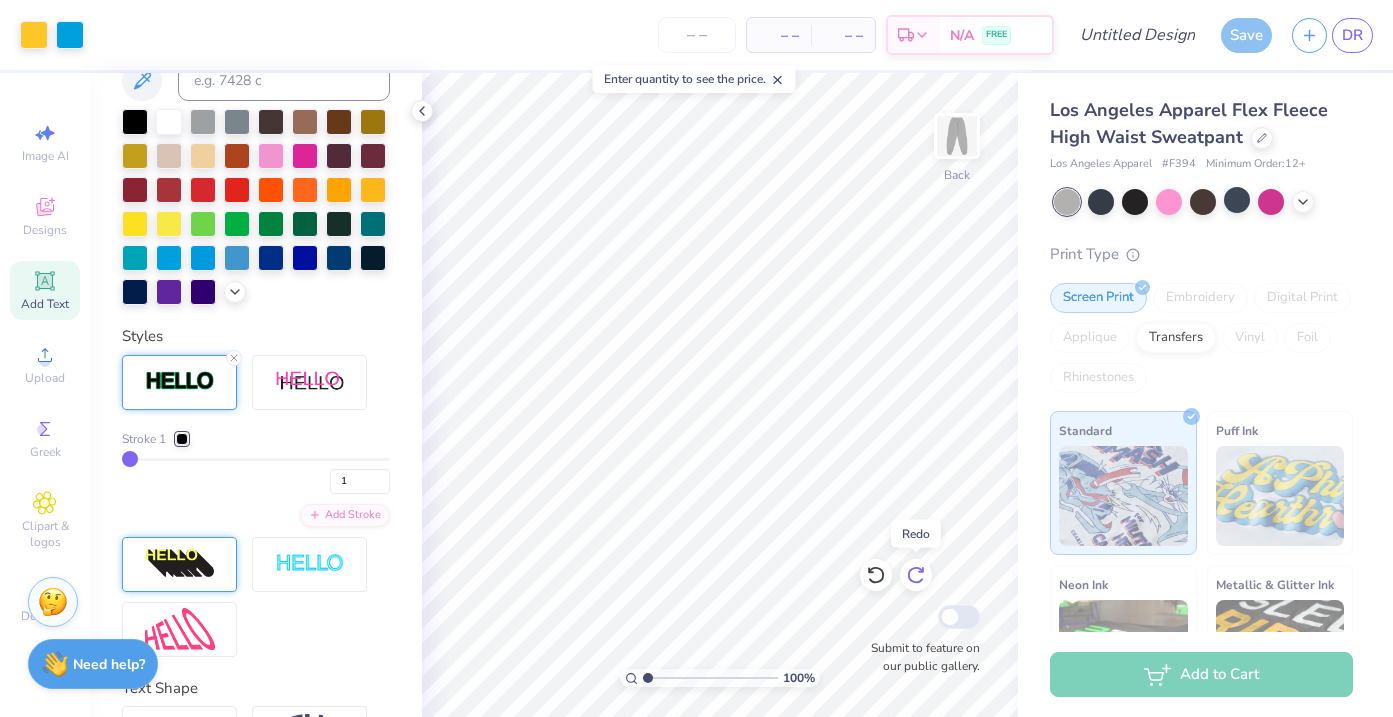 click 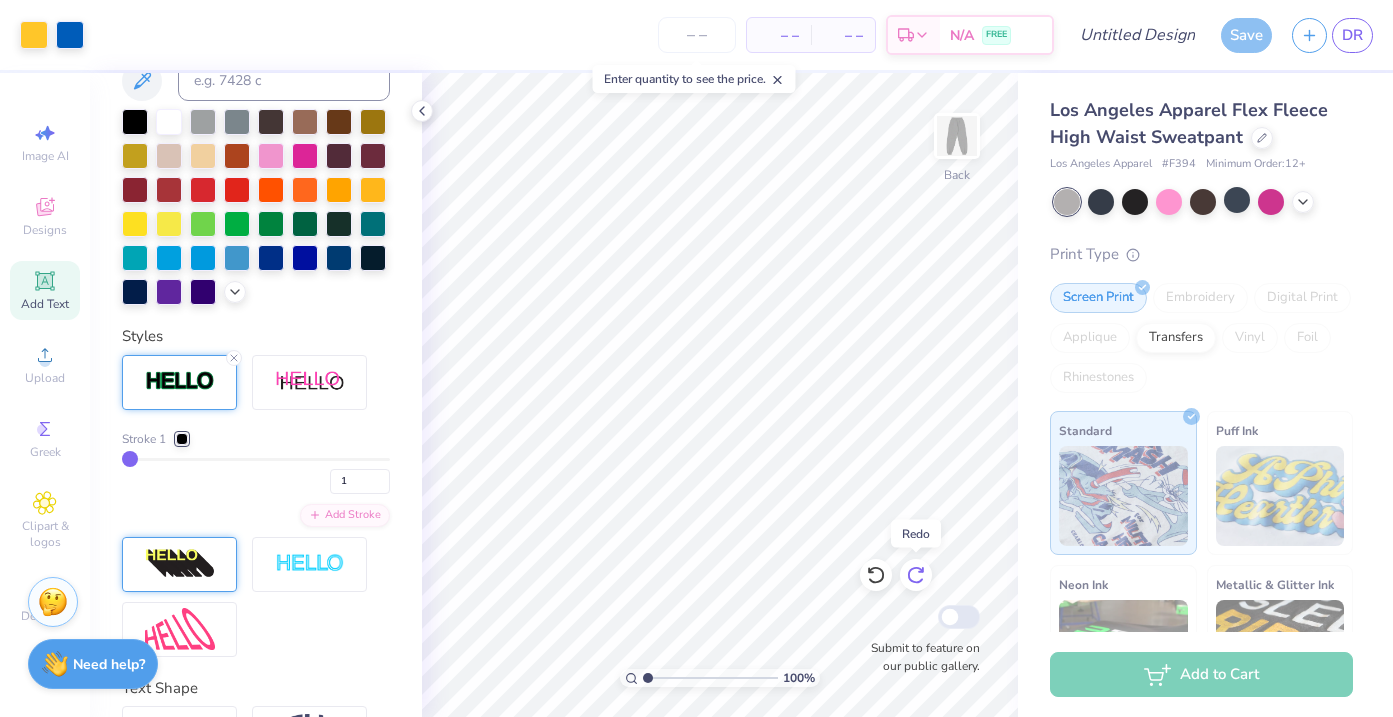 click 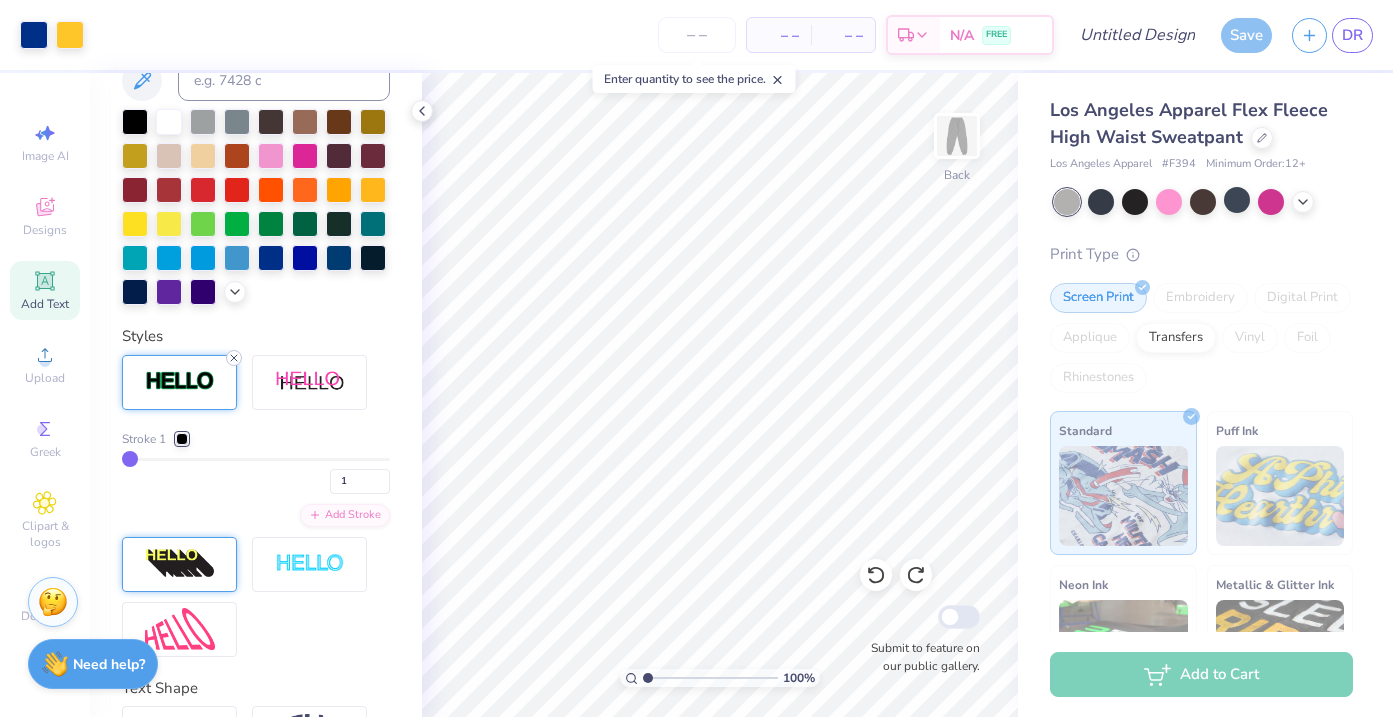 click 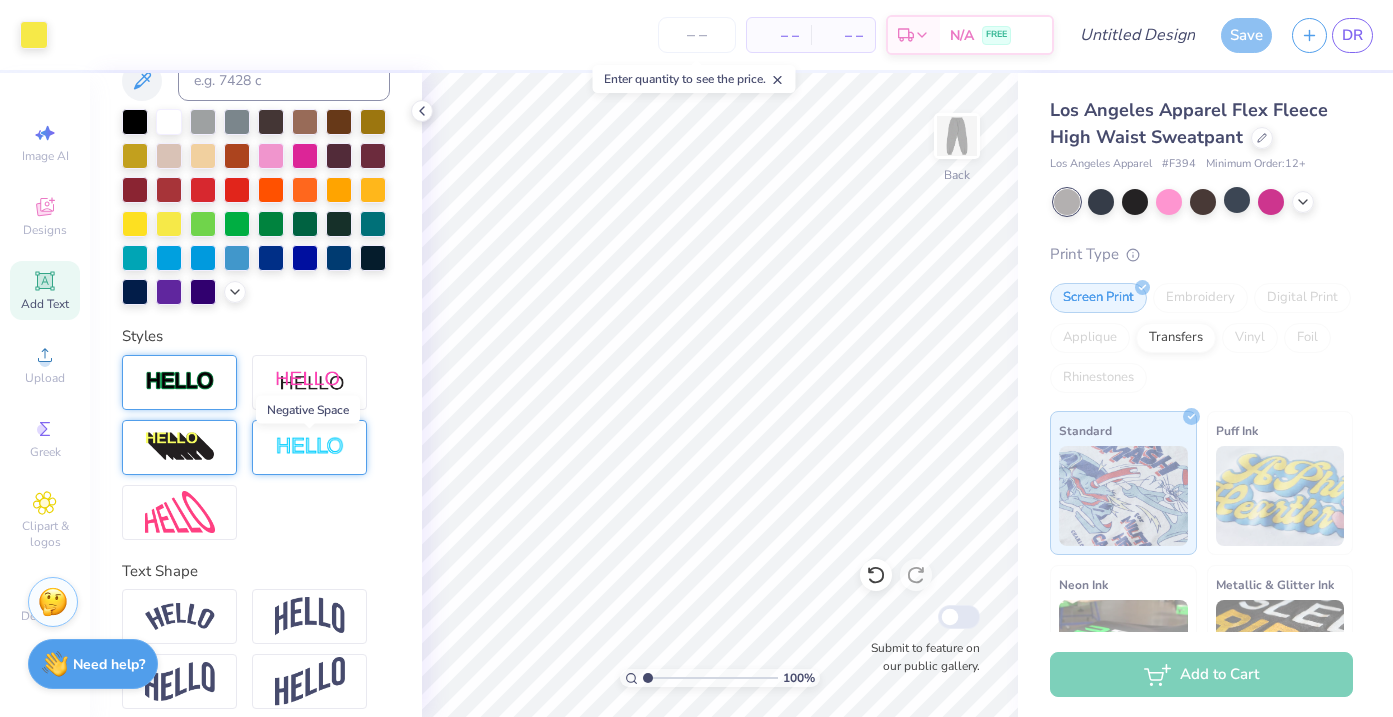 click at bounding box center [310, 447] 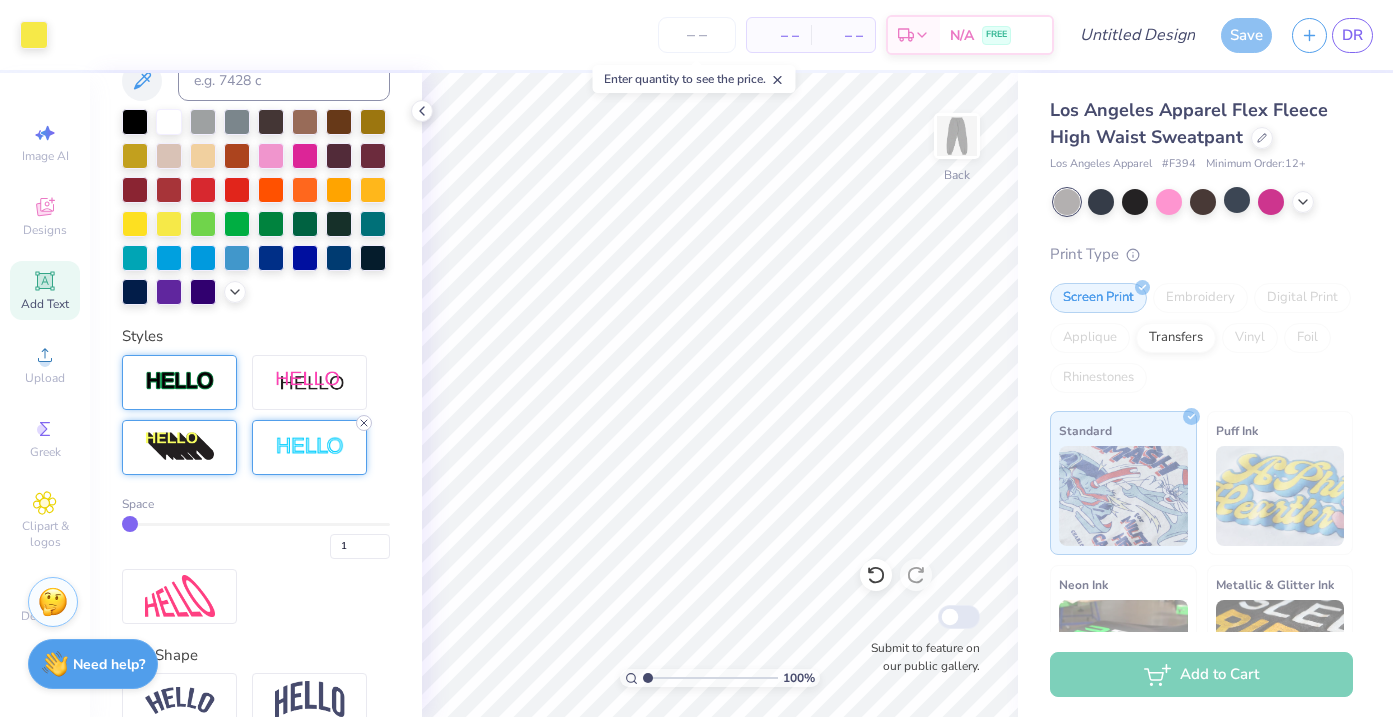 click 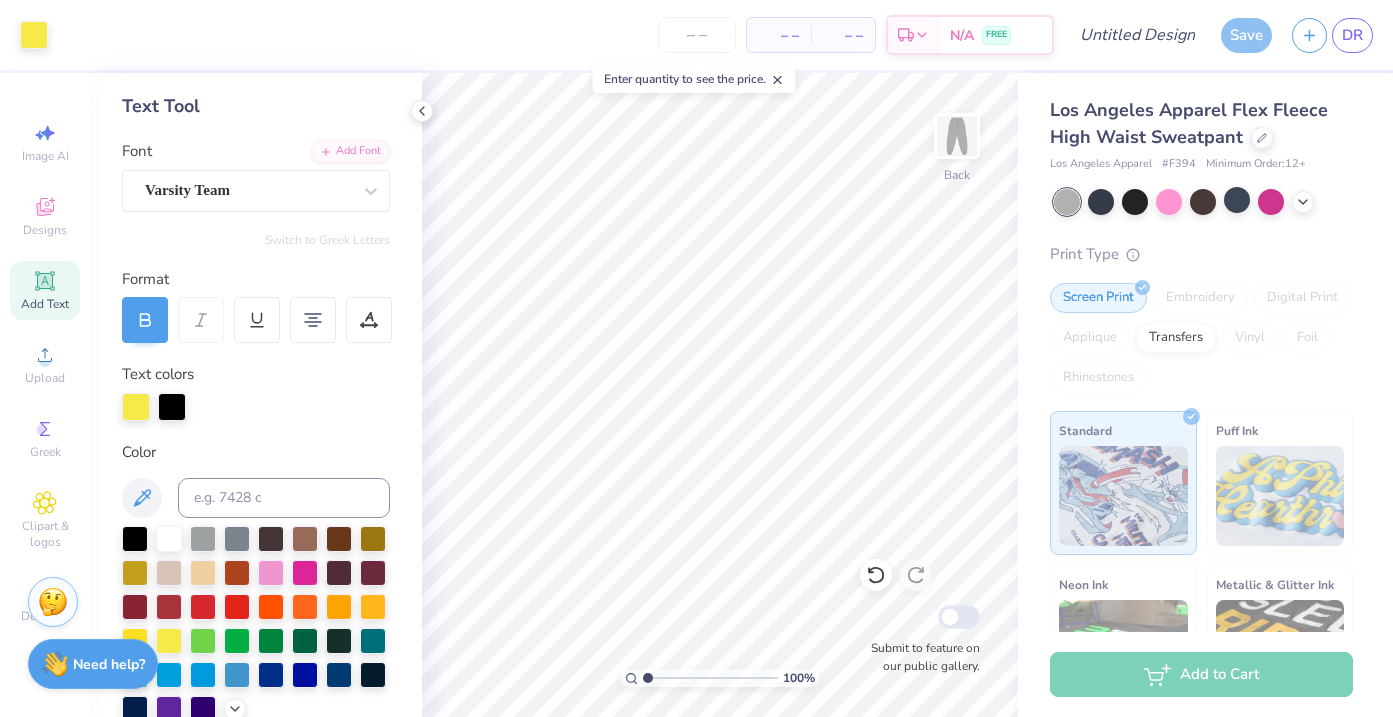 scroll, scrollTop: 87, scrollLeft: 0, axis: vertical 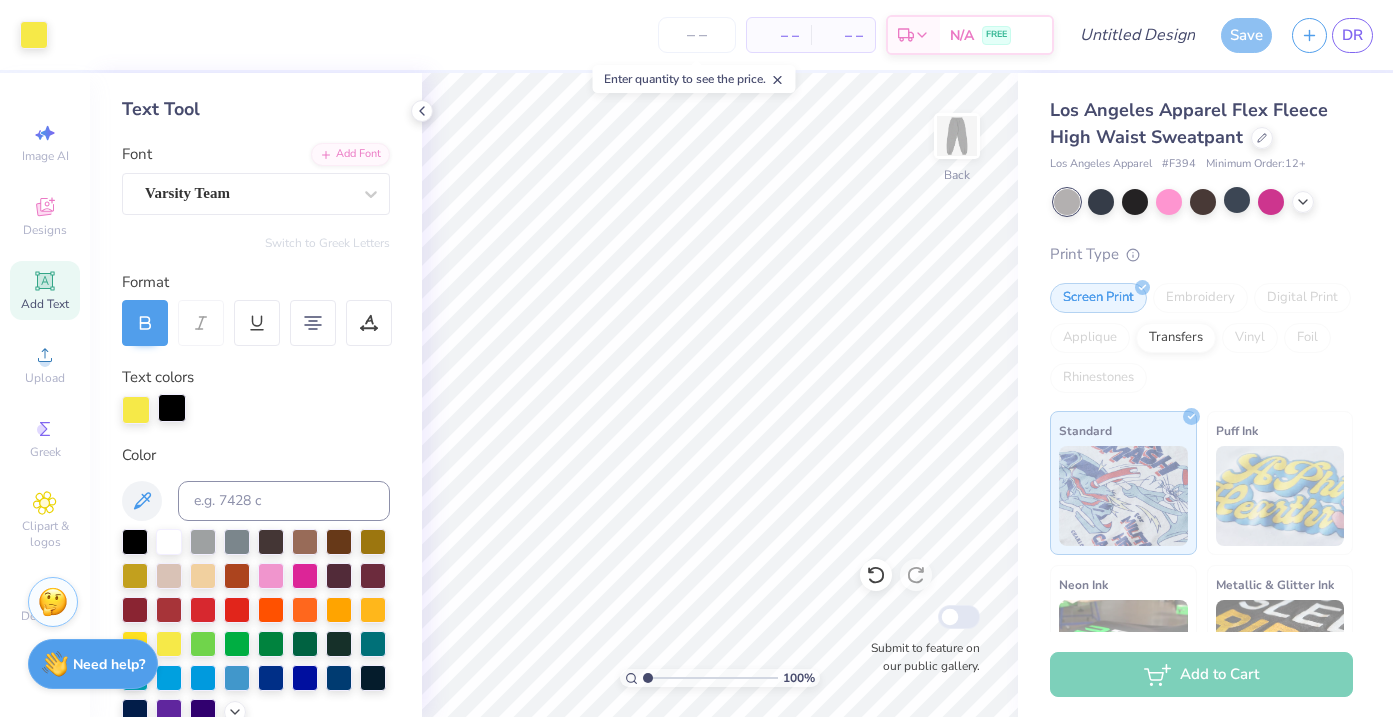 click at bounding box center (172, 408) 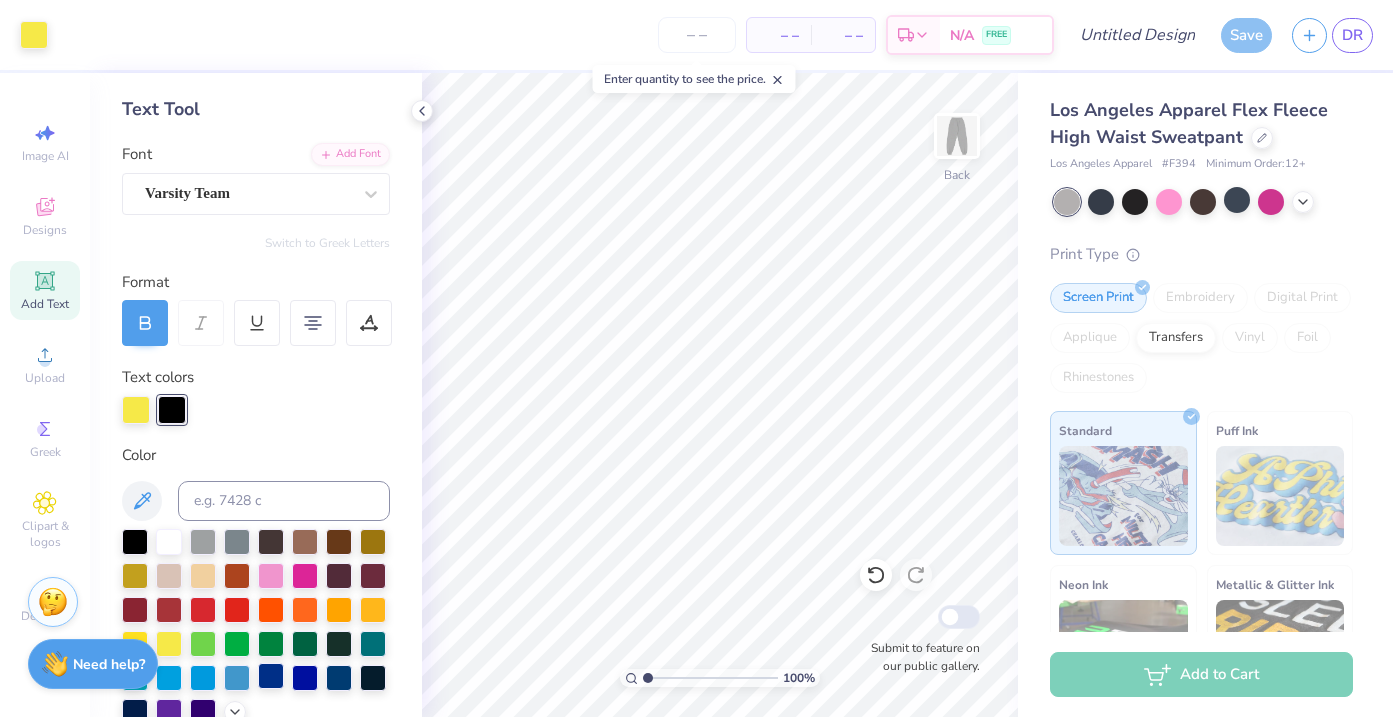 click at bounding box center (271, 676) 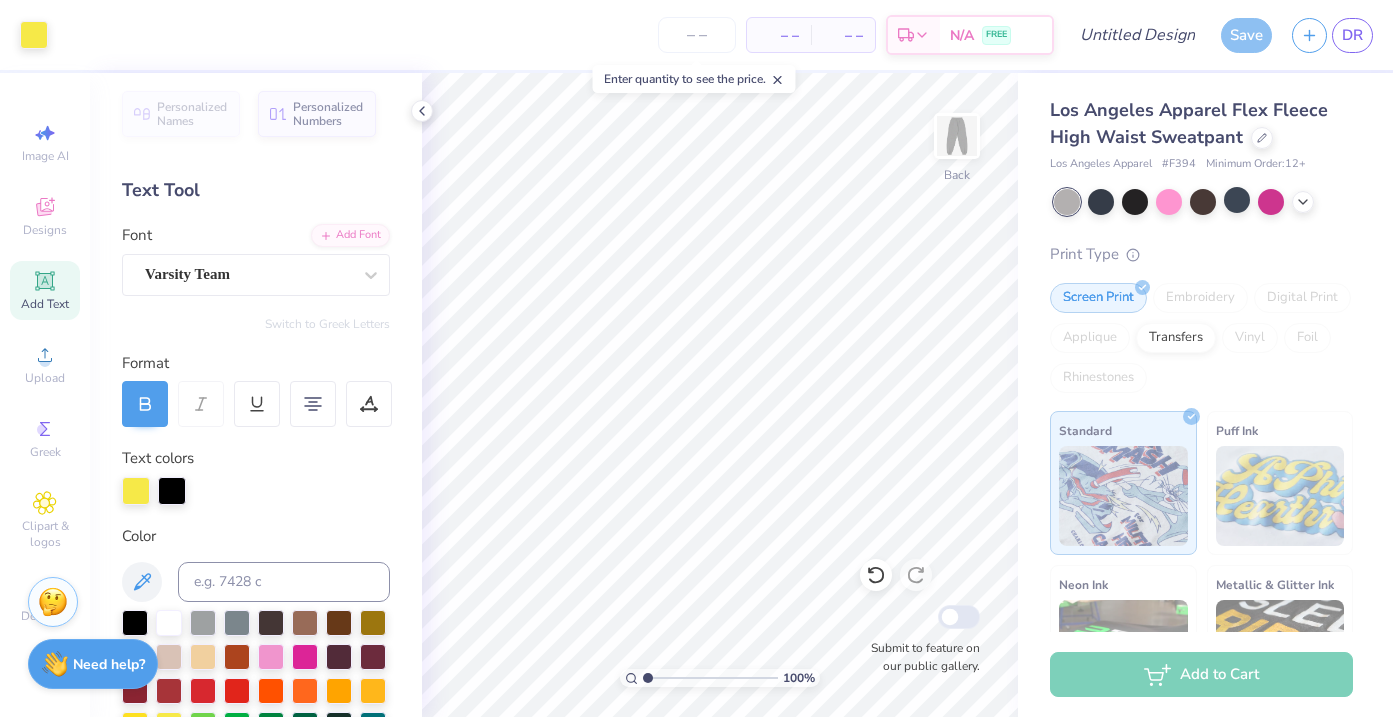 scroll, scrollTop: 0, scrollLeft: 0, axis: both 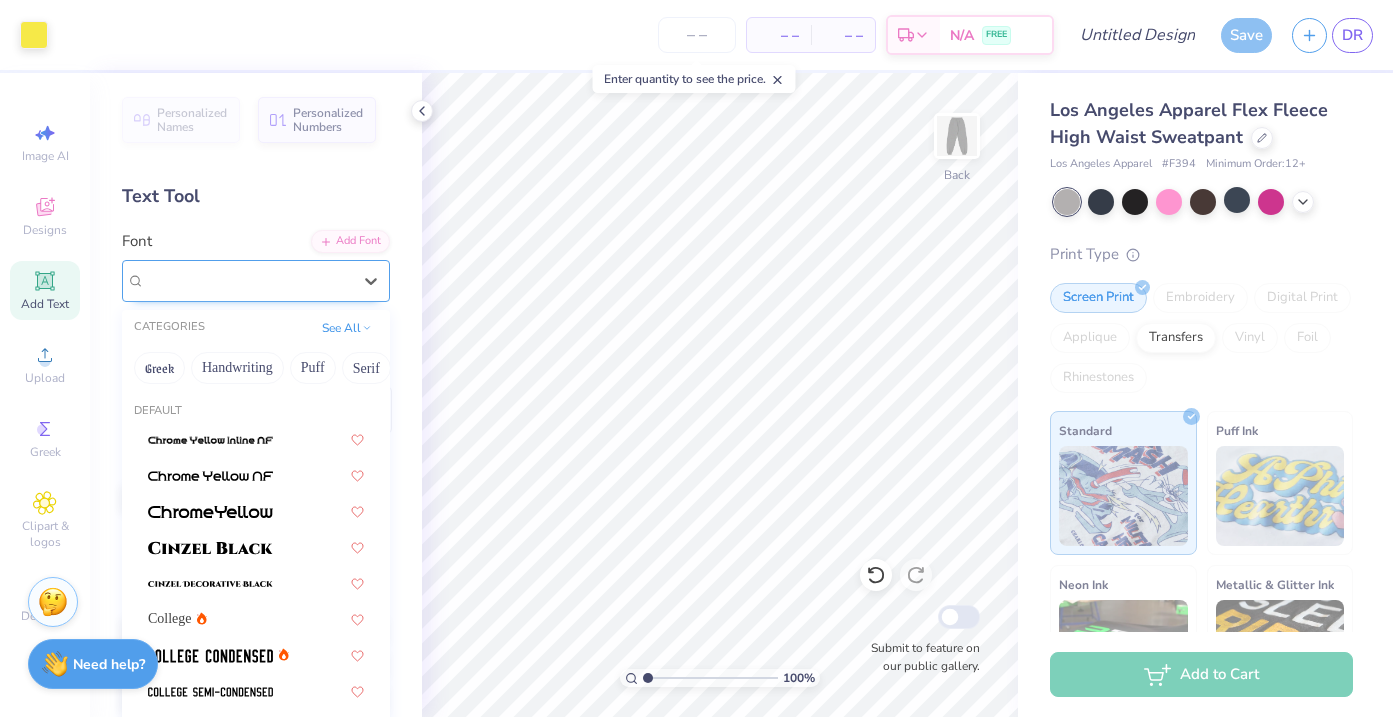 click on "Varsity Team" at bounding box center (248, 280) 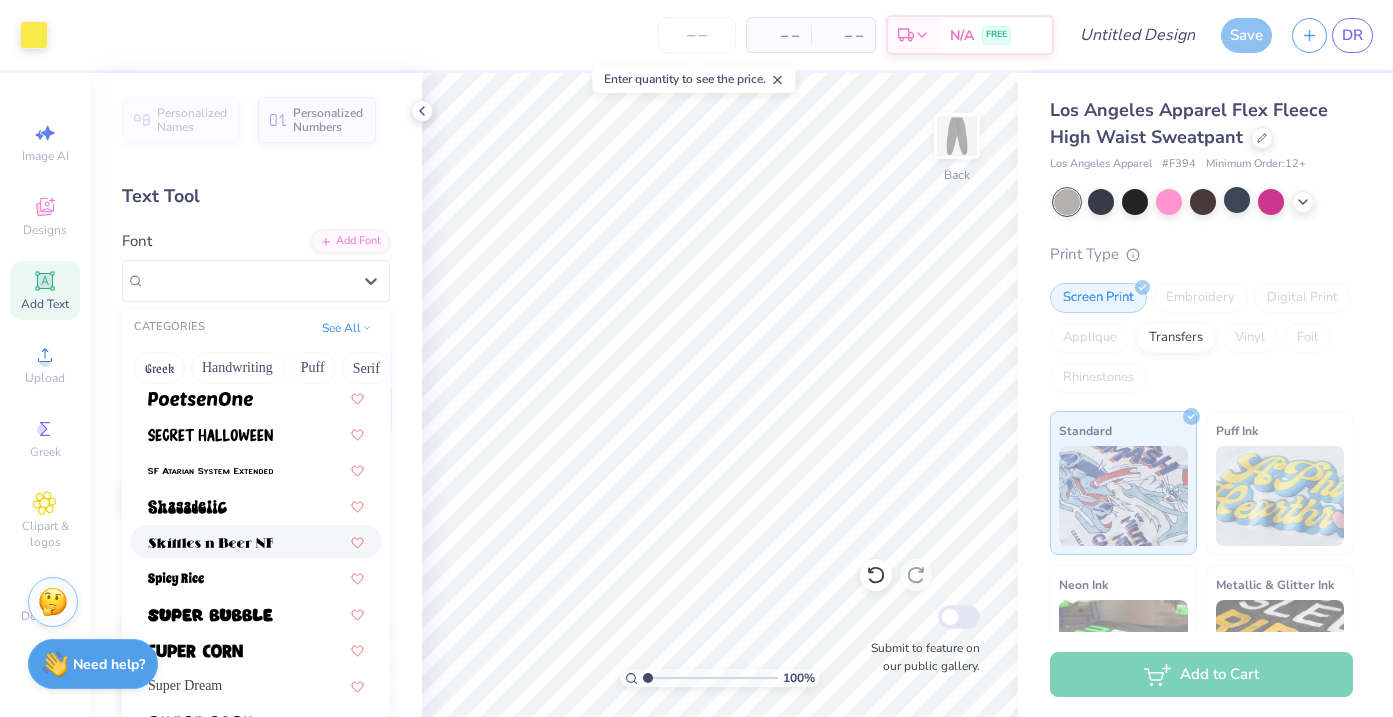 scroll, scrollTop: 2182, scrollLeft: 0, axis: vertical 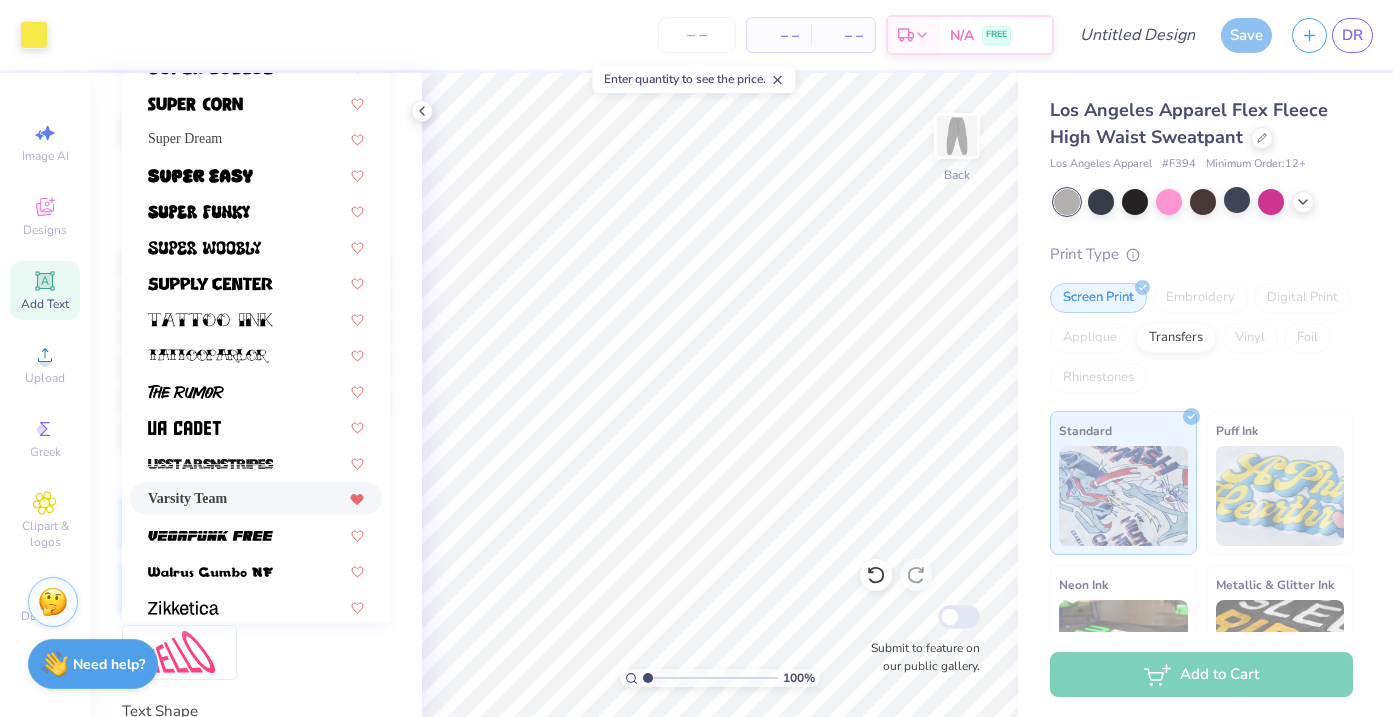 click 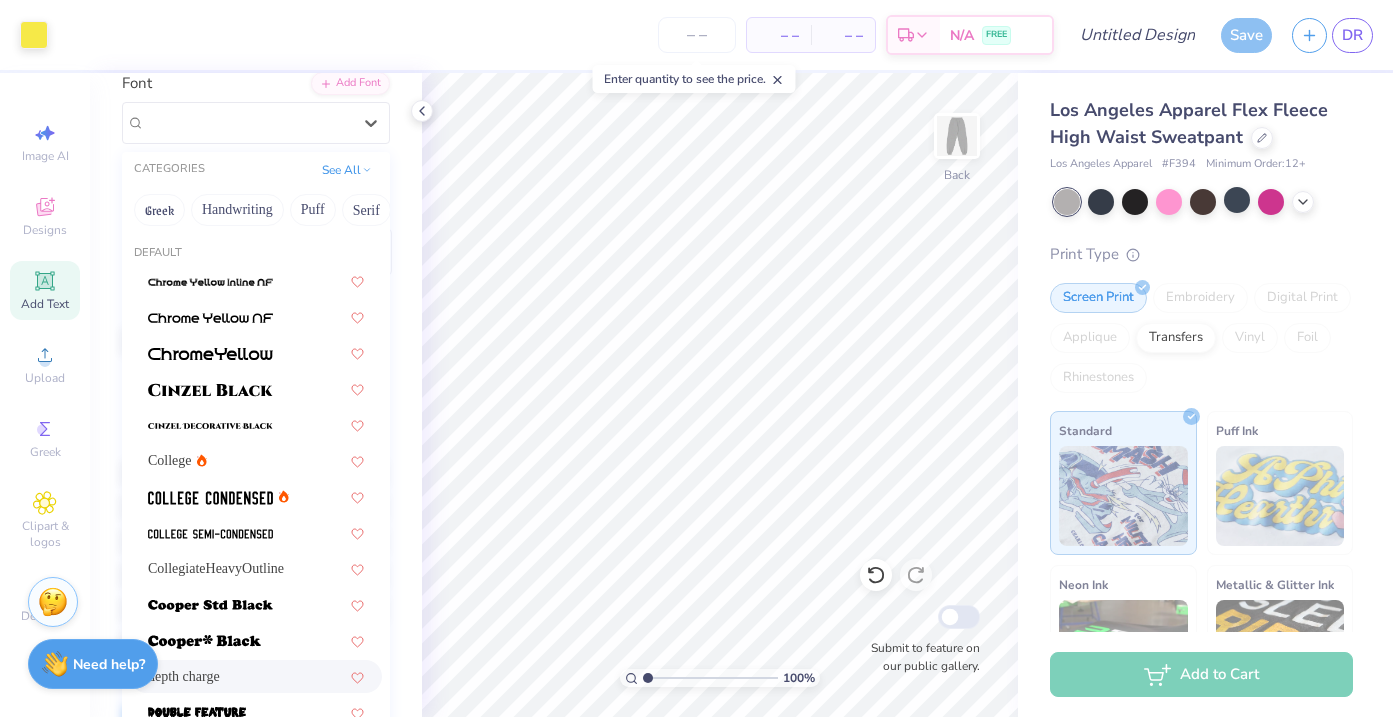 scroll, scrollTop: 156, scrollLeft: 0, axis: vertical 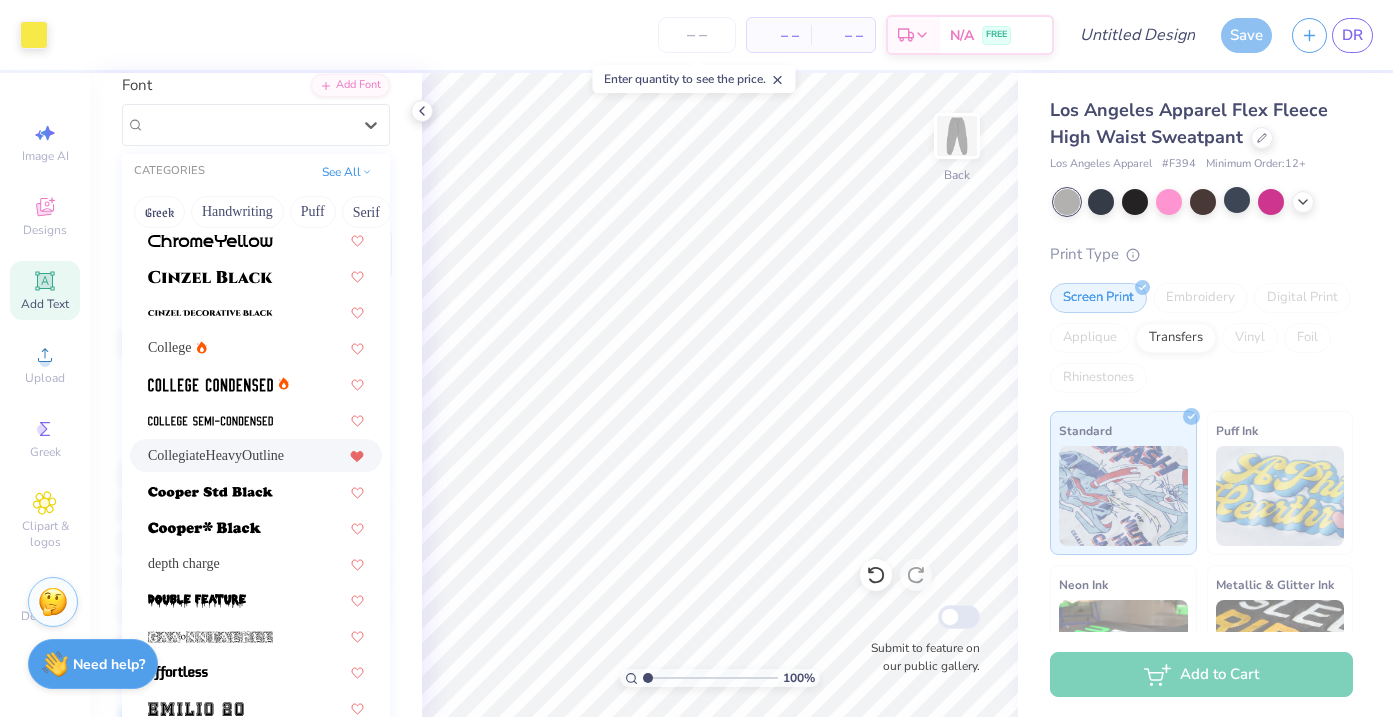 click 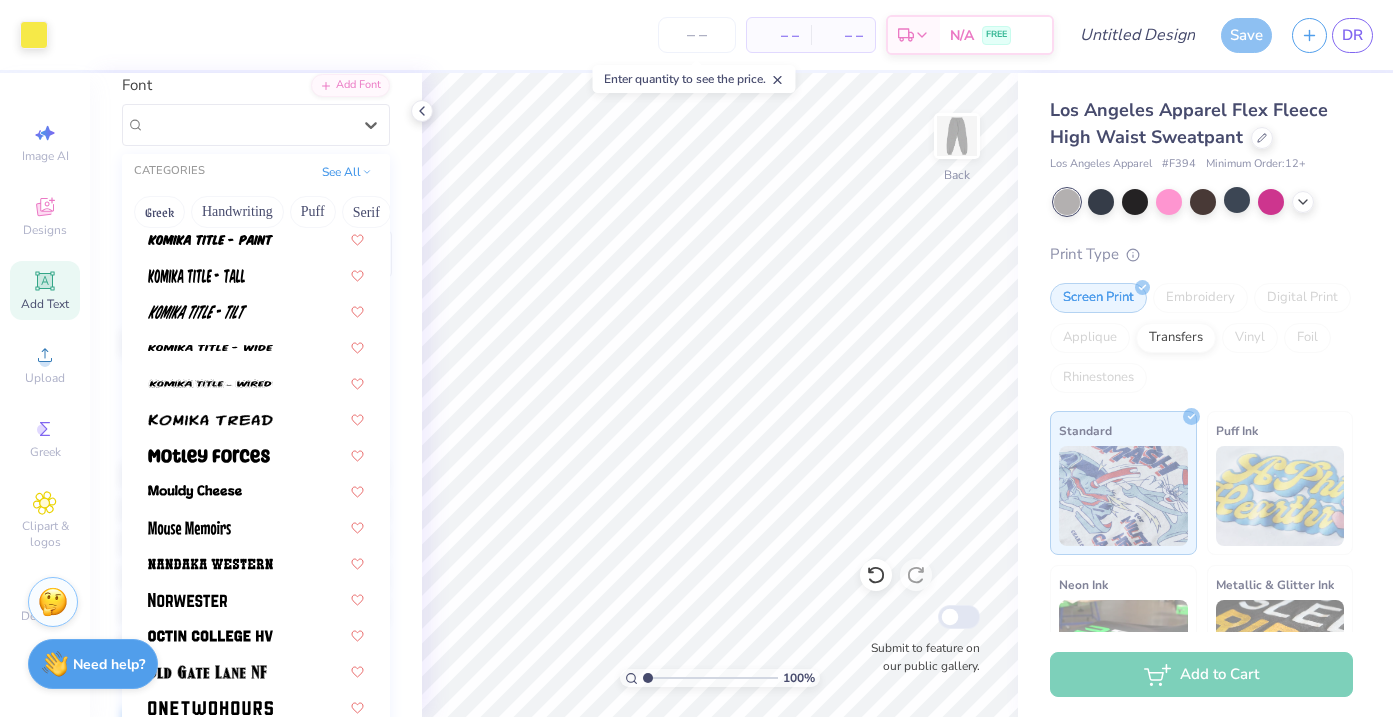 scroll, scrollTop: 2182, scrollLeft: 0, axis: vertical 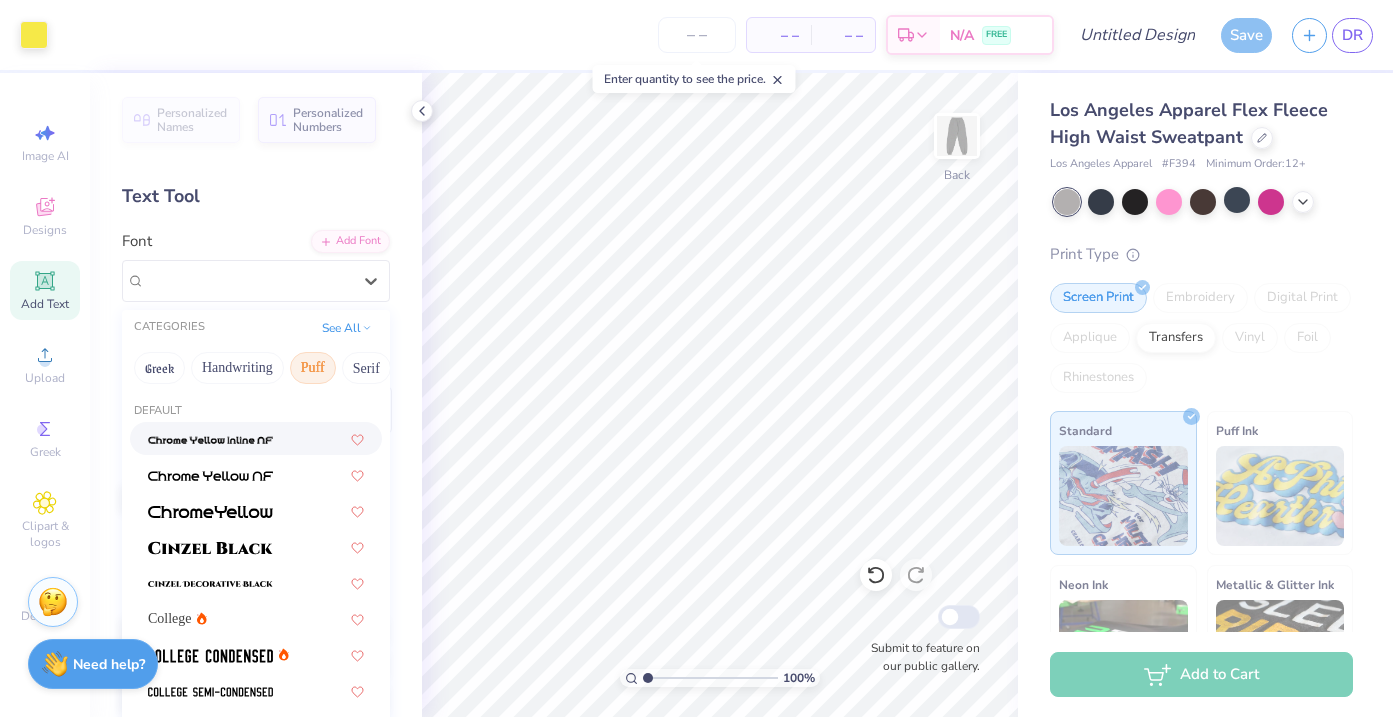 click on "Puff" at bounding box center [313, 368] 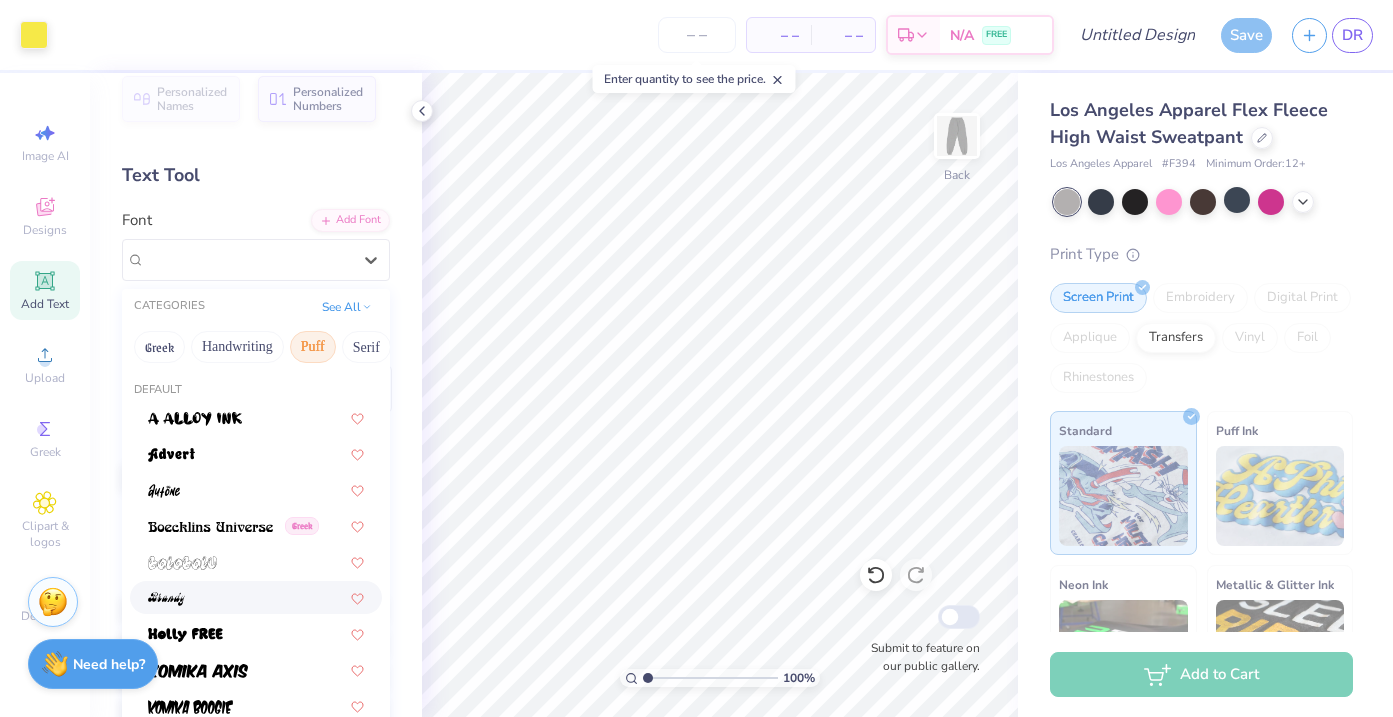 scroll, scrollTop: 0, scrollLeft: 0, axis: both 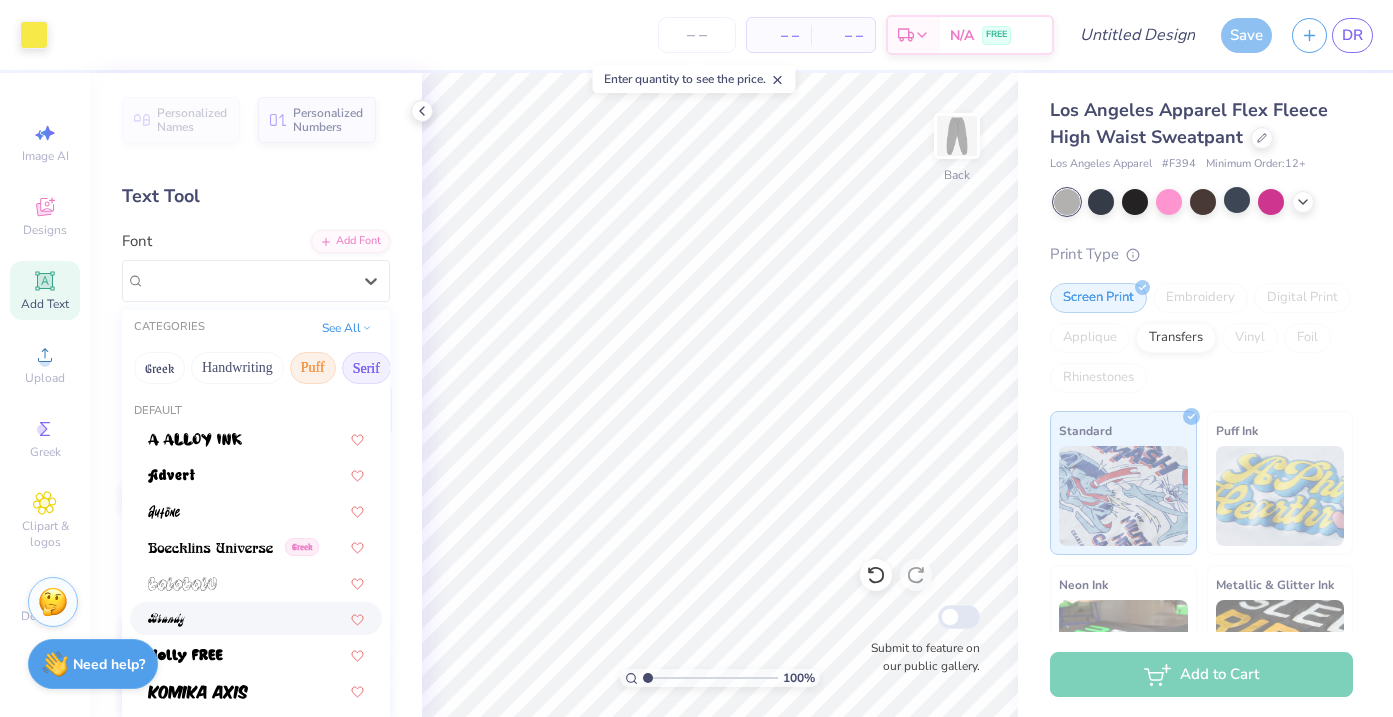 click on "Serif" at bounding box center (366, 368) 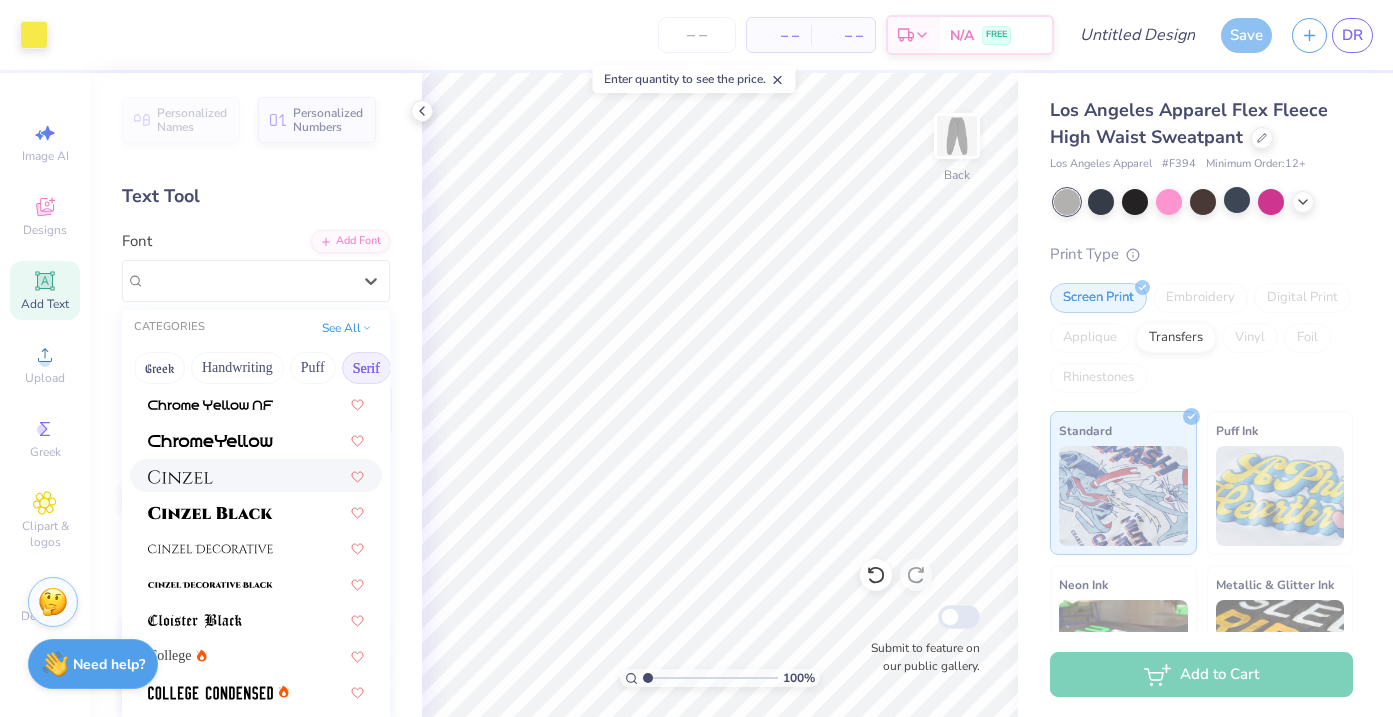 scroll, scrollTop: 402, scrollLeft: 0, axis: vertical 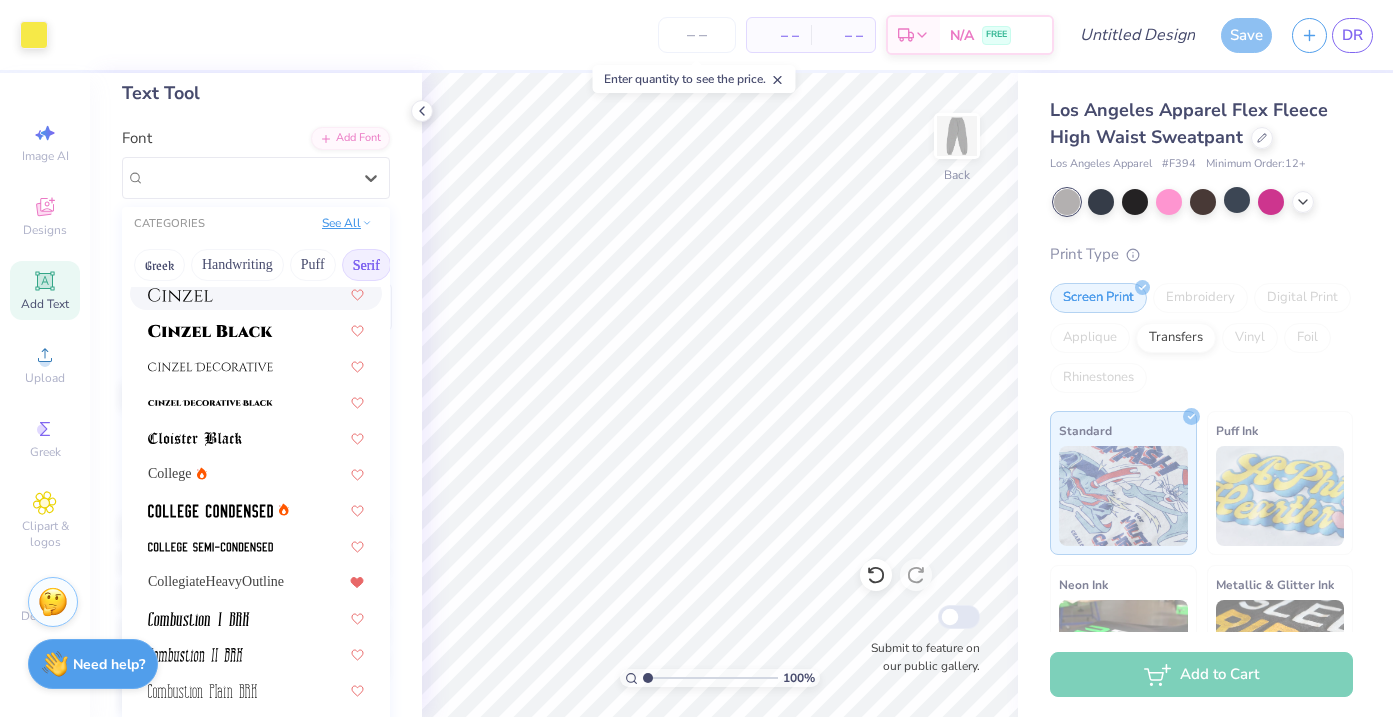 click on "See All" at bounding box center (347, 223) 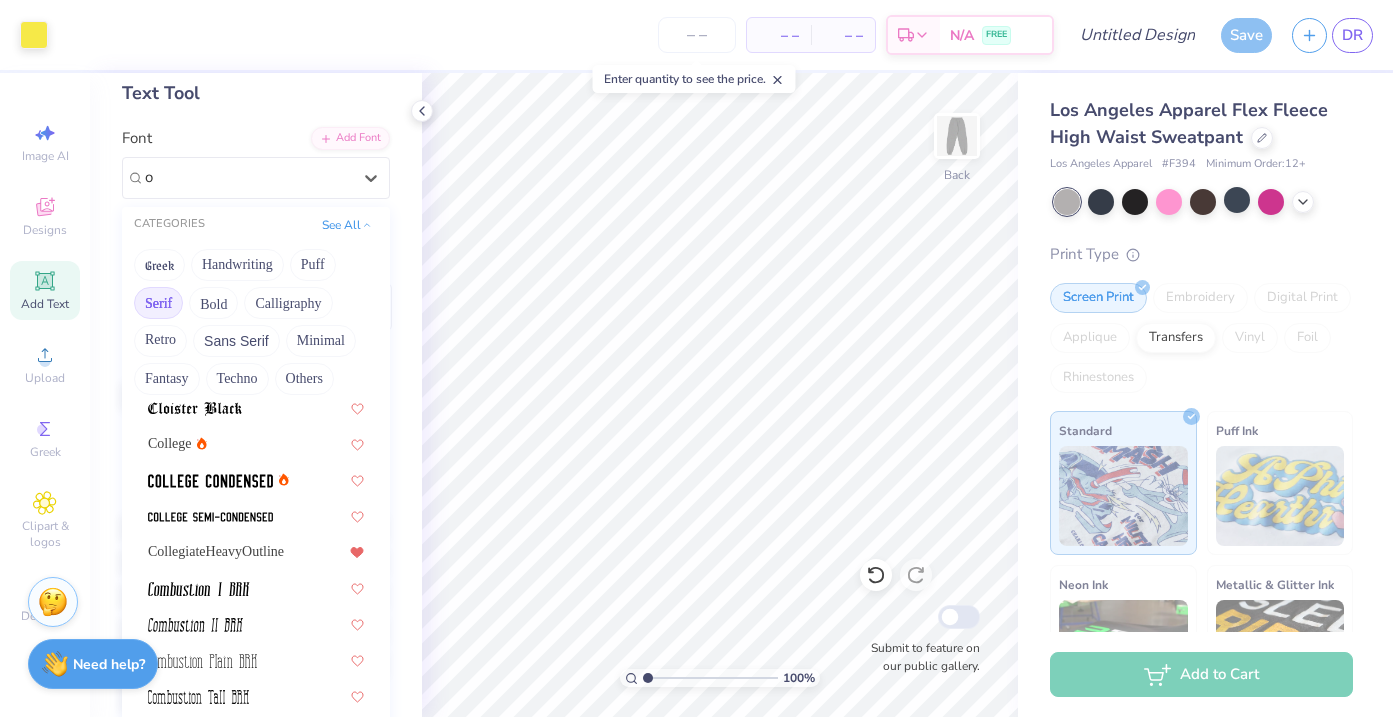 scroll, scrollTop: 0, scrollLeft: 0, axis: both 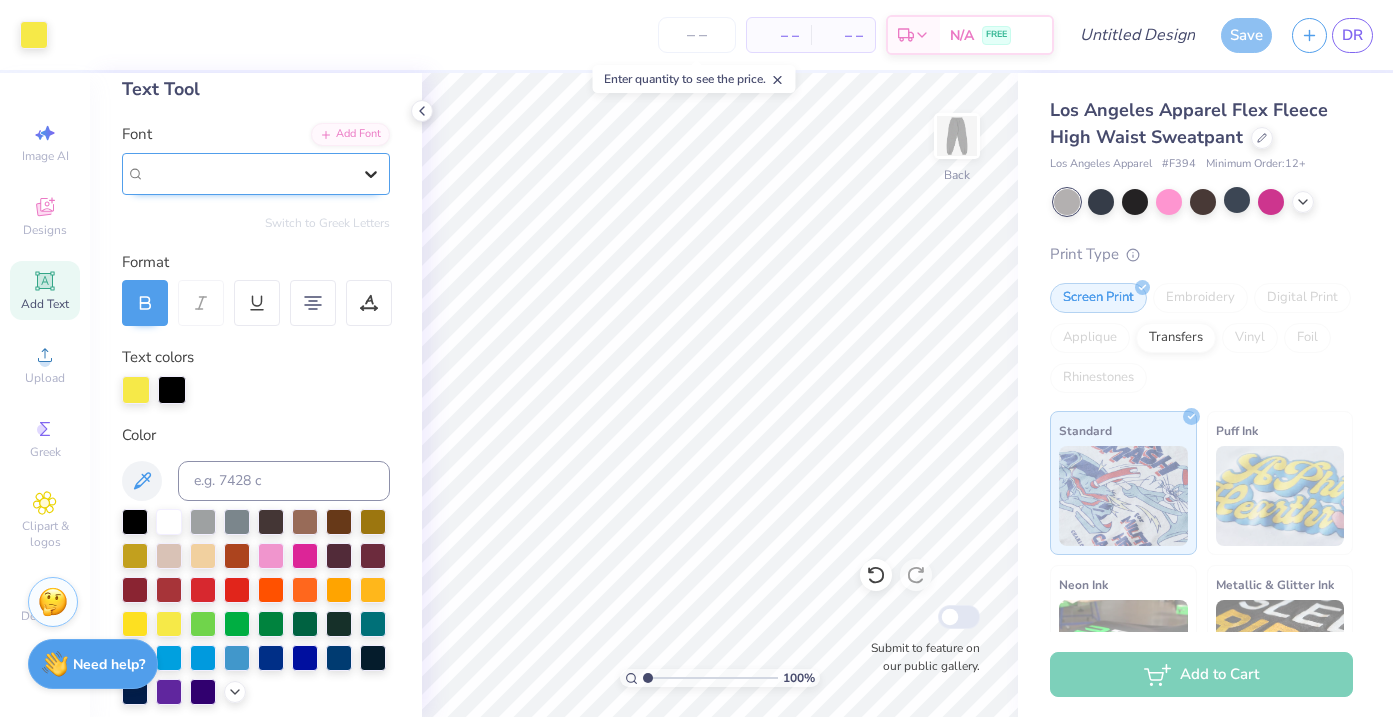 click 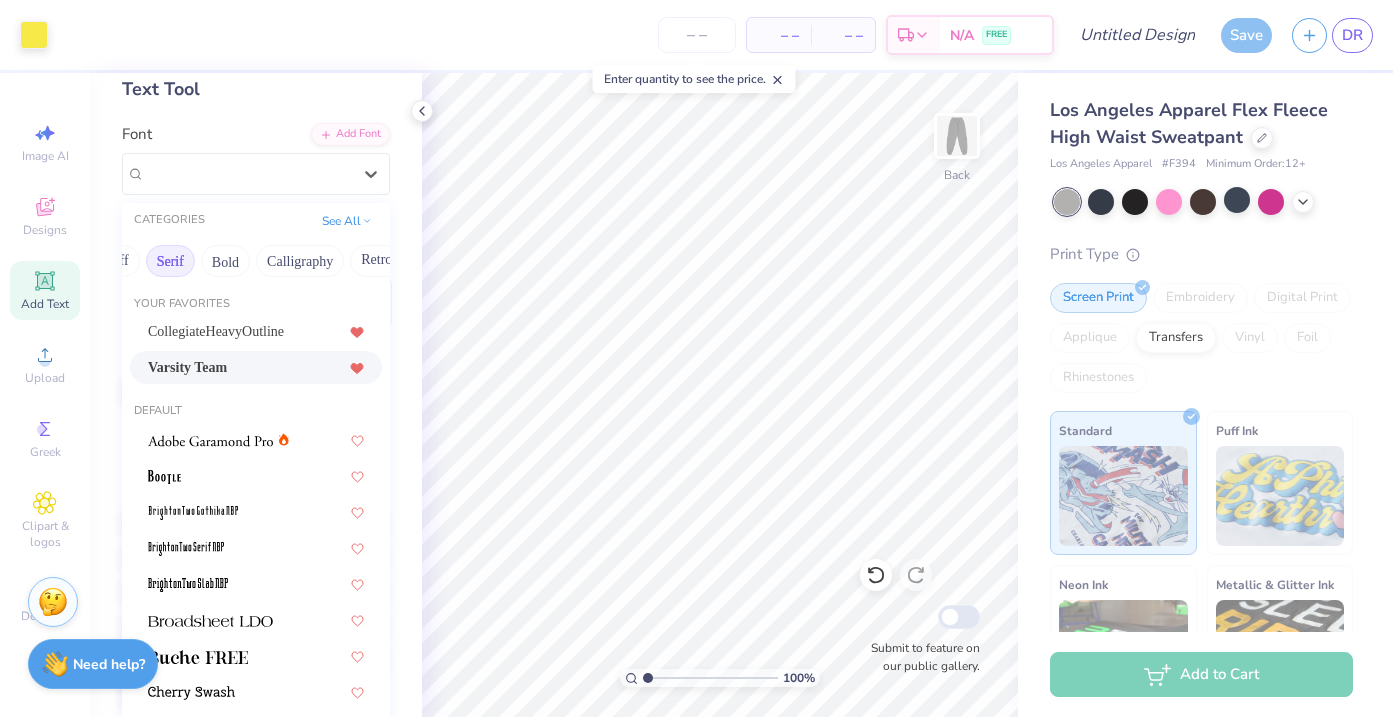 scroll, scrollTop: 0, scrollLeft: 205, axis: horizontal 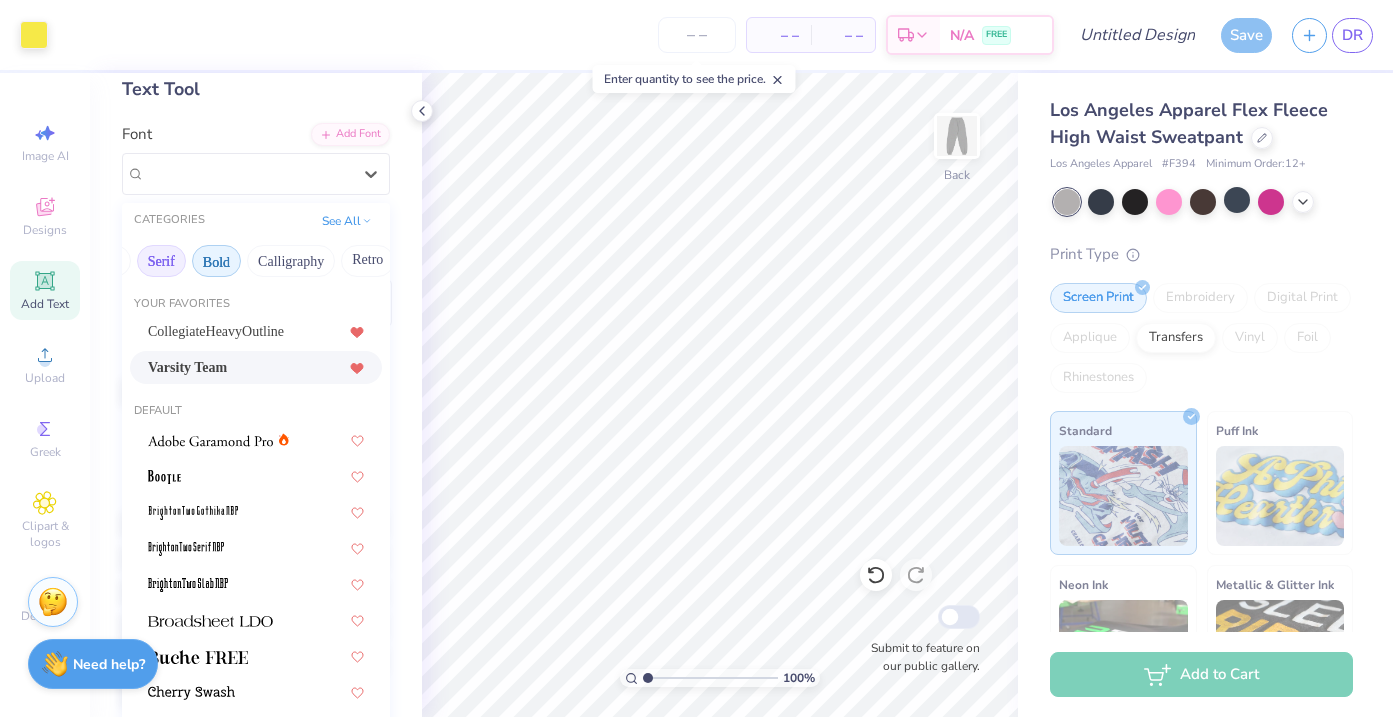click on "Bold" at bounding box center (216, 261) 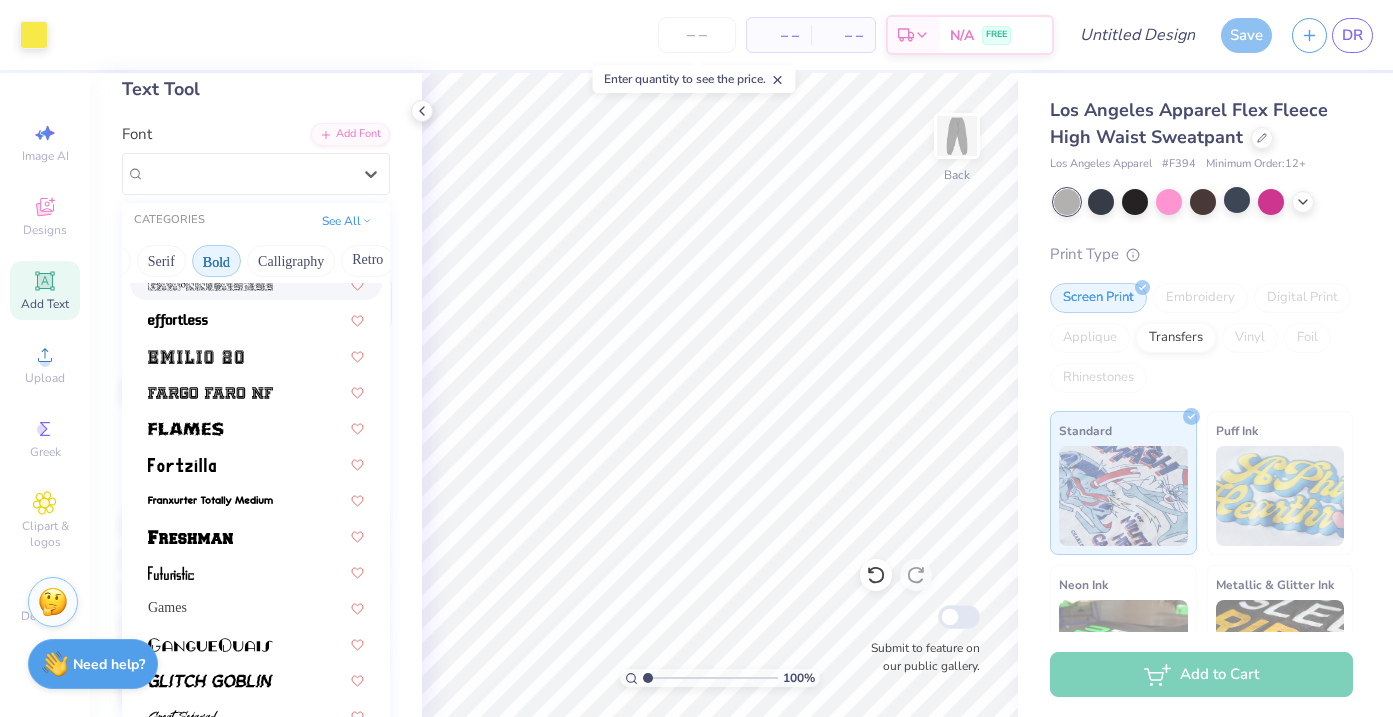 scroll, scrollTop: 601, scrollLeft: 0, axis: vertical 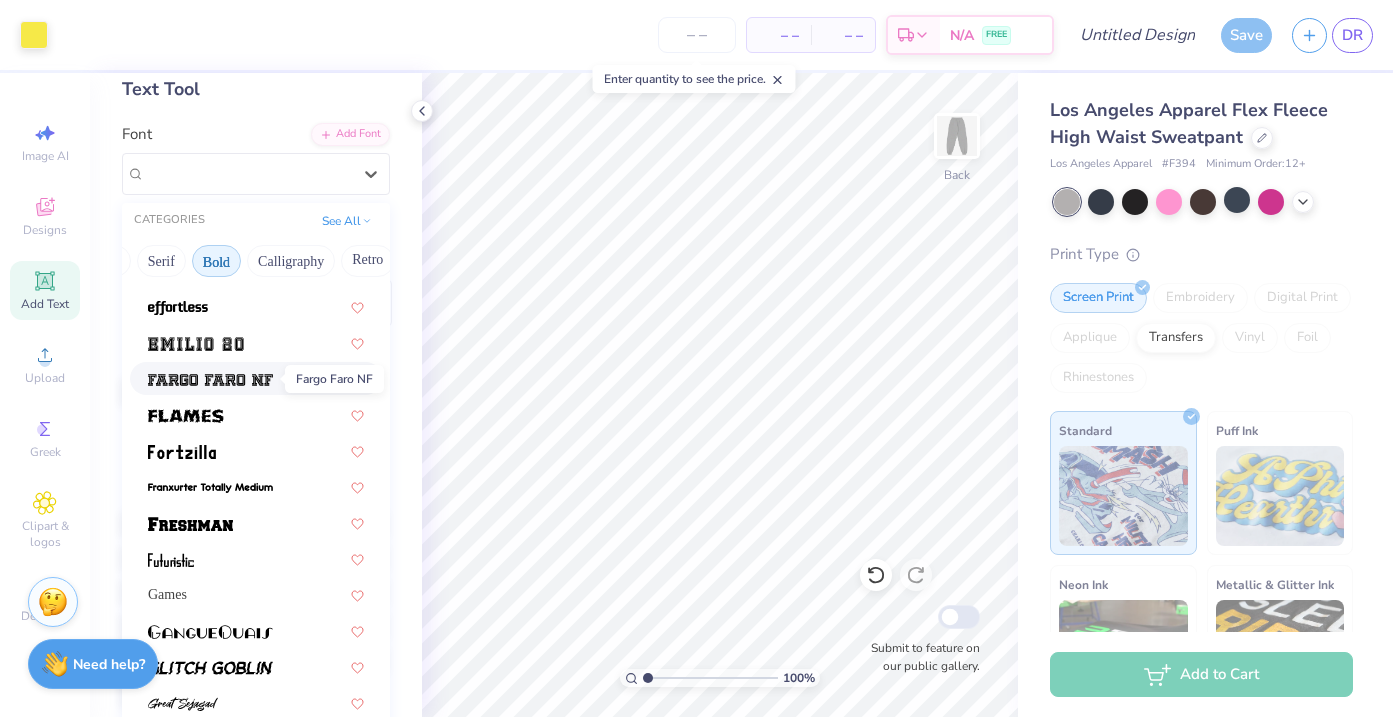 click at bounding box center [210, 380] 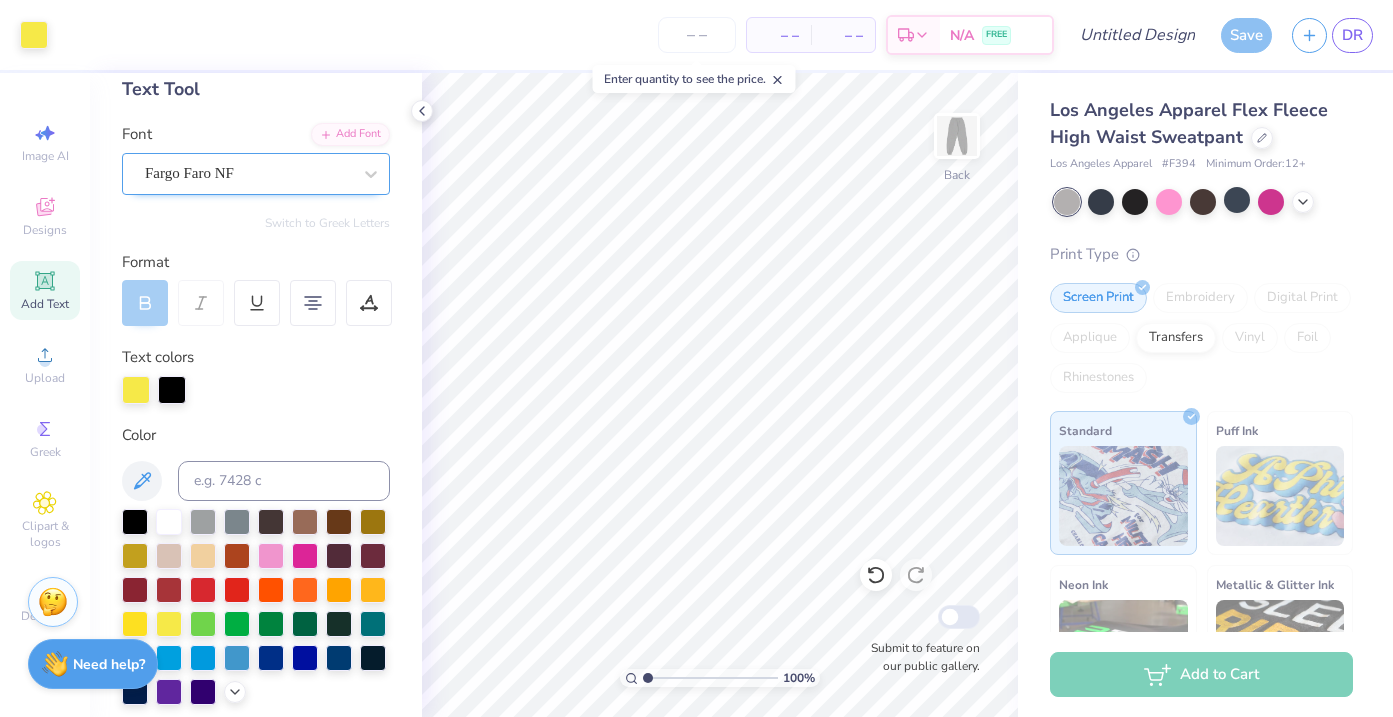 click on "Fargo Faro NF" at bounding box center (248, 173) 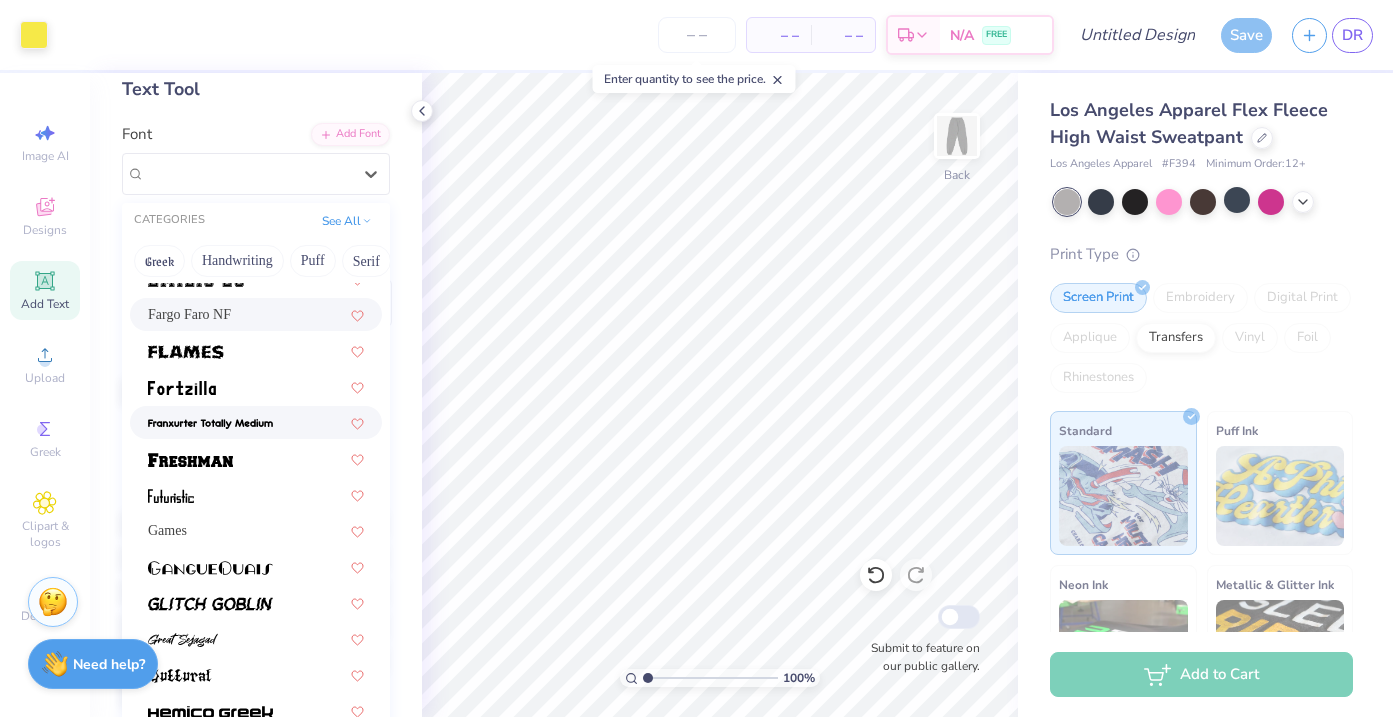 scroll, scrollTop: 673, scrollLeft: 0, axis: vertical 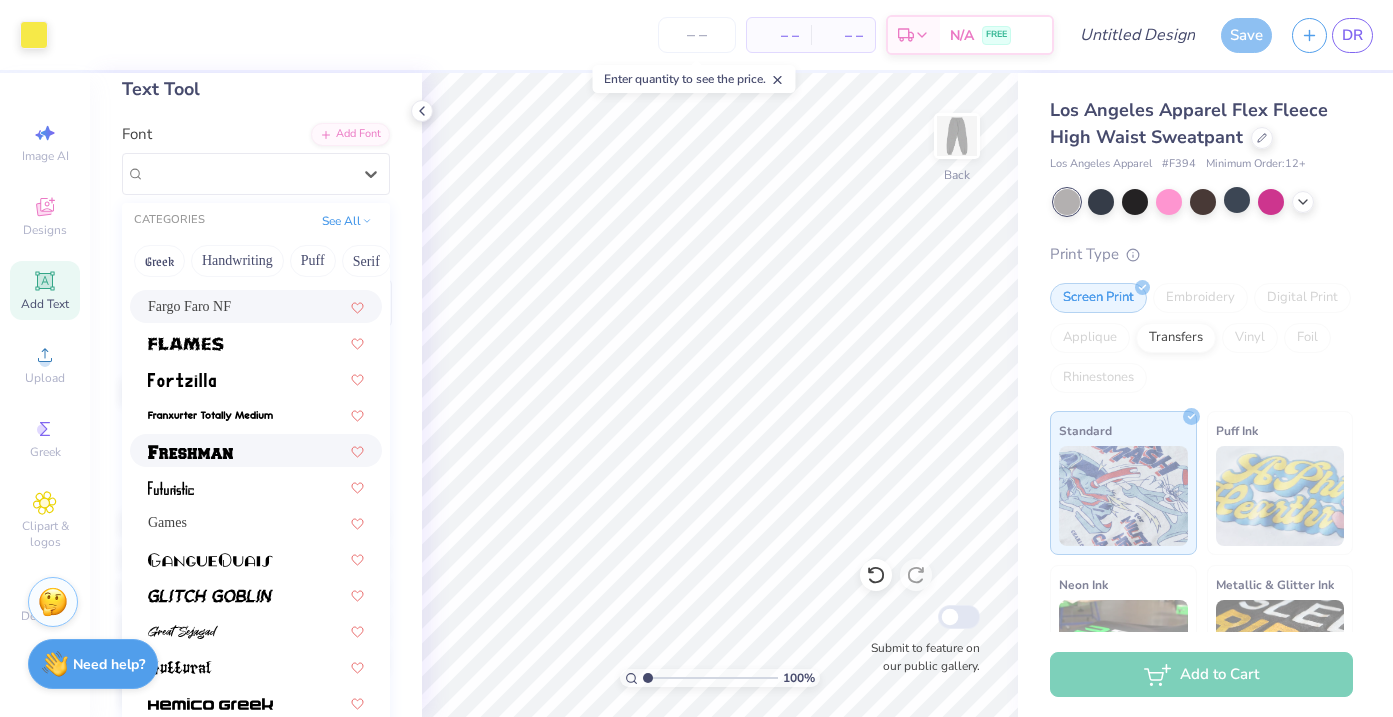 click at bounding box center [256, 450] 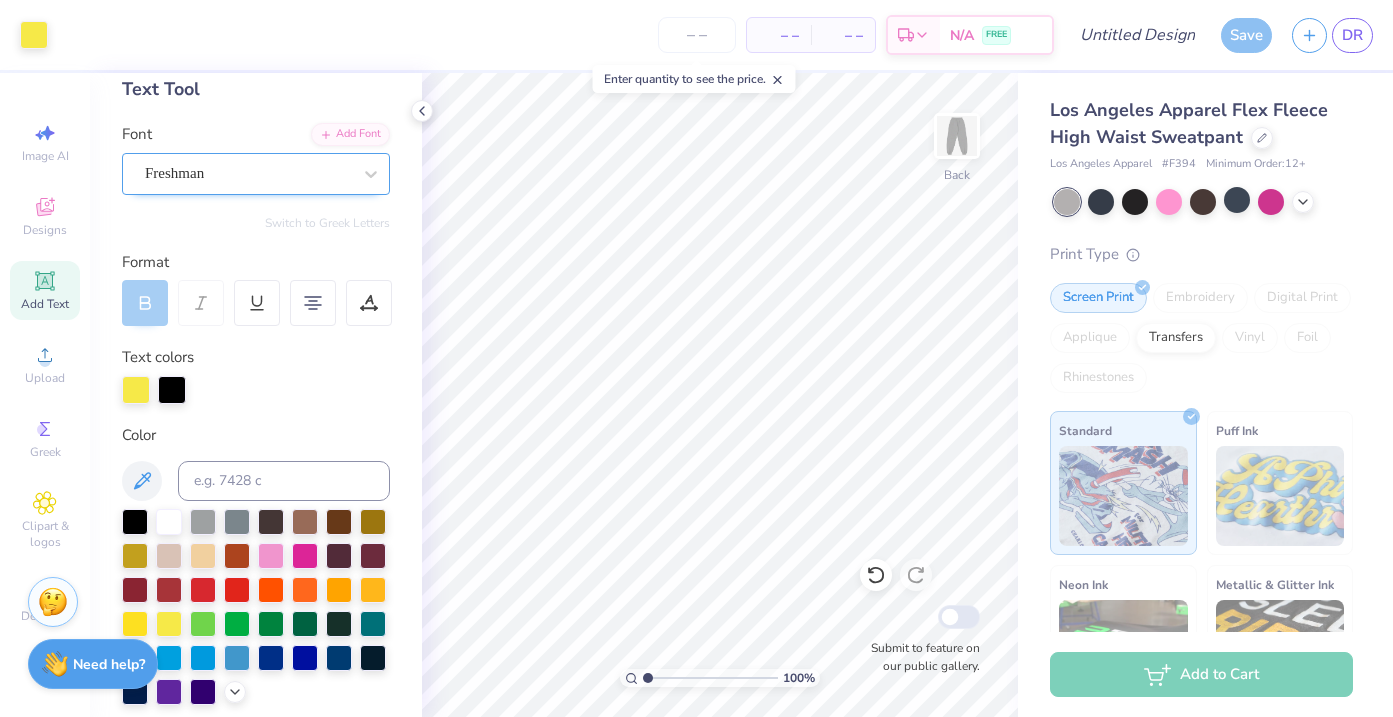 click on "Freshman" at bounding box center (248, 173) 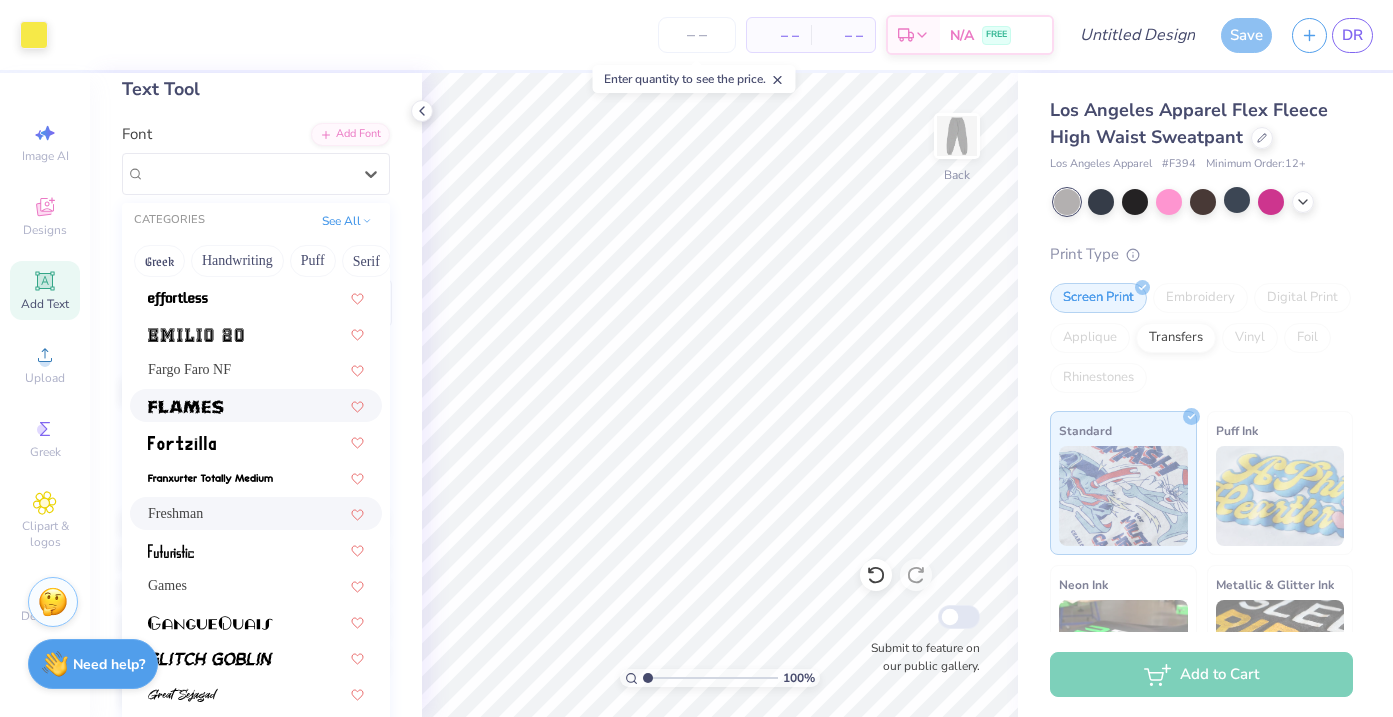 scroll, scrollTop: 612, scrollLeft: 0, axis: vertical 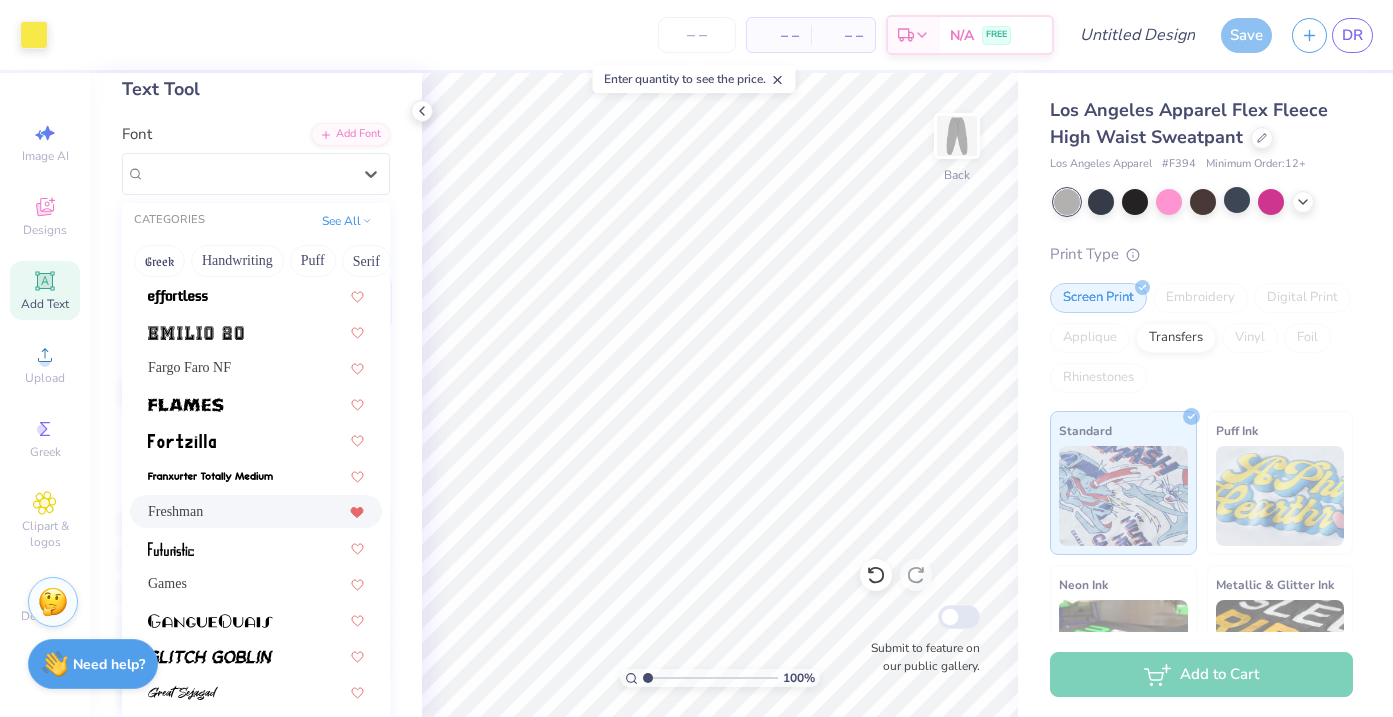 click 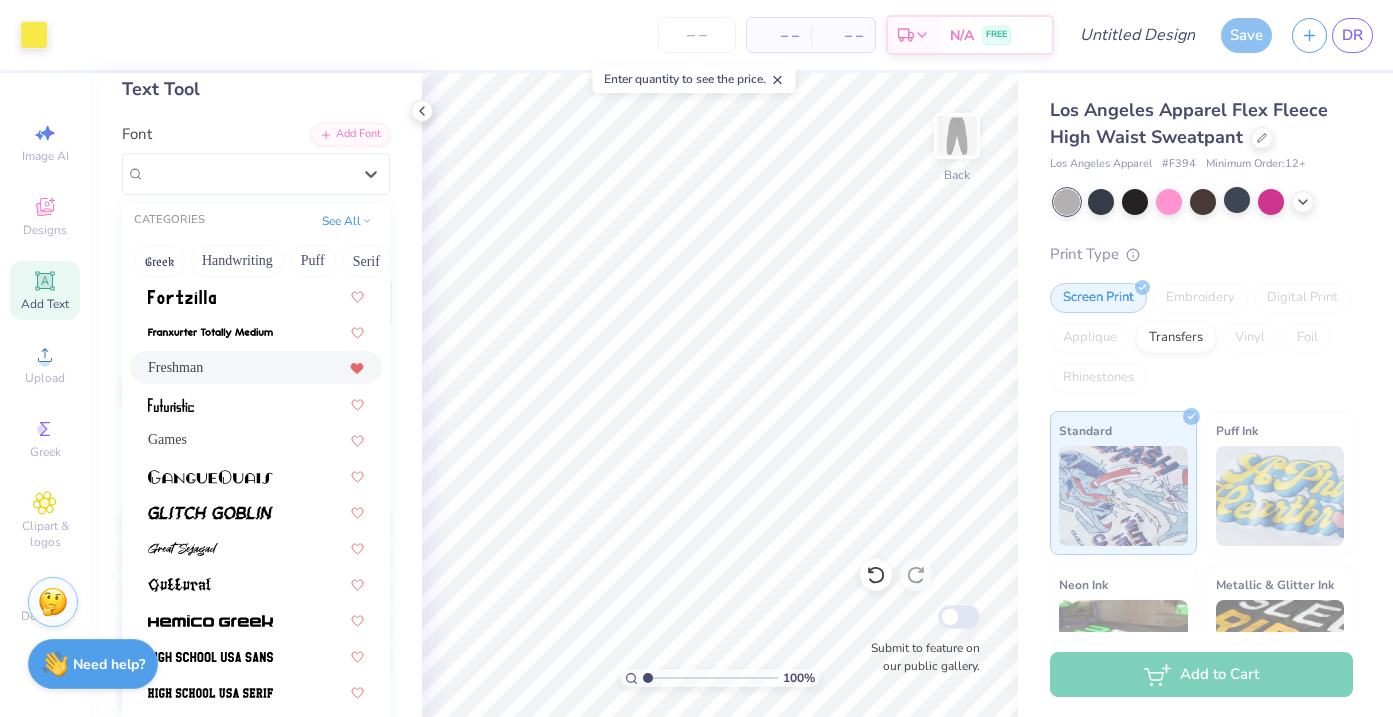 scroll, scrollTop: 765, scrollLeft: 0, axis: vertical 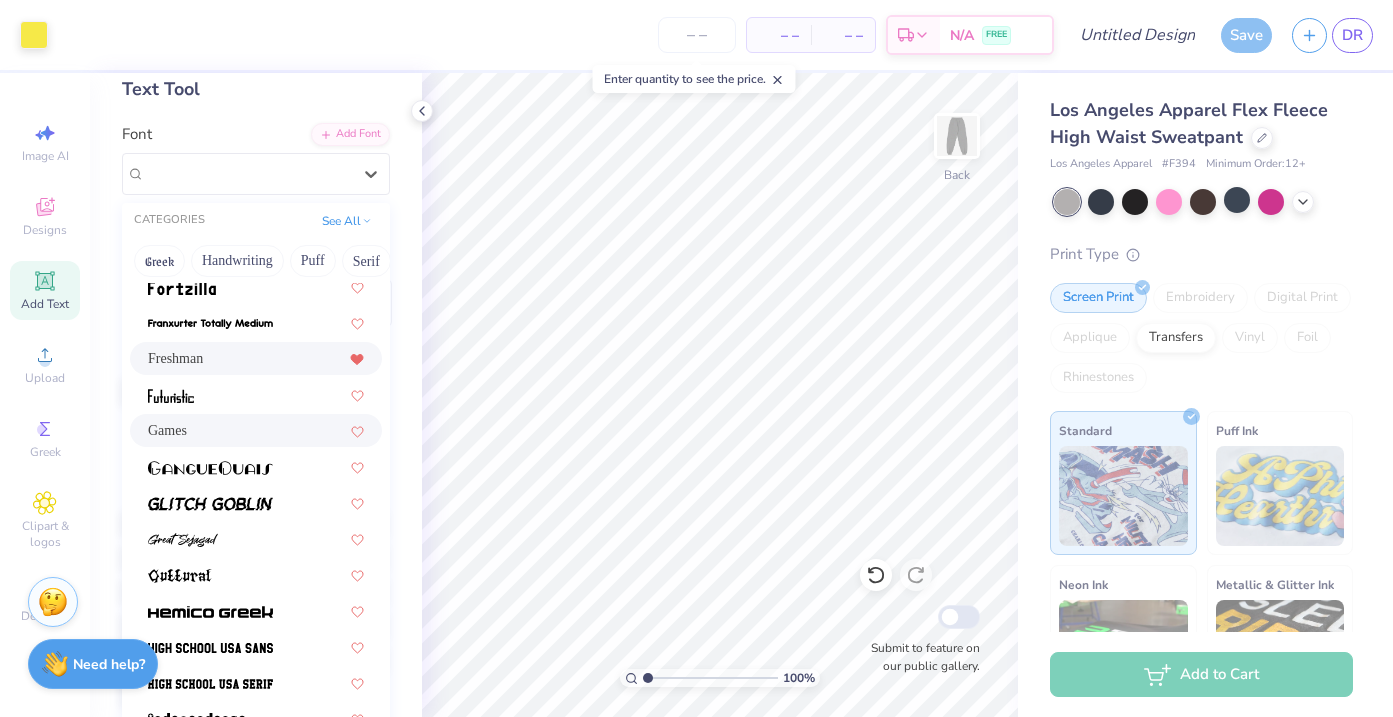 click on "Games" at bounding box center [256, 430] 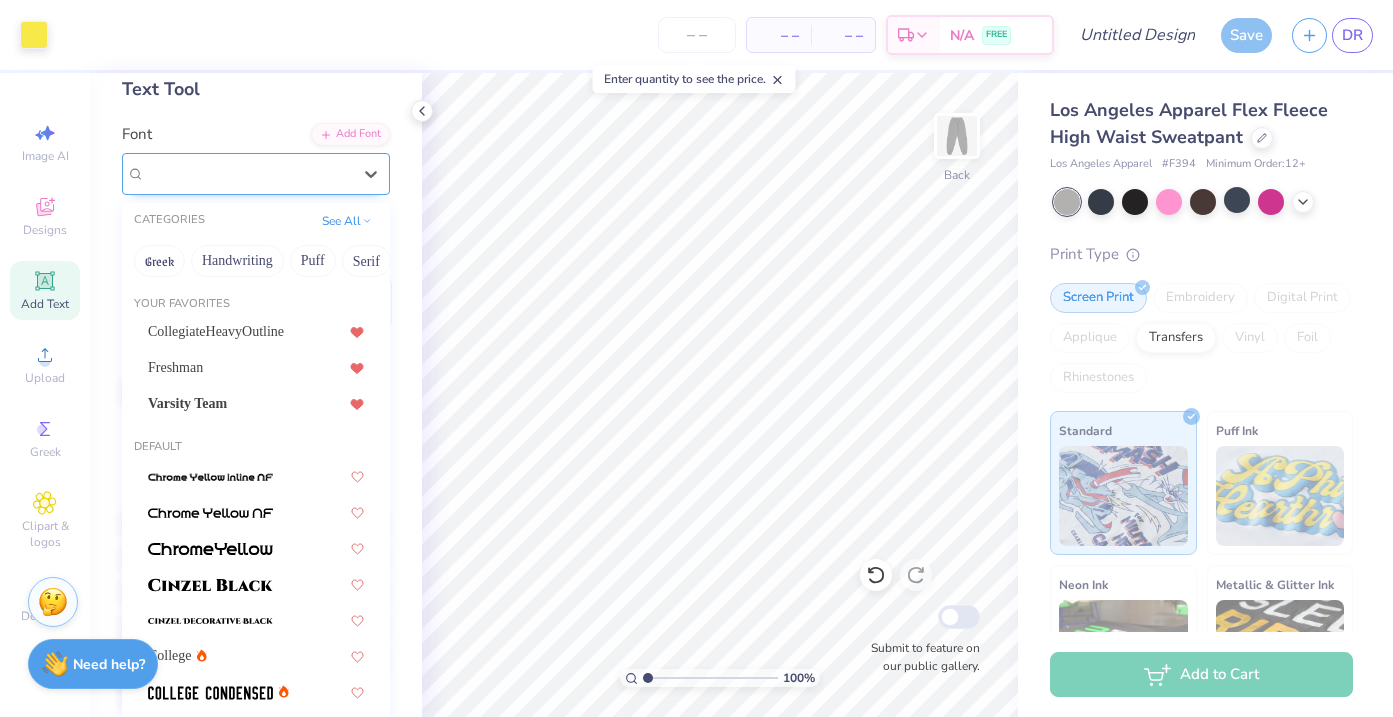 click at bounding box center [248, 173] 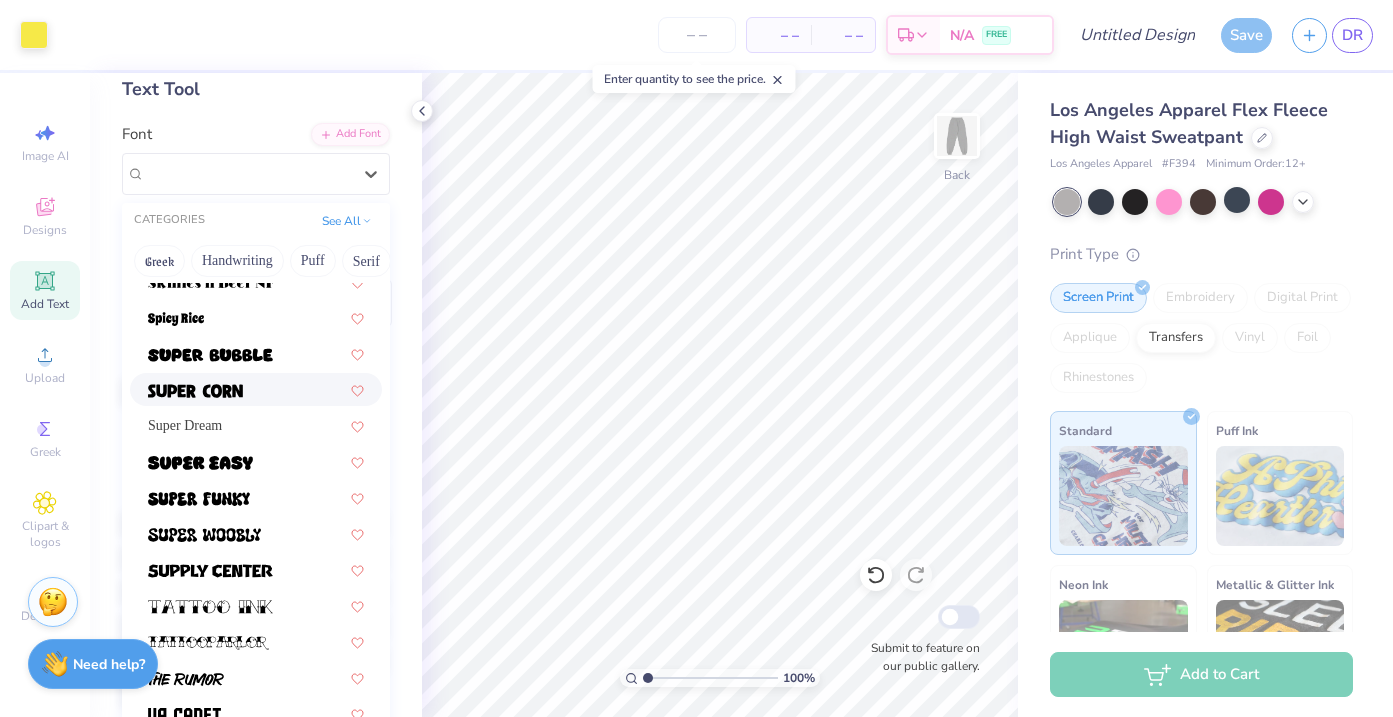 scroll, scrollTop: 2218, scrollLeft: 0, axis: vertical 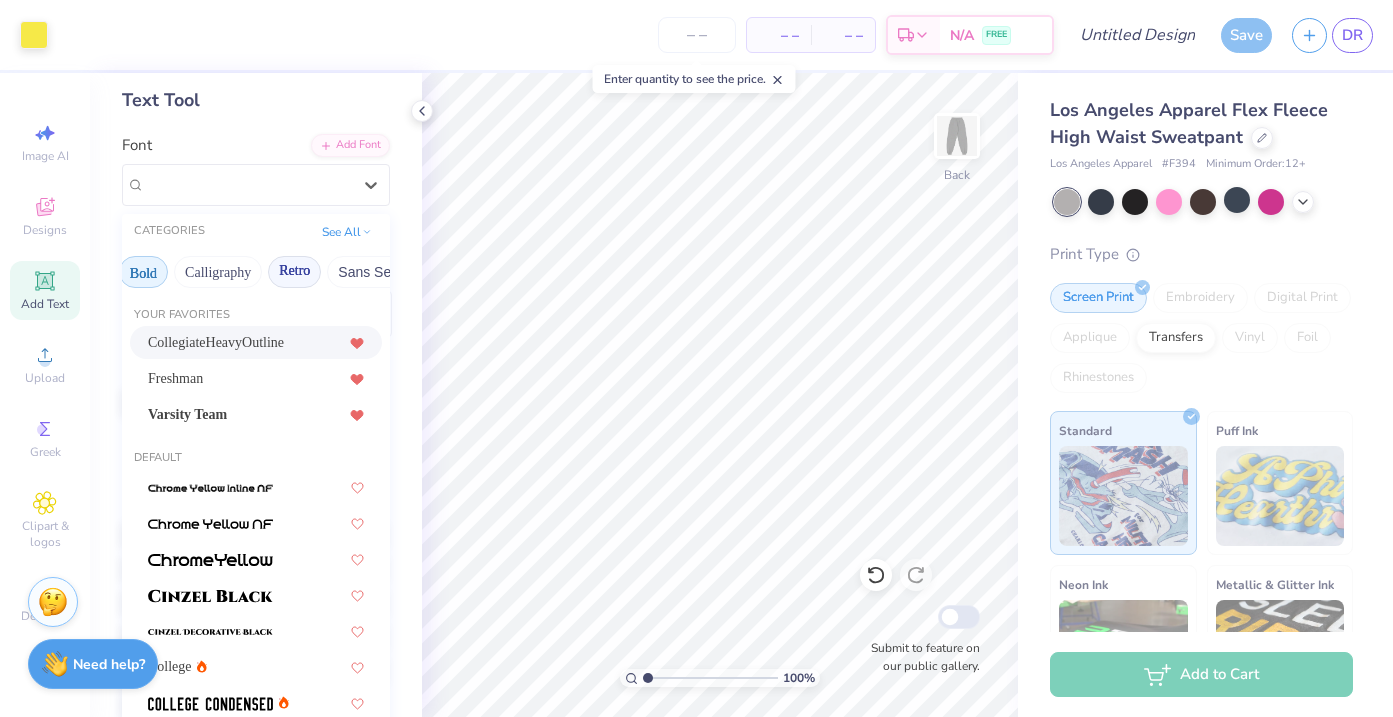 click on "Retro" at bounding box center (294, 272) 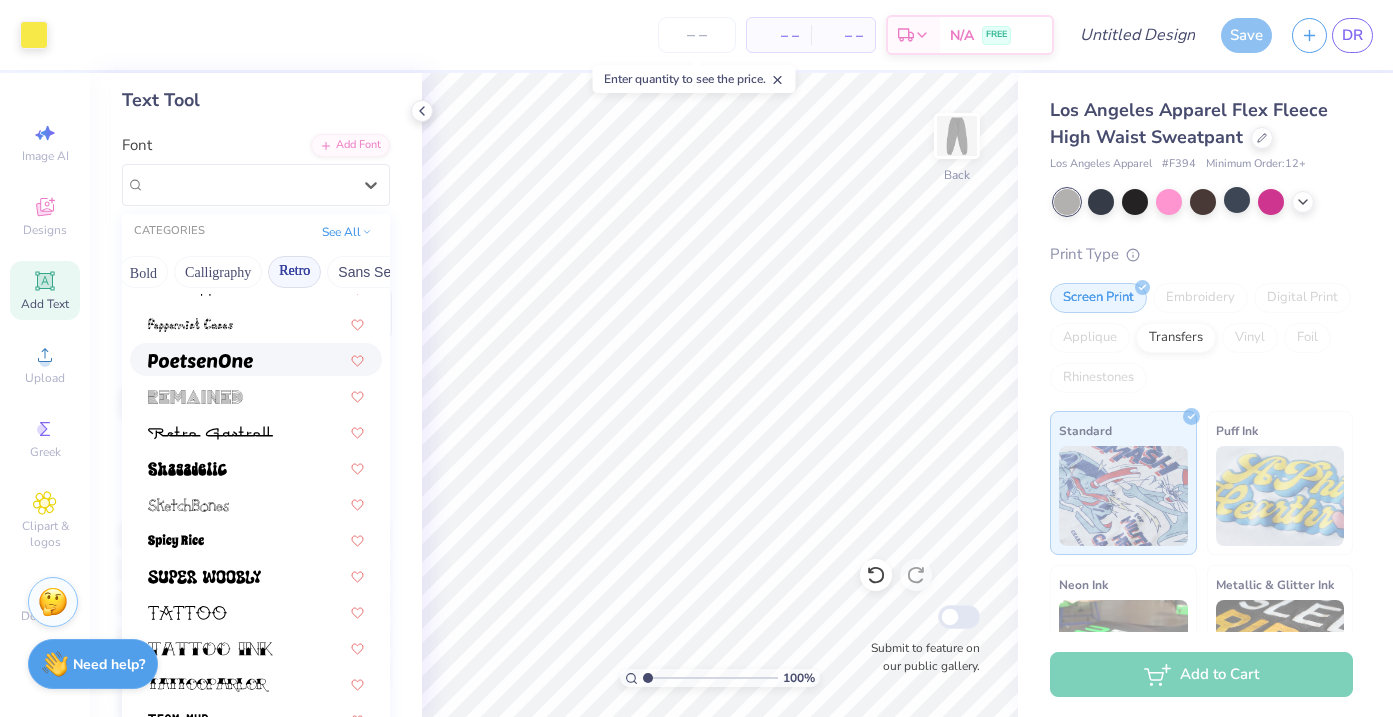 scroll, scrollTop: 2578, scrollLeft: 0, axis: vertical 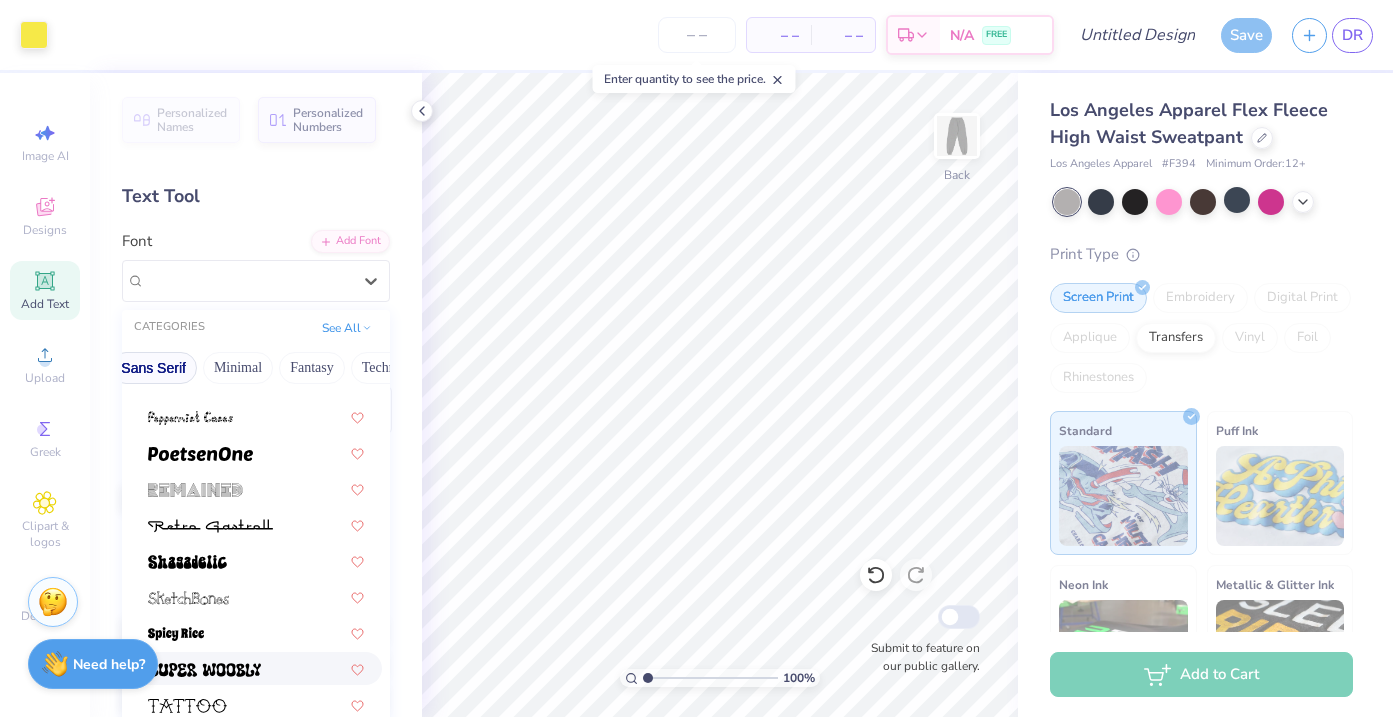 click on "Sans Serif" at bounding box center (153, 368) 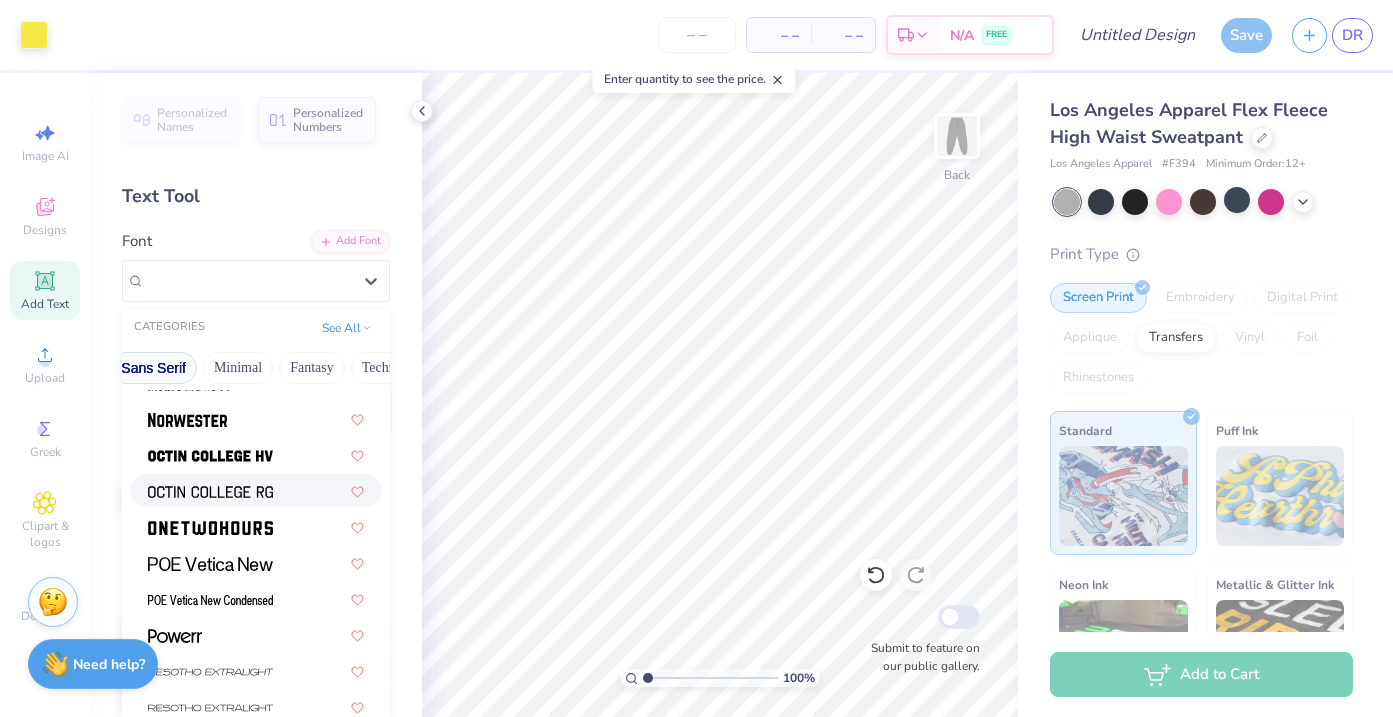scroll, scrollTop: 1806, scrollLeft: 0, axis: vertical 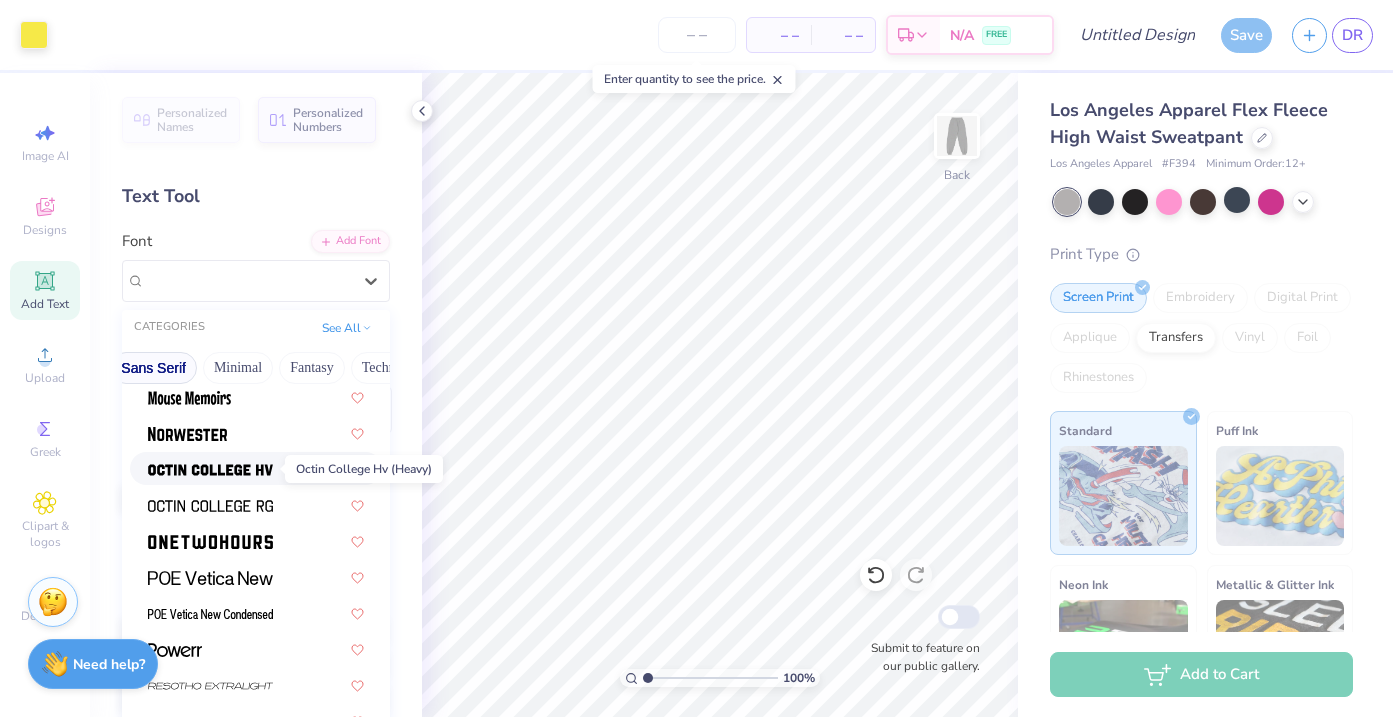 click at bounding box center [210, 468] 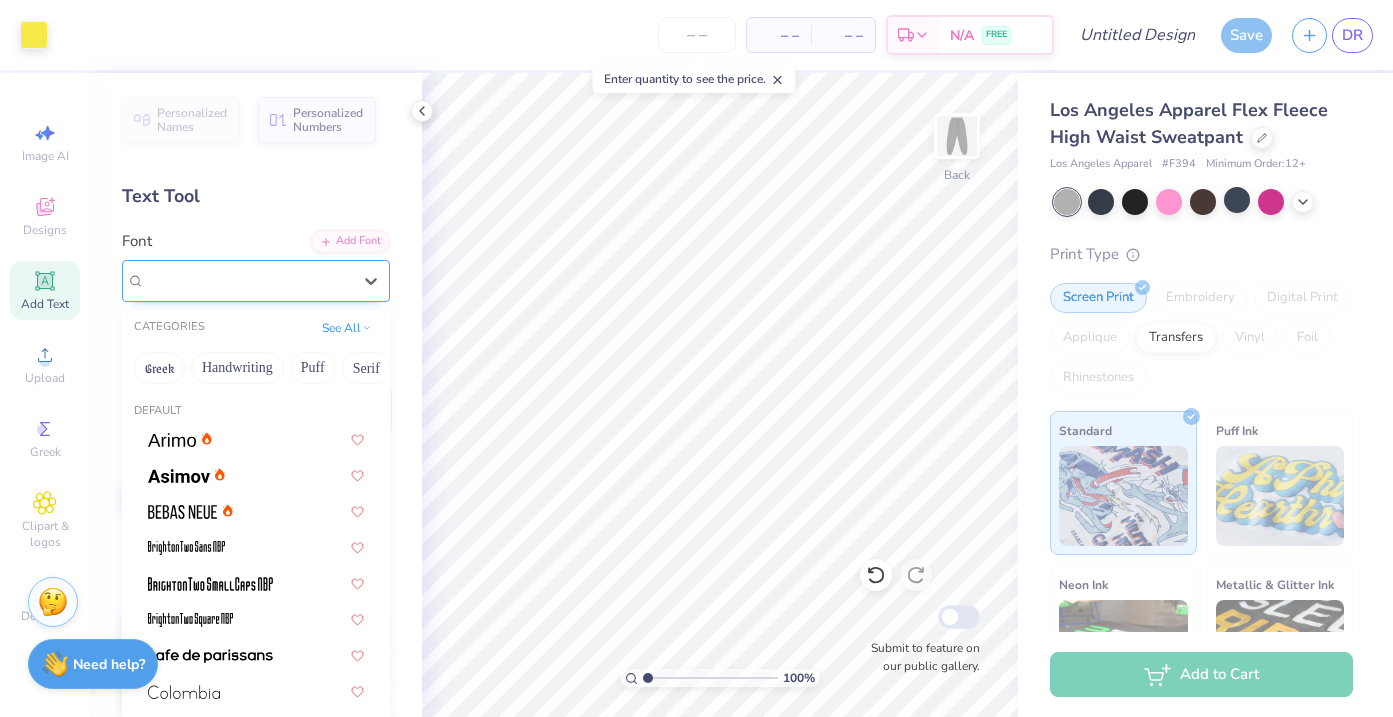 click on "Octin College Hv (Heavy)" at bounding box center (248, 280) 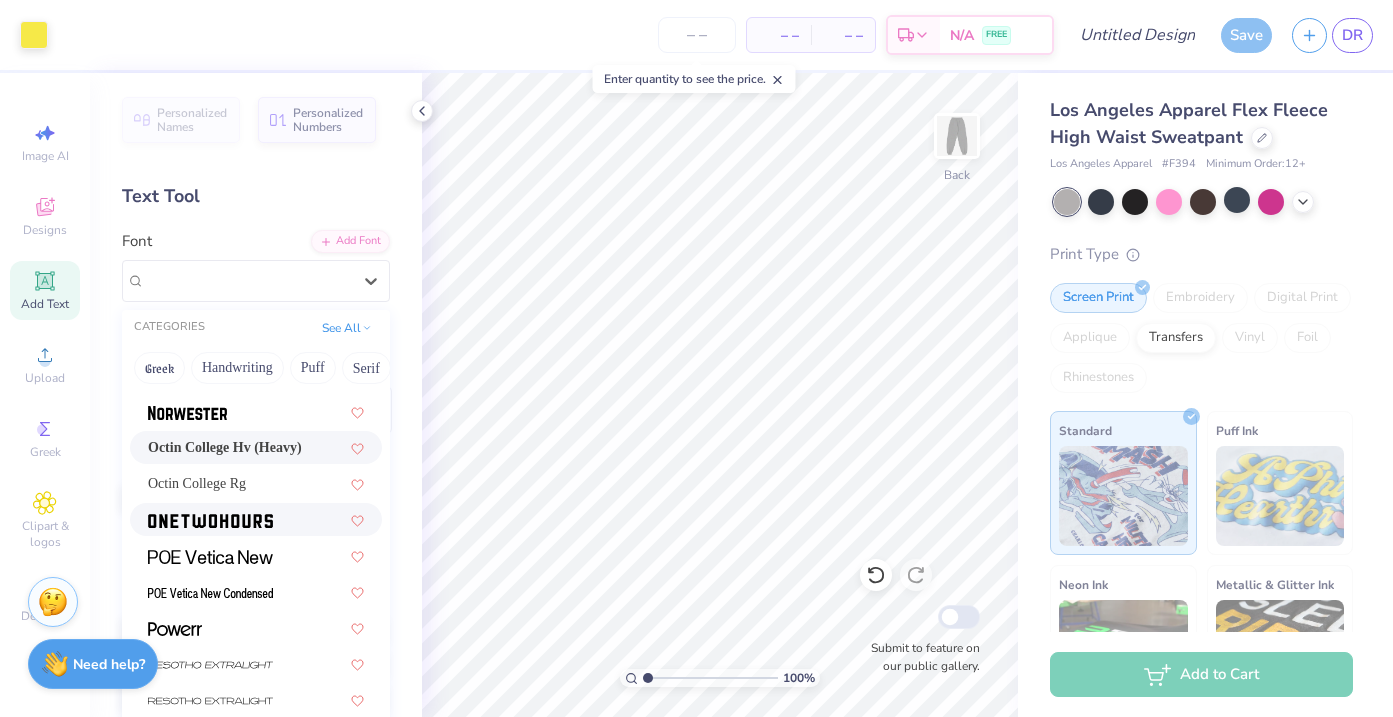 scroll, scrollTop: 1813, scrollLeft: 0, axis: vertical 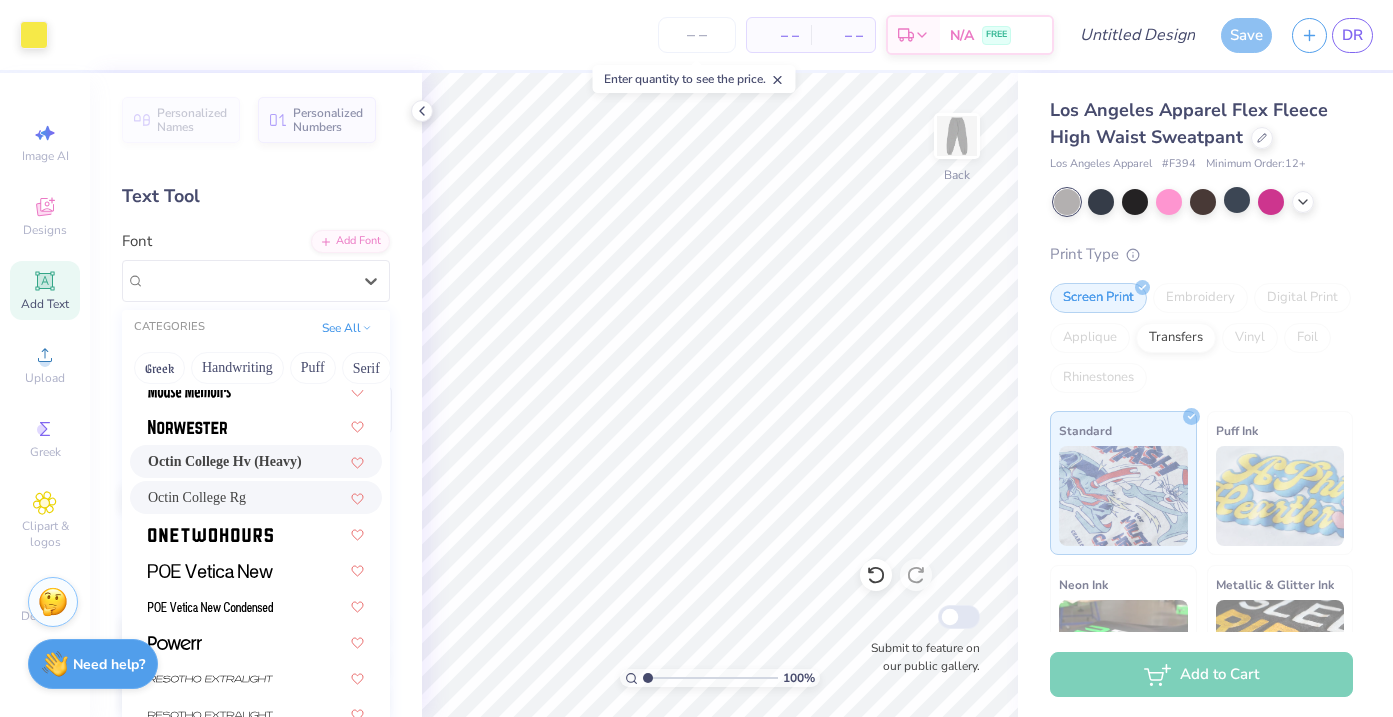 click on "Octin College Rg" at bounding box center [256, 497] 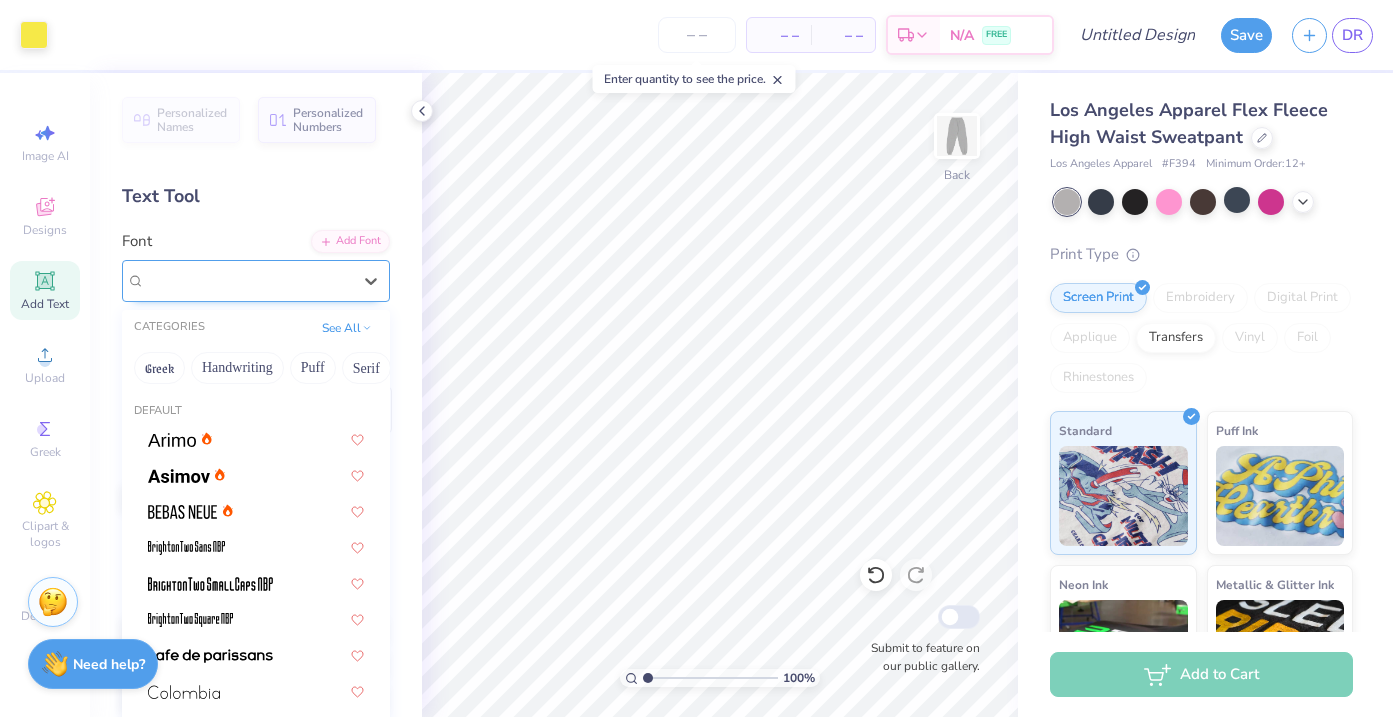 click at bounding box center (248, 280) 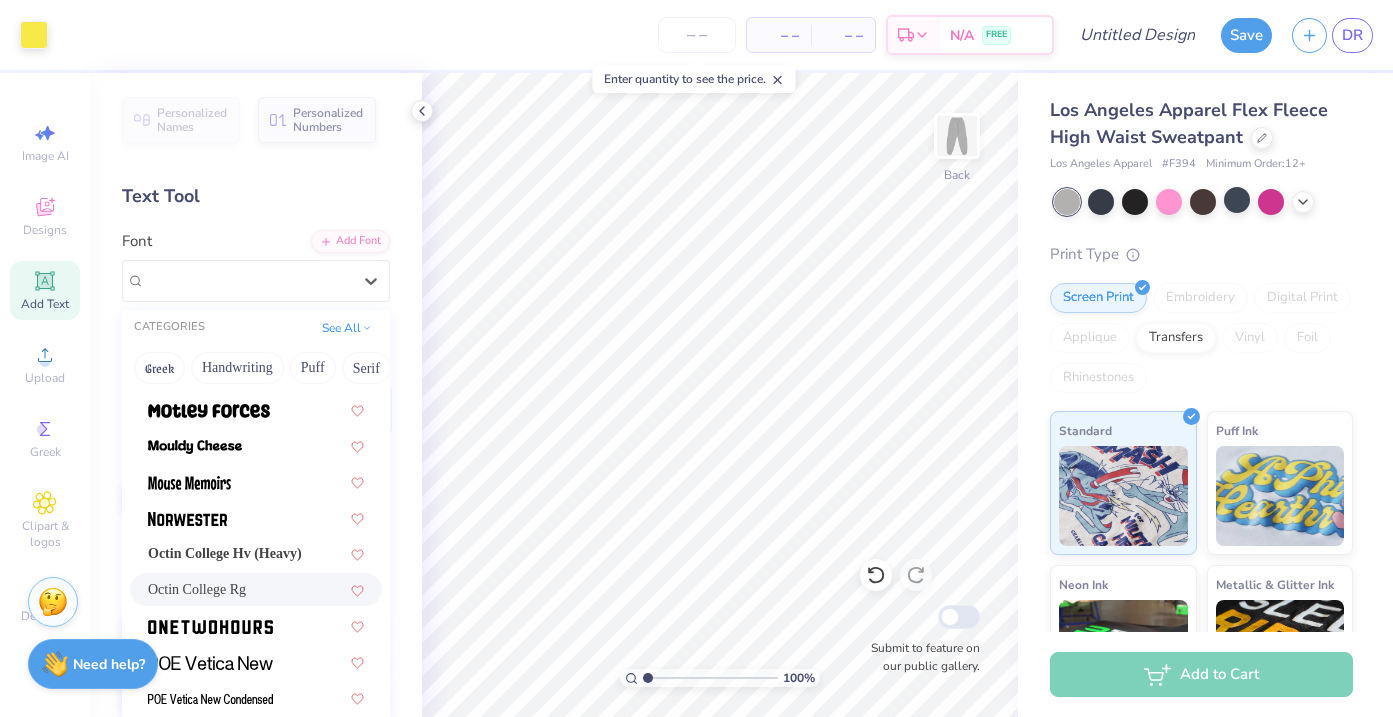 scroll, scrollTop: 1722, scrollLeft: 0, axis: vertical 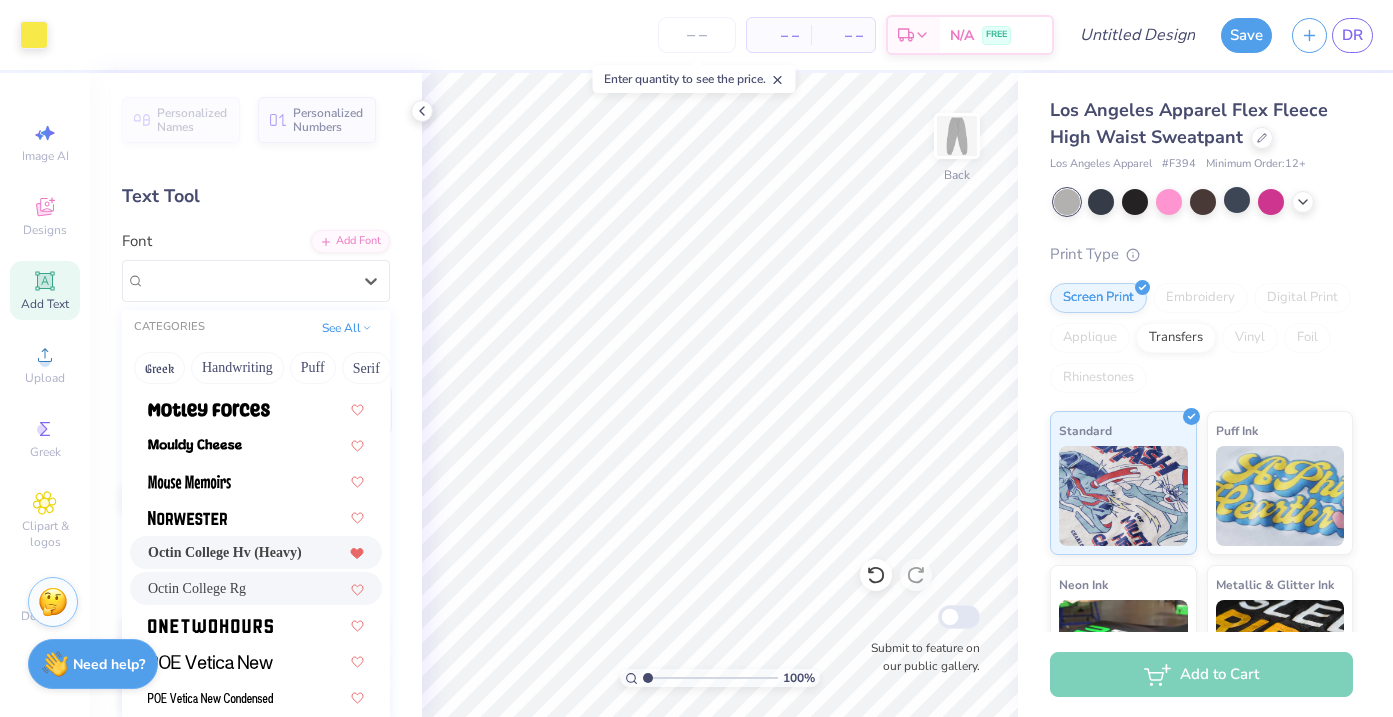 click 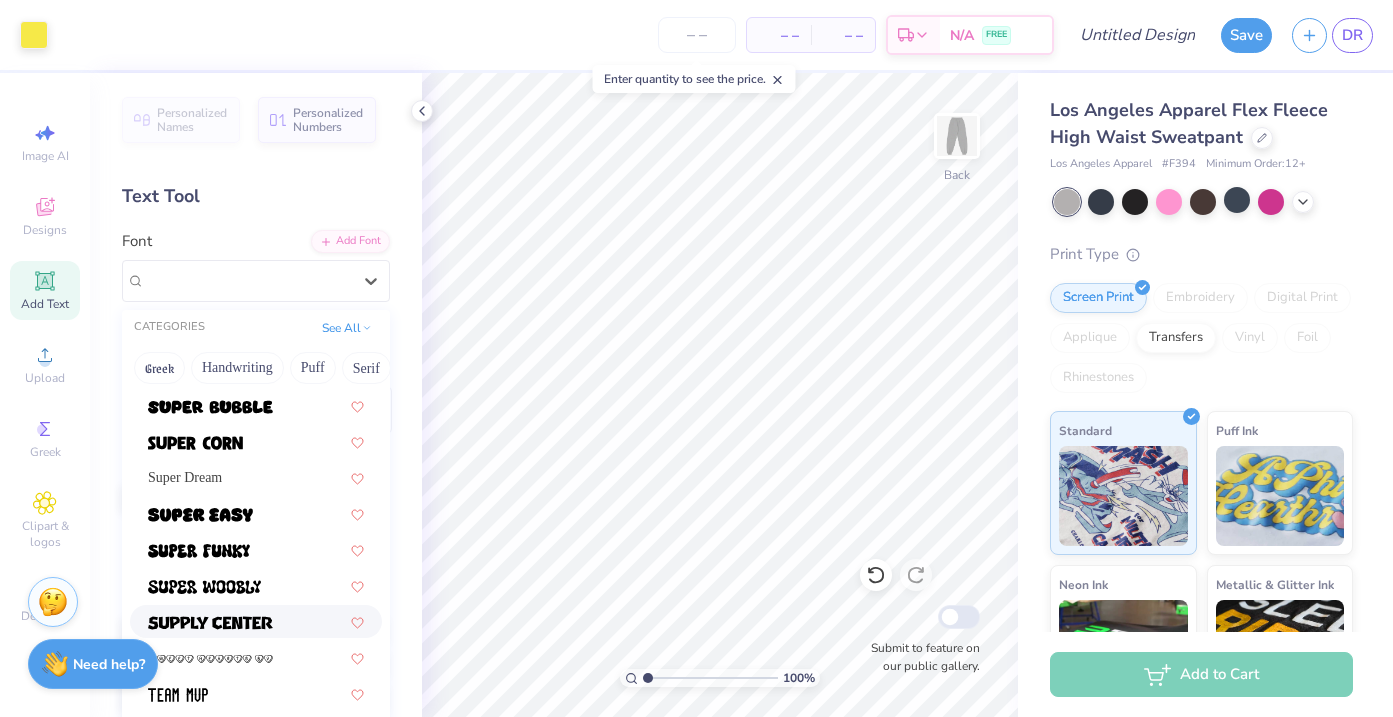 scroll, scrollTop: 2398, scrollLeft: 0, axis: vertical 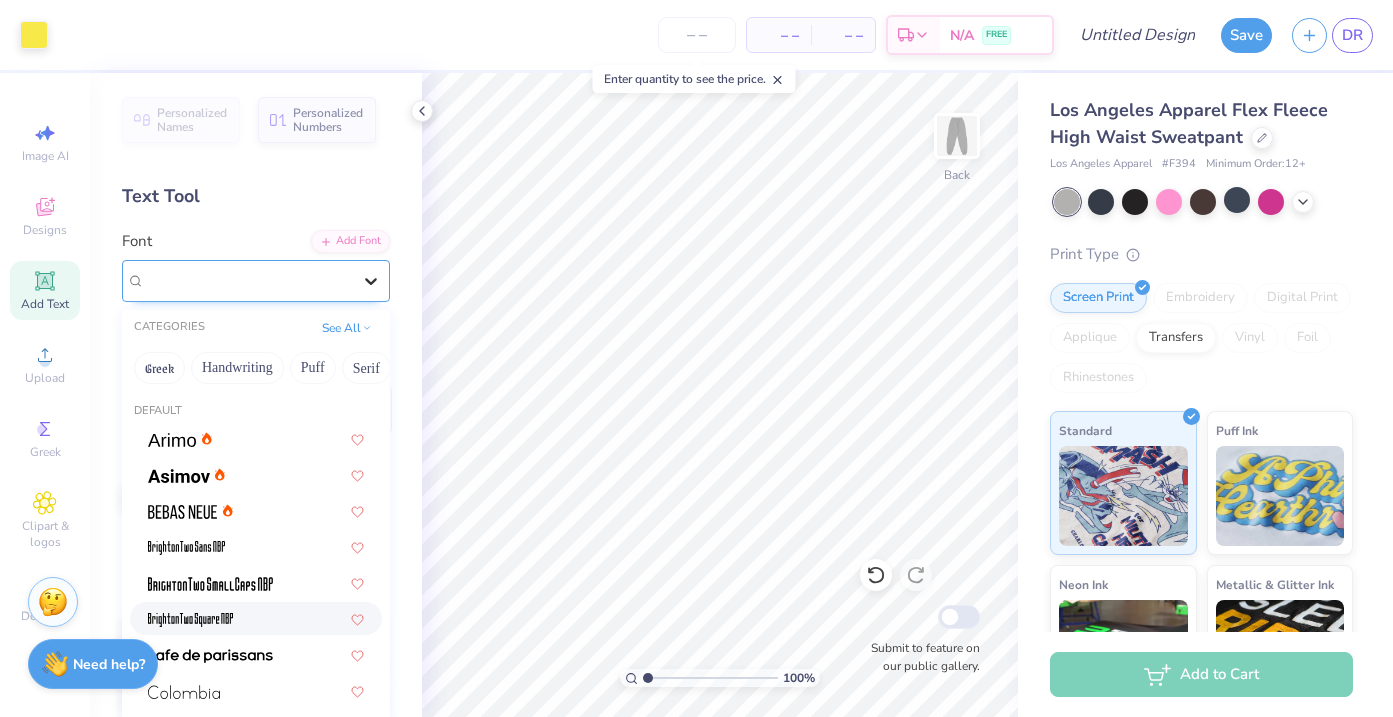 click 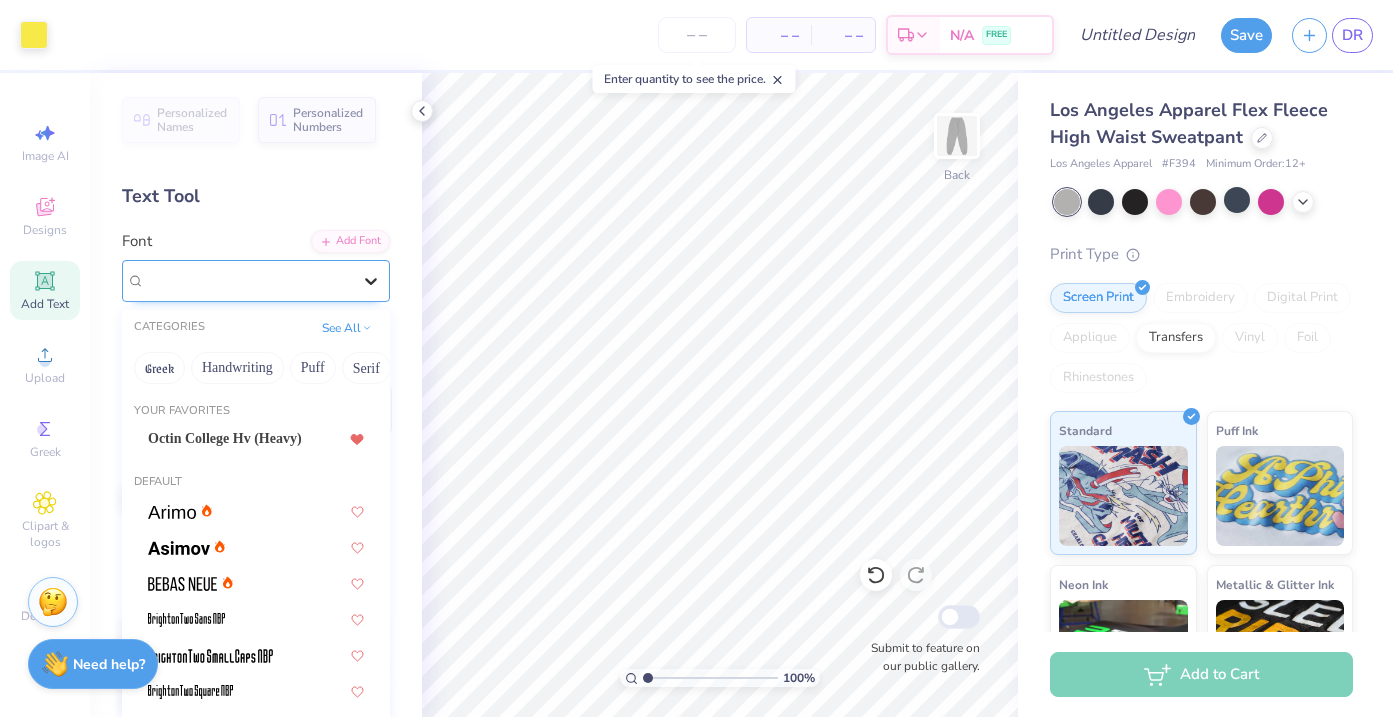 click 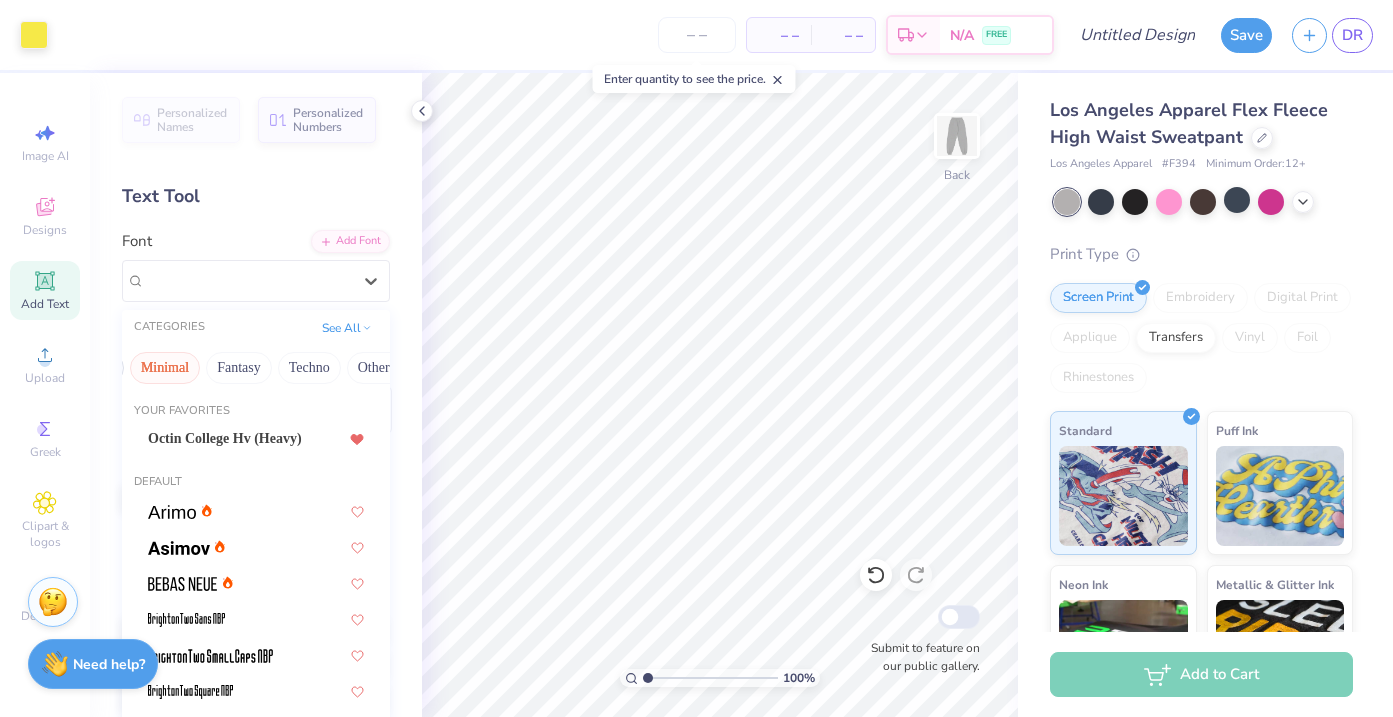 scroll, scrollTop: 0, scrollLeft: 576, axis: horizontal 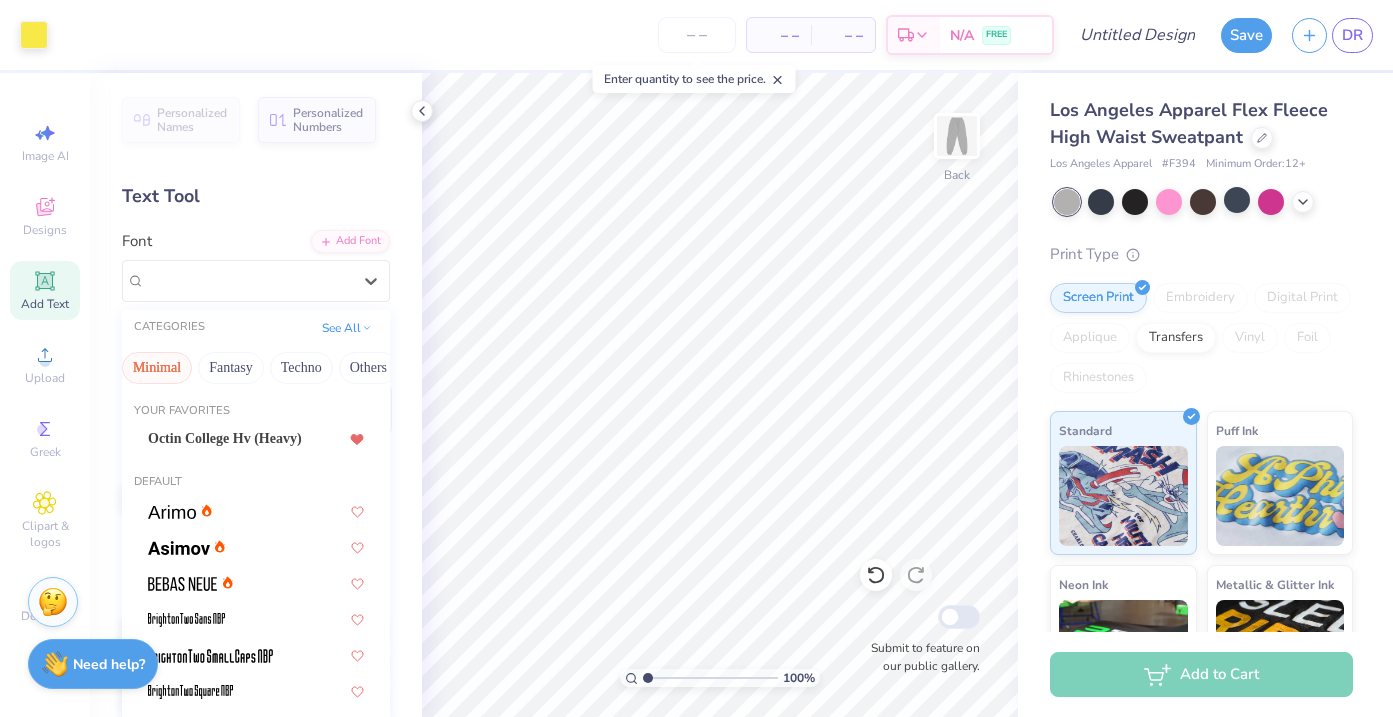 click on "Minimal" at bounding box center (157, 368) 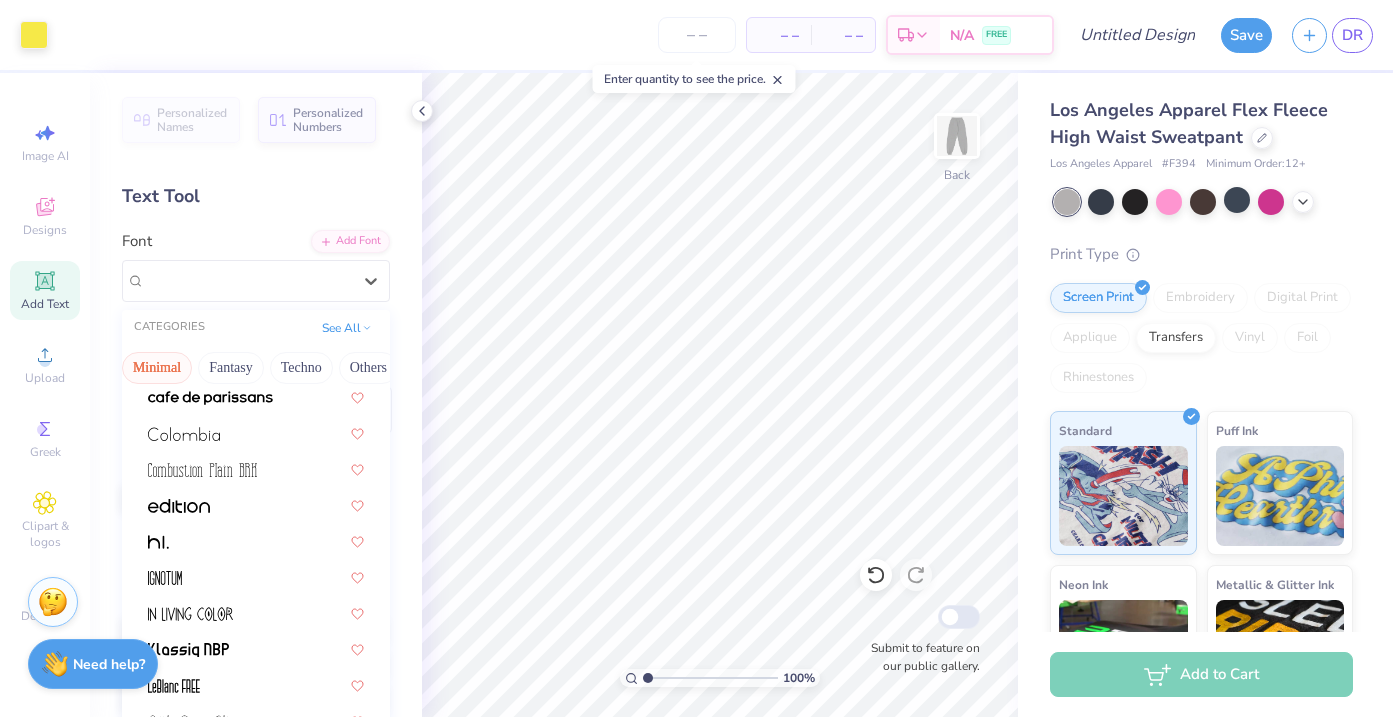 scroll, scrollTop: 382, scrollLeft: 0, axis: vertical 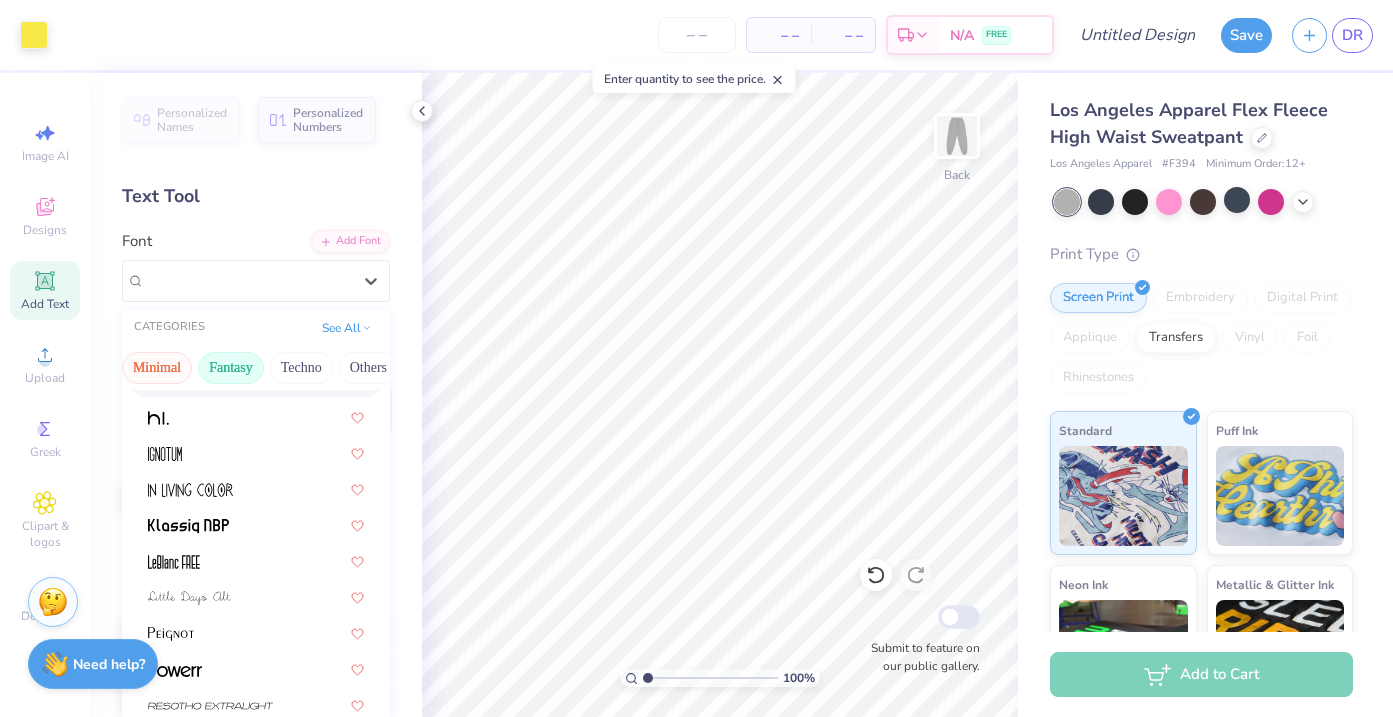 click on "Fantasy" at bounding box center [231, 368] 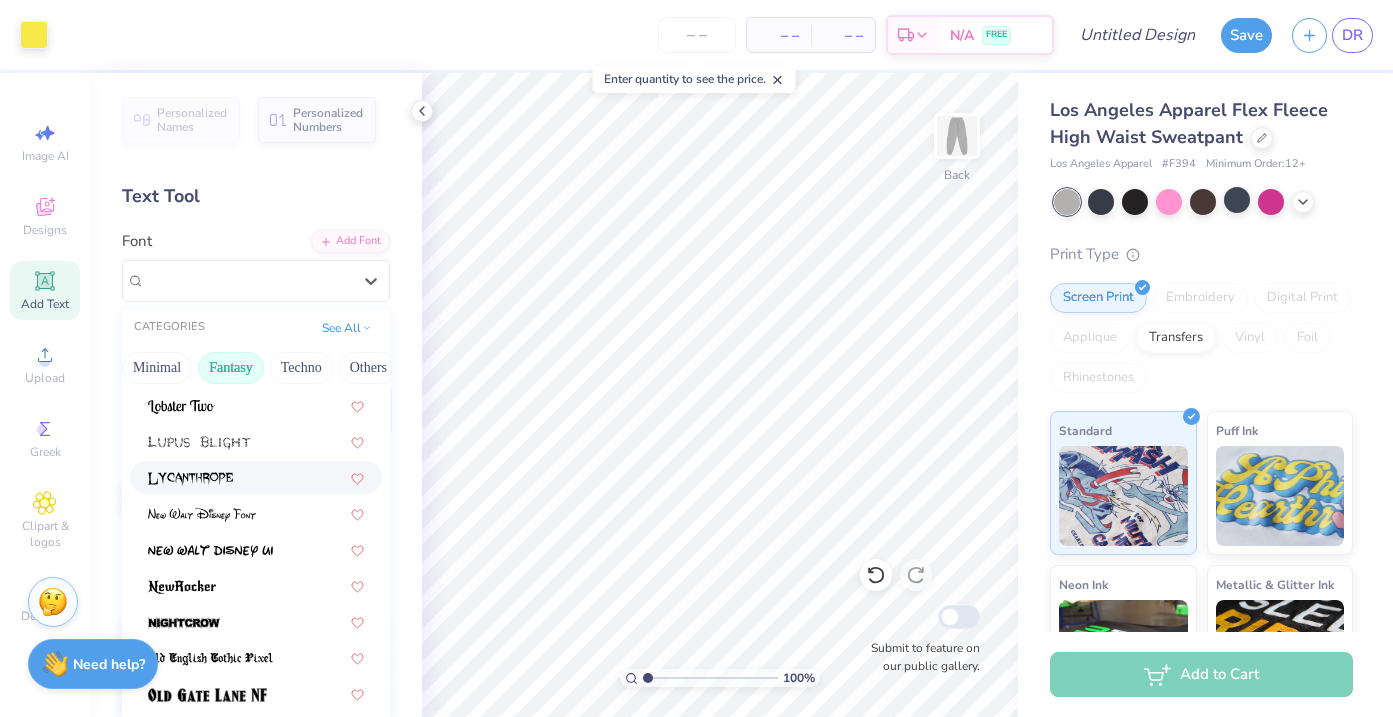 scroll, scrollTop: 418, scrollLeft: 0, axis: vertical 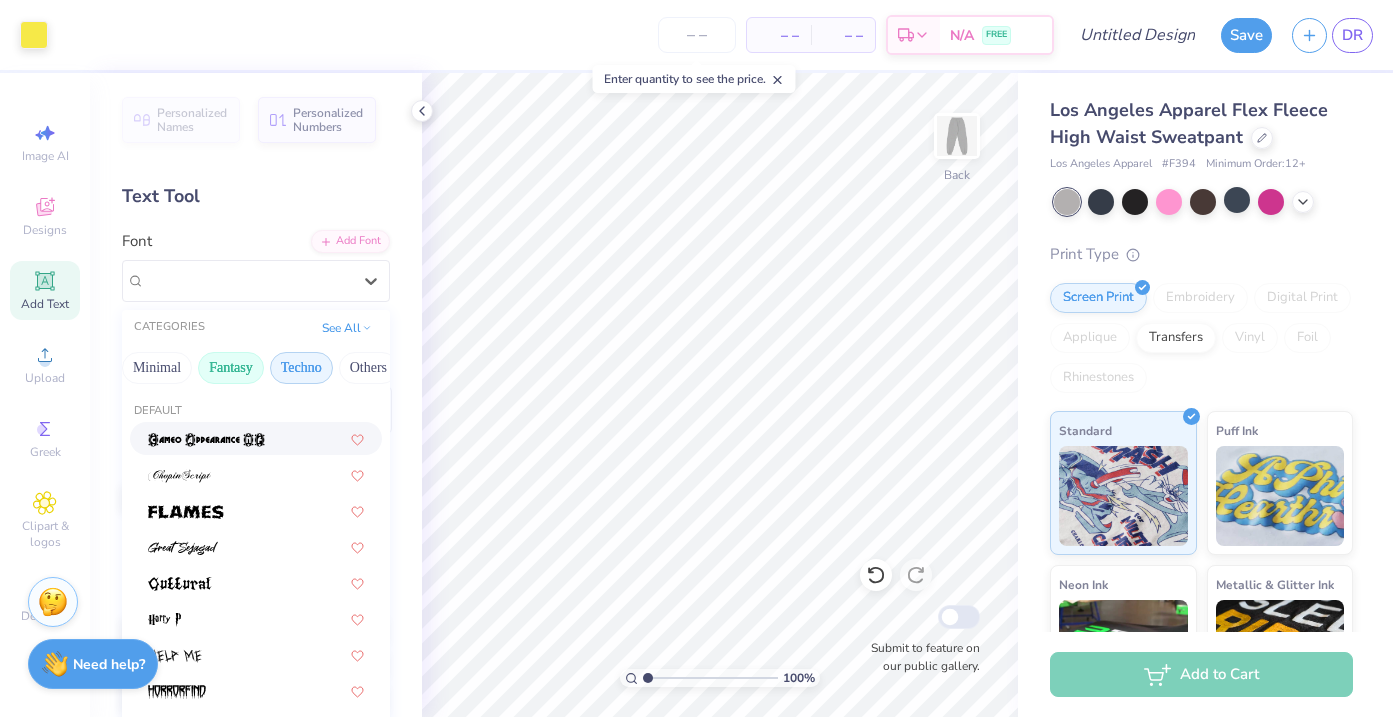click on "Techno" at bounding box center [301, 368] 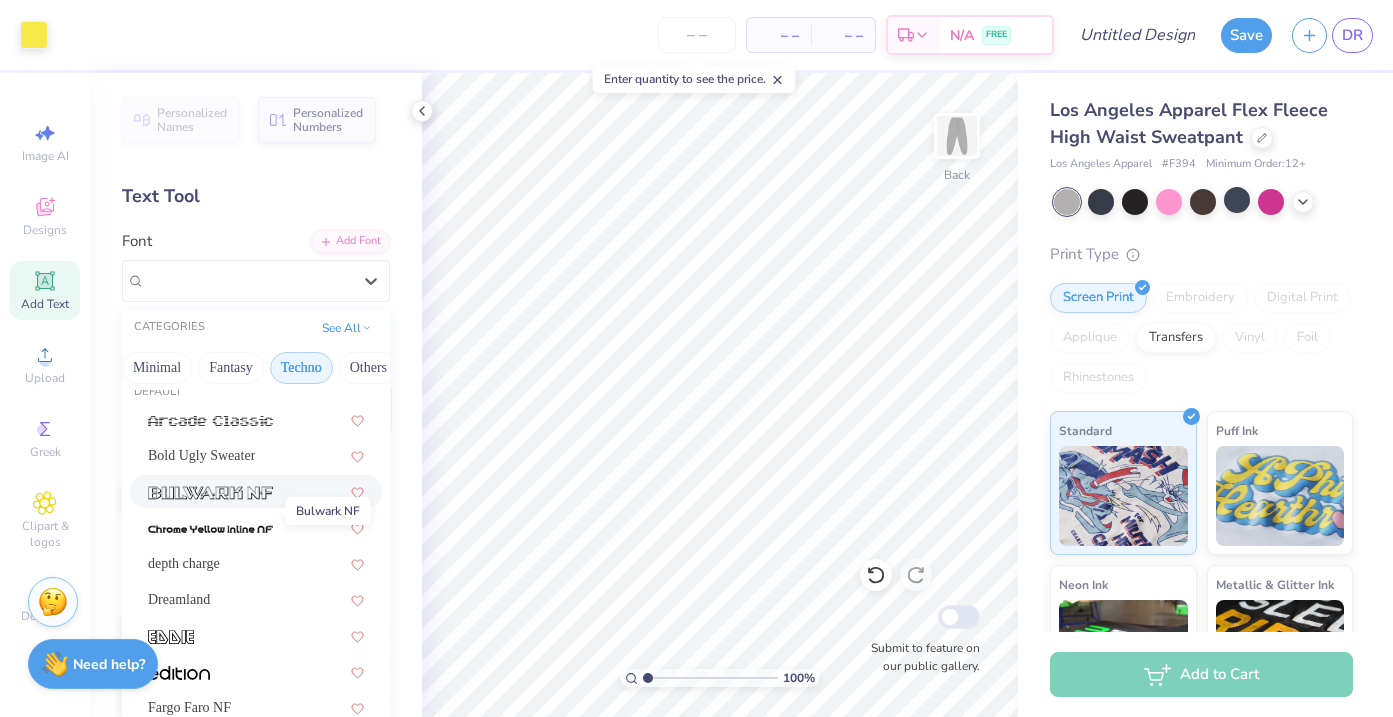scroll, scrollTop: 0, scrollLeft: 0, axis: both 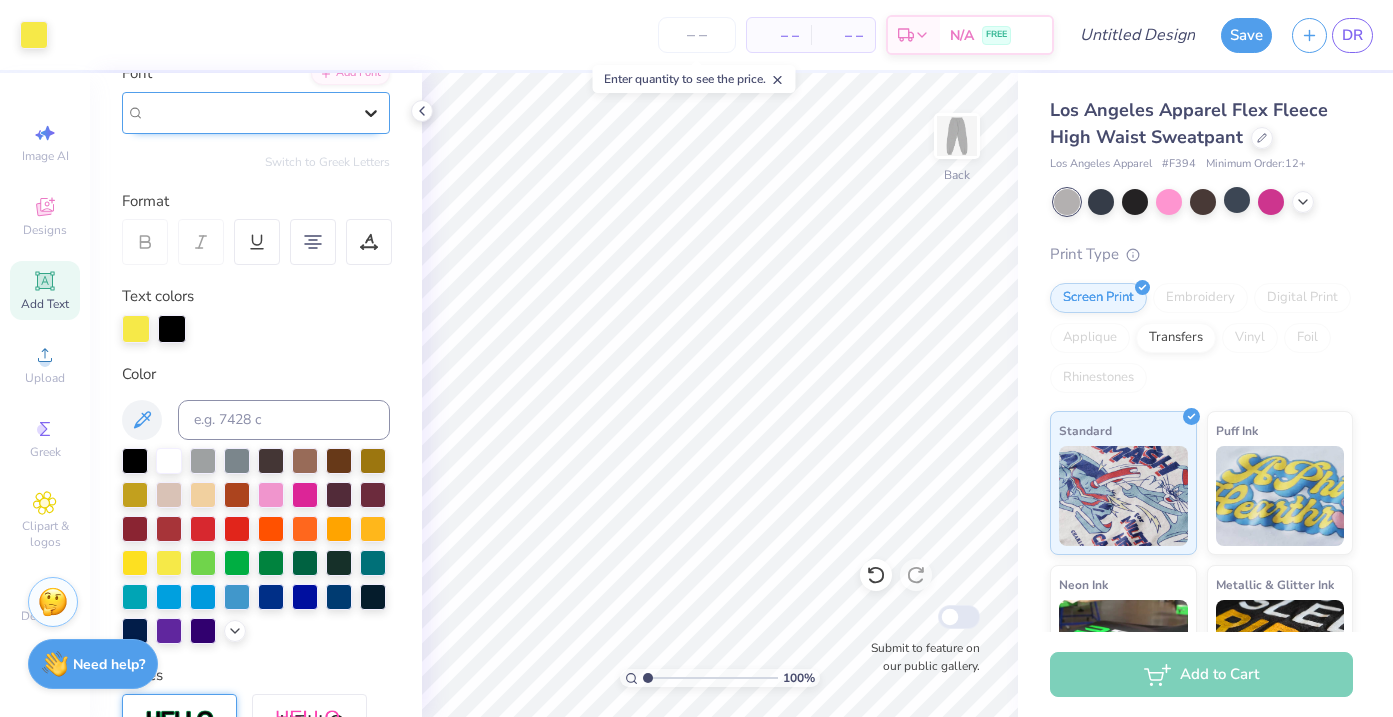 click at bounding box center (371, 113) 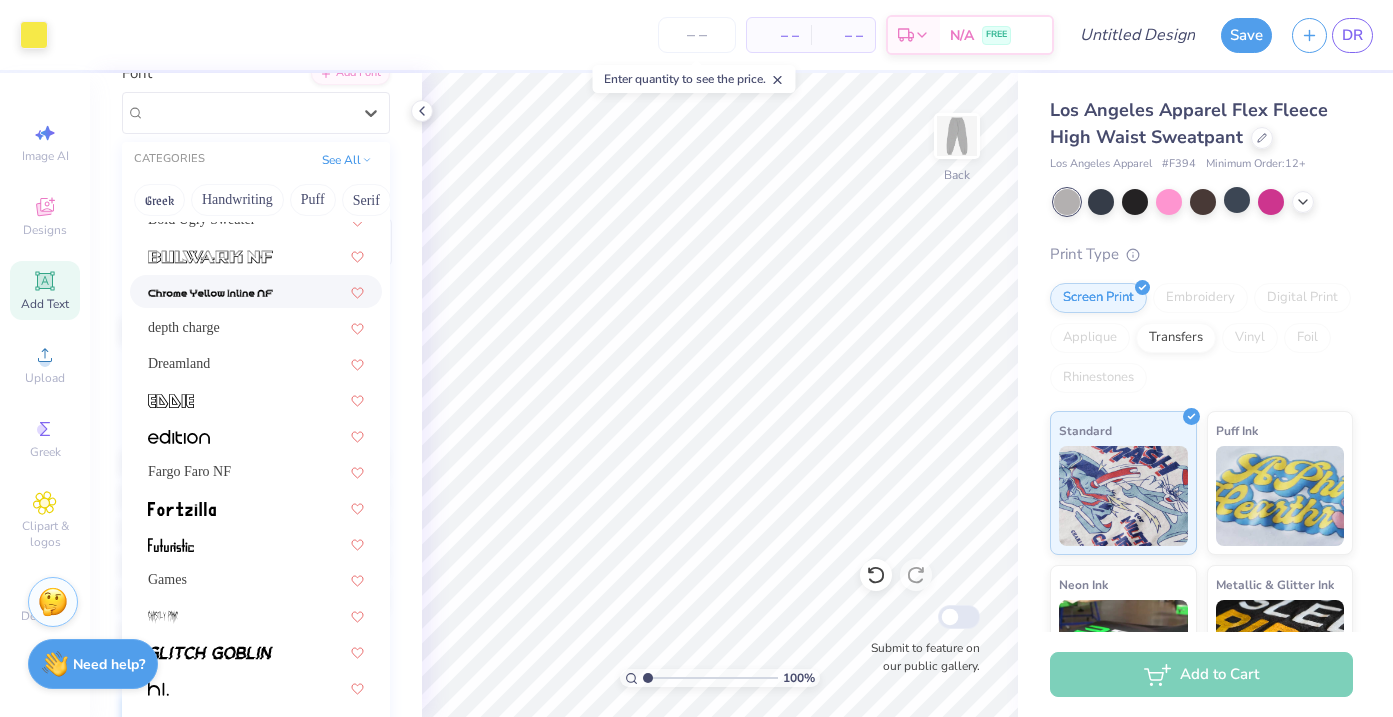 scroll, scrollTop: 90, scrollLeft: 0, axis: vertical 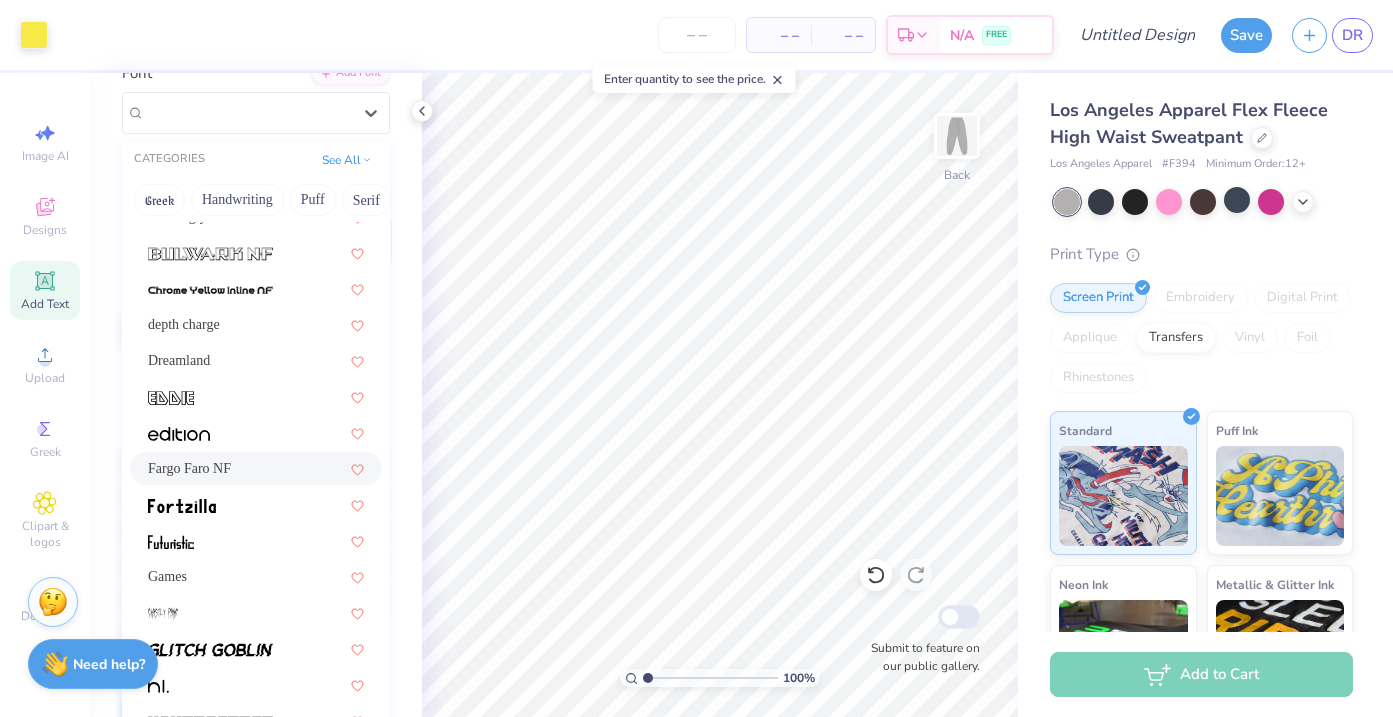 click on "Fargo Faro NF" at bounding box center [256, 468] 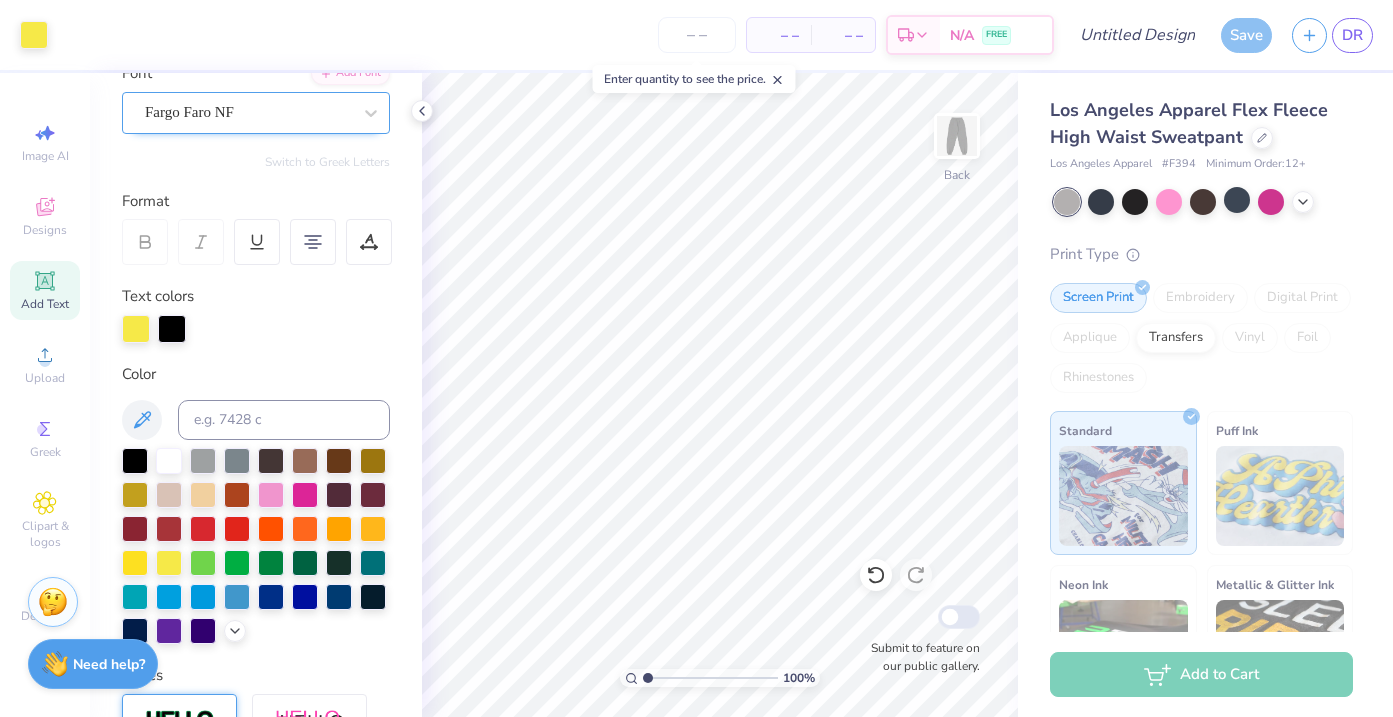 click on "Fargo Faro NF" at bounding box center (248, 112) 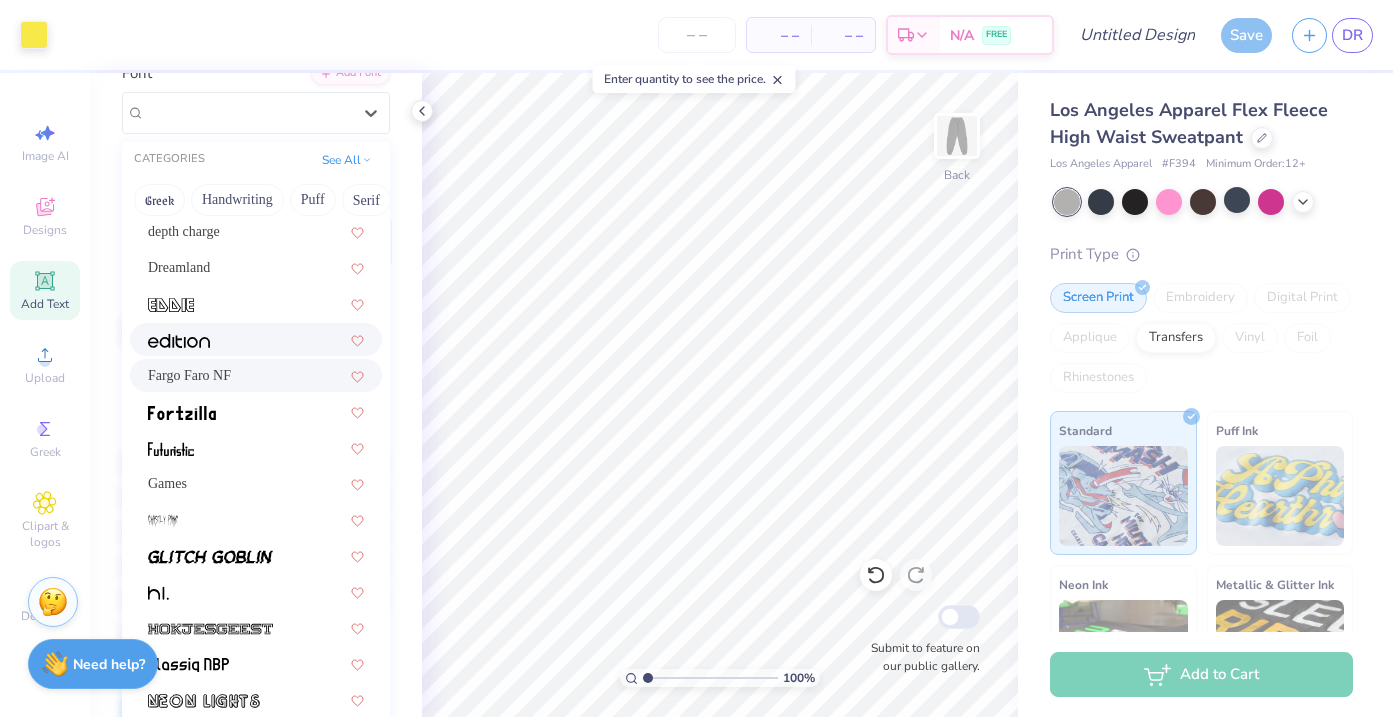 scroll, scrollTop: 346, scrollLeft: 0, axis: vertical 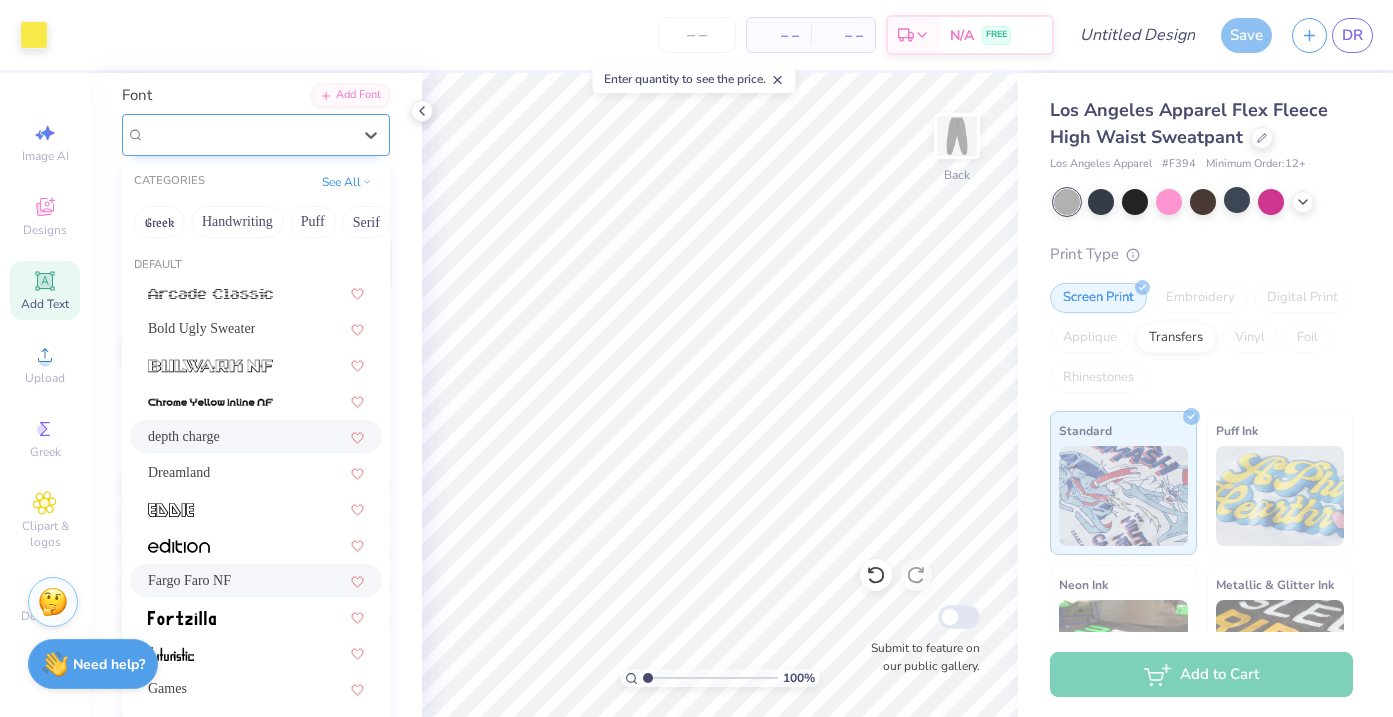click on "Fargo Faro NF" at bounding box center [248, 134] 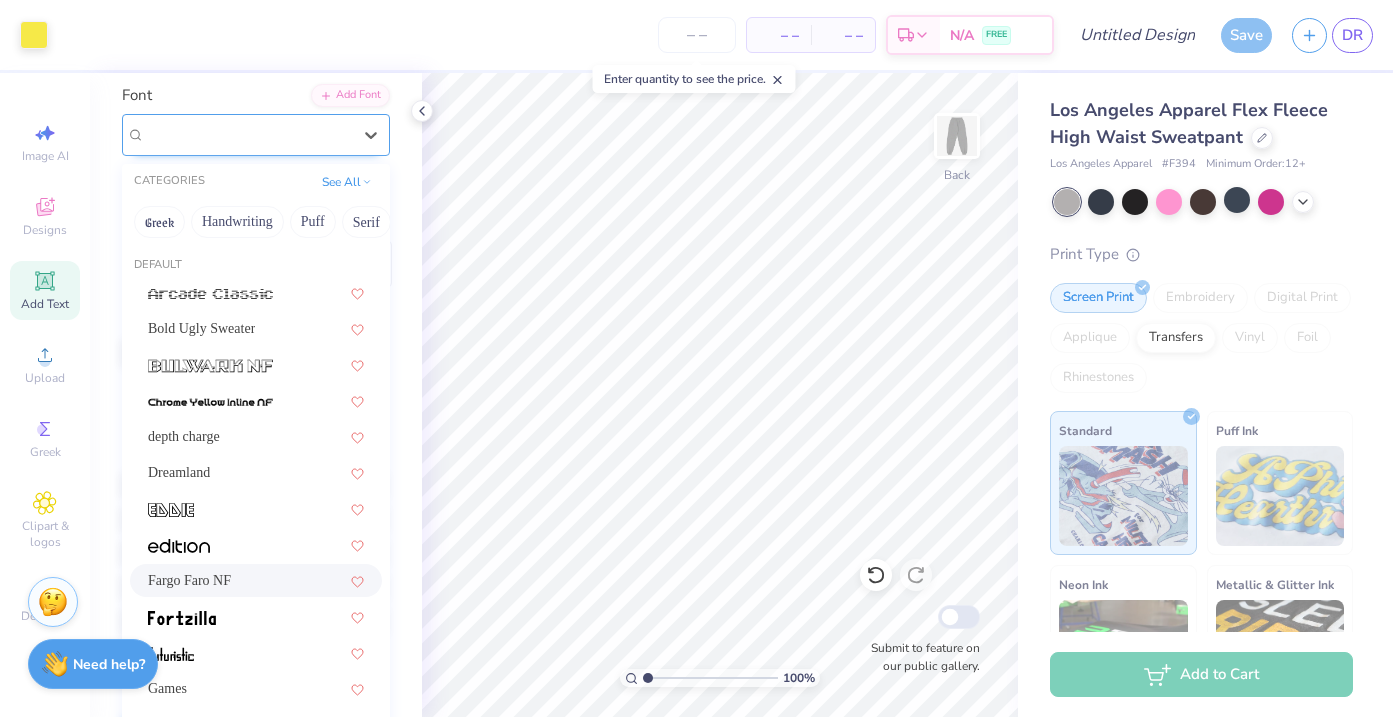 click at bounding box center (248, 134) 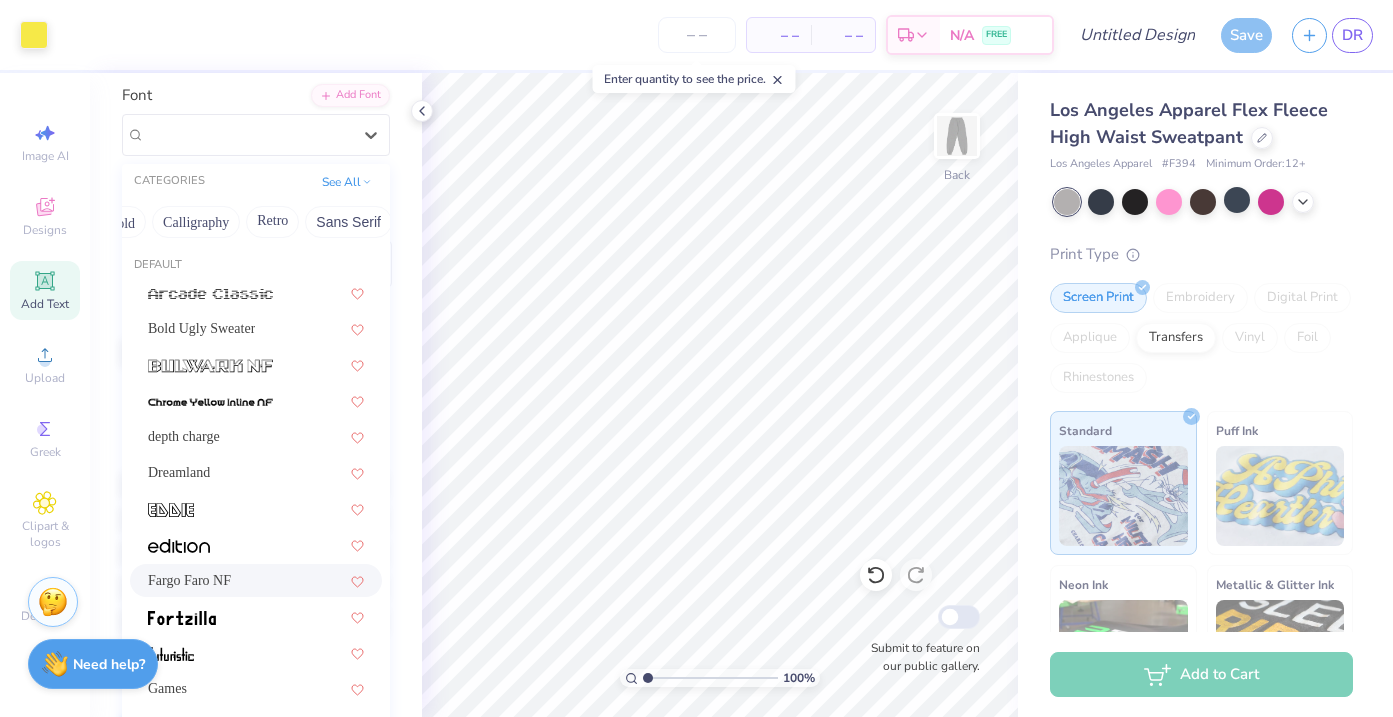 scroll, scrollTop: 0, scrollLeft: 588, axis: horizontal 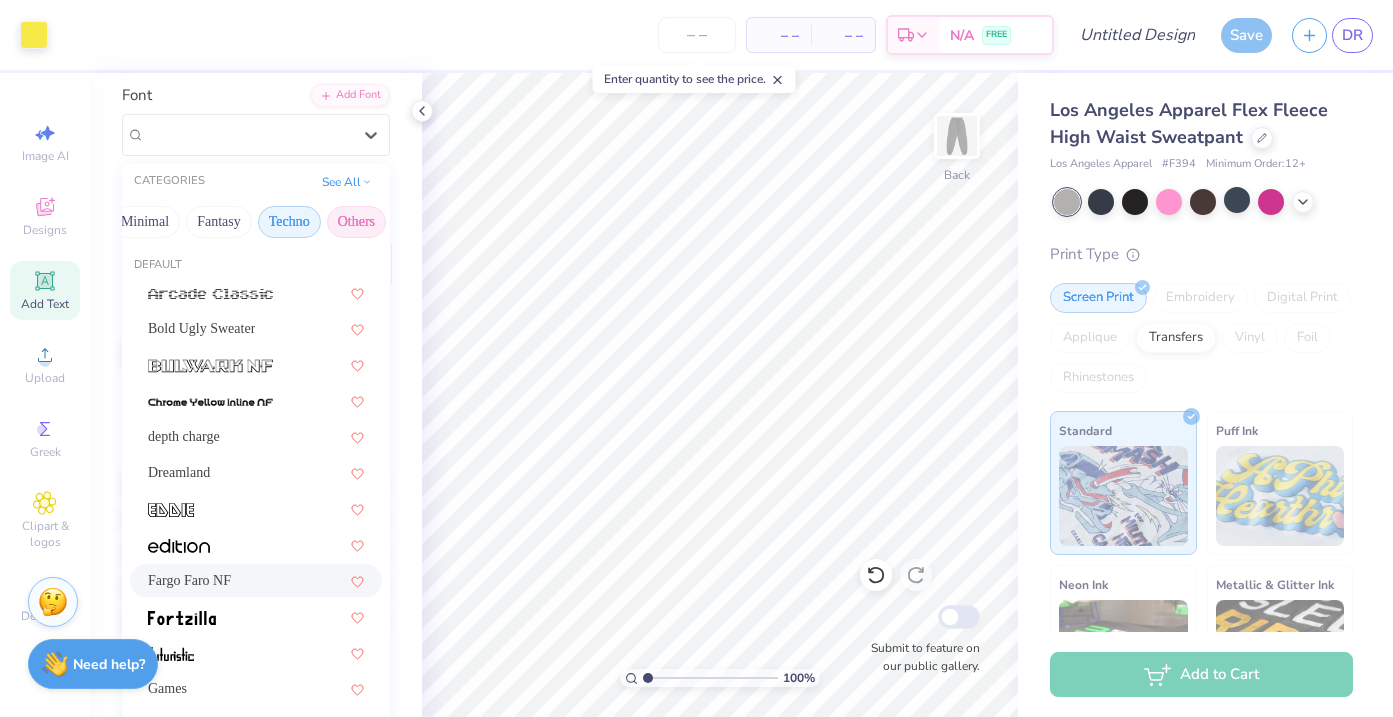 click on "Others" at bounding box center (356, 222) 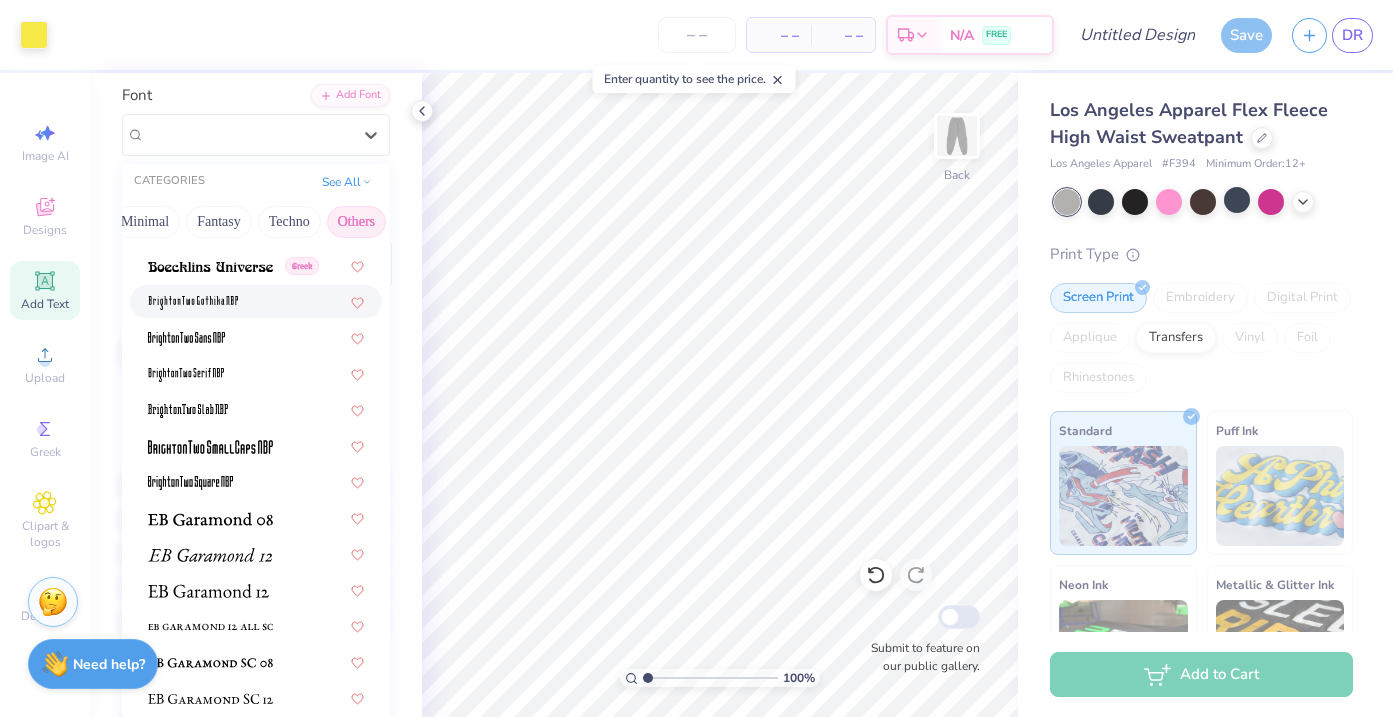 scroll, scrollTop: 130, scrollLeft: 0, axis: vertical 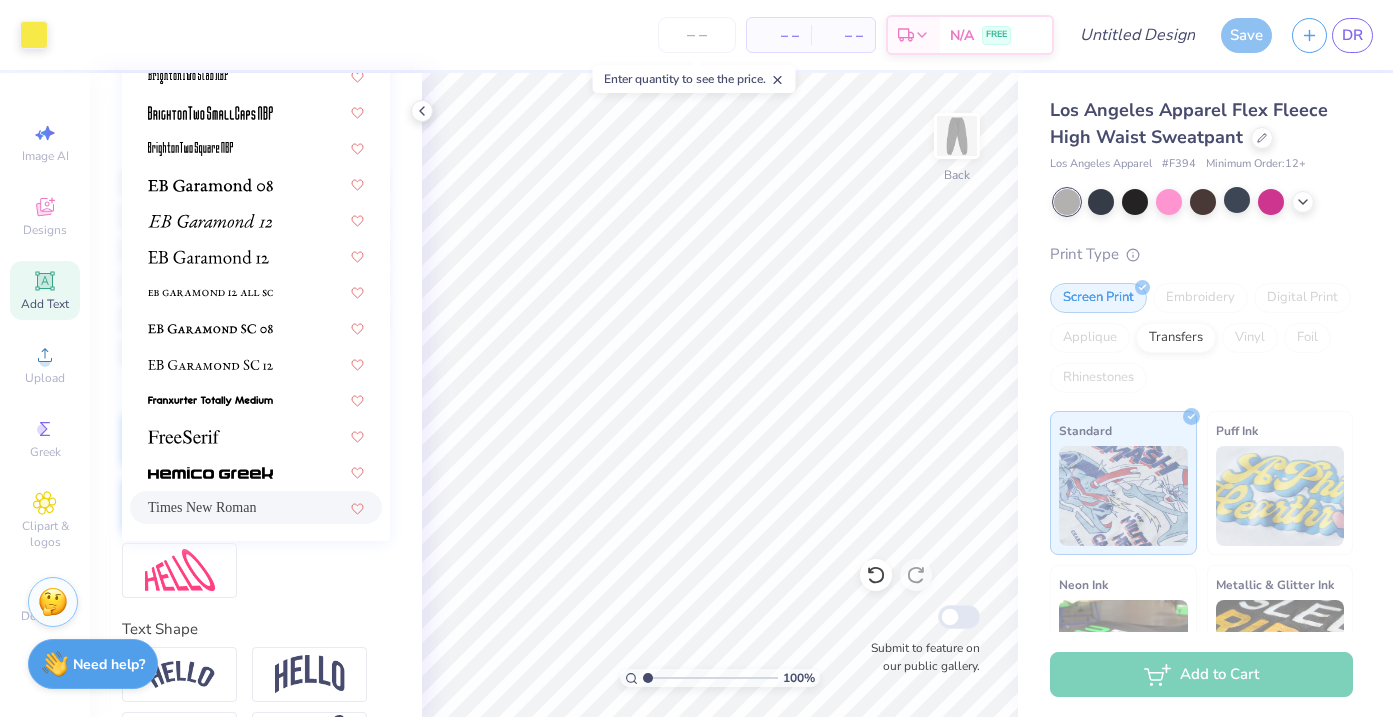 click on "Times New Roman" at bounding box center (202, 507) 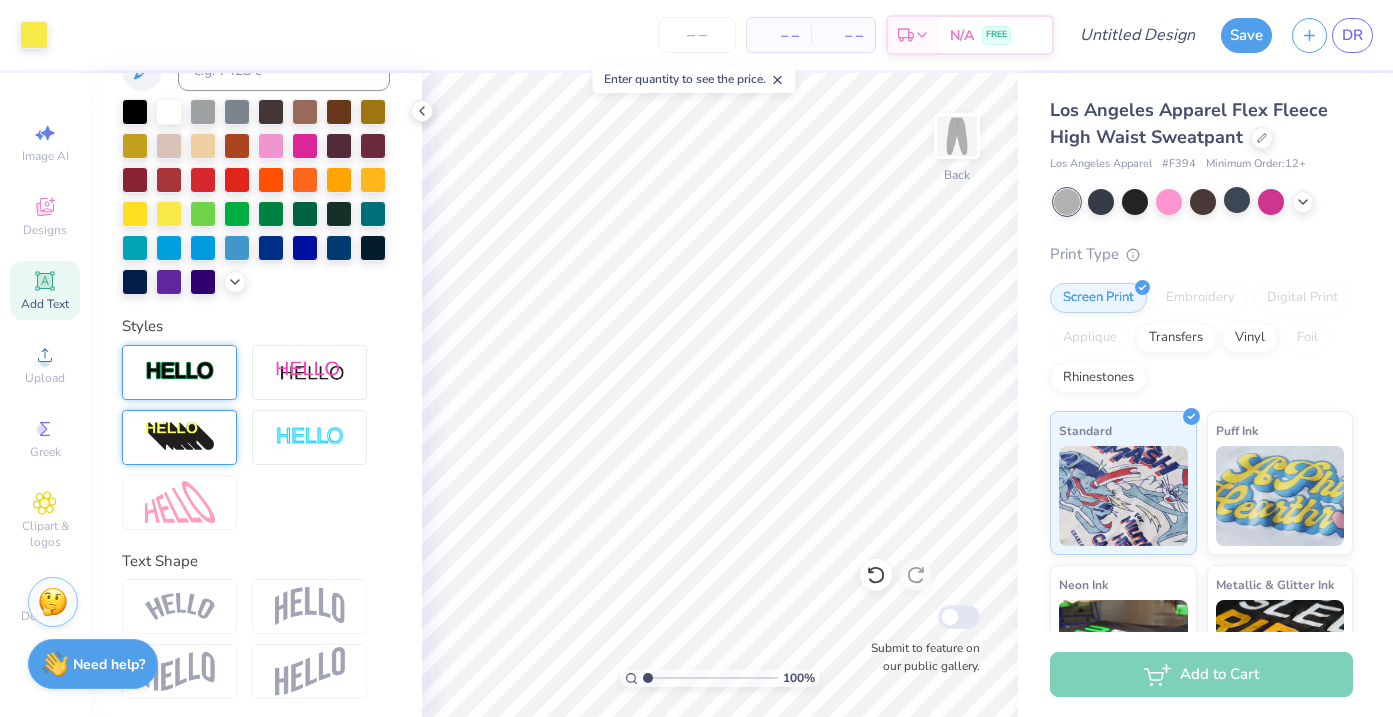 scroll, scrollTop: 519, scrollLeft: 0, axis: vertical 